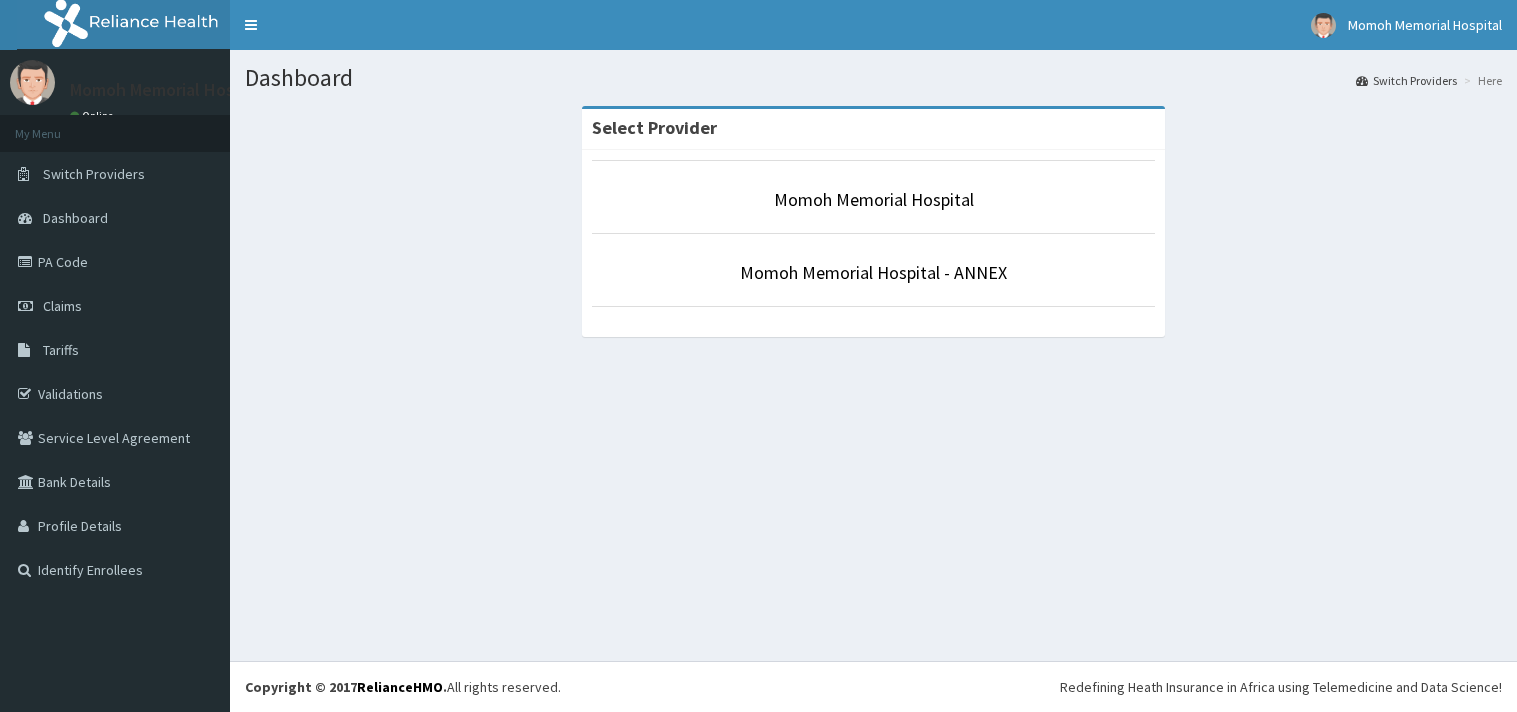 scroll, scrollTop: 0, scrollLeft: 0, axis: both 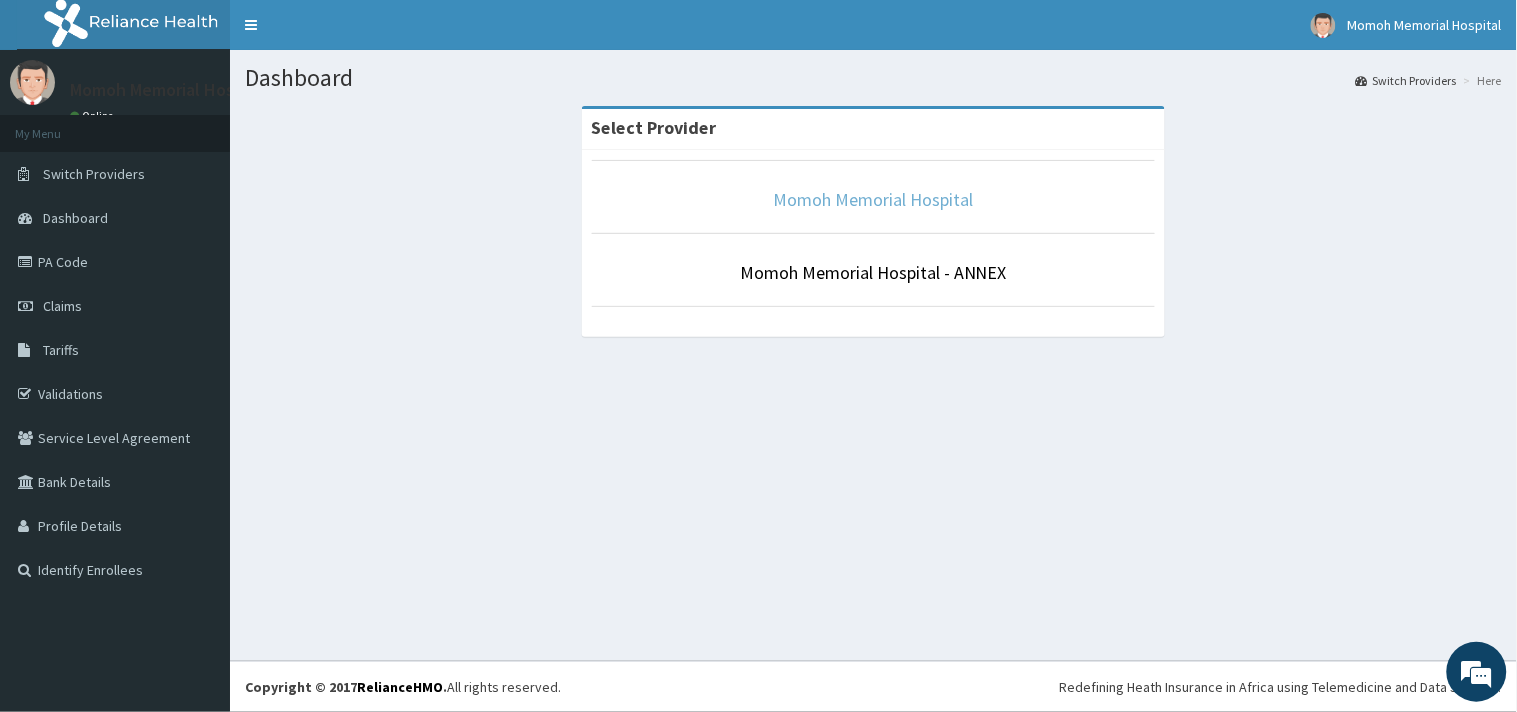 click on "Momoh Memorial Hospital" at bounding box center [874, 199] 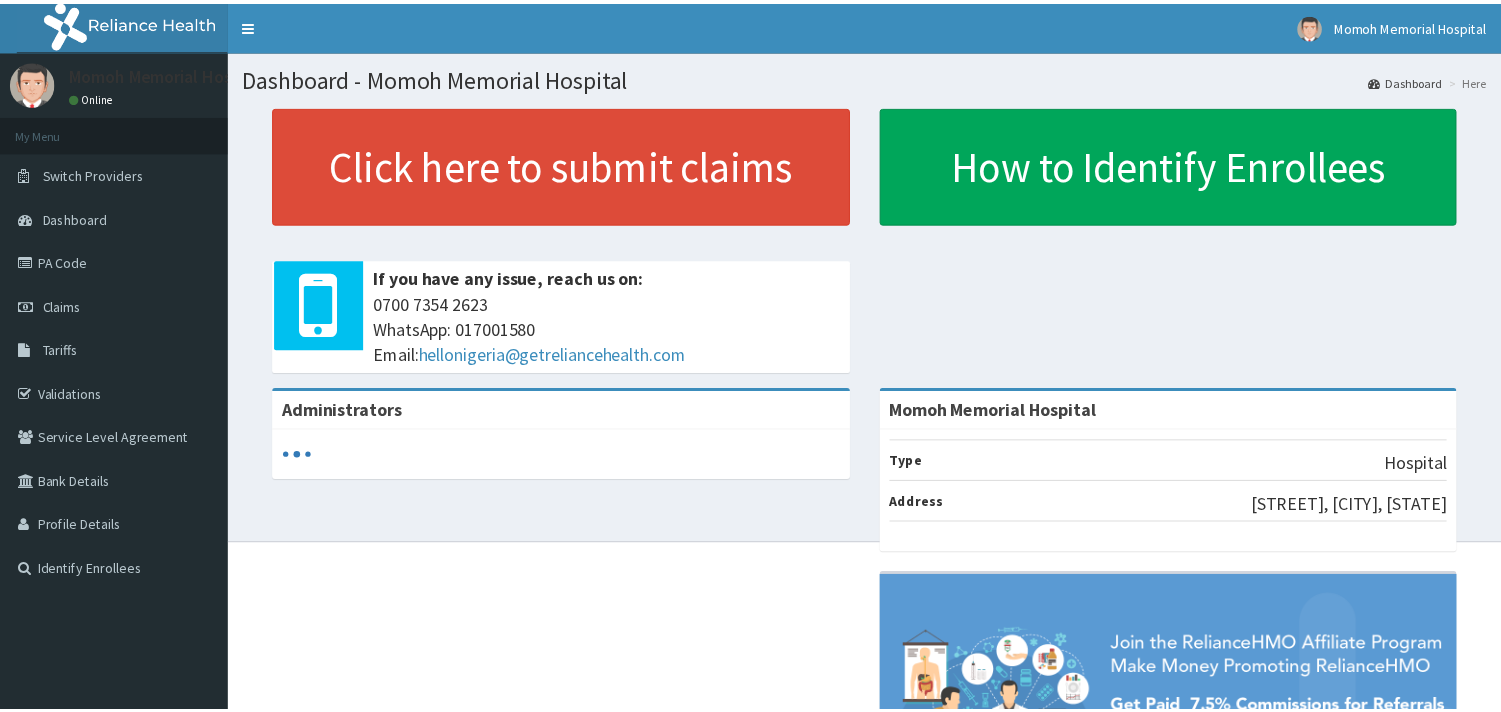 scroll, scrollTop: 0, scrollLeft: 0, axis: both 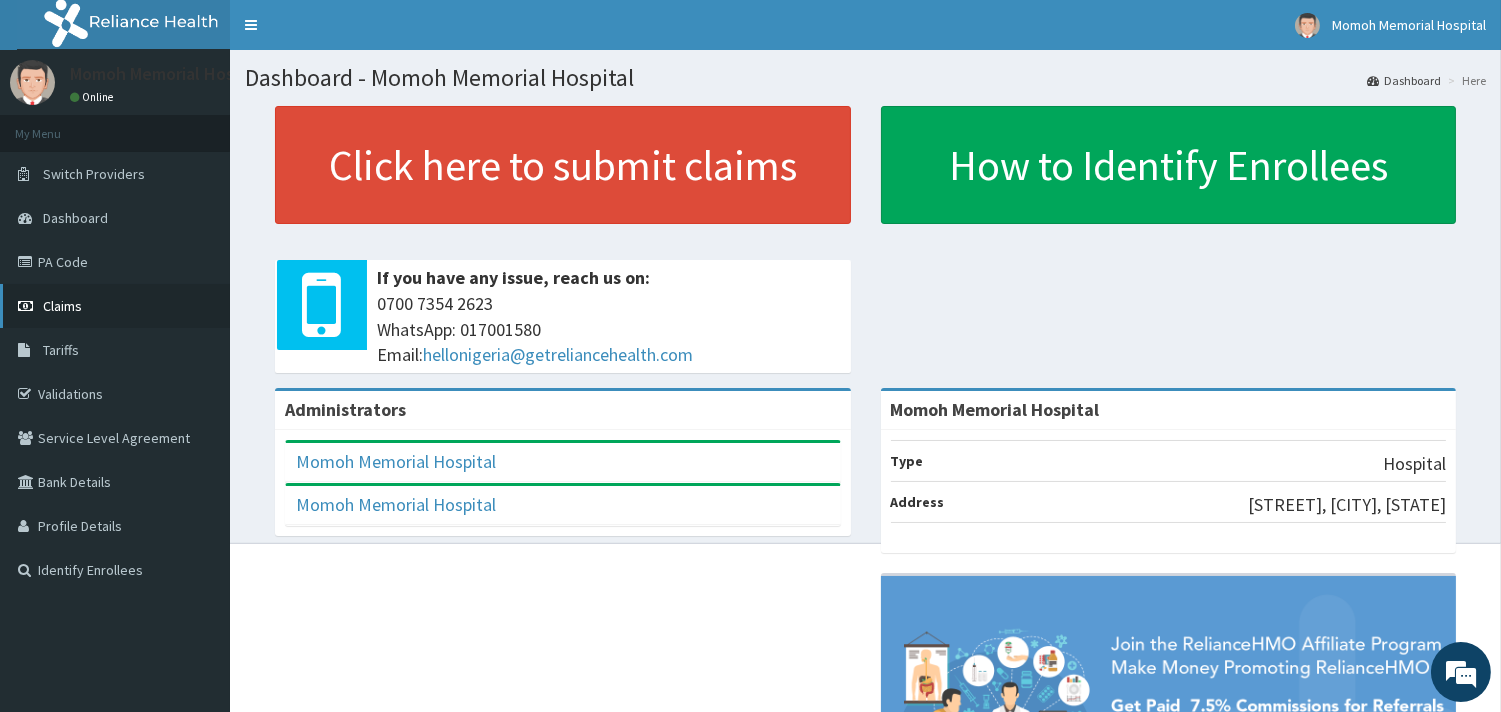 click on "Claims" at bounding box center (115, 306) 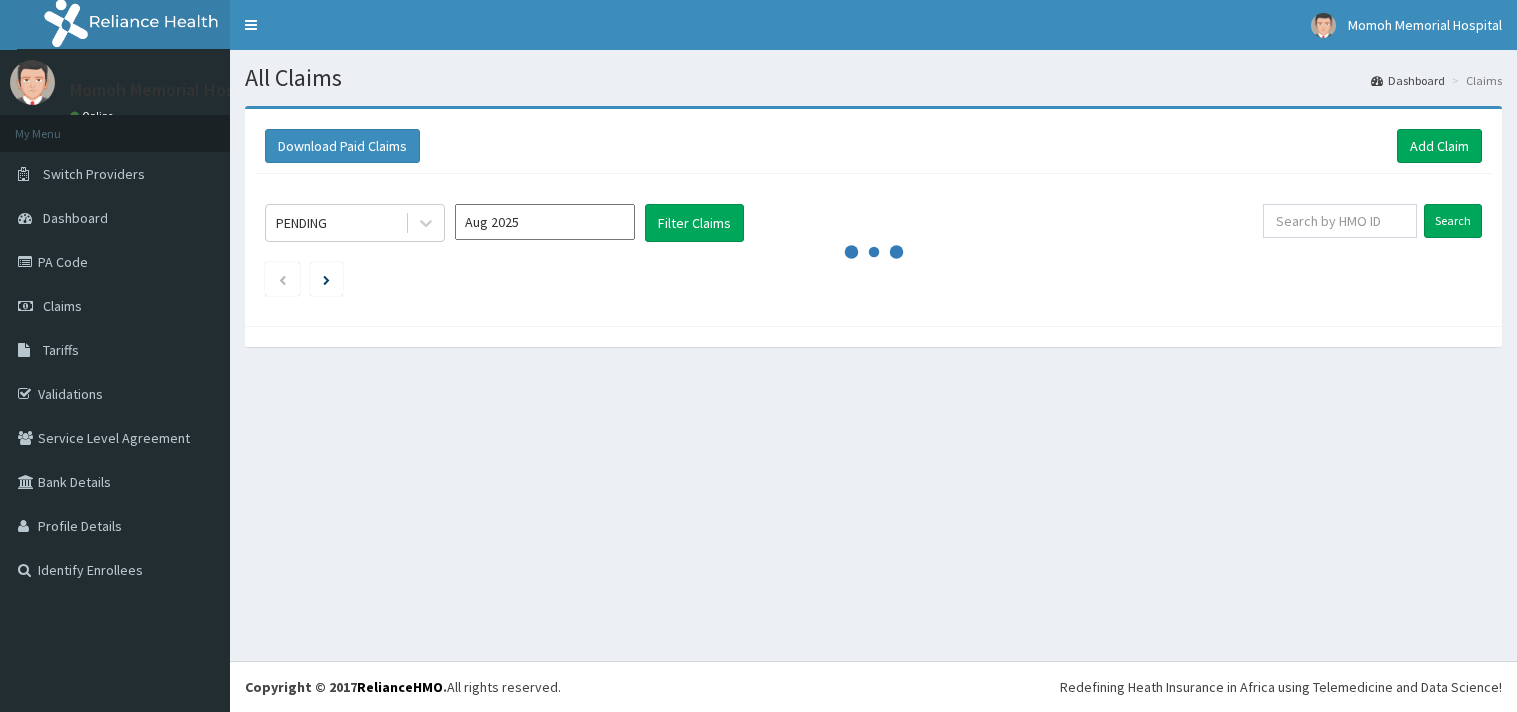 scroll, scrollTop: 0, scrollLeft: 0, axis: both 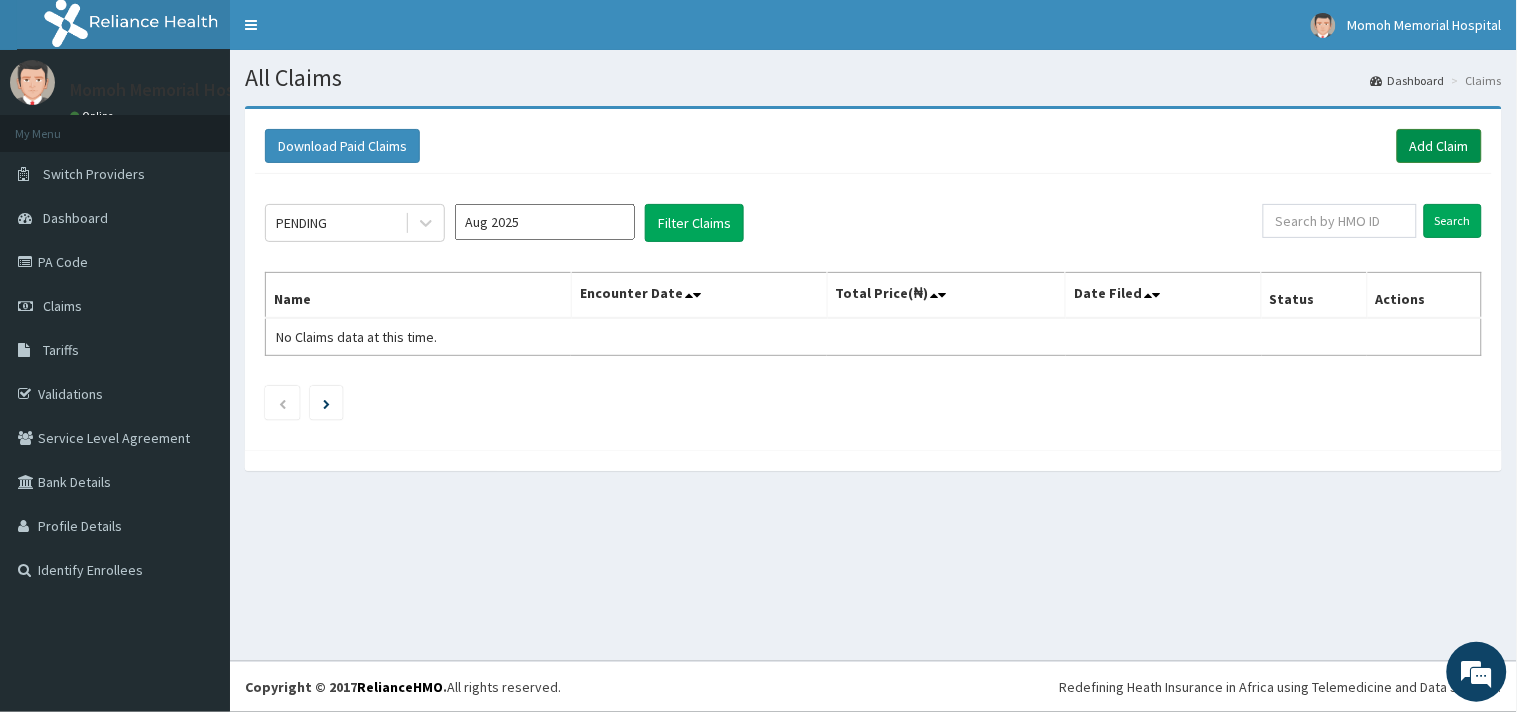 click on "Add Claim" at bounding box center [1439, 146] 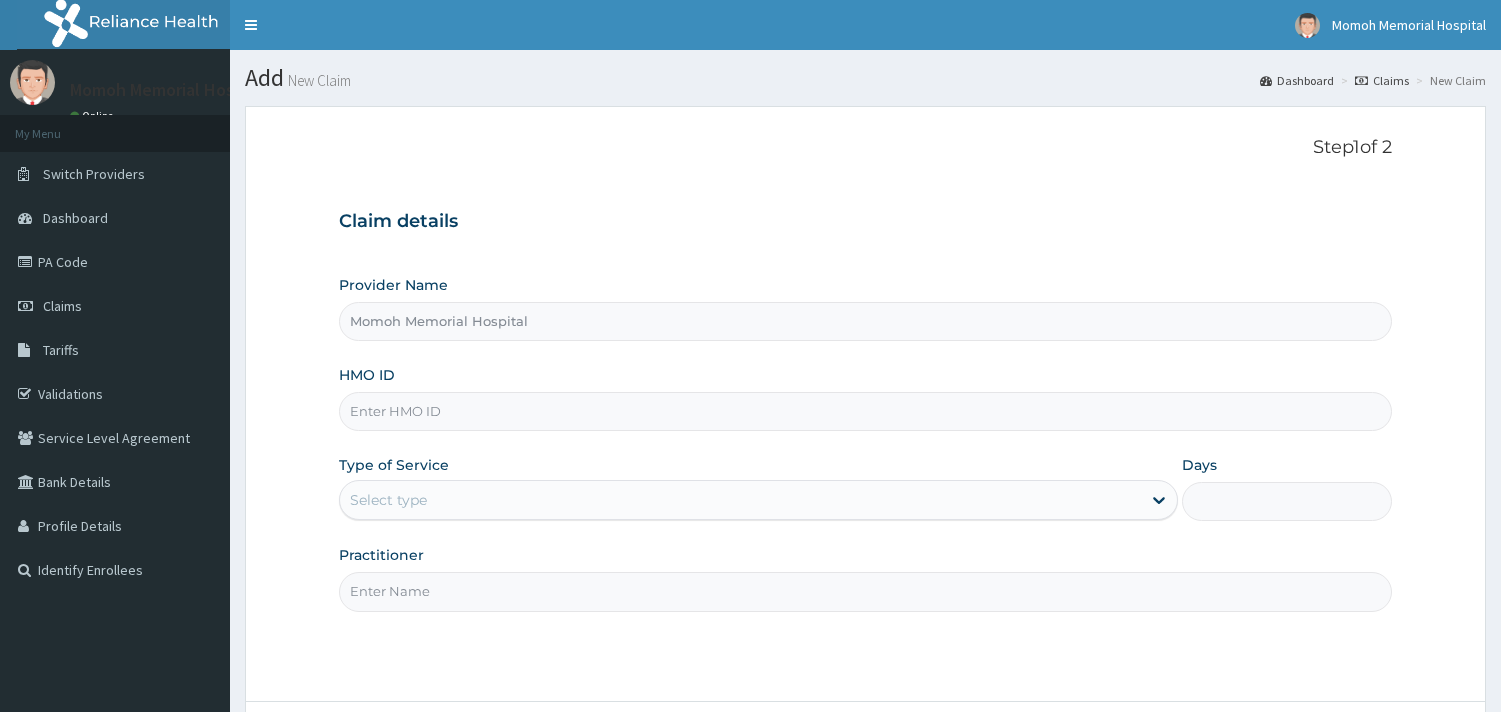 scroll, scrollTop: 44, scrollLeft: 0, axis: vertical 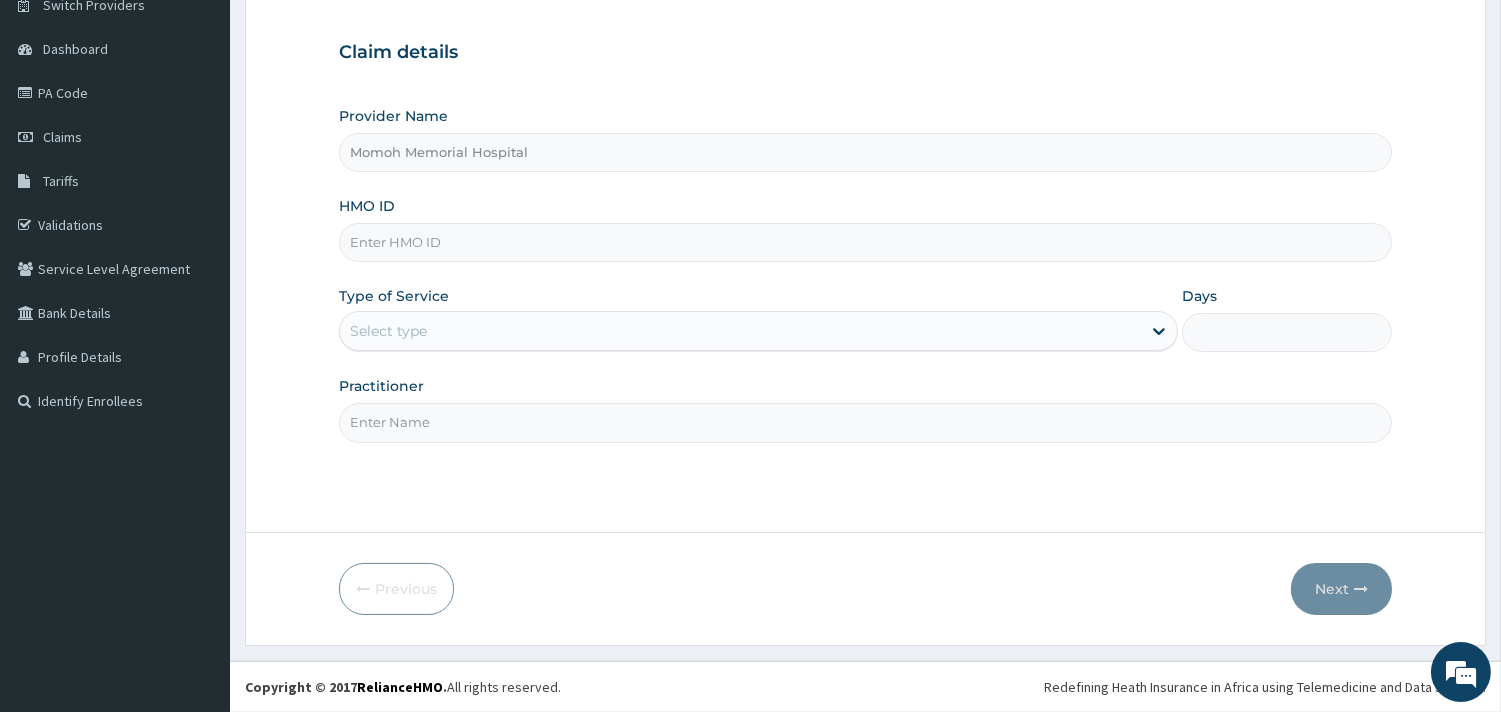 click on "HMO ID" at bounding box center [865, 242] 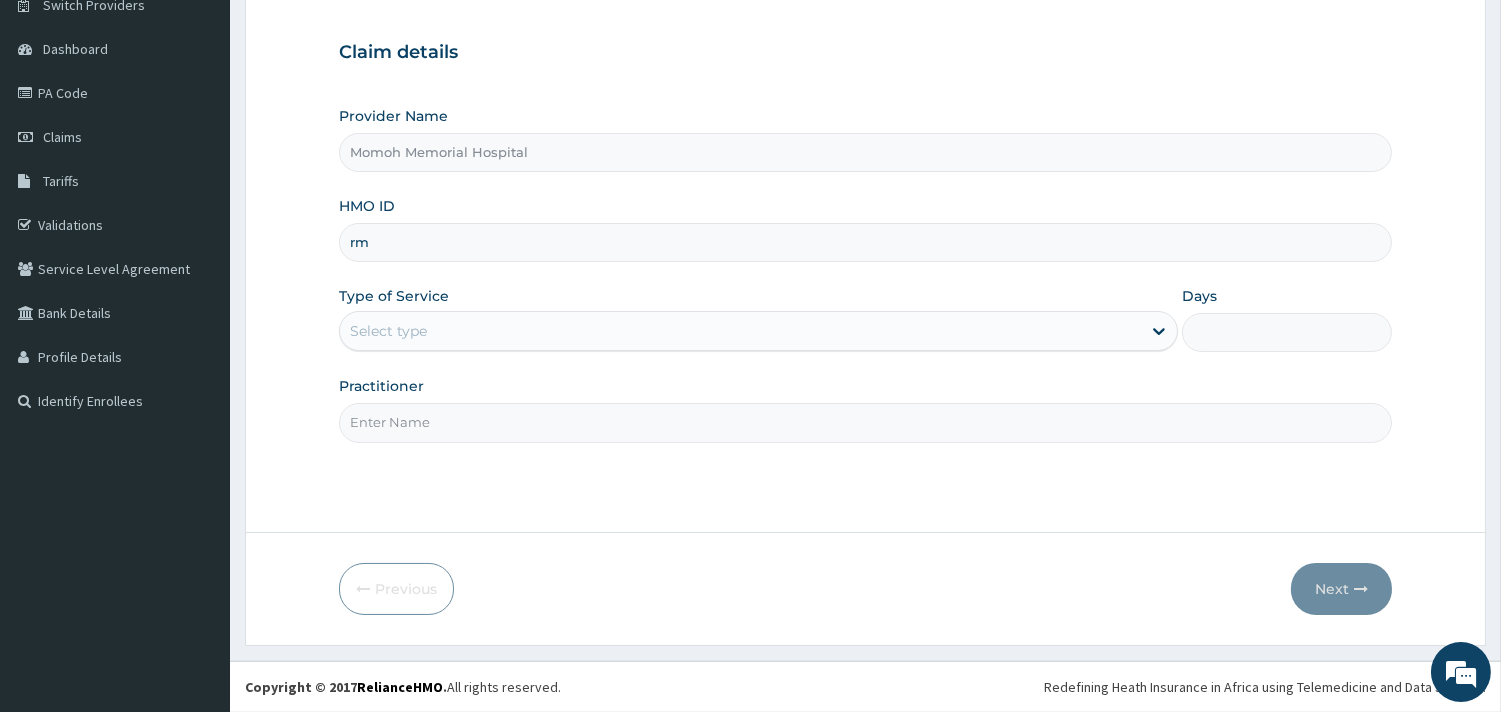 type on "RMH/10201/B" 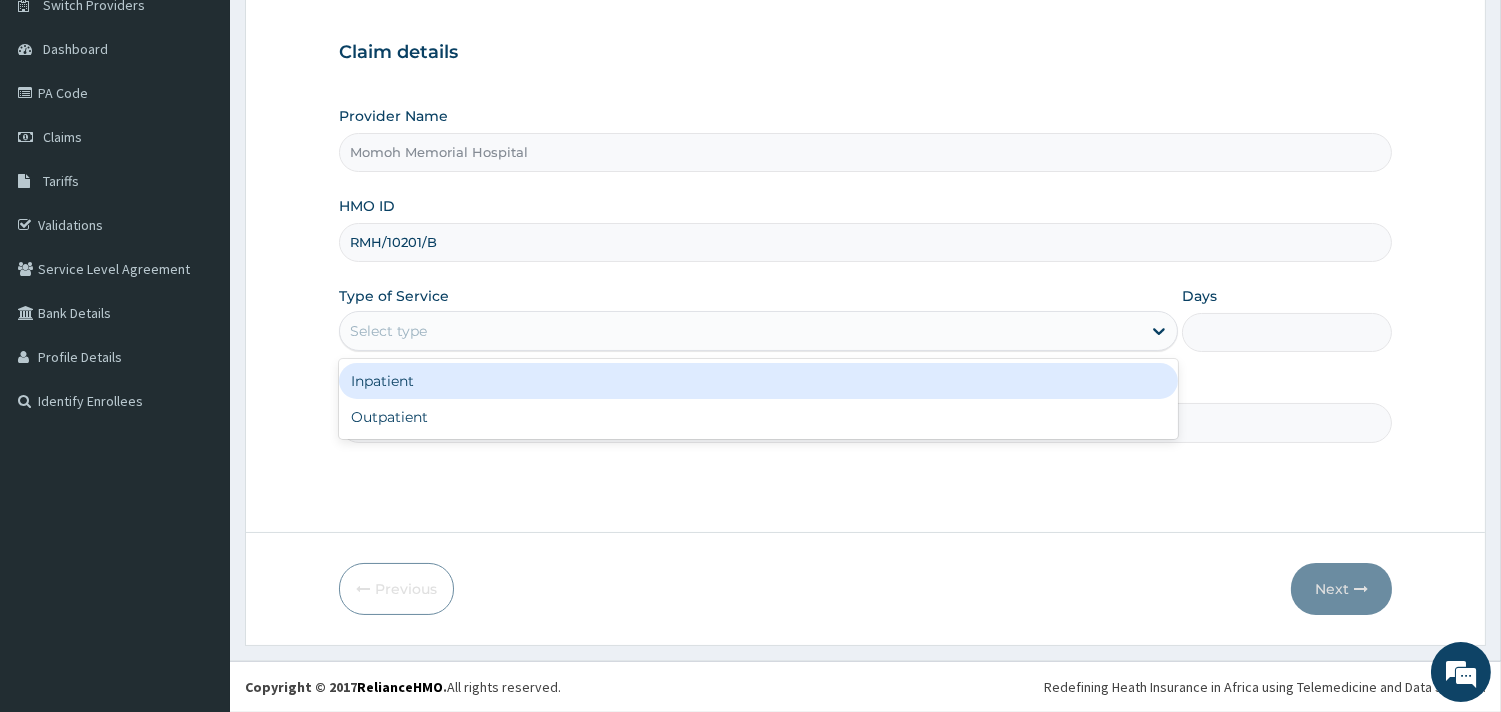 click on "Select type" at bounding box center (758, 331) 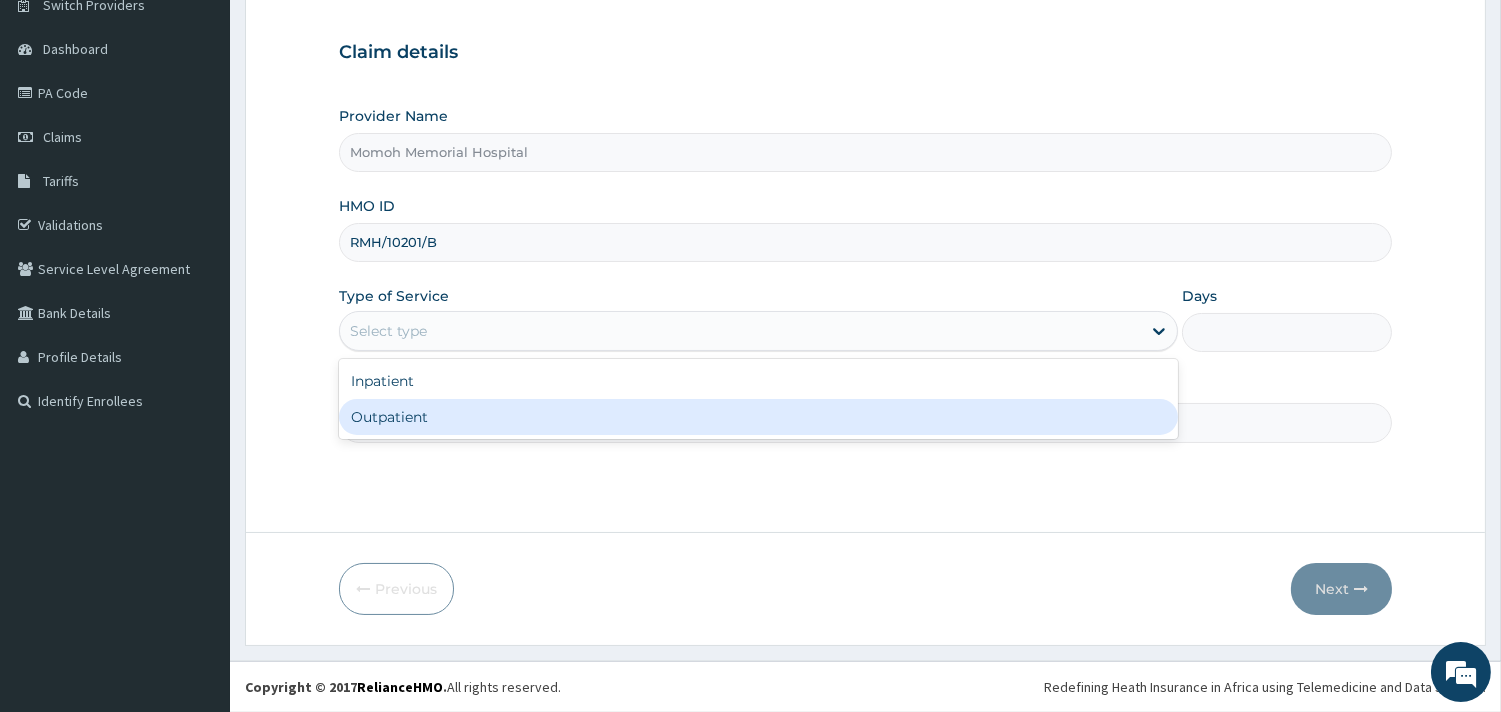 click on "Outpatient" at bounding box center [758, 417] 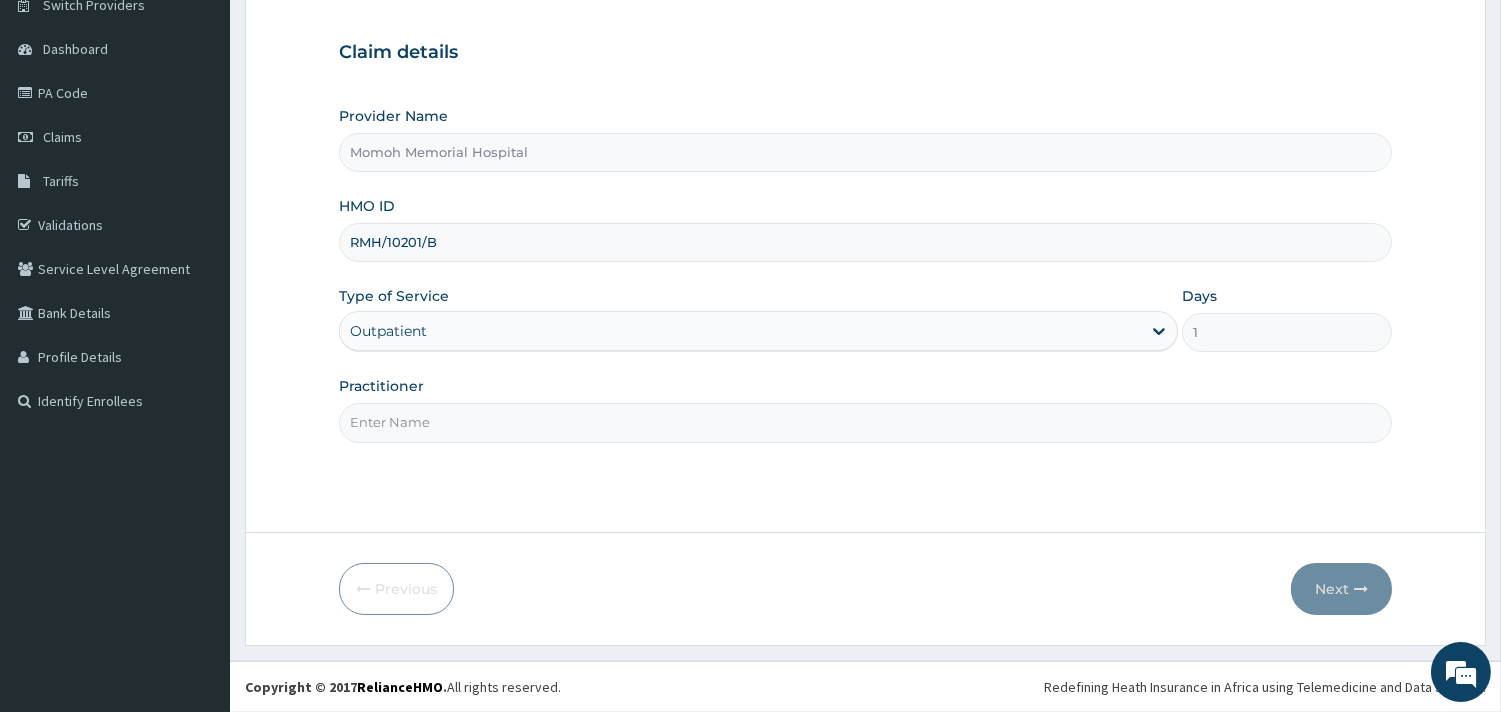click on "Practitioner" at bounding box center [865, 422] 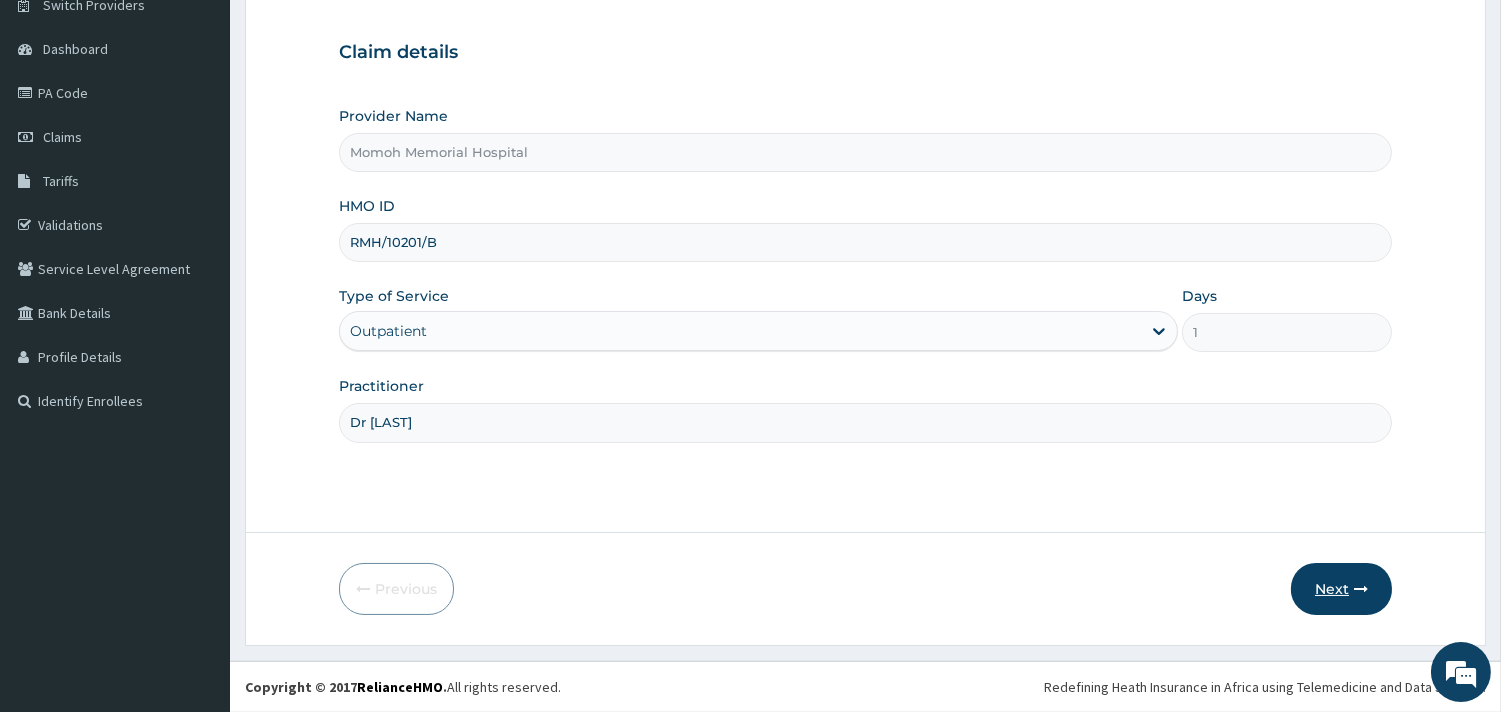 click on "Next" at bounding box center [1341, 589] 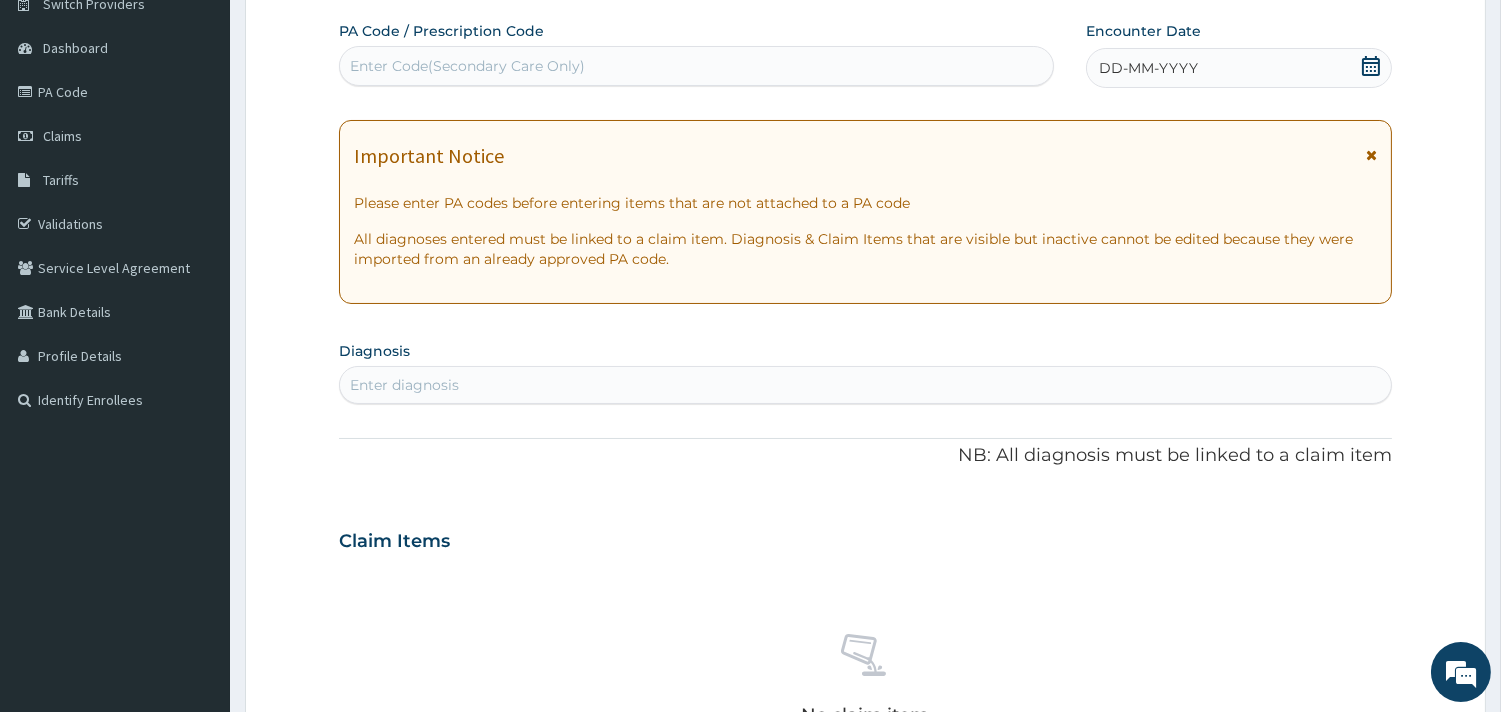click on "DD-MM-YYYY" at bounding box center (1148, 68) 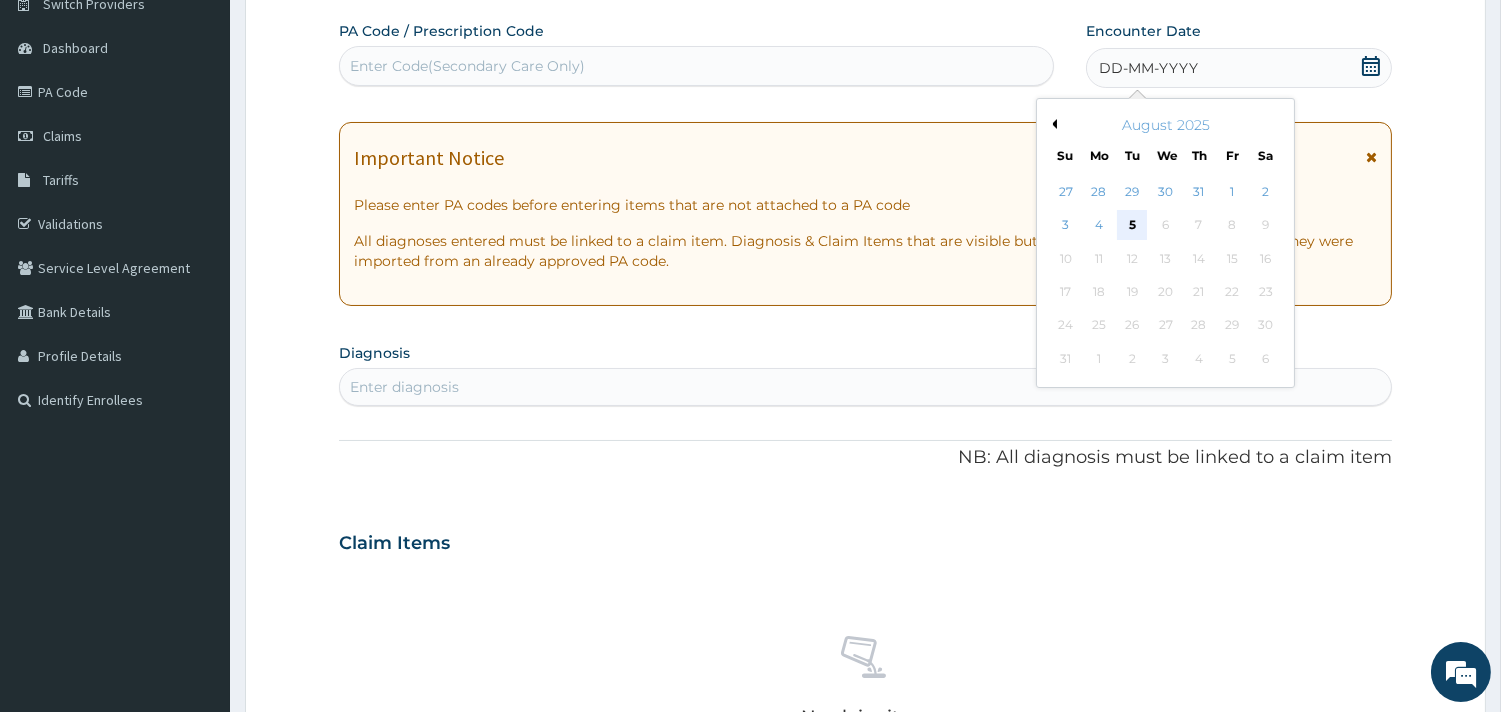 click on "5" at bounding box center (1132, 226) 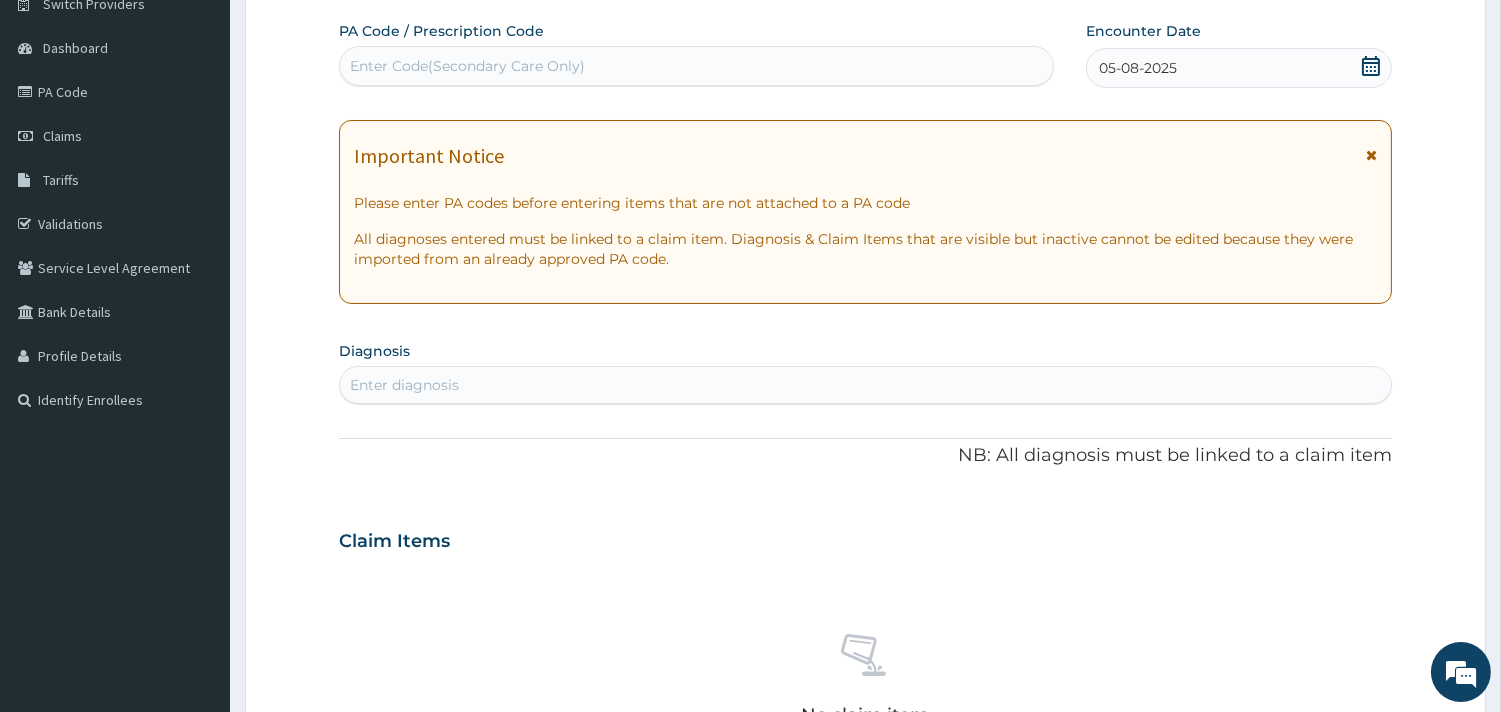 click on "Diagnosis Enter diagnosis" at bounding box center (865, 370) 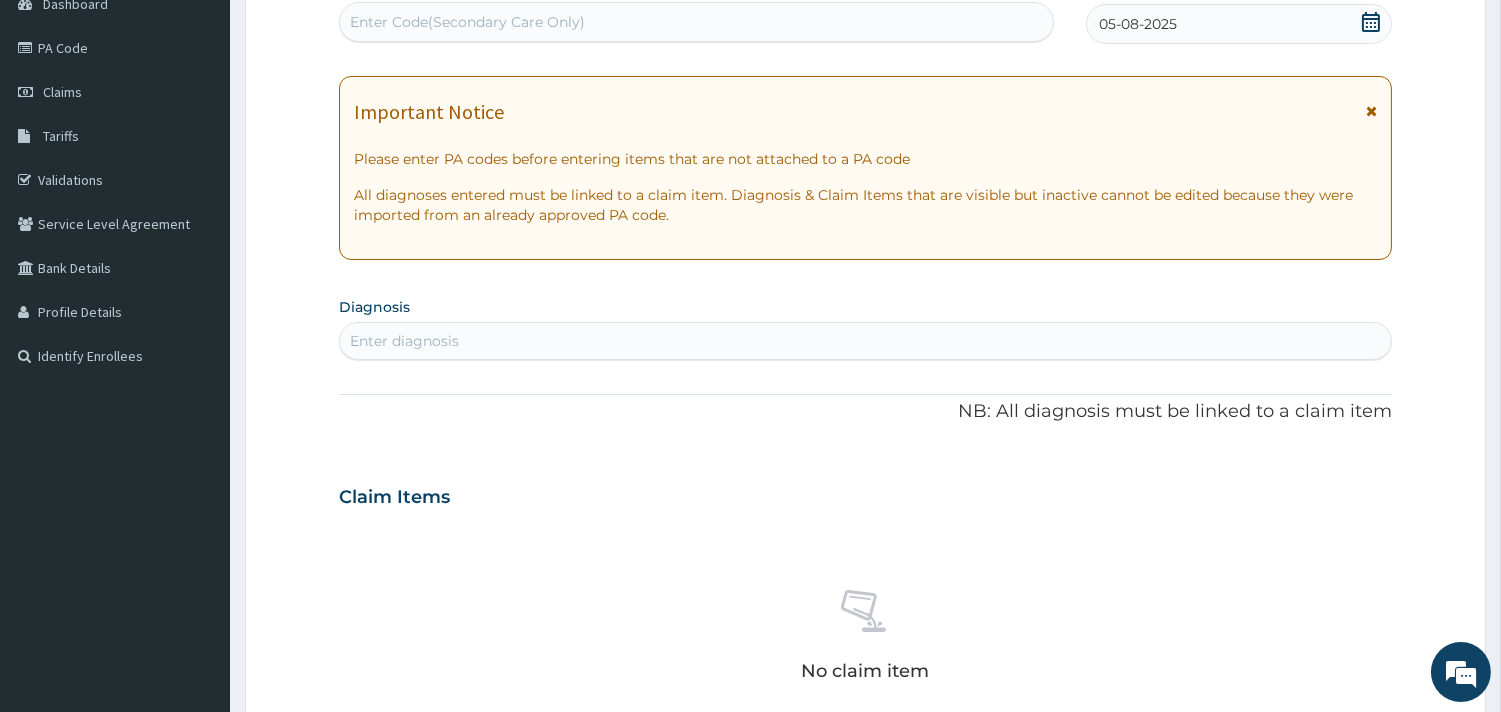 scroll, scrollTop: 347, scrollLeft: 0, axis: vertical 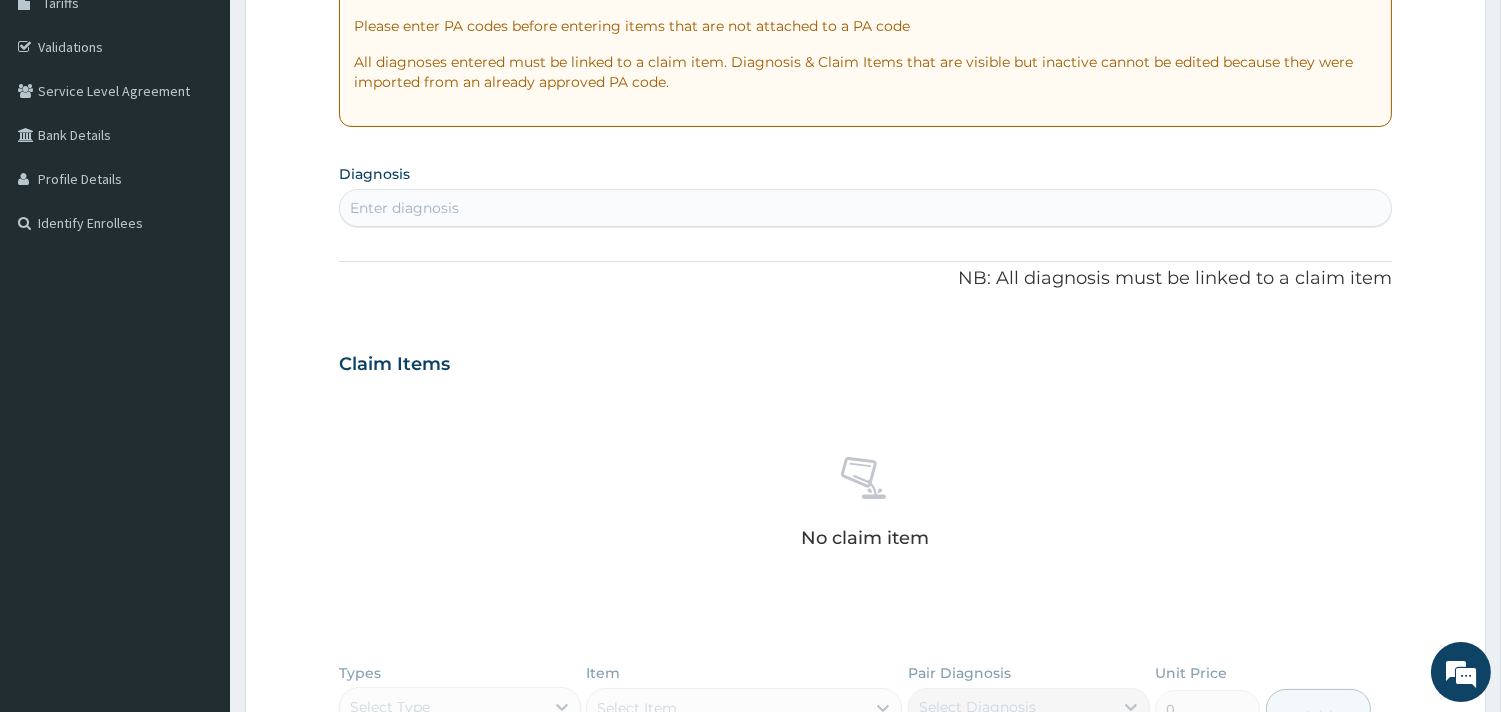 click on "Enter diagnosis" at bounding box center [404, 208] 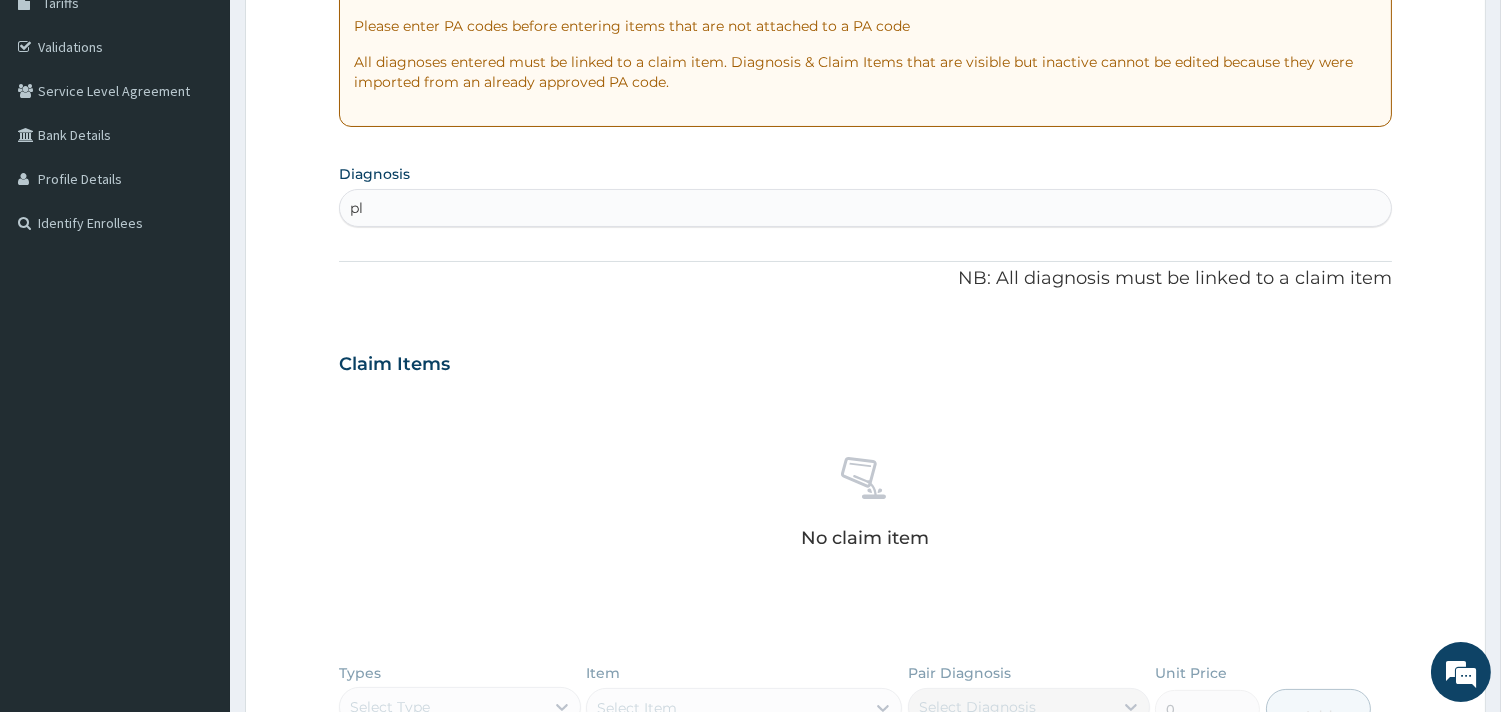 type on "pla" 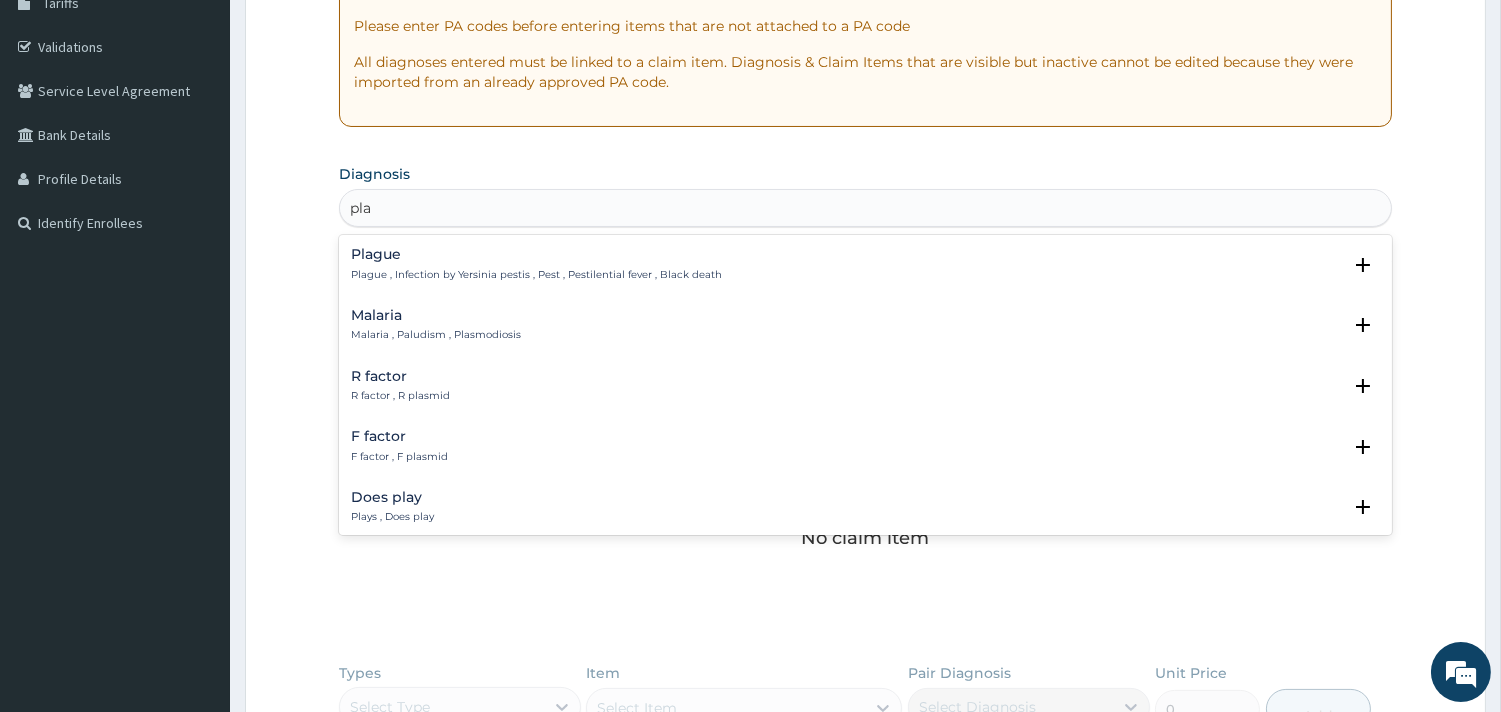 click on "Malaria , Paludism , Plasmodiosis" at bounding box center [436, 335] 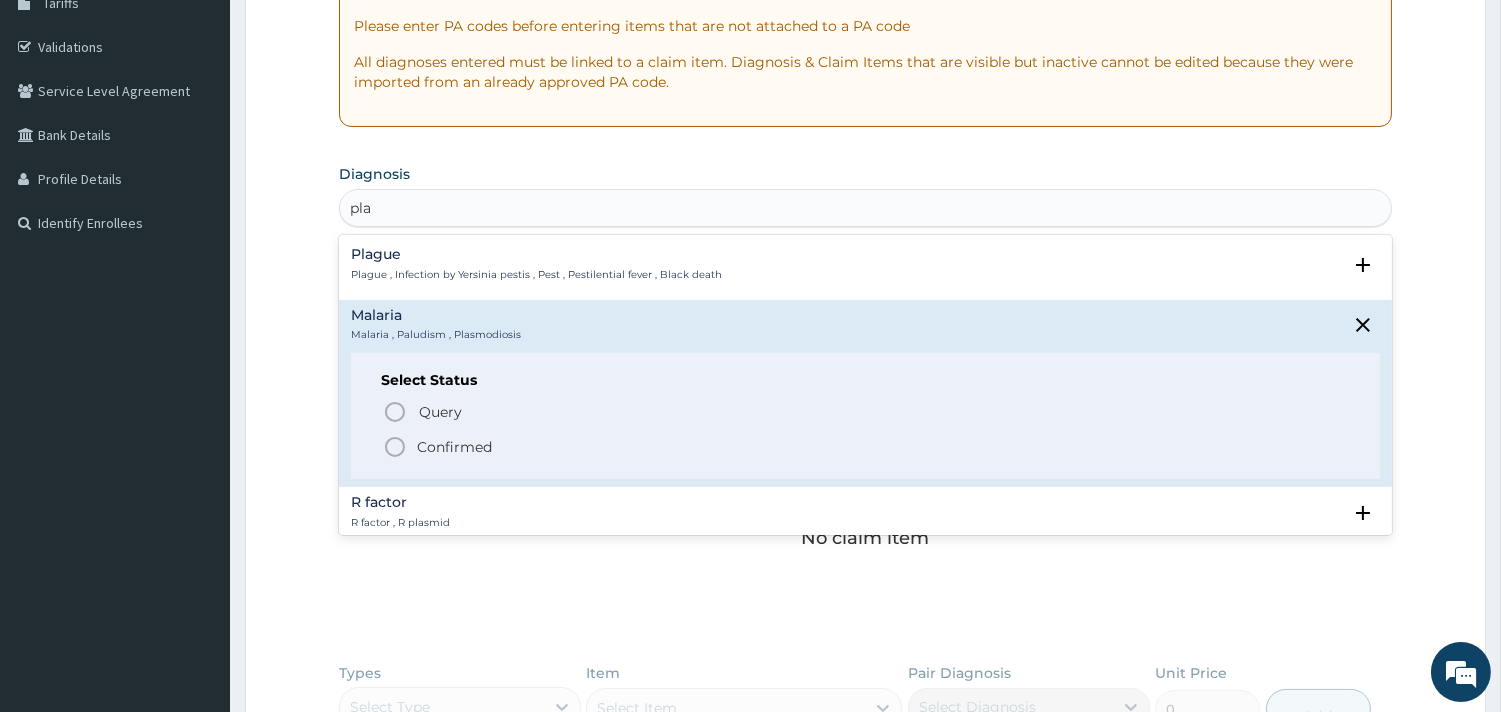 click on "Confirmed" at bounding box center [866, 447] 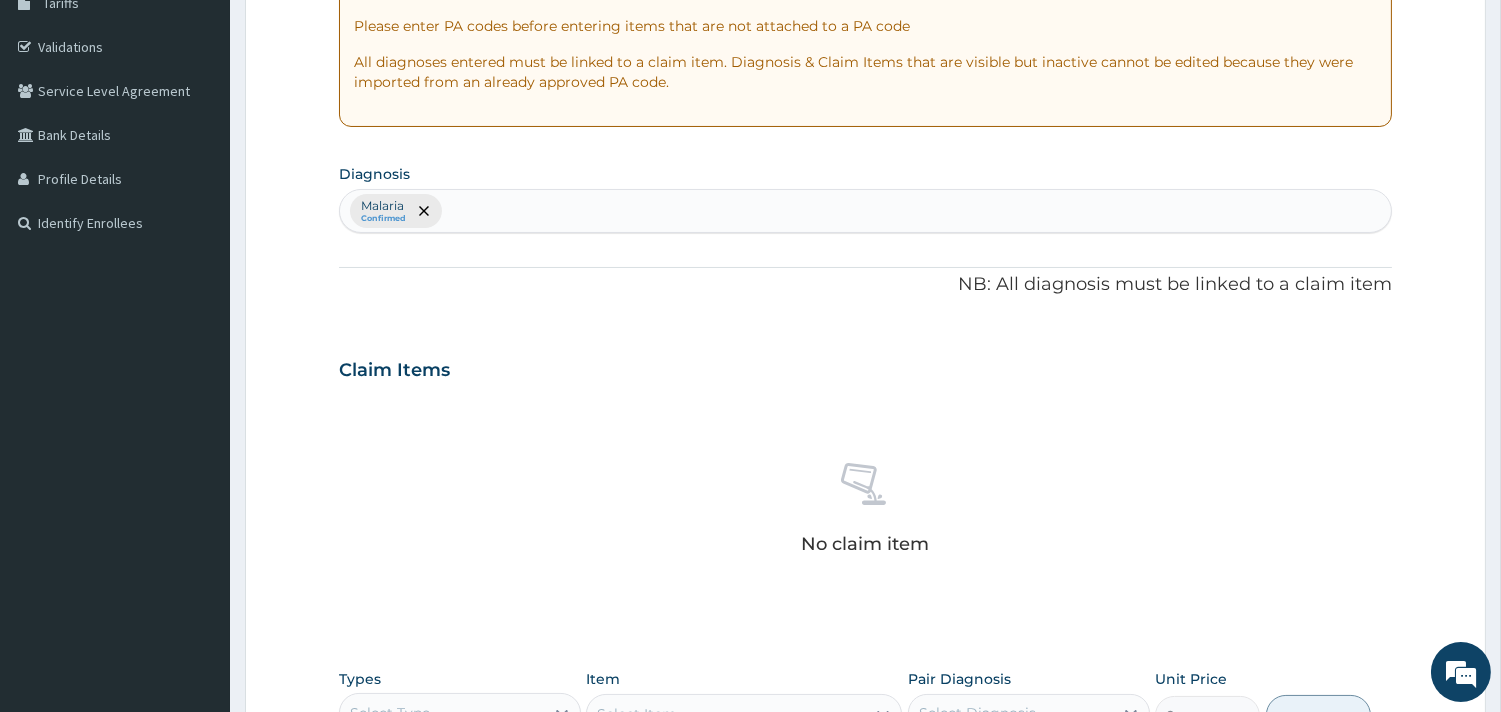 click on "PA Code / Prescription Code Enter Code(Secondary Care Only) Encounter Date 05-08-2025 Important Notice Please enter PA codes before entering items that are not attached to a PA code   All diagnoses entered must be linked to a claim item. Diagnosis & Claim Items that are visible but inactive cannot be edited because they were imported from an already approved PA code. Diagnosis option Malaria, selected.   Select is focused ,type to refine list, press Down to open the menu,  press left to focus selected values Malaria Confirmed NB: All diagnosis must be linked to a claim item Claim Items No claim item Types Select Type Item Select Item Pair Diagnosis Select Diagnosis Unit Price 0 Add Comment" at bounding box center (865, 364) 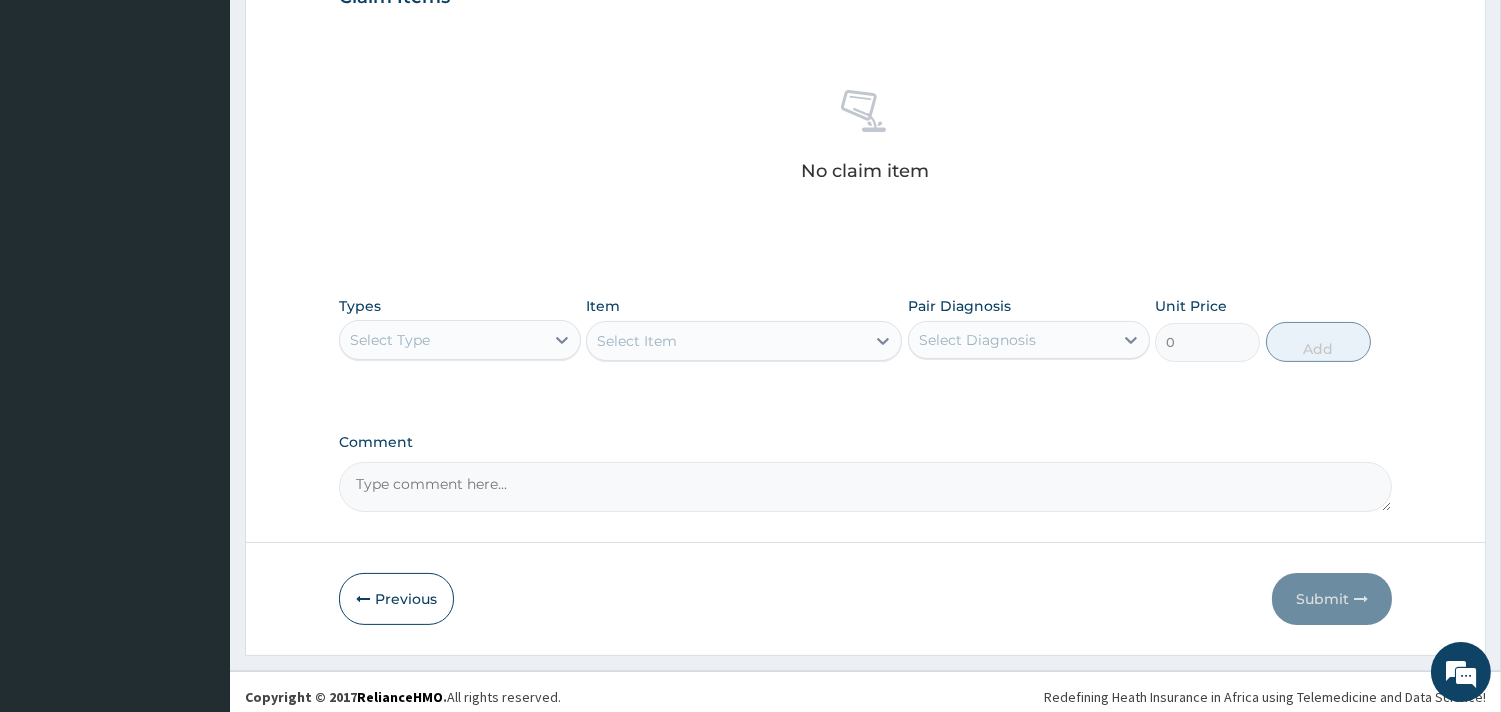 scroll, scrollTop: 730, scrollLeft: 0, axis: vertical 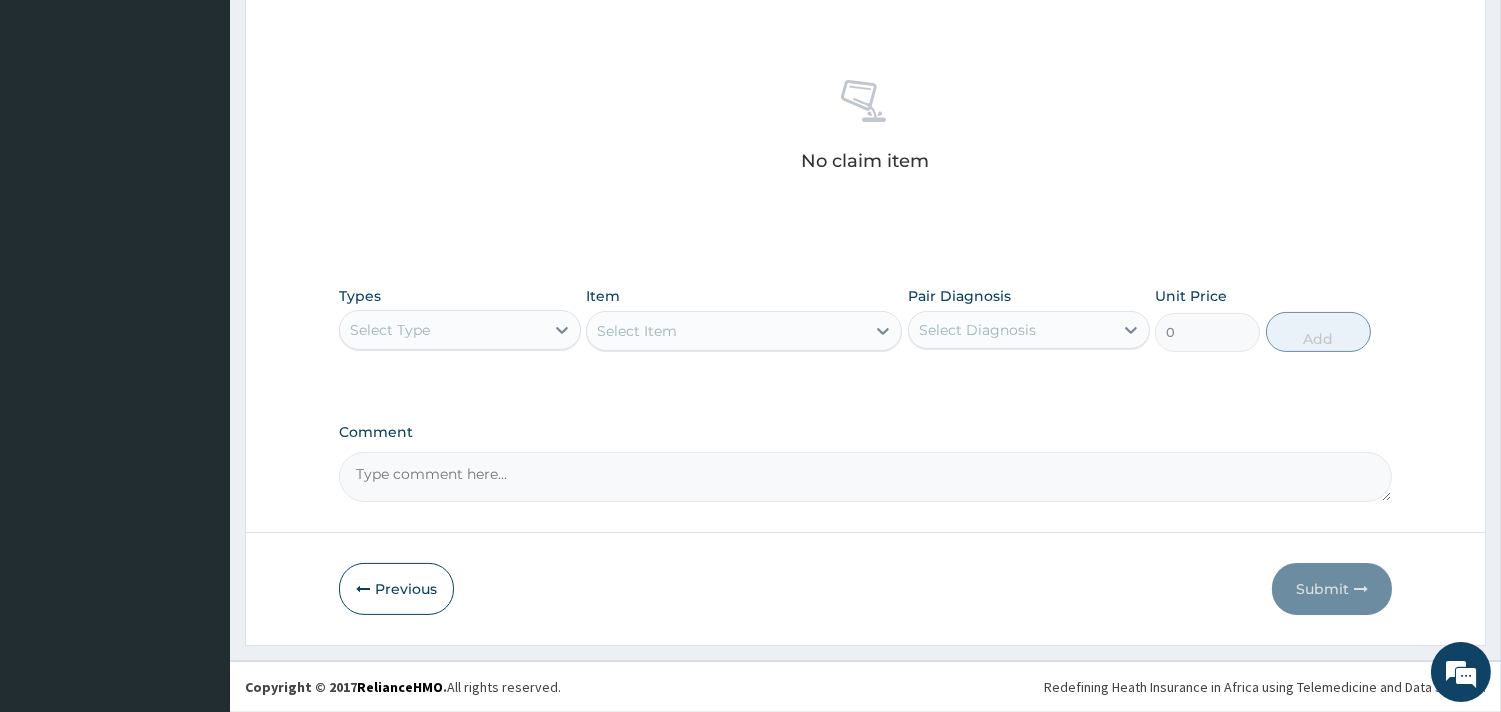click at bounding box center (562, 330) 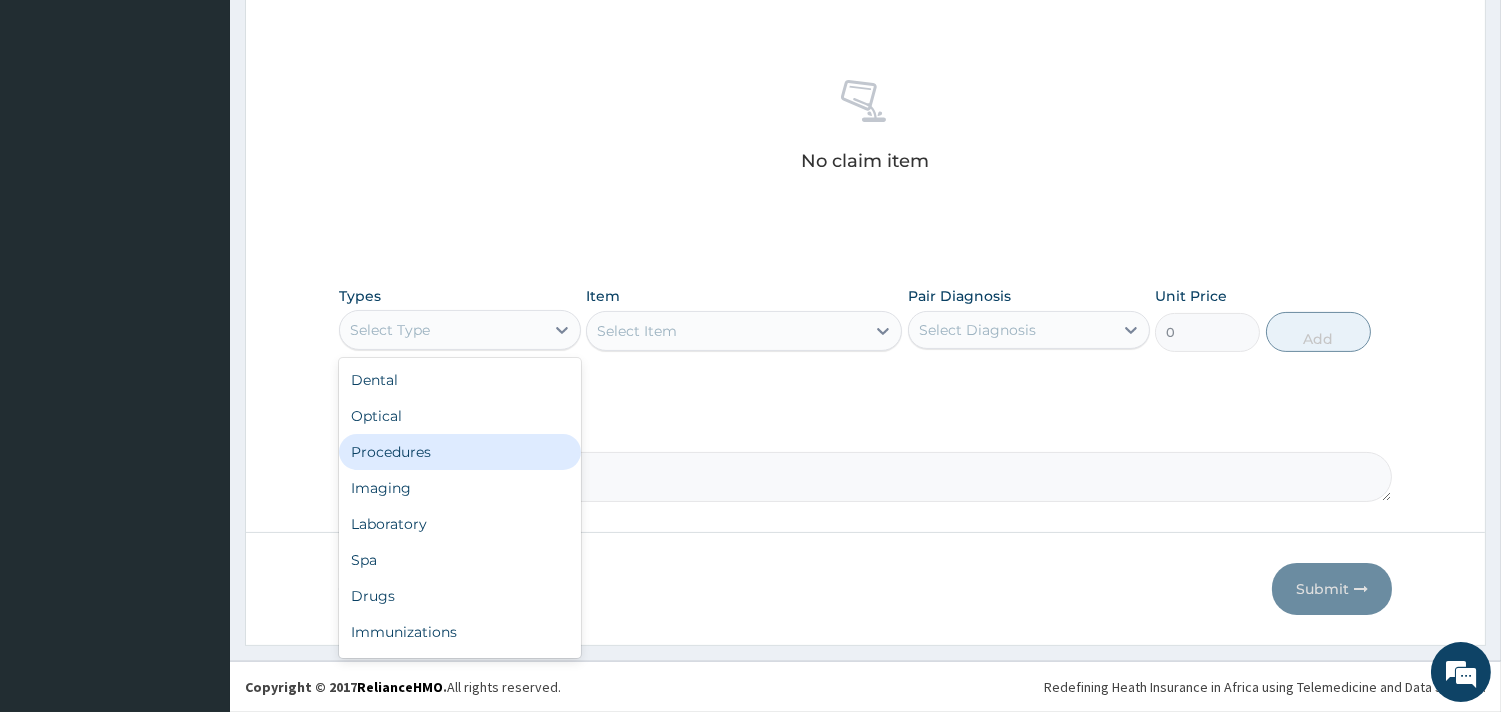 click on "Procedures" at bounding box center (460, 452) 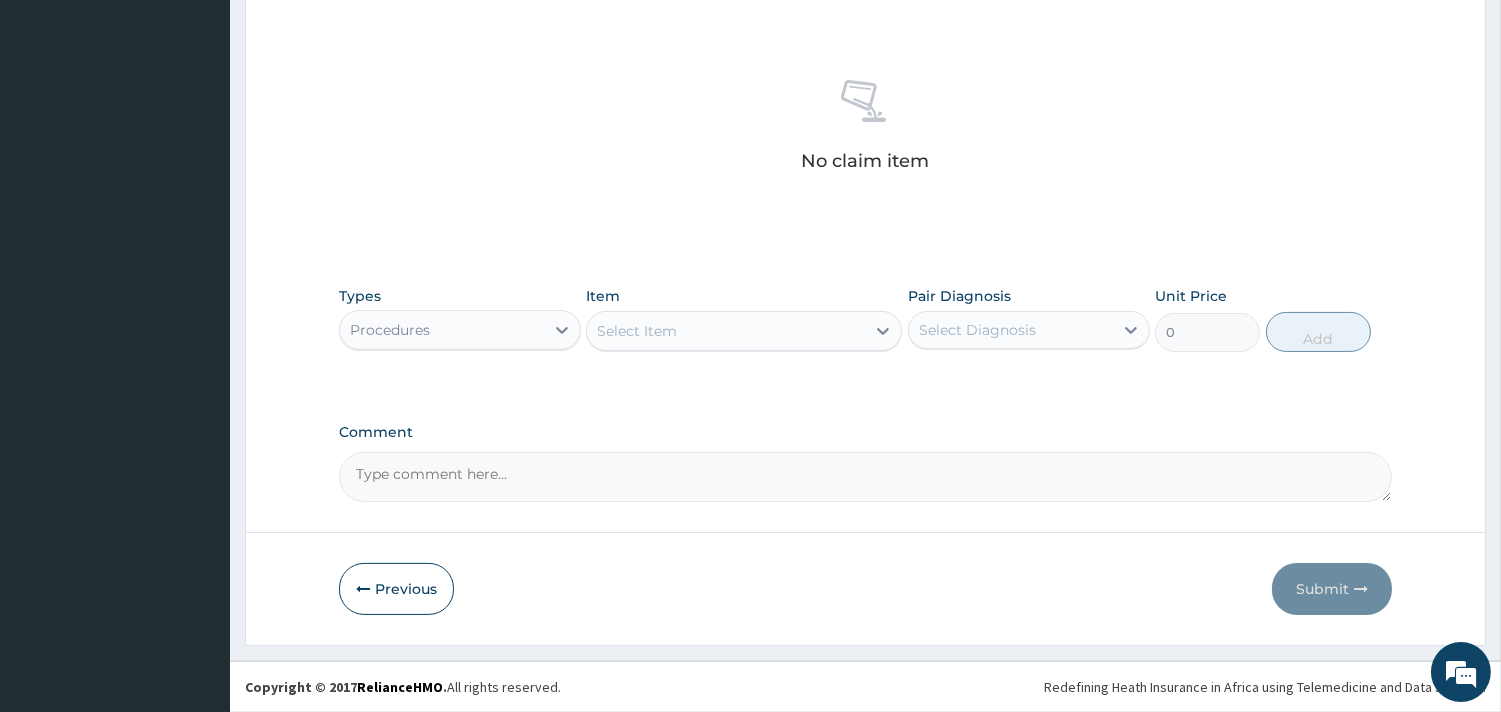 click on "No claim item" at bounding box center (865, 129) 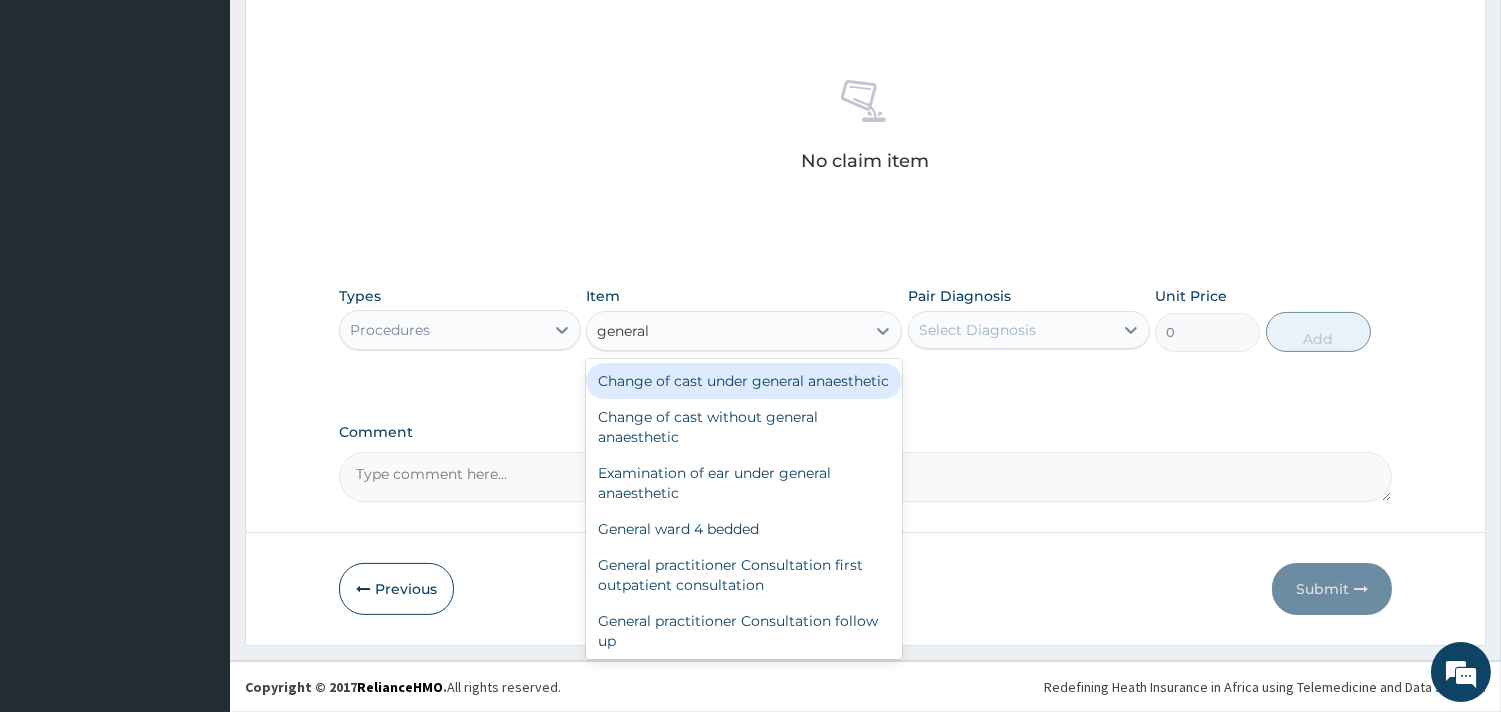 type on "general" 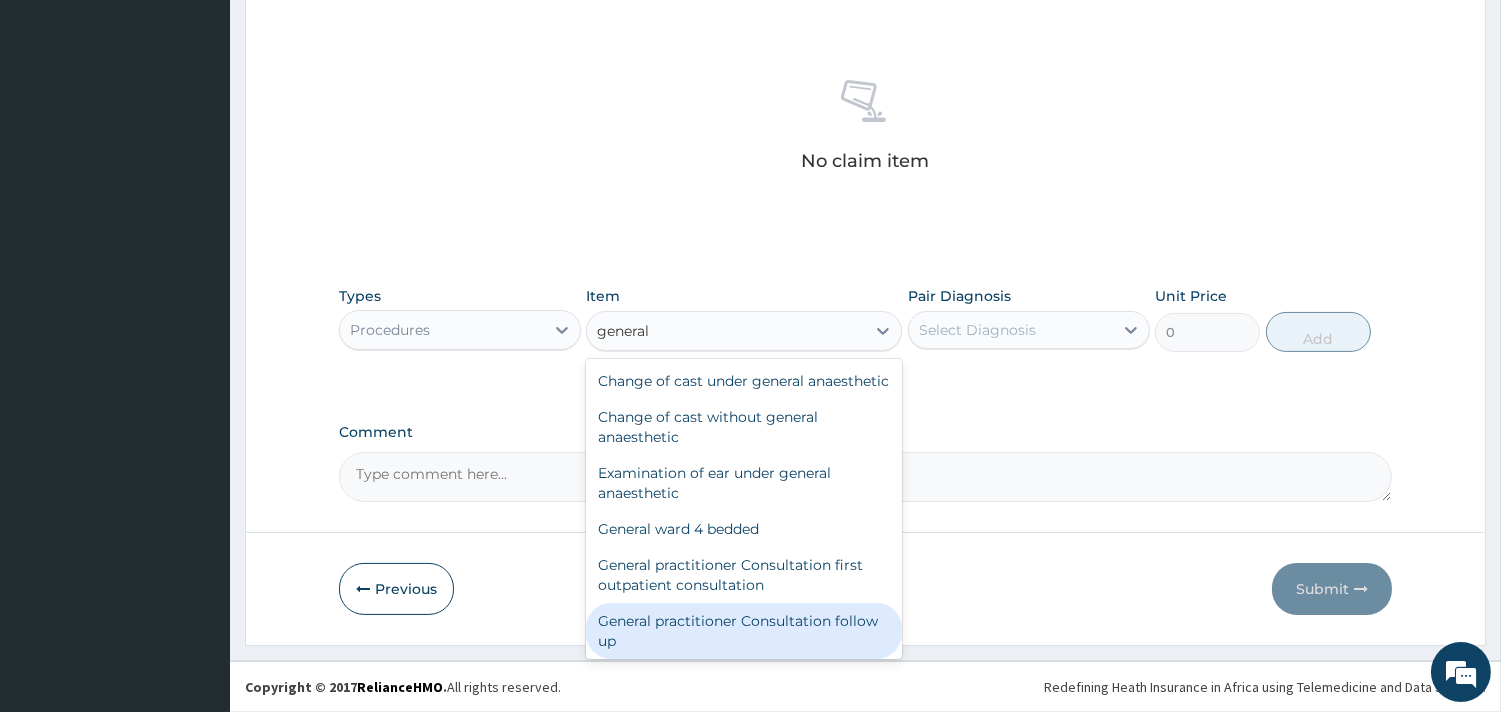 click on "General practitioner Consultation follow up" at bounding box center [744, 631] 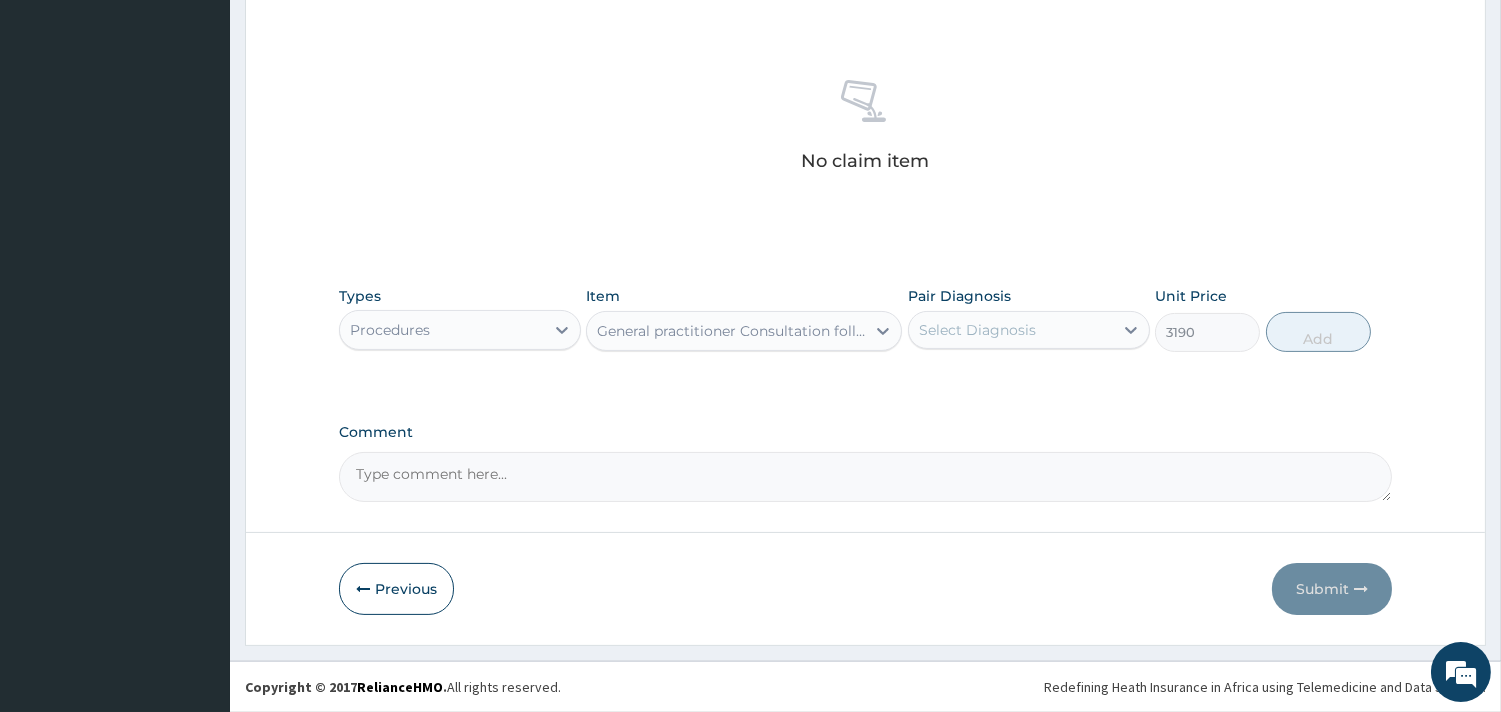 click on "No claim item" at bounding box center [865, 129] 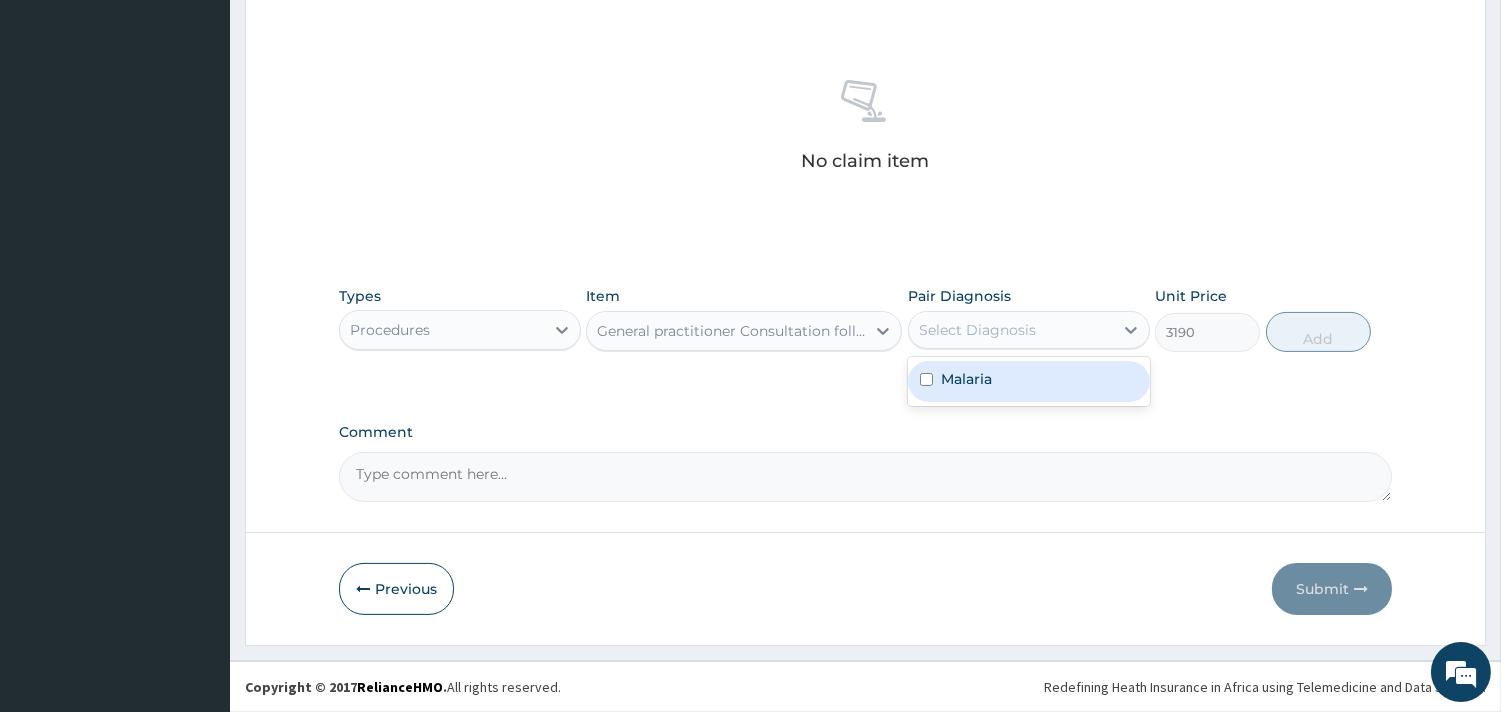click on "Select Diagnosis" at bounding box center (1011, 330) 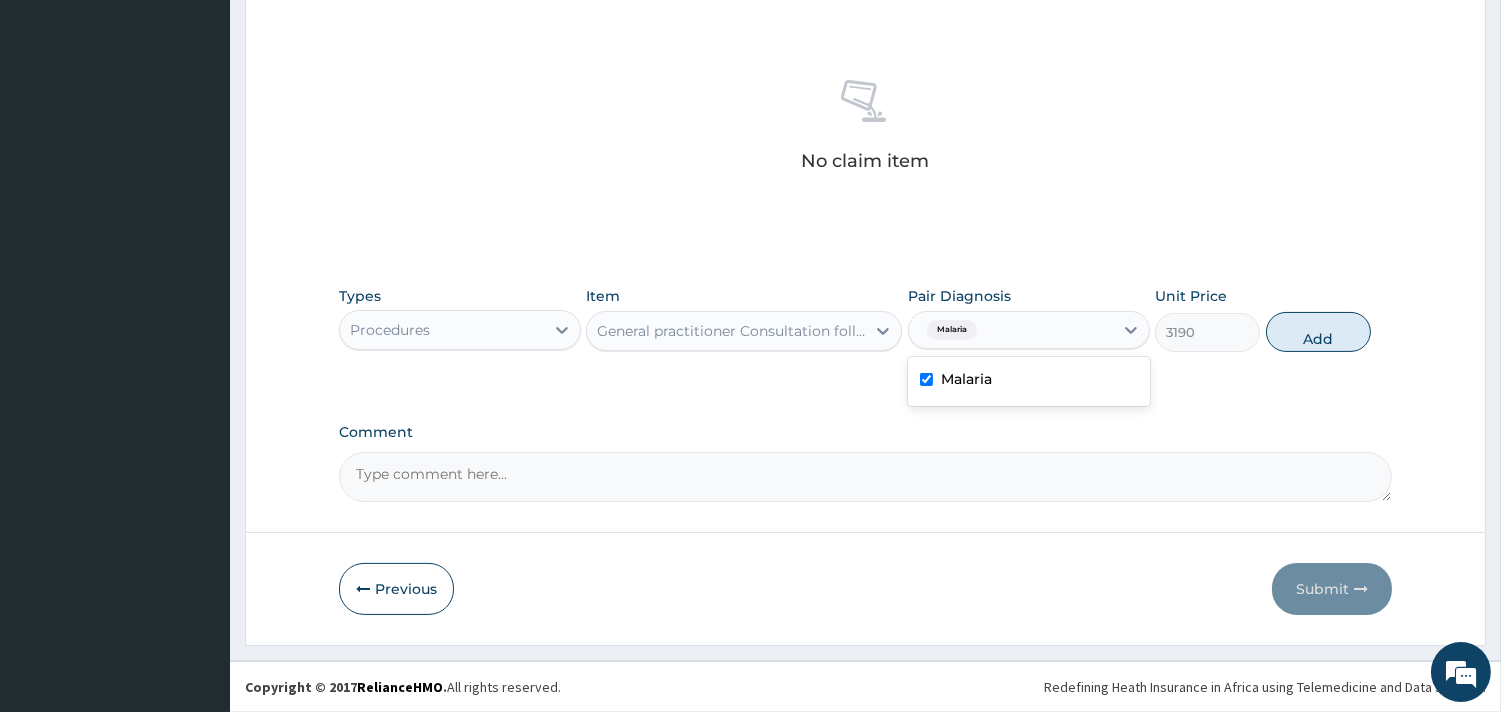 click on "Malaria" at bounding box center (966, 379) 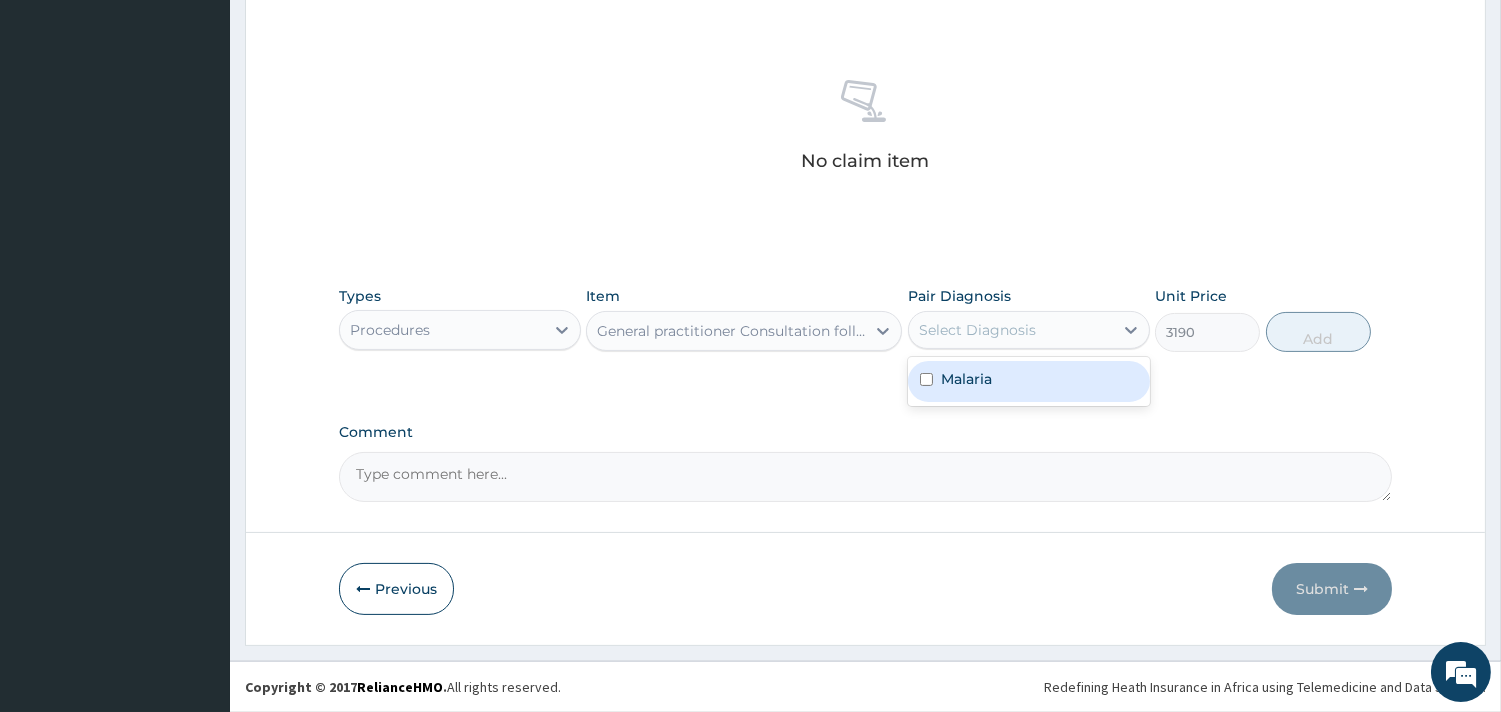 click on "Malaria" at bounding box center (966, 379) 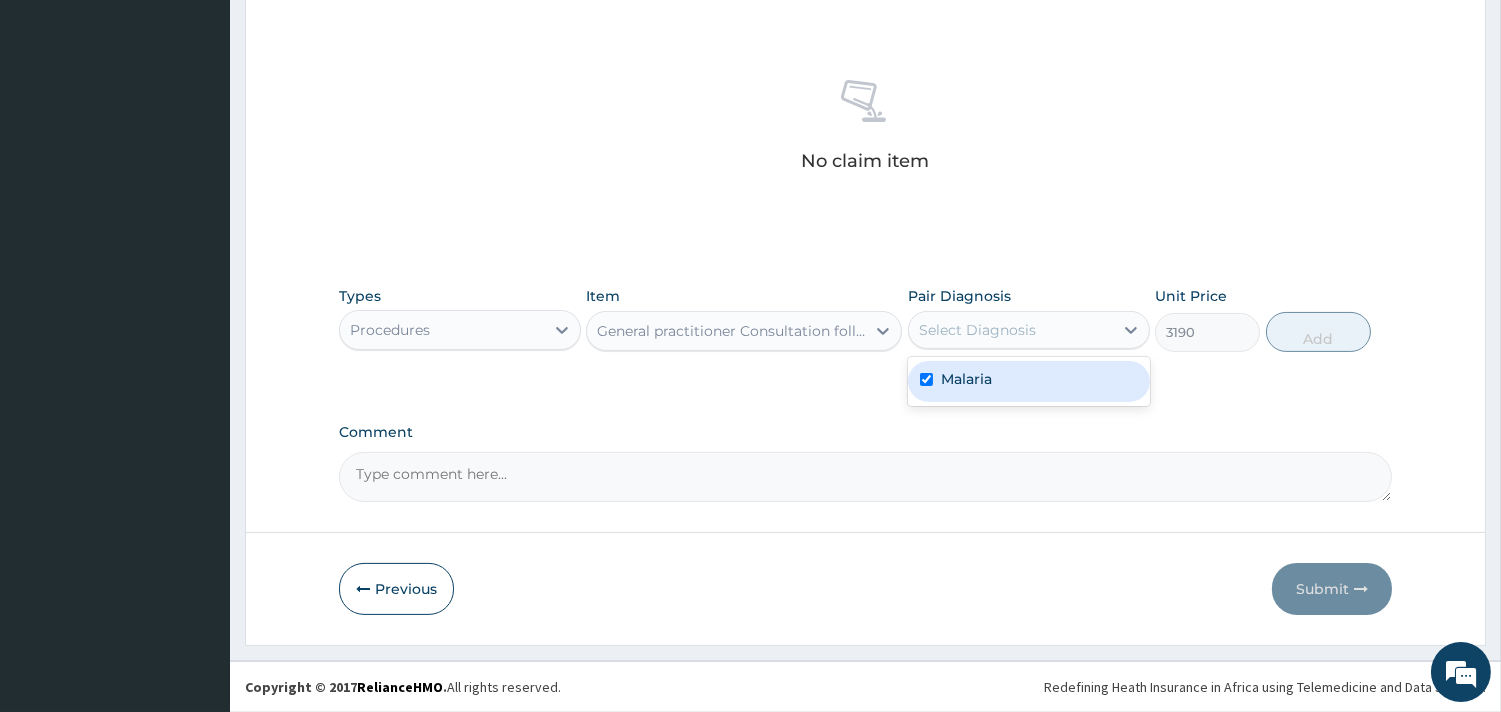 checkbox on "true" 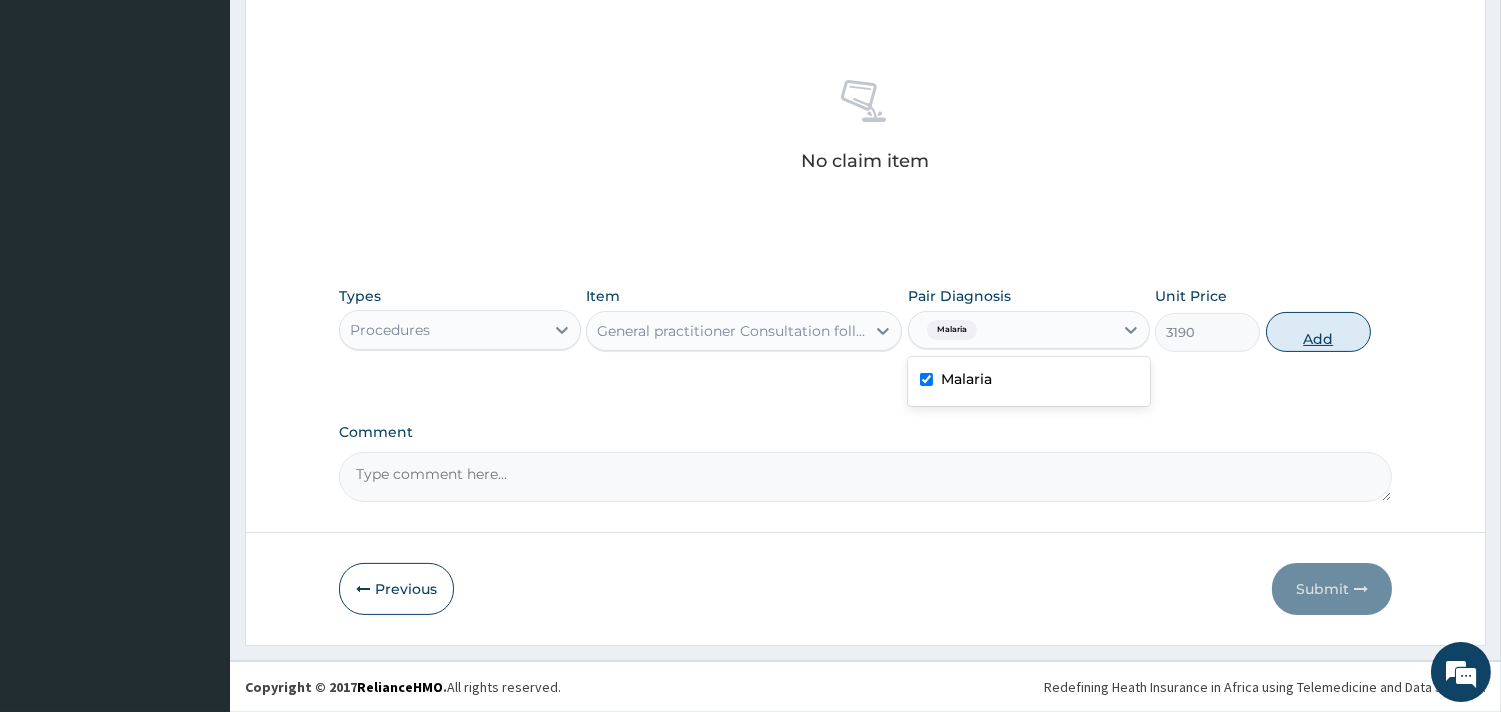 click on "Add" at bounding box center (1318, 332) 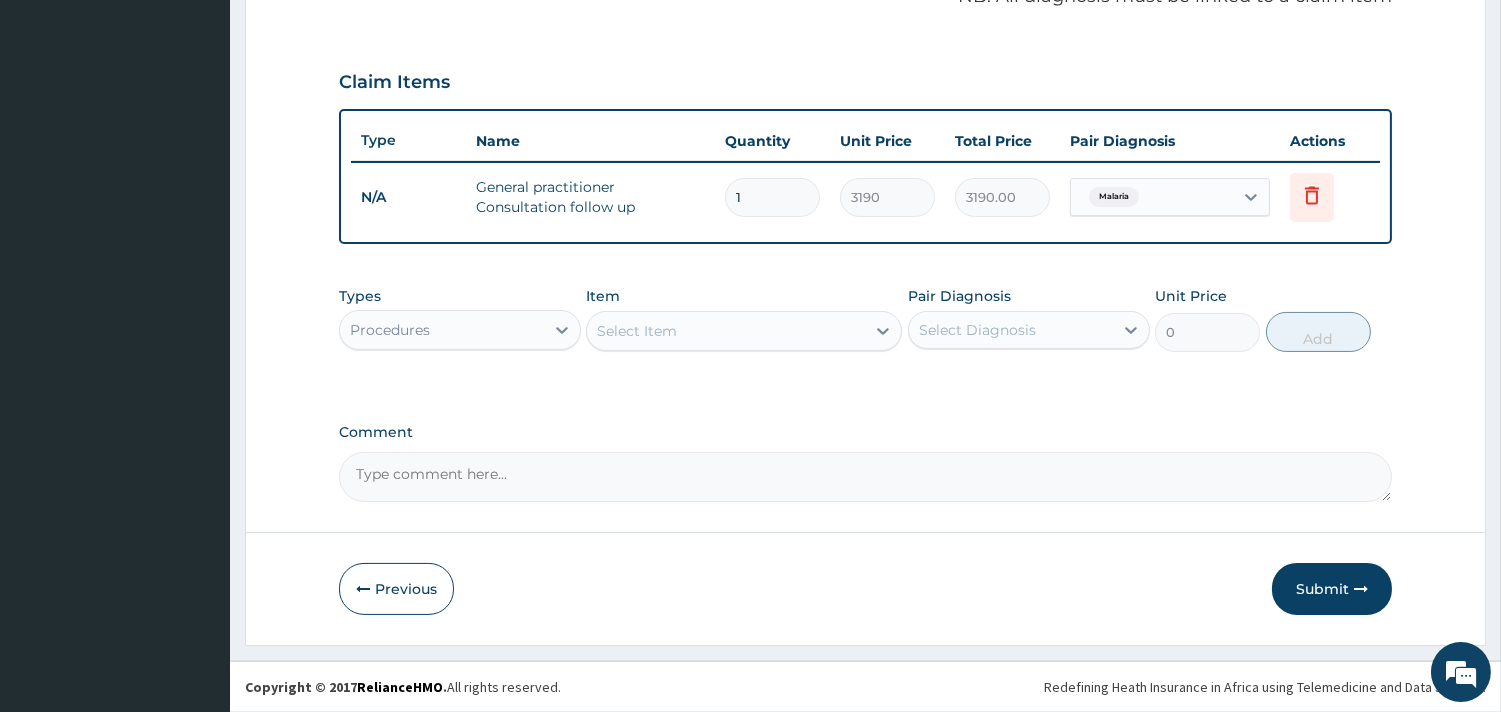 scroll, scrollTop: 633, scrollLeft: 0, axis: vertical 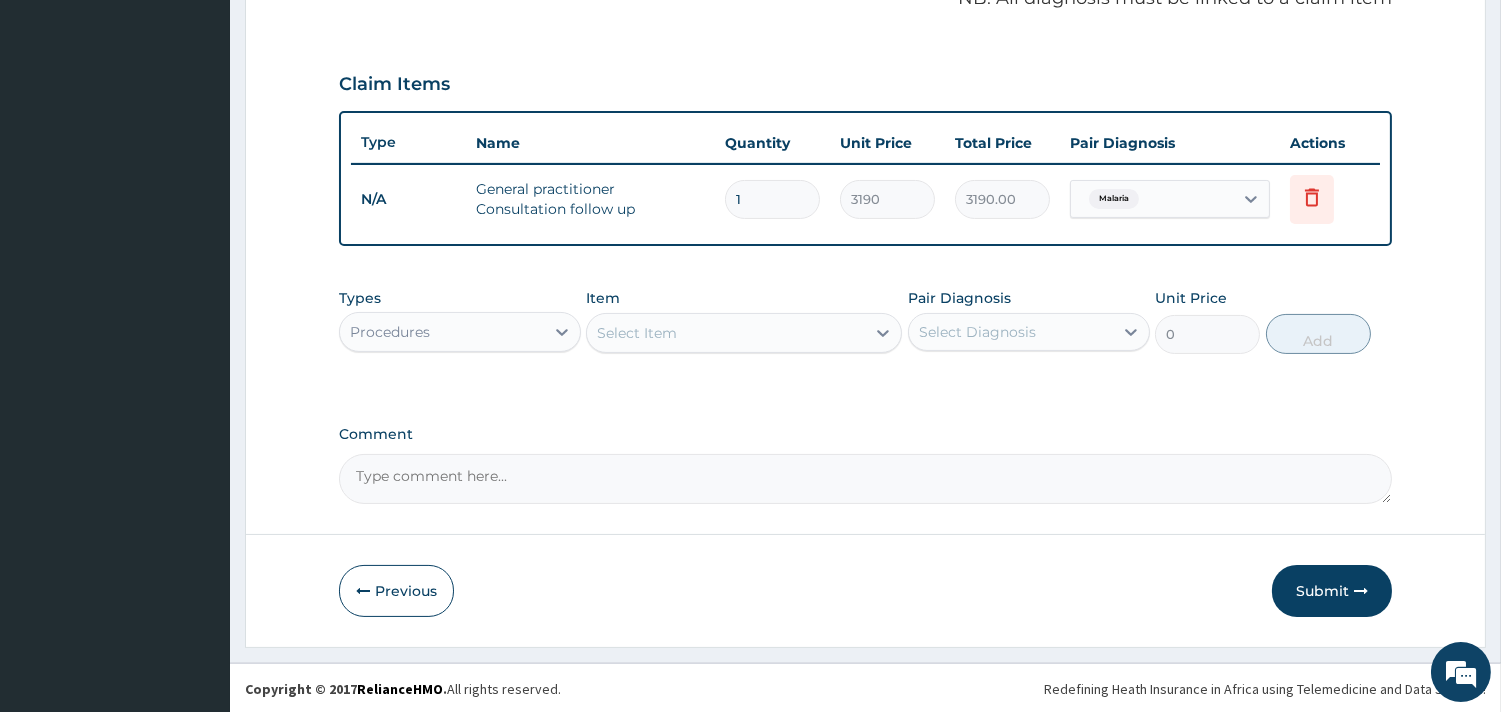 click on "PA Code / Prescription Code Enter Code(Secondary Care Only) Encounter Date 05-08-2025 Important Notice Please enter PA codes before entering items that are not attached to a PA code   All diagnoses entered must be linked to a claim item. Diagnosis & Claim Items that are visible but inactive cannot be edited because they were imported from an already approved PA code. Diagnosis Malaria Confirmed NB: All diagnosis must be linked to a claim item Claim Items Type Name Quantity Unit Price Total Price Pair Diagnosis Actions N/A General practitioner Consultation follow up 1 3190 3190.00 Malaria Delete Types Procedures Item Select Item Pair Diagnosis Select Diagnosis Unit Price 0 Add Comment" at bounding box center (865, 31) 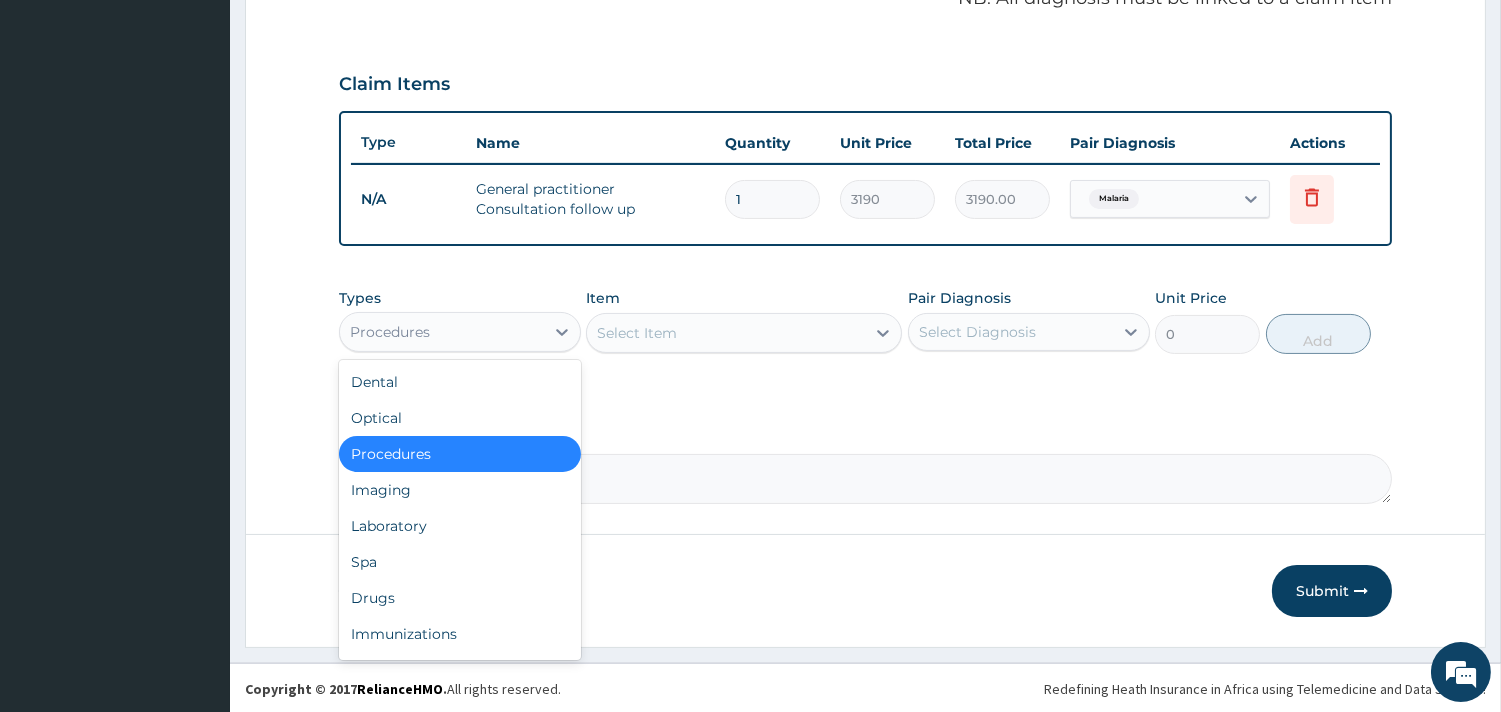 click on "Procedures" at bounding box center (390, 332) 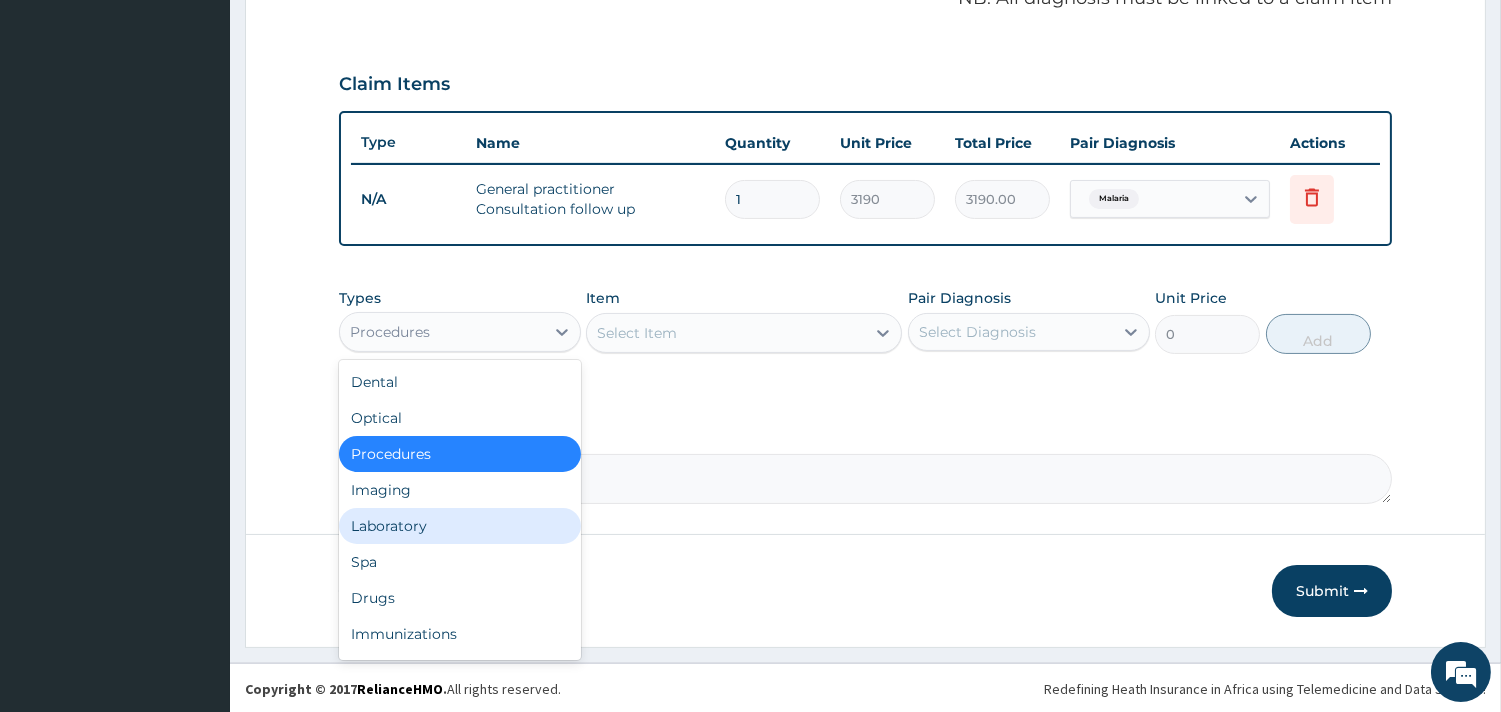click on "Laboratory" at bounding box center [460, 526] 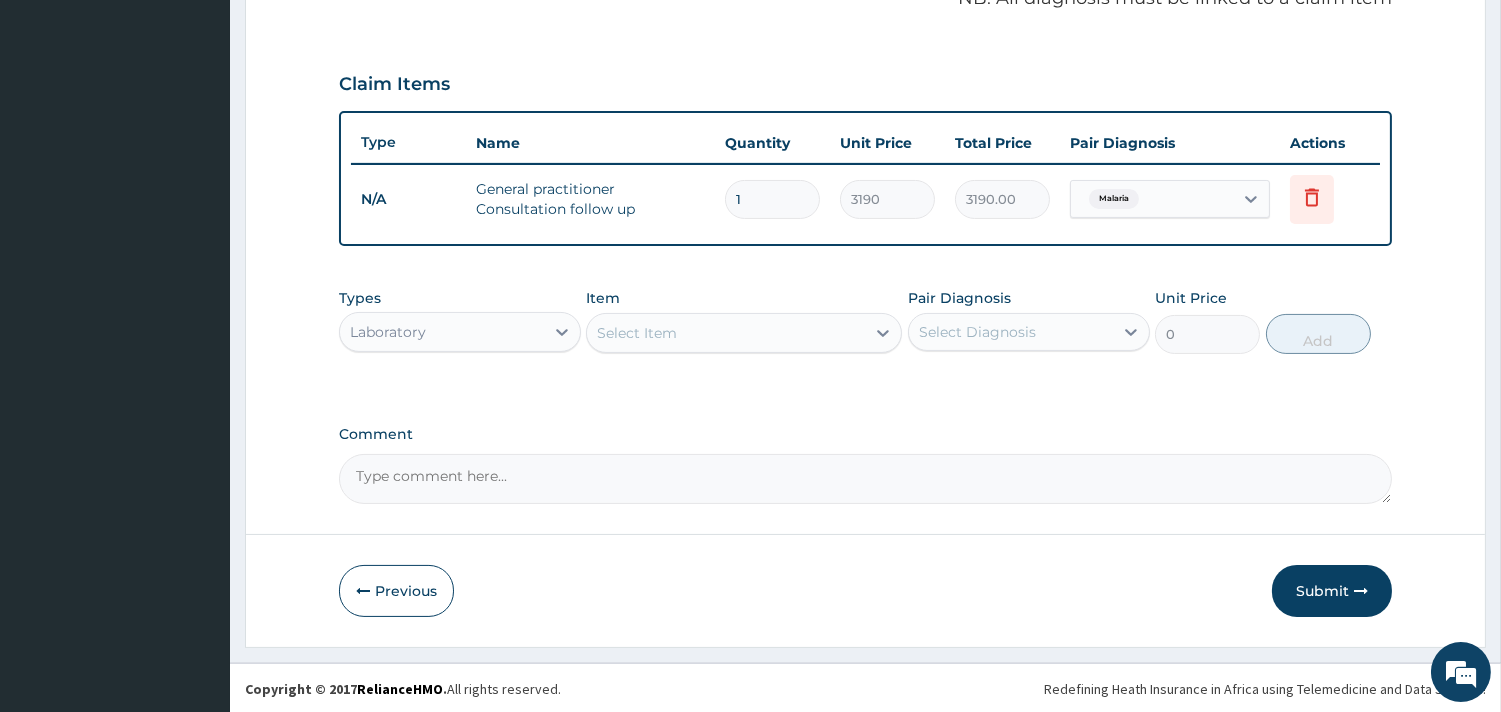 click on "Select Item" at bounding box center [744, 333] 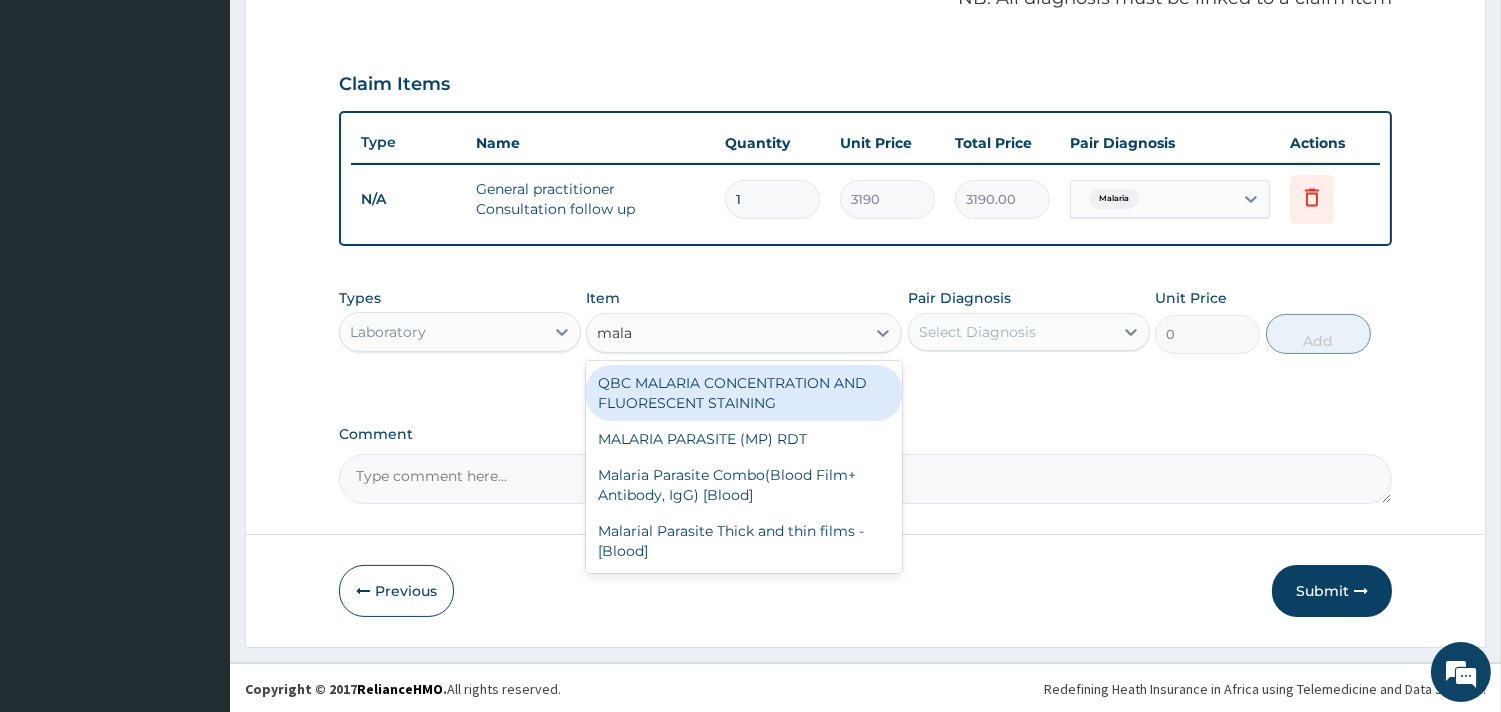 type on "malar" 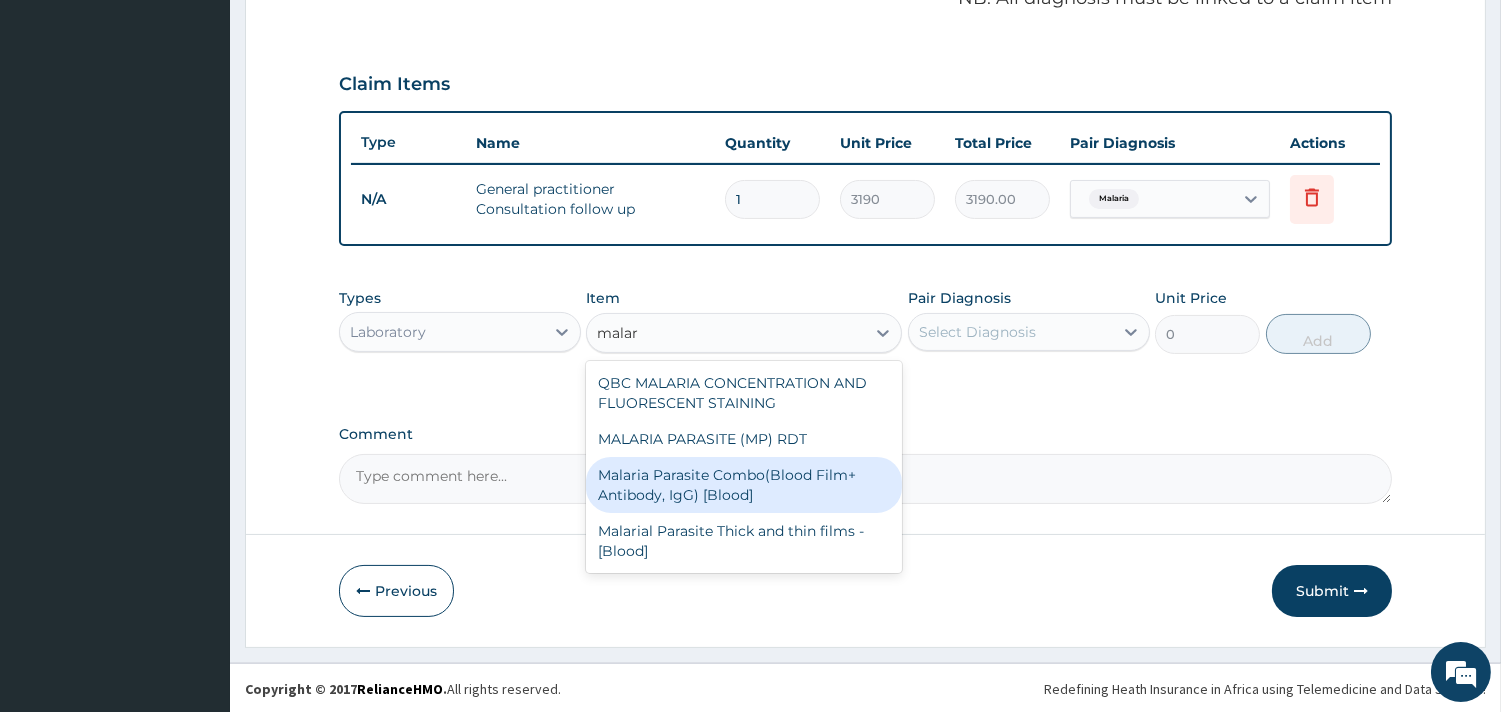 click on "Malaria Parasite Combo(Blood Film+ Antibody, IgG) [Blood]" at bounding box center (744, 485) 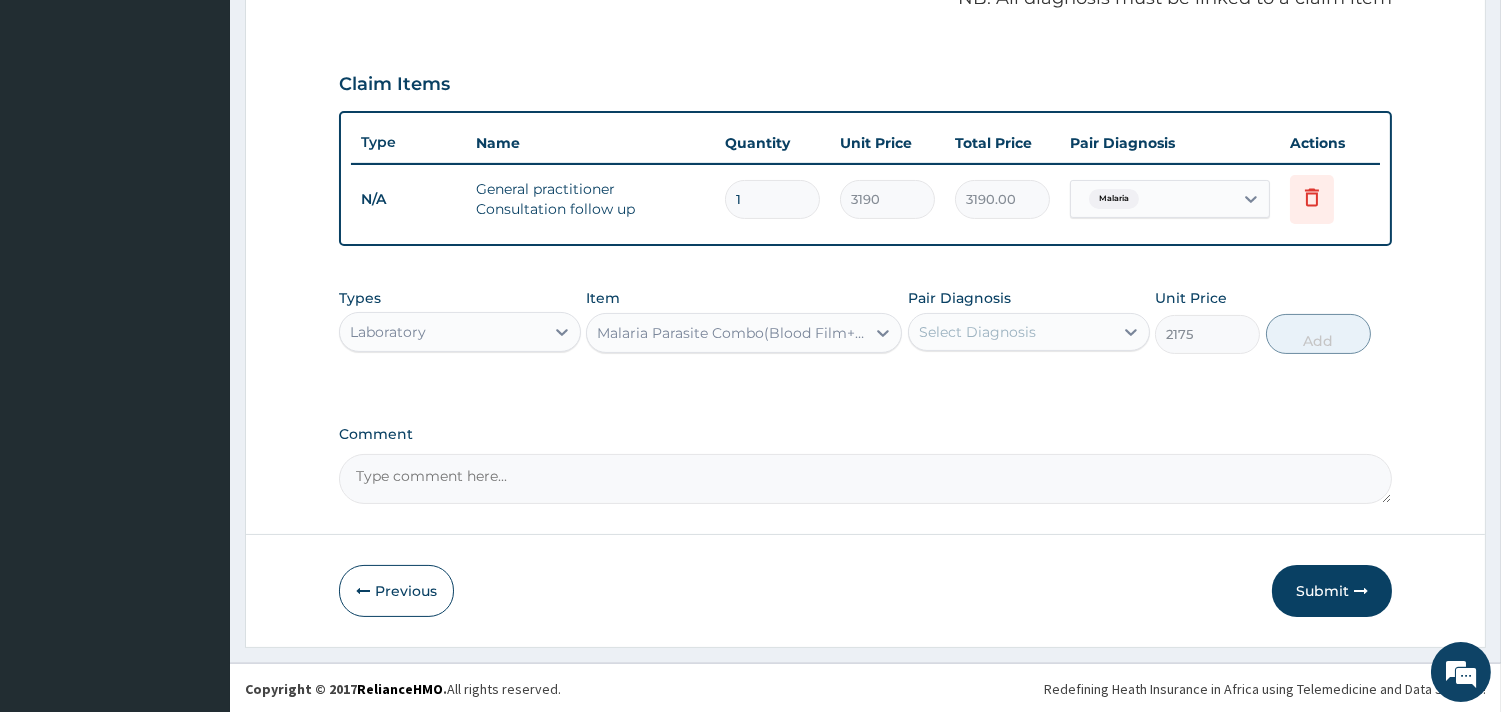 click on "Select Diagnosis" at bounding box center (977, 332) 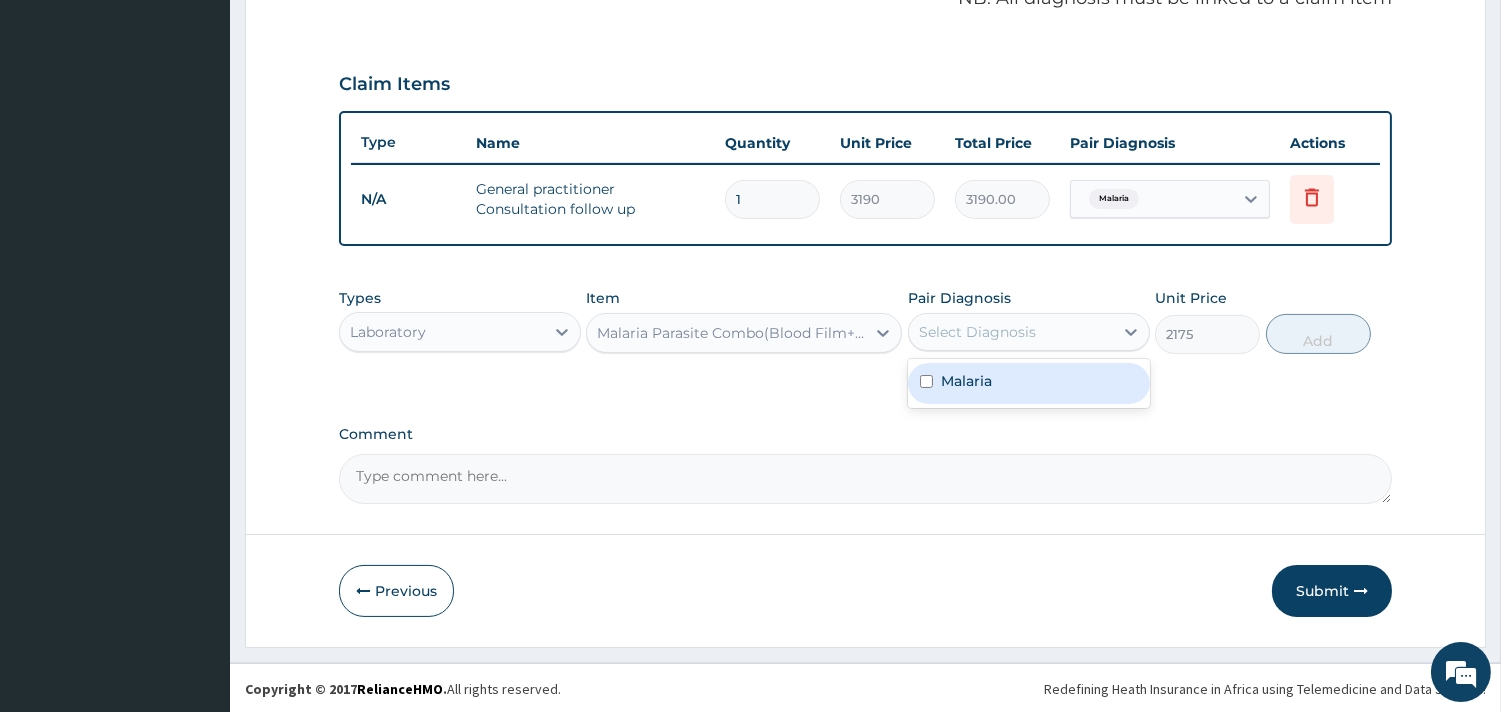 click on "Malaria" at bounding box center [966, 381] 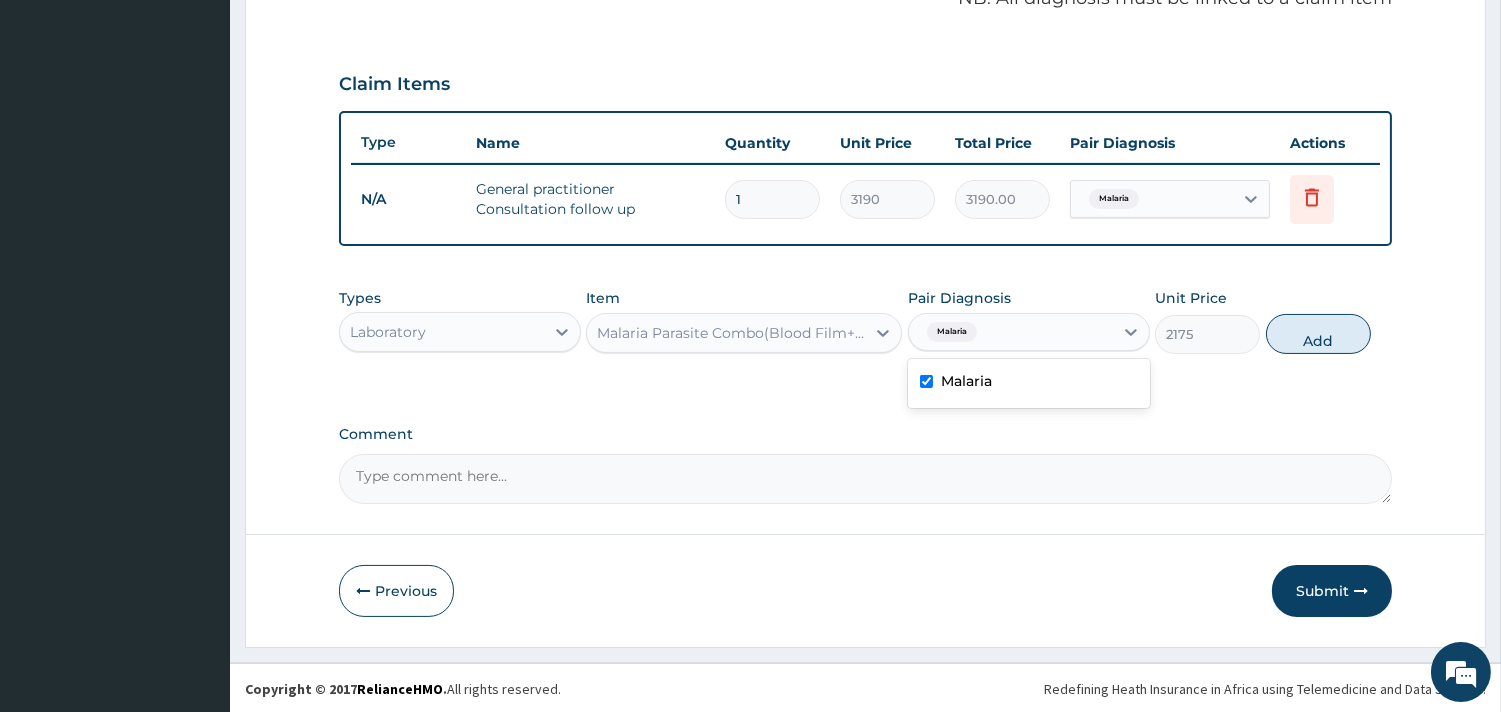 click on "Malaria" at bounding box center (1029, 383) 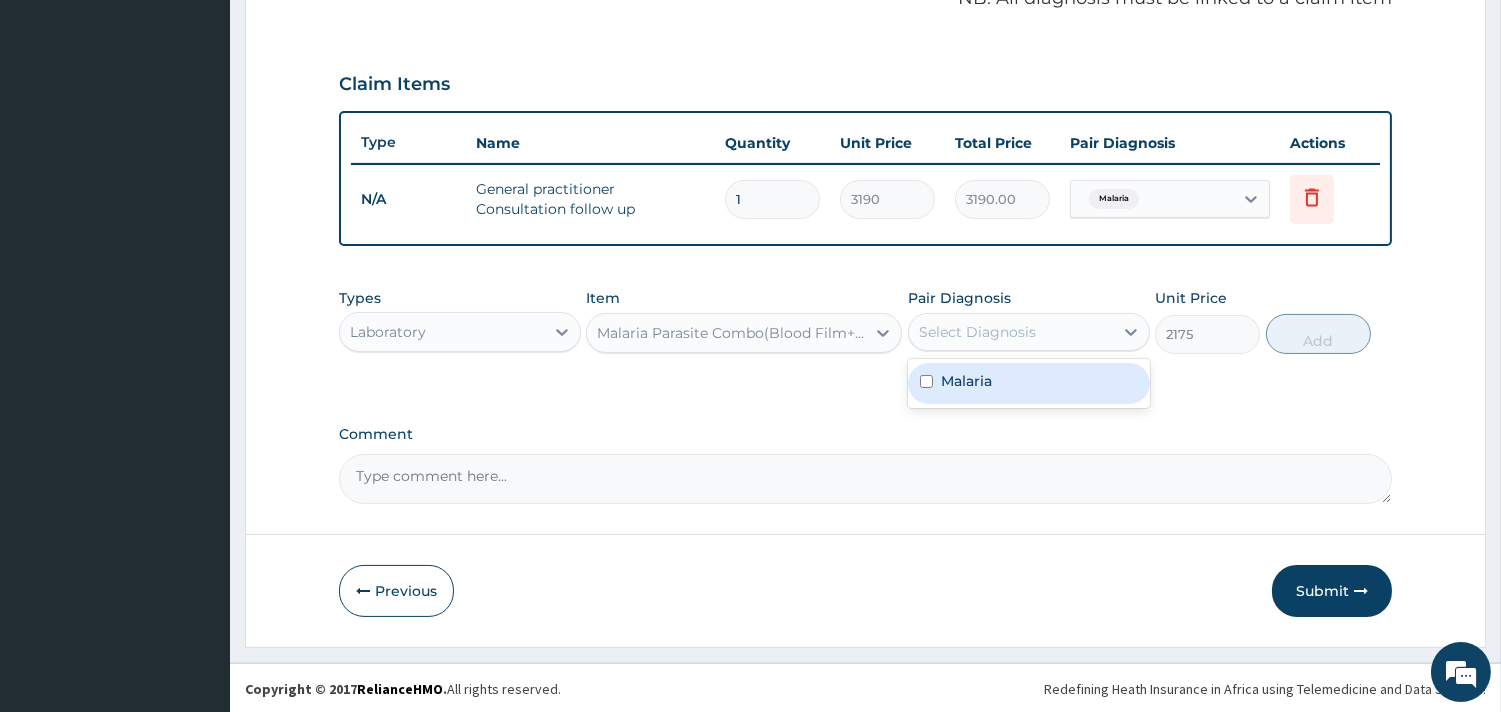 click on "Malaria" at bounding box center (966, 381) 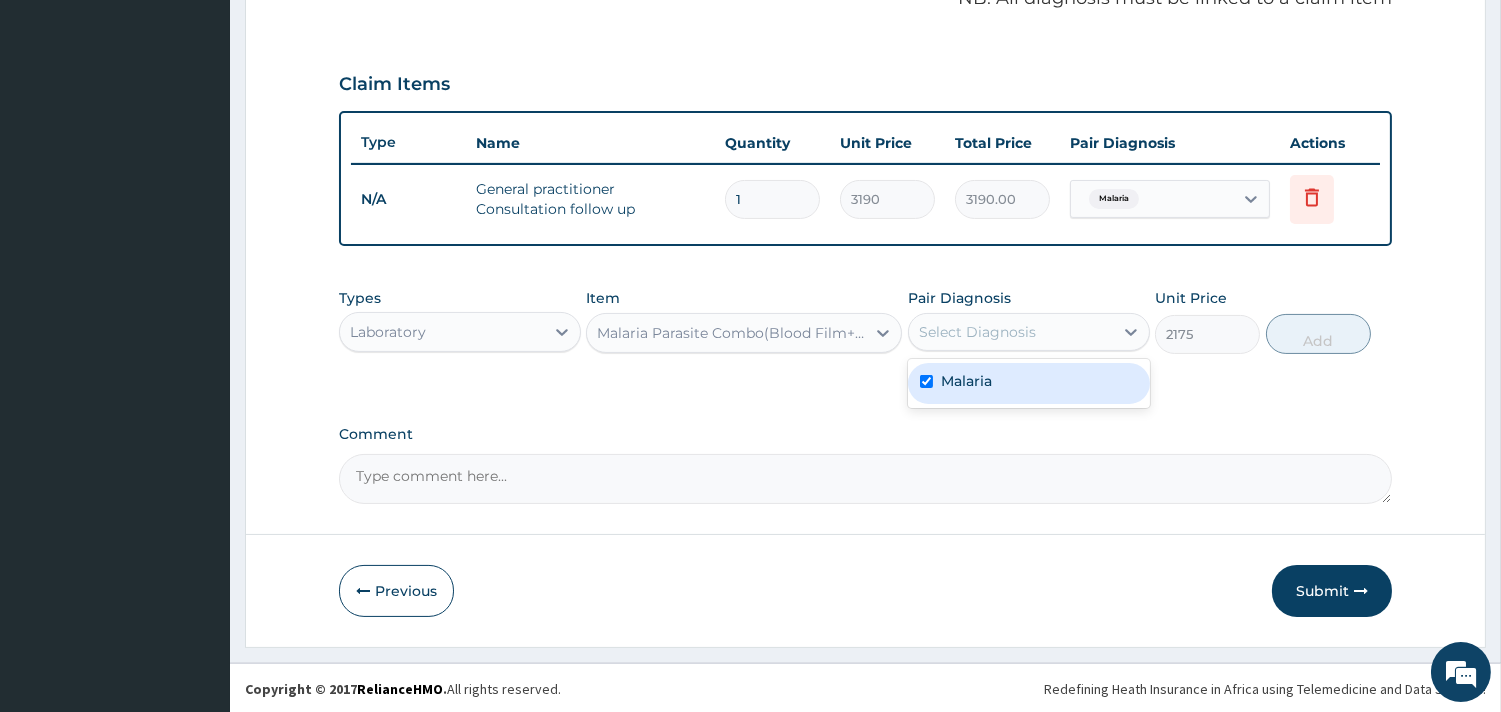 checkbox on "true" 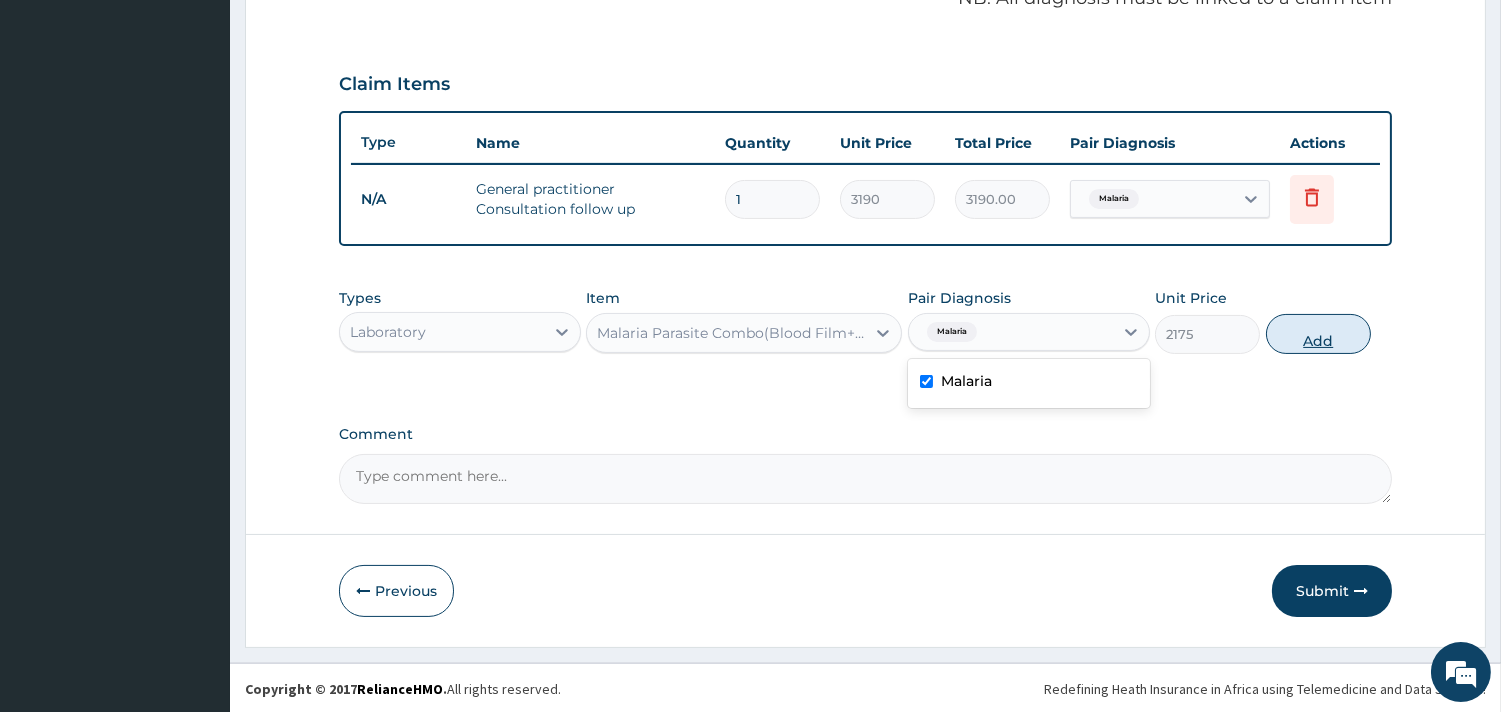 click on "Add" at bounding box center [1318, 334] 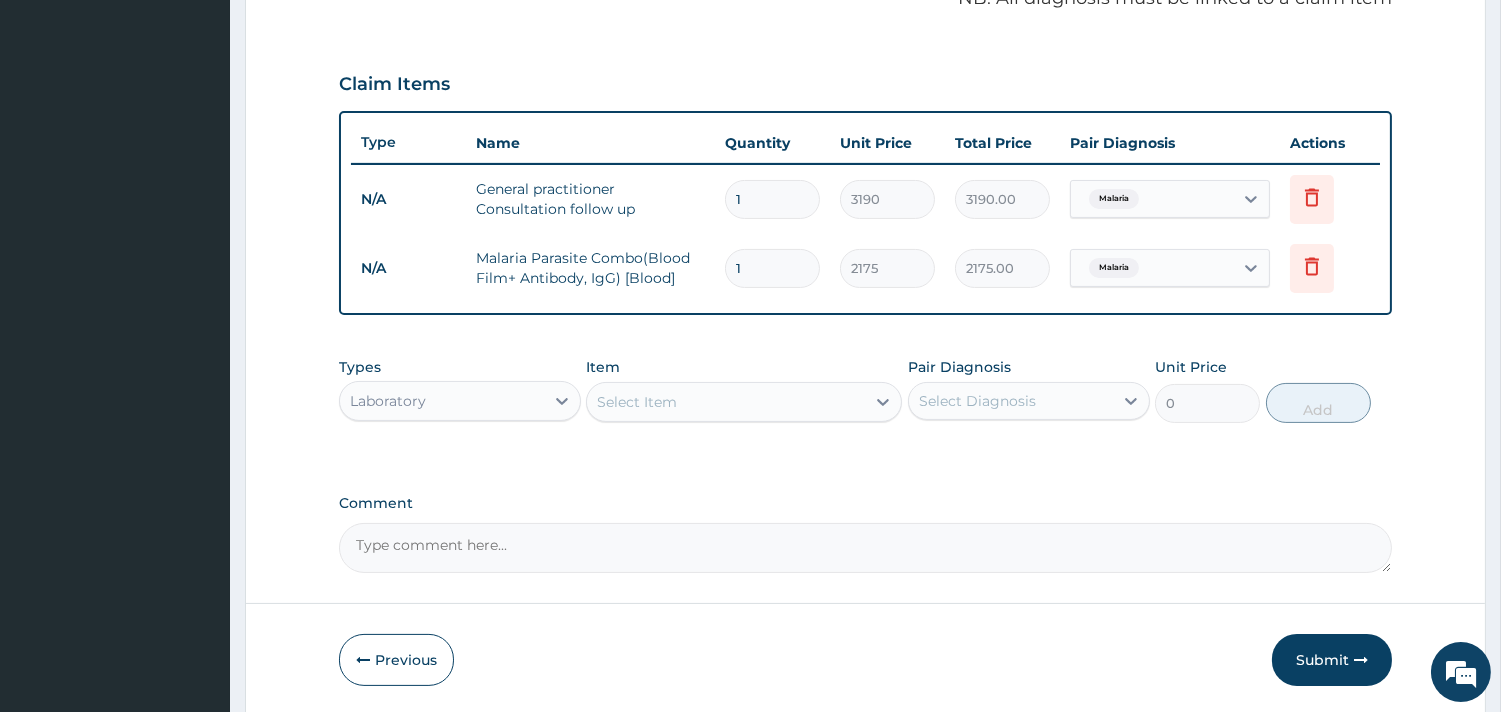 click on "Types Laboratory Item Select Item Pair Diagnosis Select Diagnosis Unit Price 0 Add" at bounding box center [865, 390] 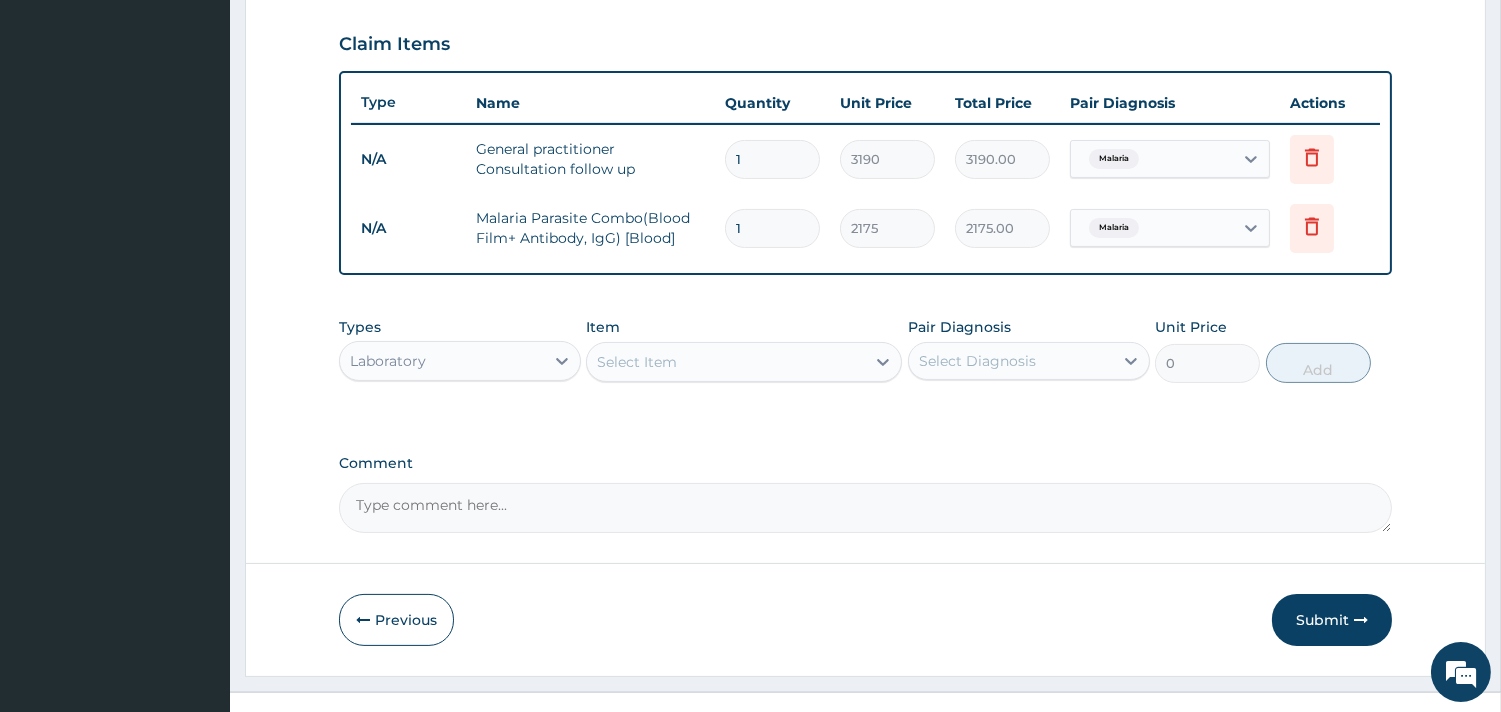 scroll, scrollTop: 677, scrollLeft: 0, axis: vertical 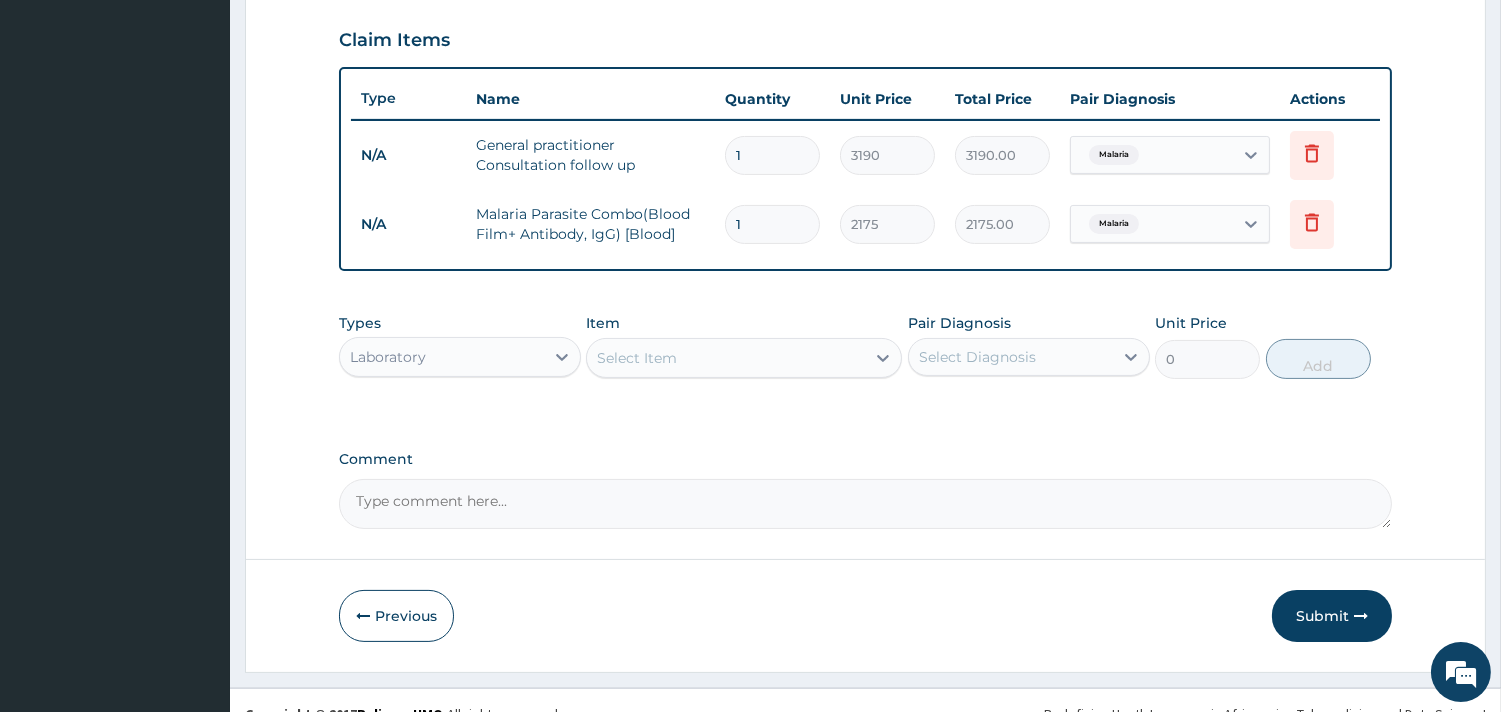 click on "Select Item" at bounding box center (637, 358) 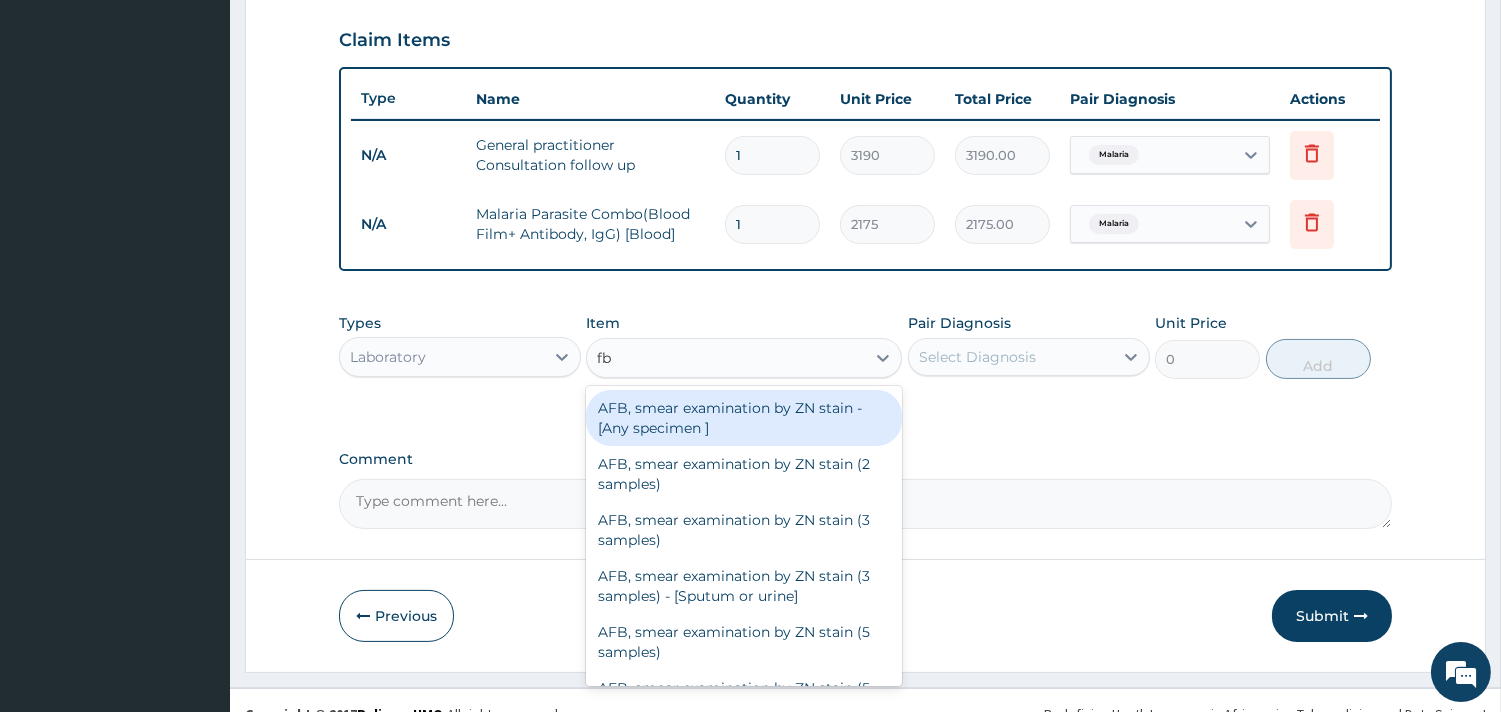 type on "fbc" 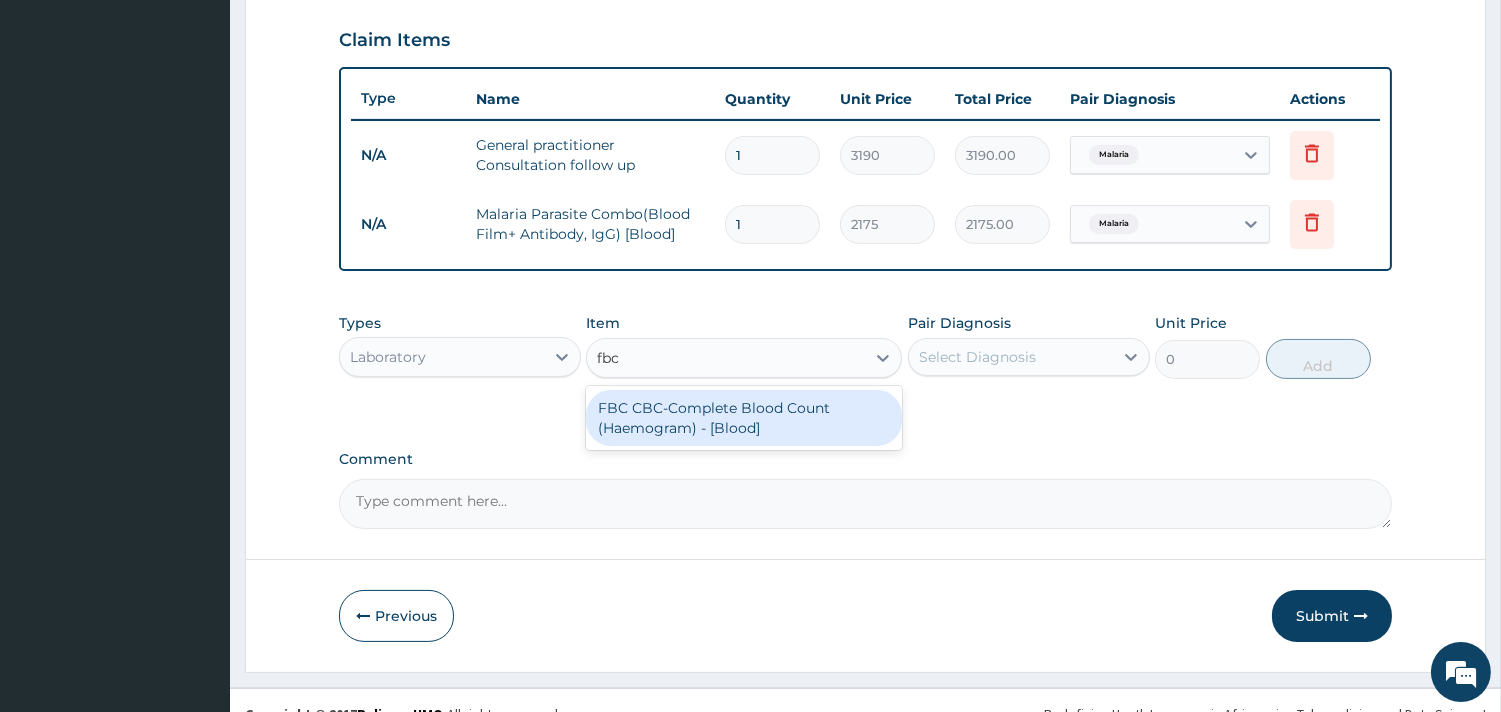 click on "FBC CBC-Complete Blood Count (Haemogram) - [Blood]" at bounding box center (744, 418) 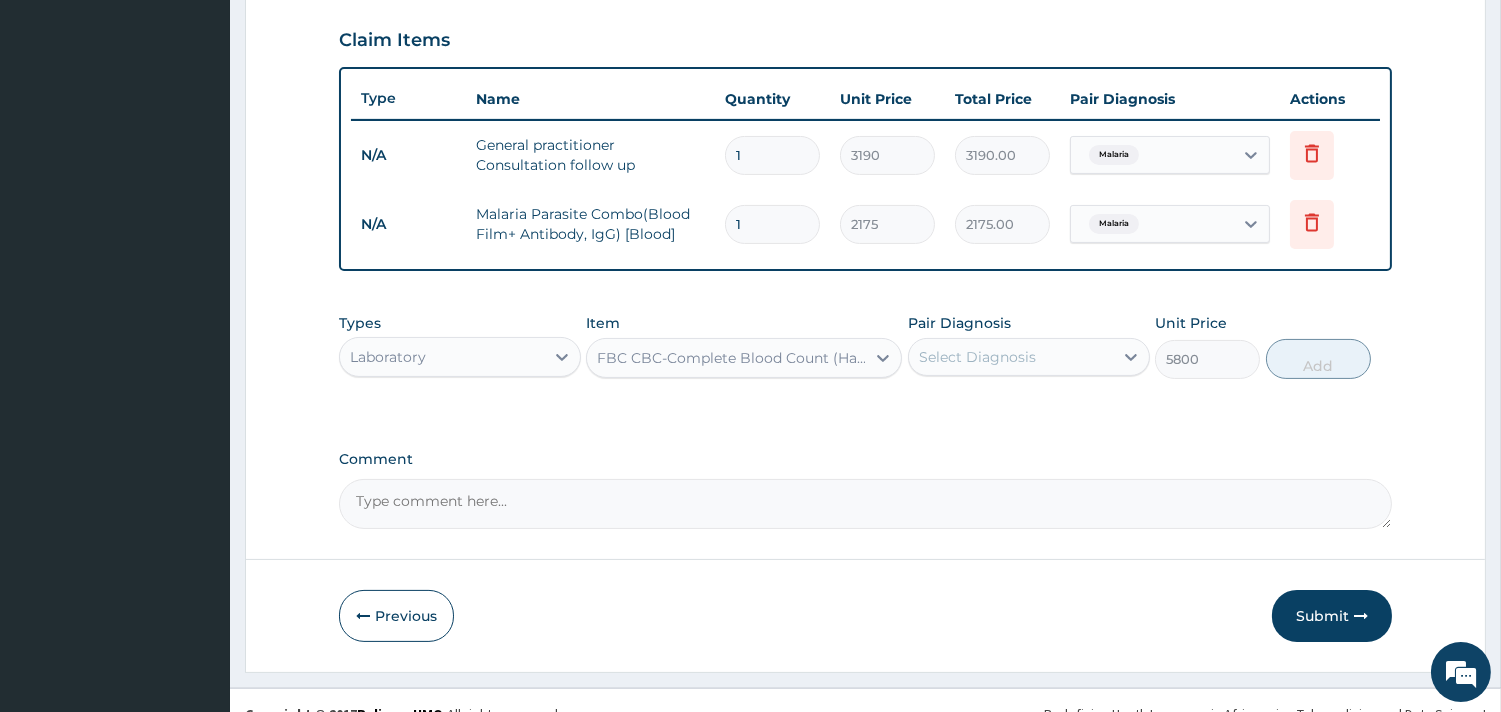 click on "Select Diagnosis" at bounding box center (977, 357) 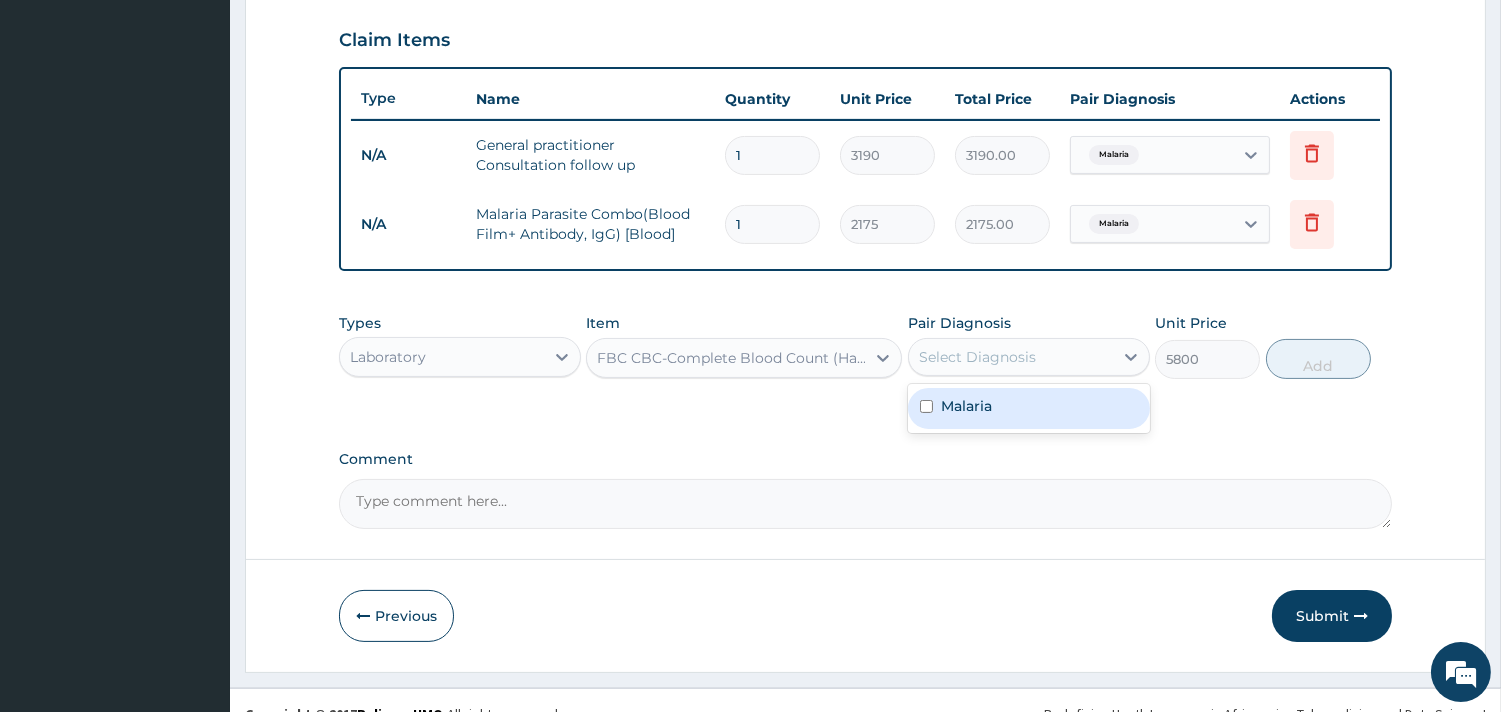 click on "Malaria" at bounding box center (966, 406) 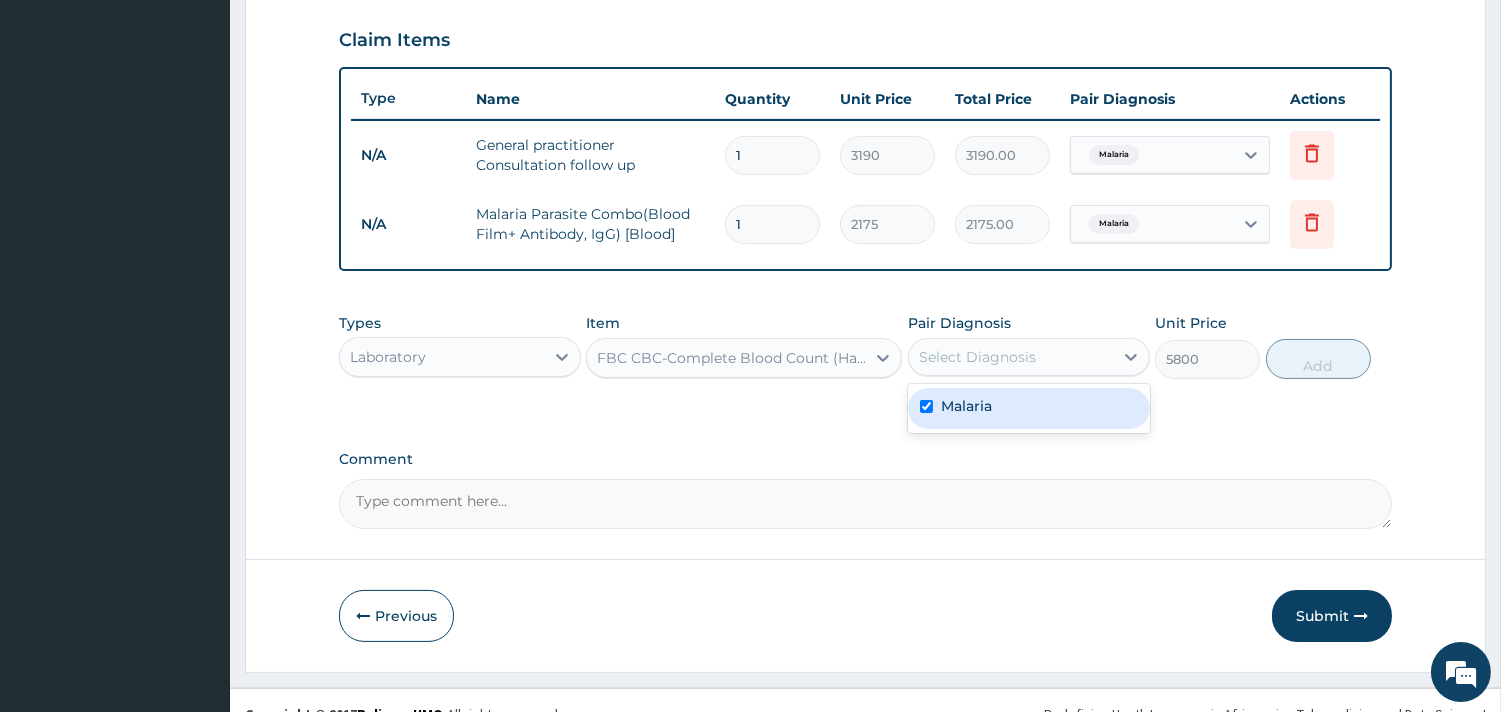 checkbox on "true" 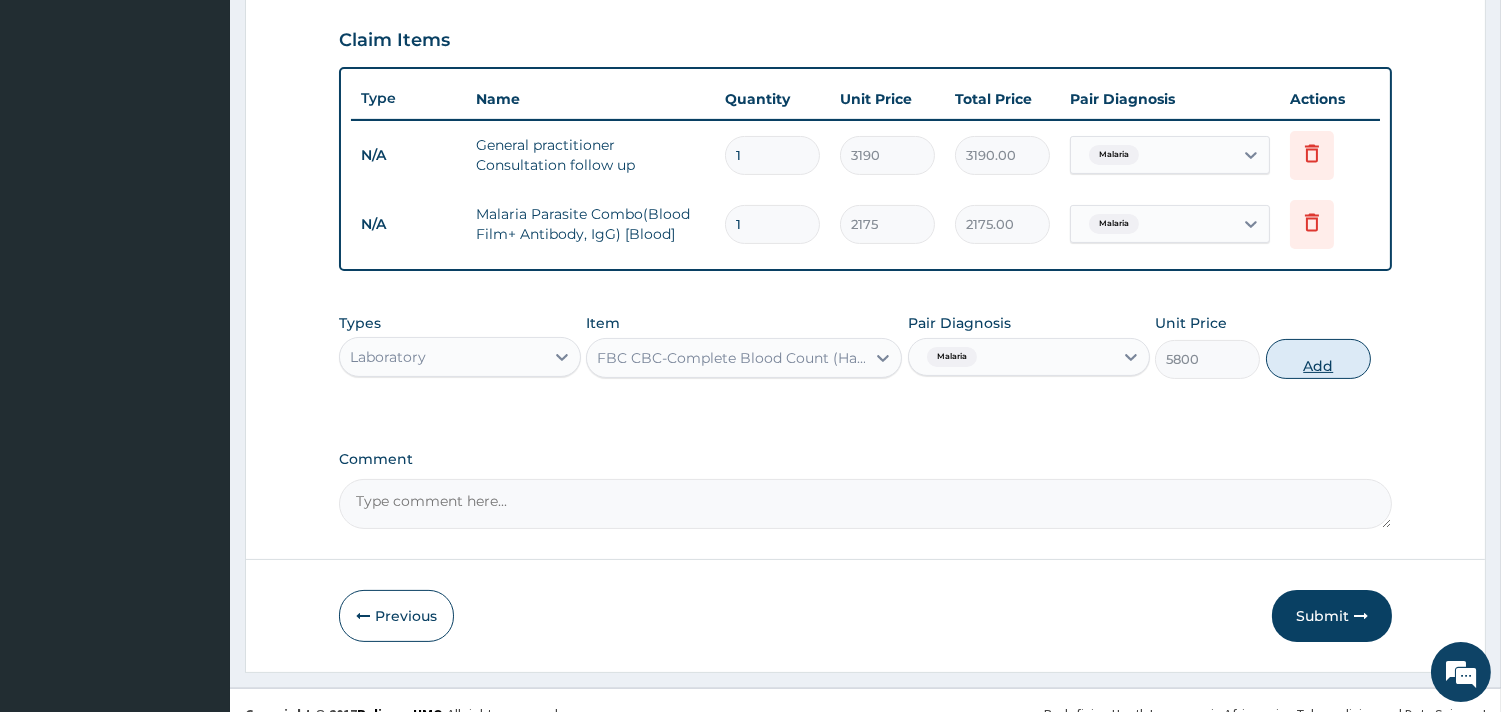 click on "Add" at bounding box center (1318, 359) 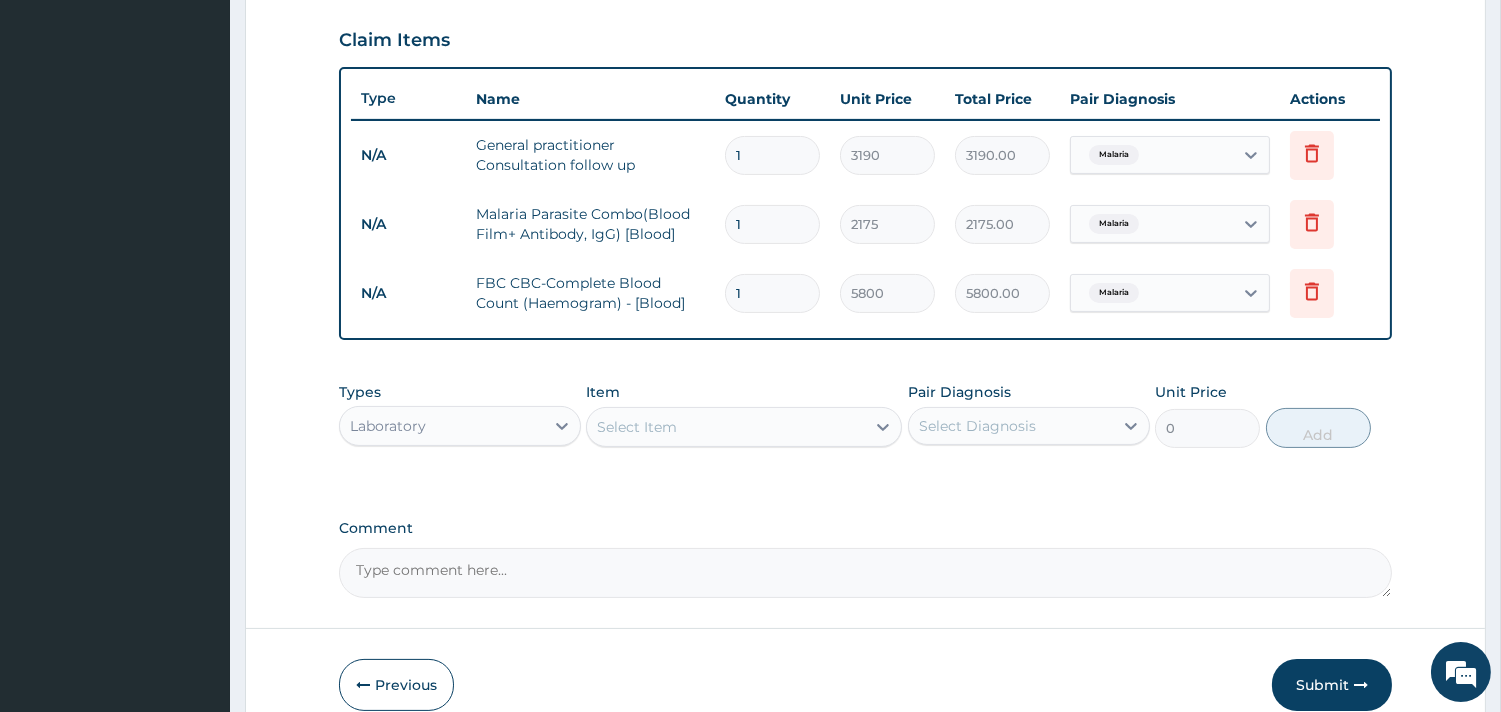 click on "PA Code / Prescription Code Enter Code(Secondary Care Only) Encounter Date 05-08-2025 Important Notice Please enter PA codes before entering items that are not attached to a PA code   All diagnoses entered must be linked to a claim item. Diagnosis & Claim Items that are visible but inactive cannot be edited because they were imported from an already approved PA code. Diagnosis Malaria Confirmed NB: All diagnosis must be linked to a claim item Claim Items Type Name Quantity Unit Price Total Price Pair Diagnosis Actions N/A General practitioner Consultation follow up 1 3190 3190.00 Malaria Delete N/A Malaria Parasite Combo(Blood Film+ Antibody, IgG) [Blood] 1 2175 2175.00 Malaria Delete N/A FBC CBC-Complete Blood Count (Haemogram) - [Blood] 1 5800 5800.00 Malaria Delete Types Laboratory Item Select Item Pair Diagnosis Select Diagnosis Unit Price 0 Add Comment" at bounding box center [865, 56] 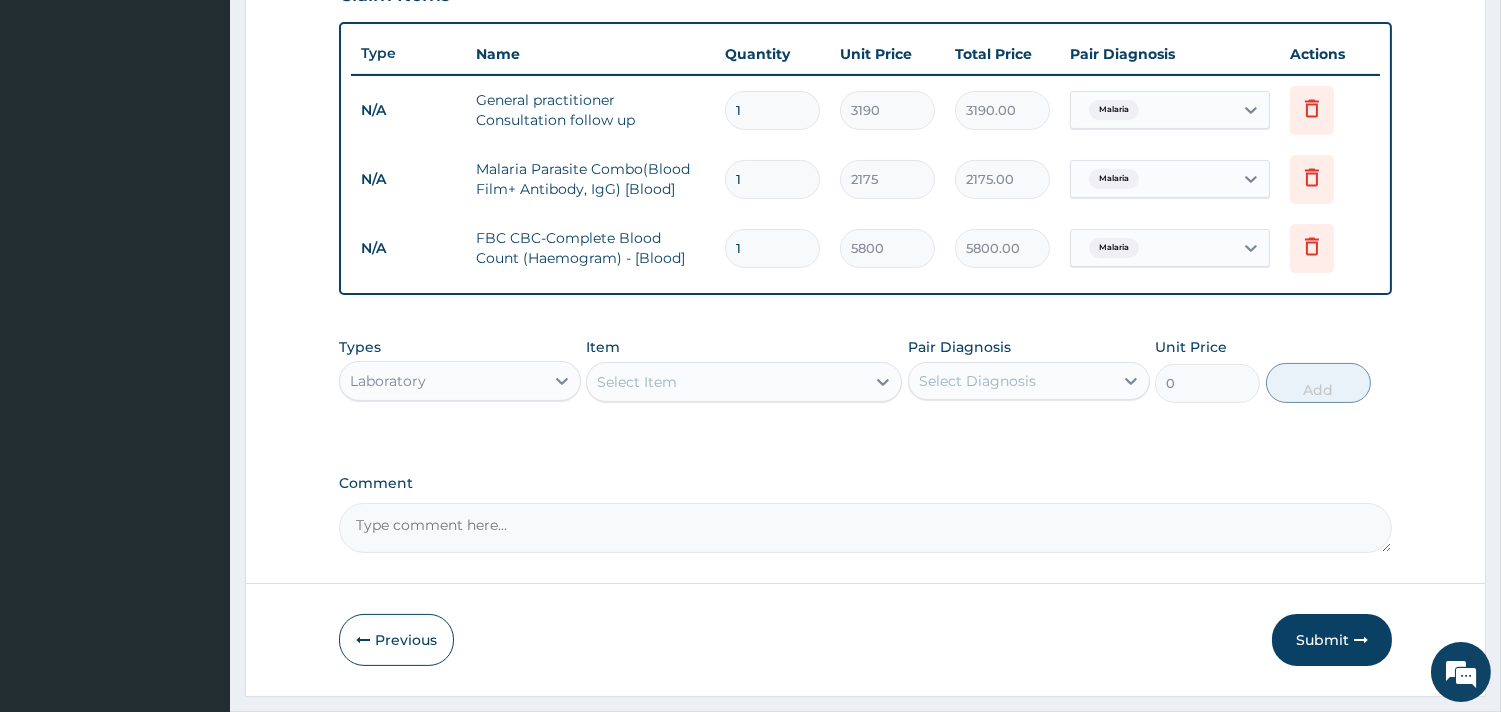 scroll, scrollTop: 772, scrollLeft: 0, axis: vertical 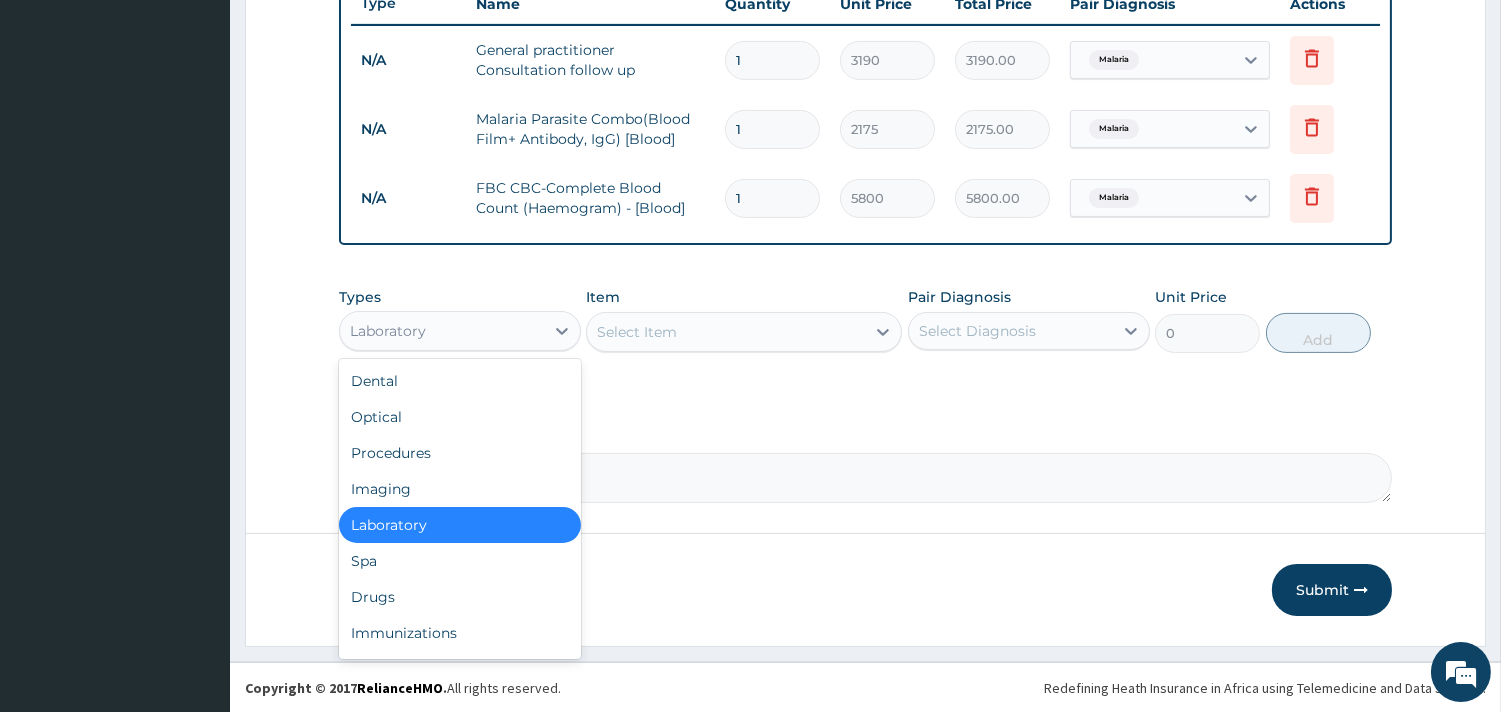 click on "Laboratory" at bounding box center (388, 331) 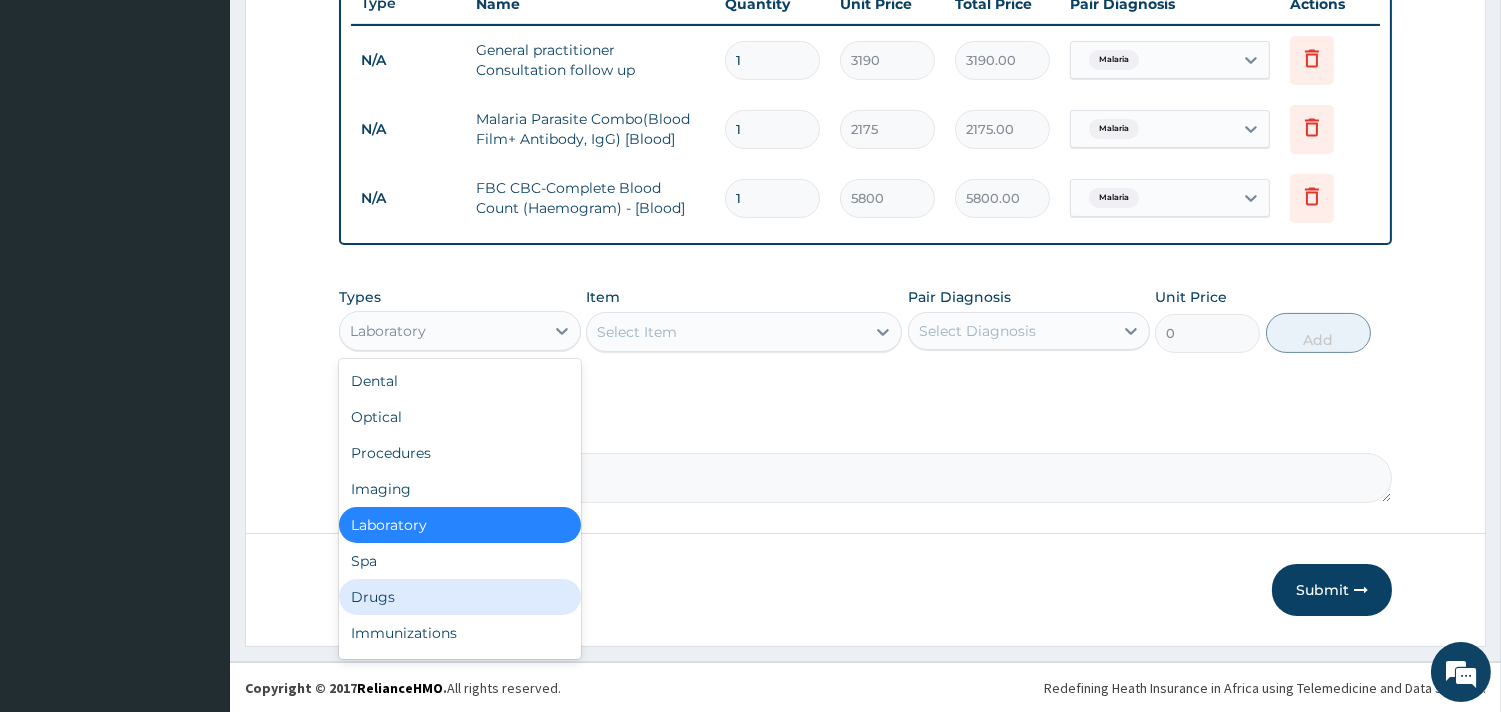 click on "Drugs" at bounding box center [460, 597] 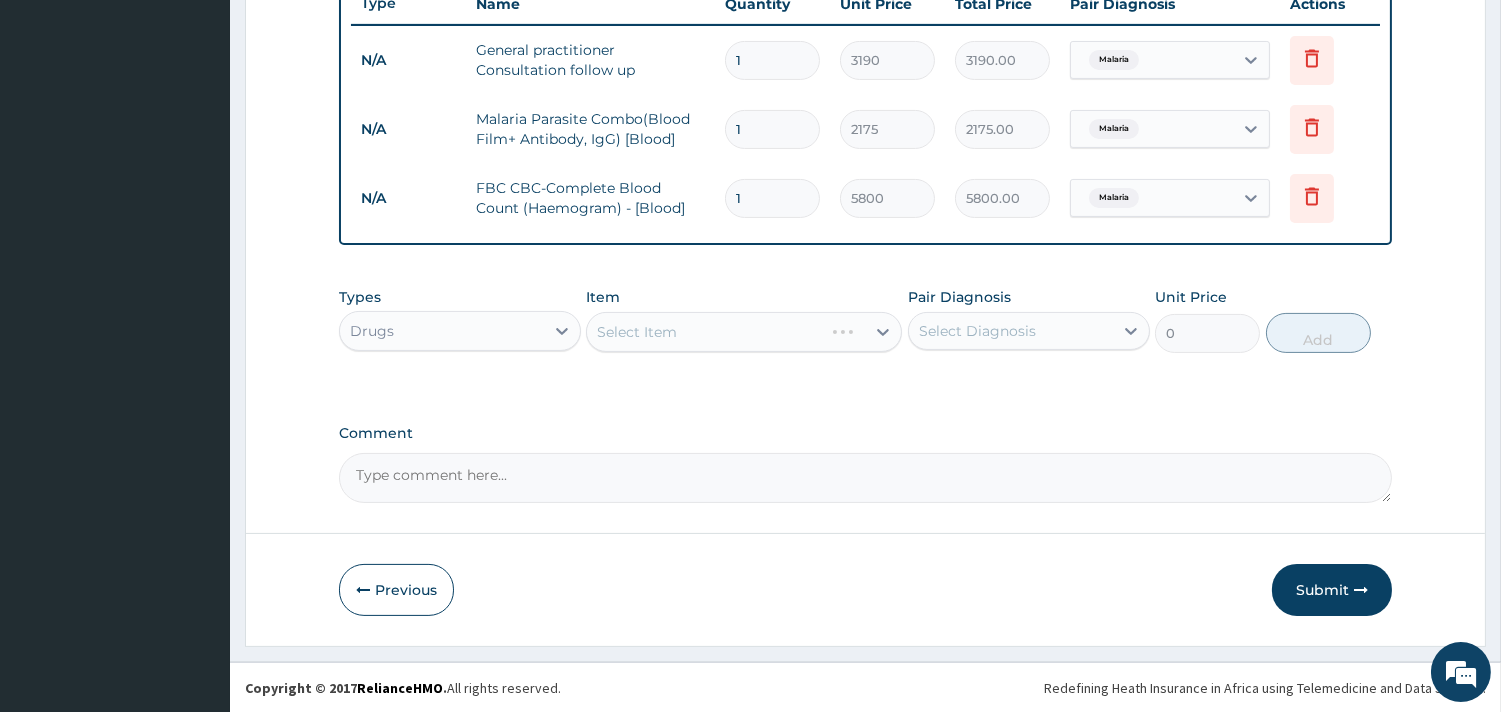 click on "PA Code / Prescription Code Enter Code(Secondary Care Only) Encounter Date 05-08-2025 Important Notice Please enter PA codes before entering items that are not attached to a PA code   All diagnoses entered must be linked to a claim item. Diagnosis & Claim Items that are visible but inactive cannot be edited because they were imported from an already approved PA code. Diagnosis Malaria Confirmed NB: All diagnosis must be linked to a claim item Claim Items Type Name Quantity Unit Price Total Price Pair Diagnosis Actions N/A General practitioner Consultation follow up 1 3190 3190.00 Malaria Delete N/A Malaria Parasite Combo(Blood Film+ Antibody, IgG) [Blood] 1 2175 2175.00 Malaria Delete N/A FBC CBC-Complete Blood Count (Haemogram) - [Blood] 1 5800 5800.00 Malaria Delete Types option Drugs, selected.   Select is focused ,type to refine list, press Down to open the menu,  Drugs Item Select Item Pair Diagnosis Select Diagnosis Unit Price 0 Add Comment" at bounding box center (865, -39) 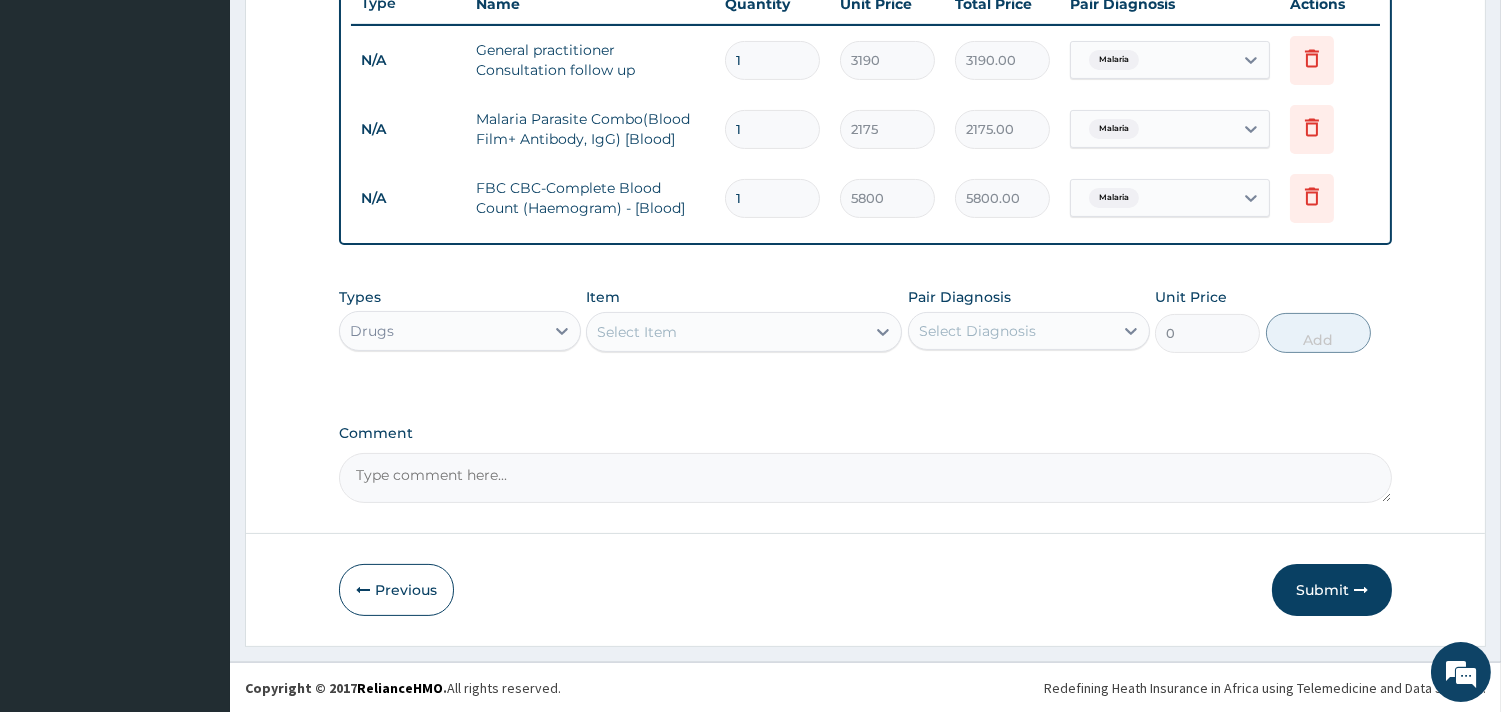 click on "Select Item" at bounding box center (637, 332) 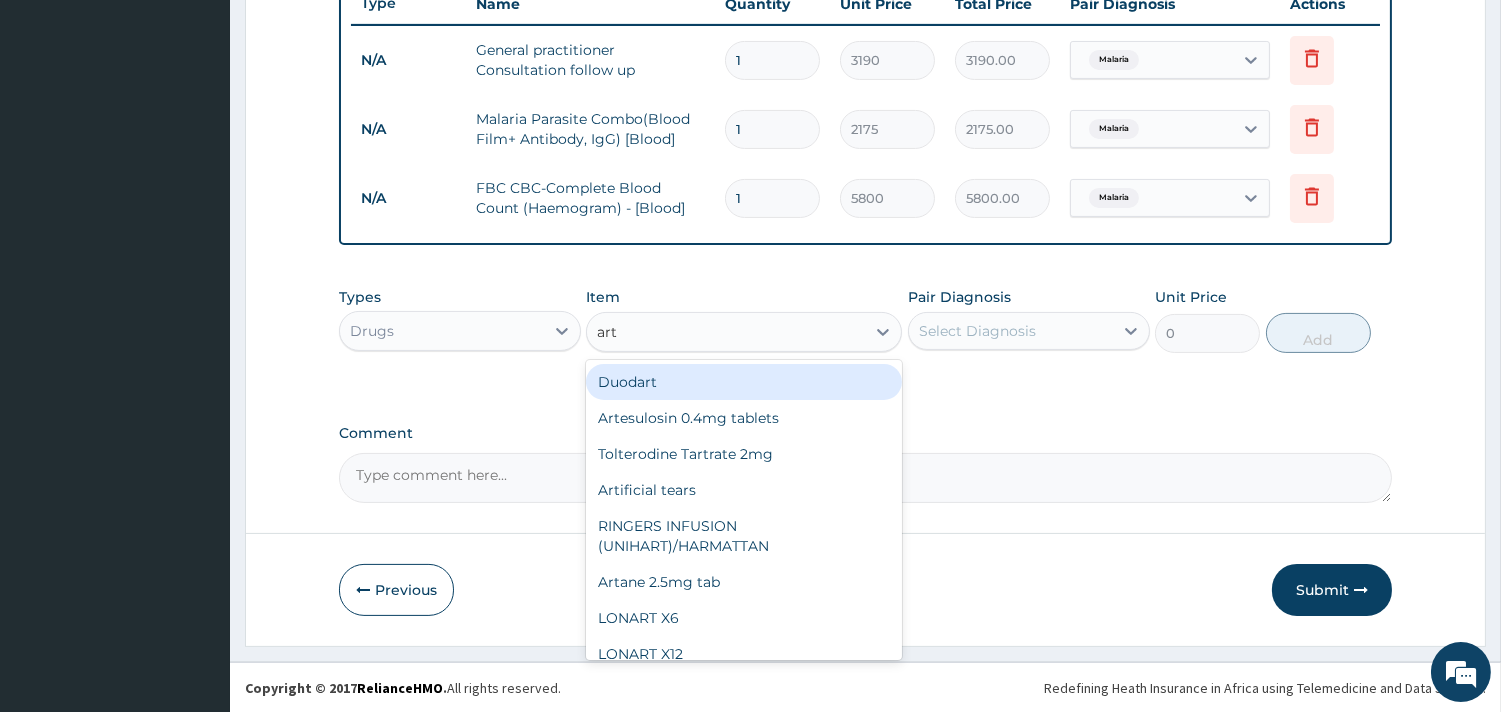 type on "arte" 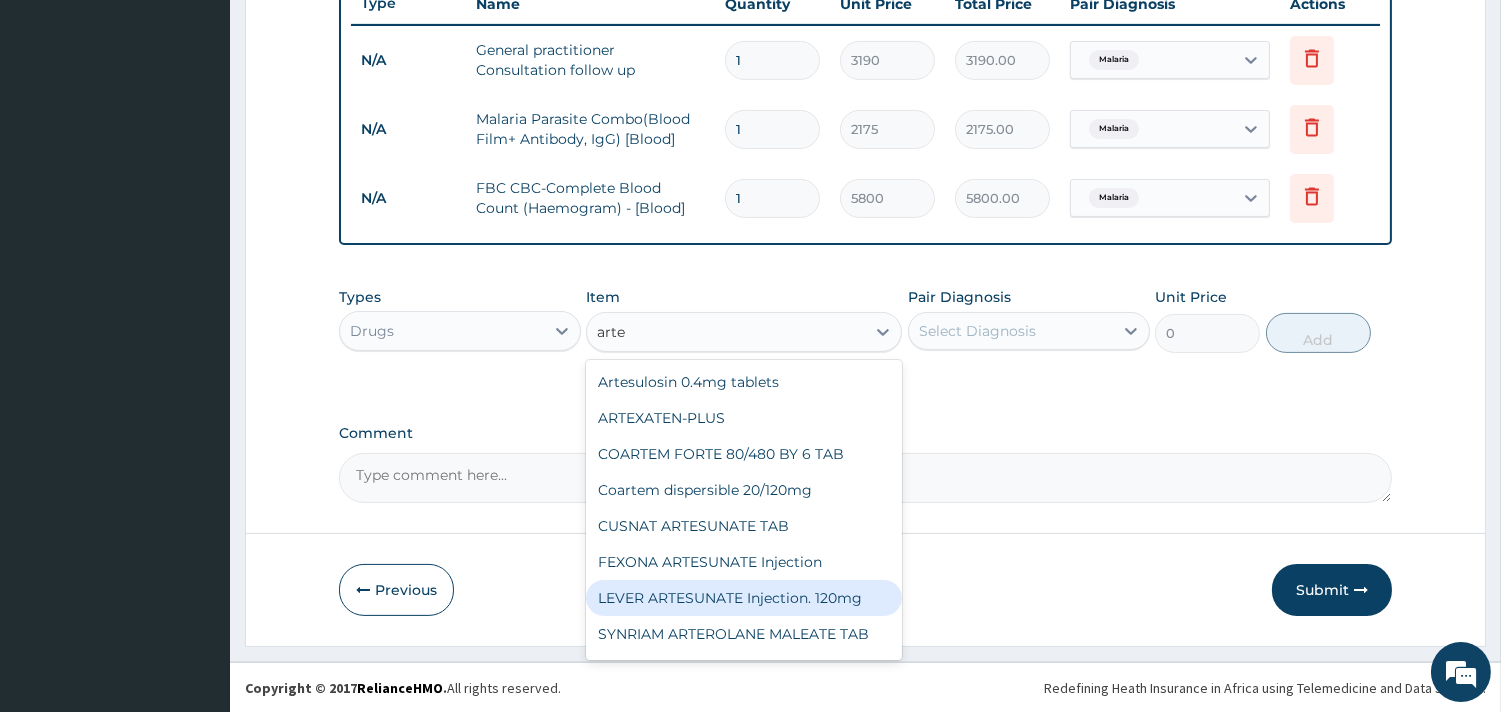 click on "LEVER ARTESUNATE Injection. 120mg" at bounding box center (744, 598) 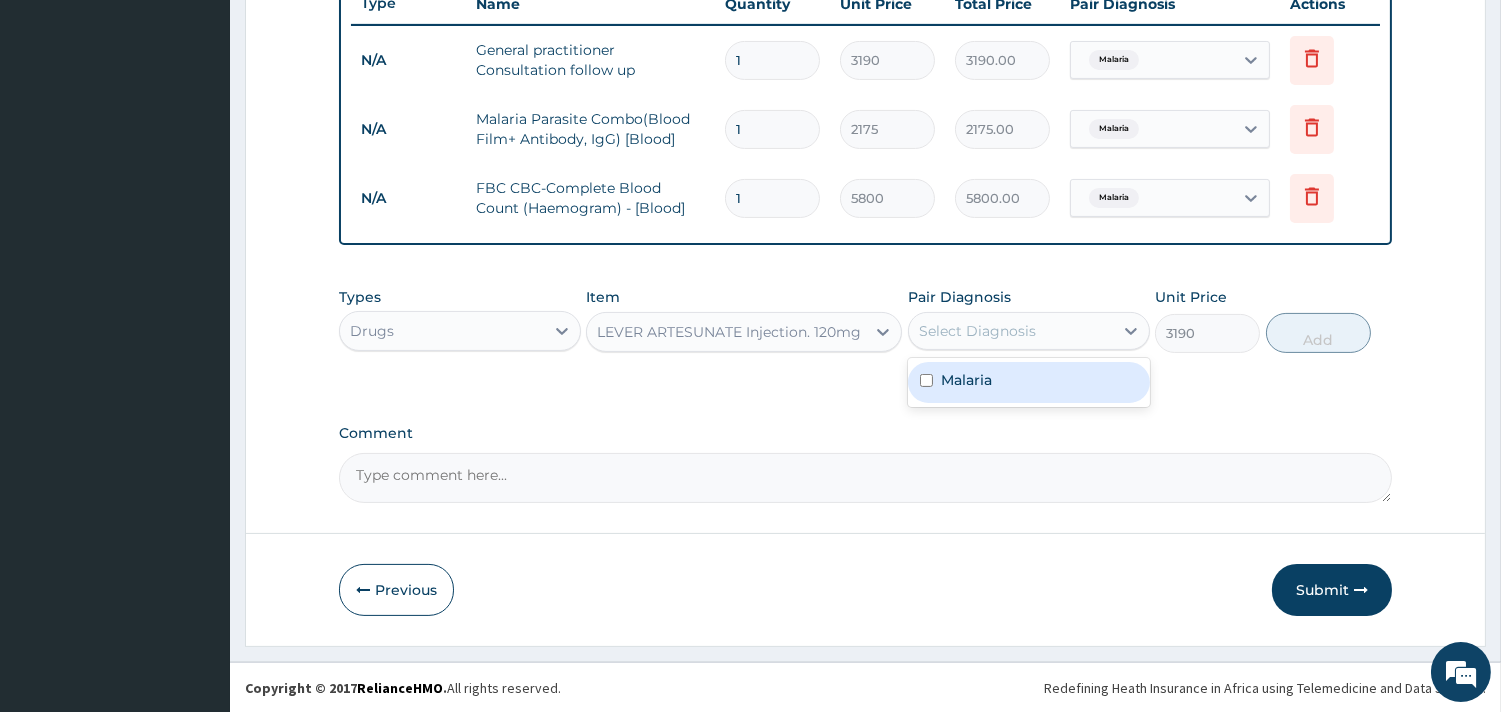 click on "Select Diagnosis" at bounding box center (977, 331) 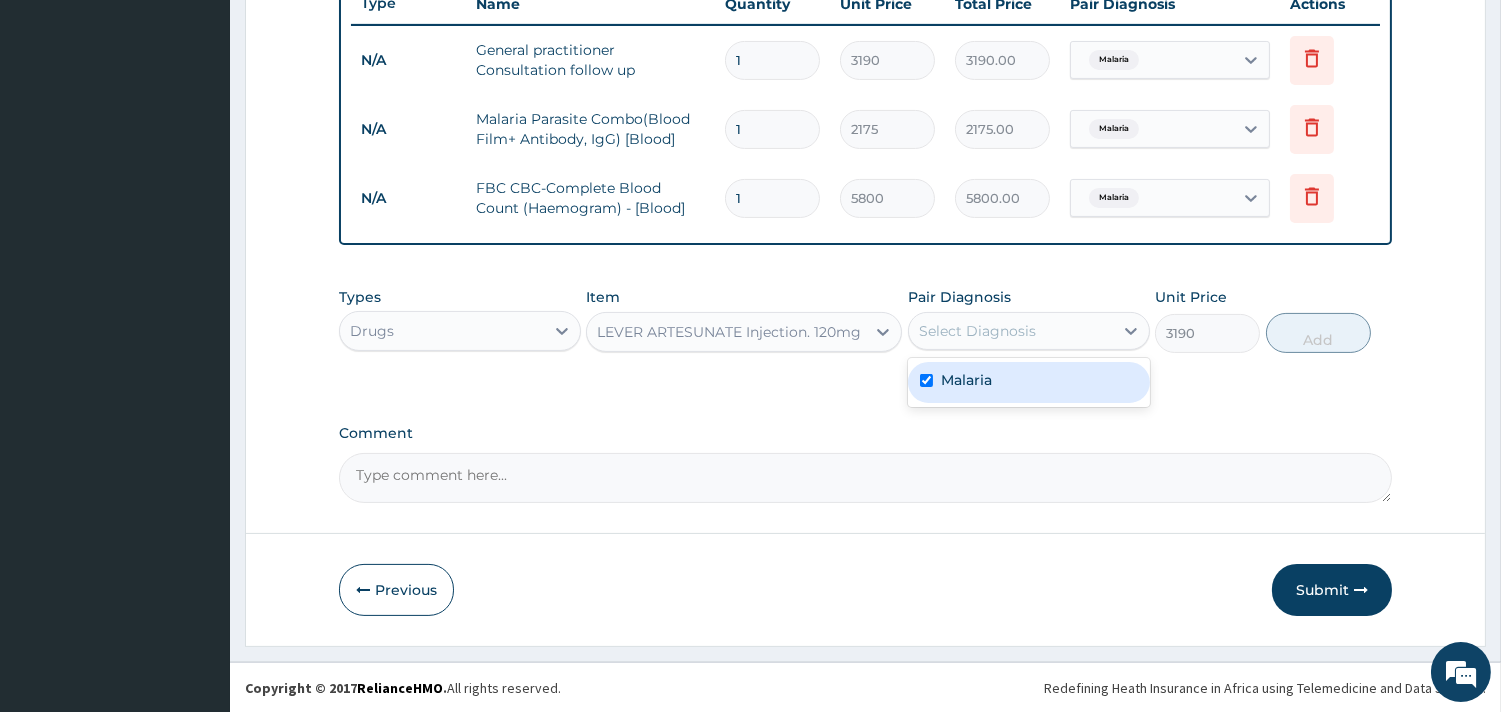 checkbox on "true" 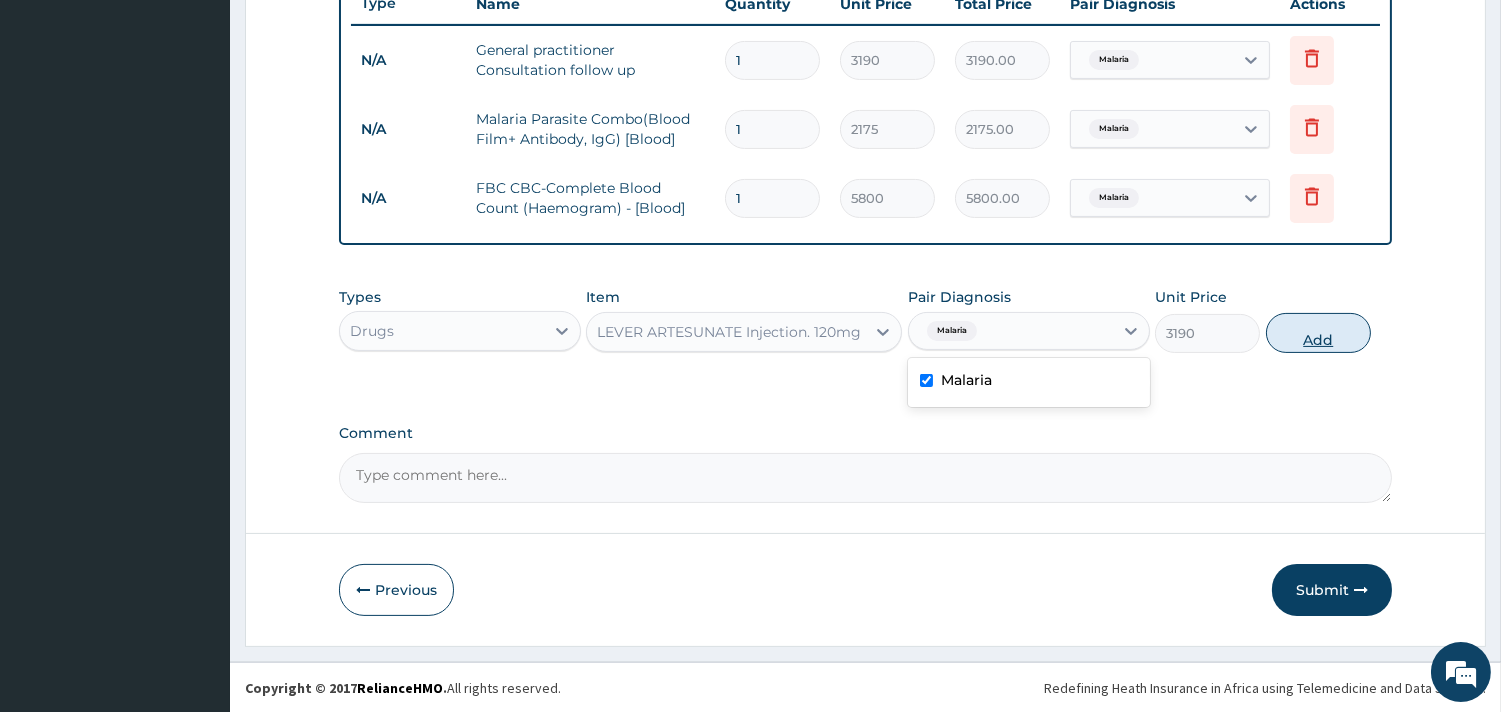 click on "Add" at bounding box center [1318, 333] 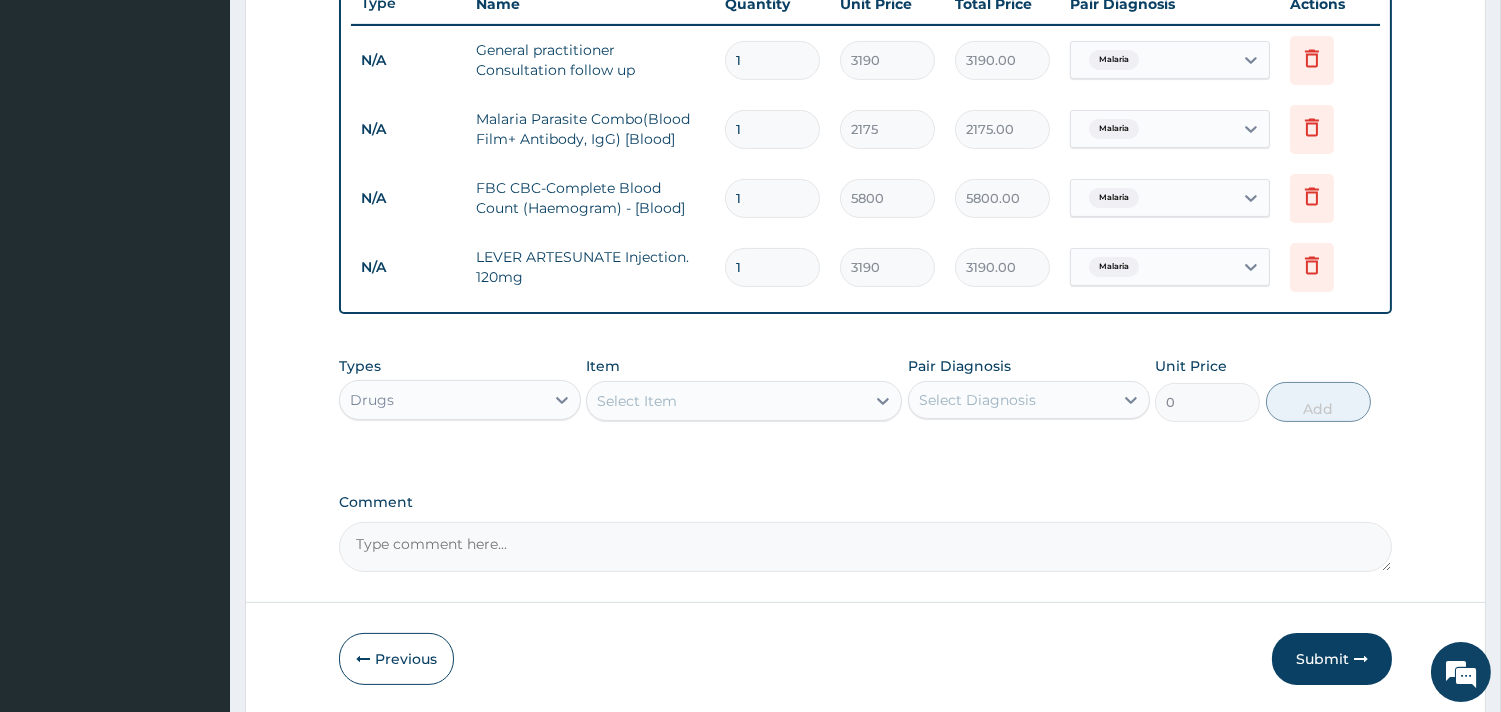 click on "Select Item" at bounding box center [637, 401] 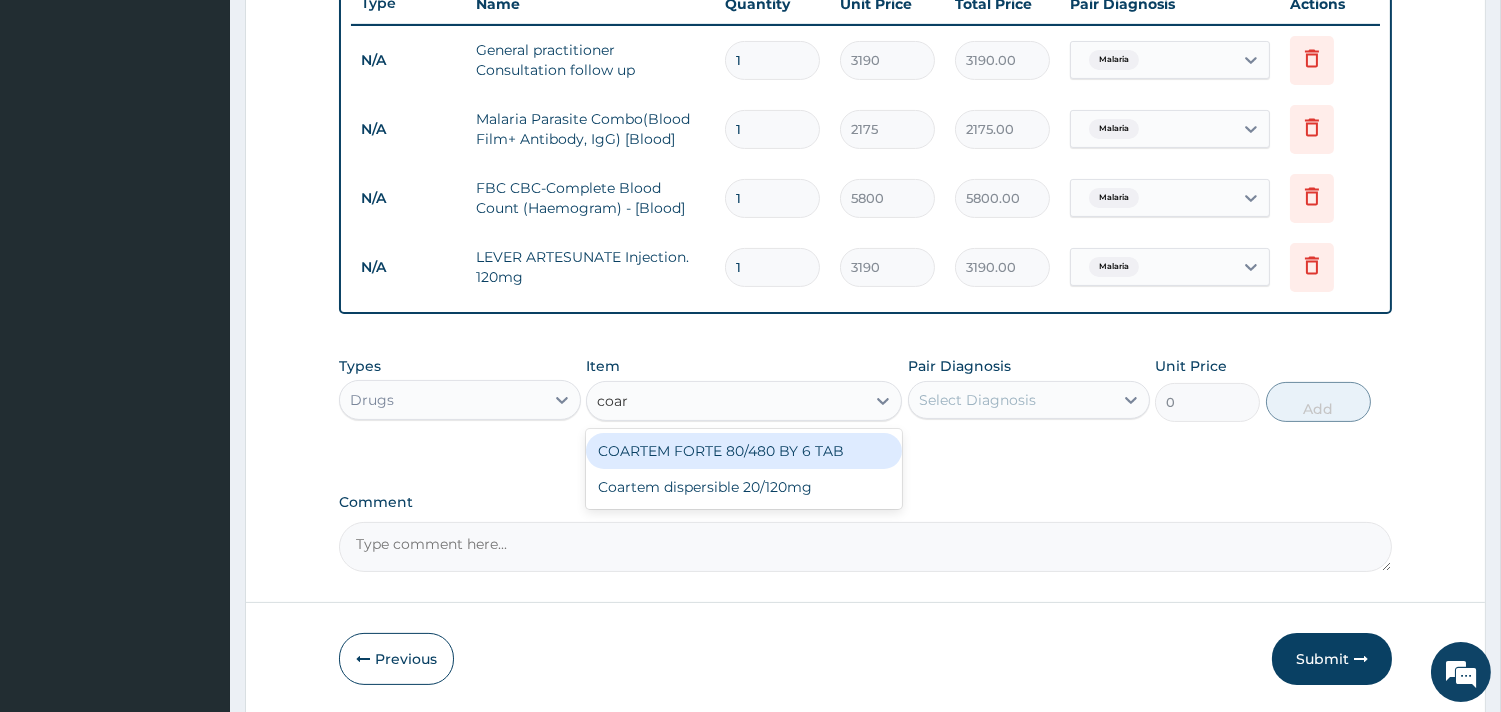 type on "coart" 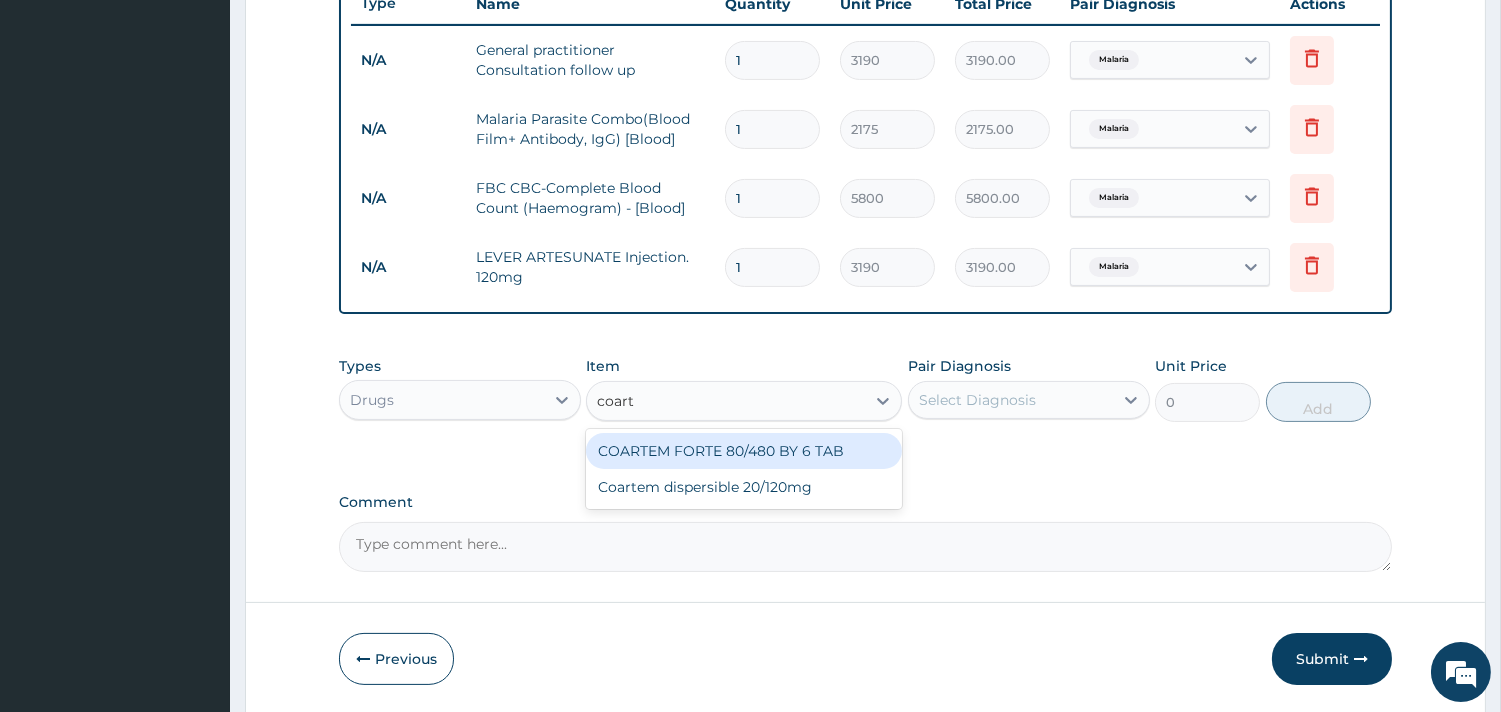 click on "COARTEM FORTE 80/480 BY 6 TAB" at bounding box center [744, 451] 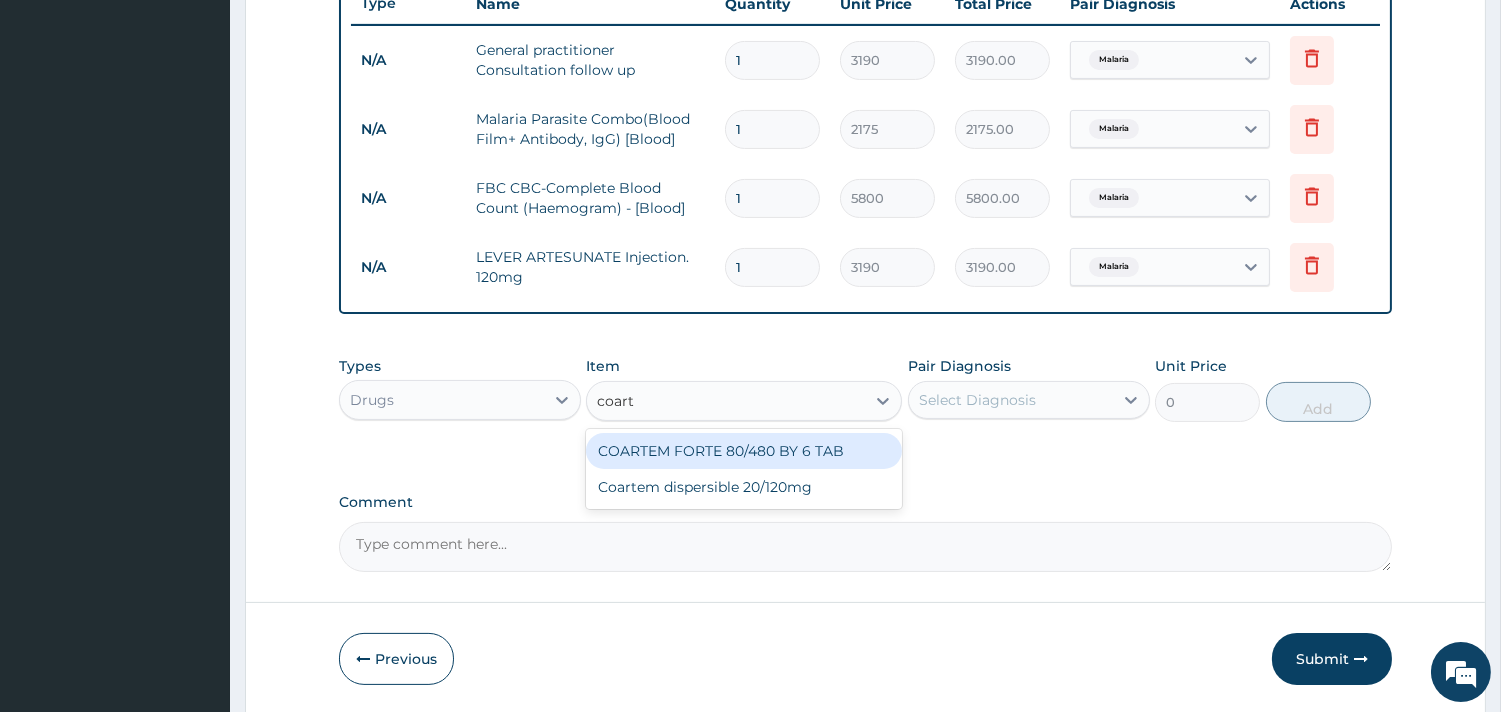 type 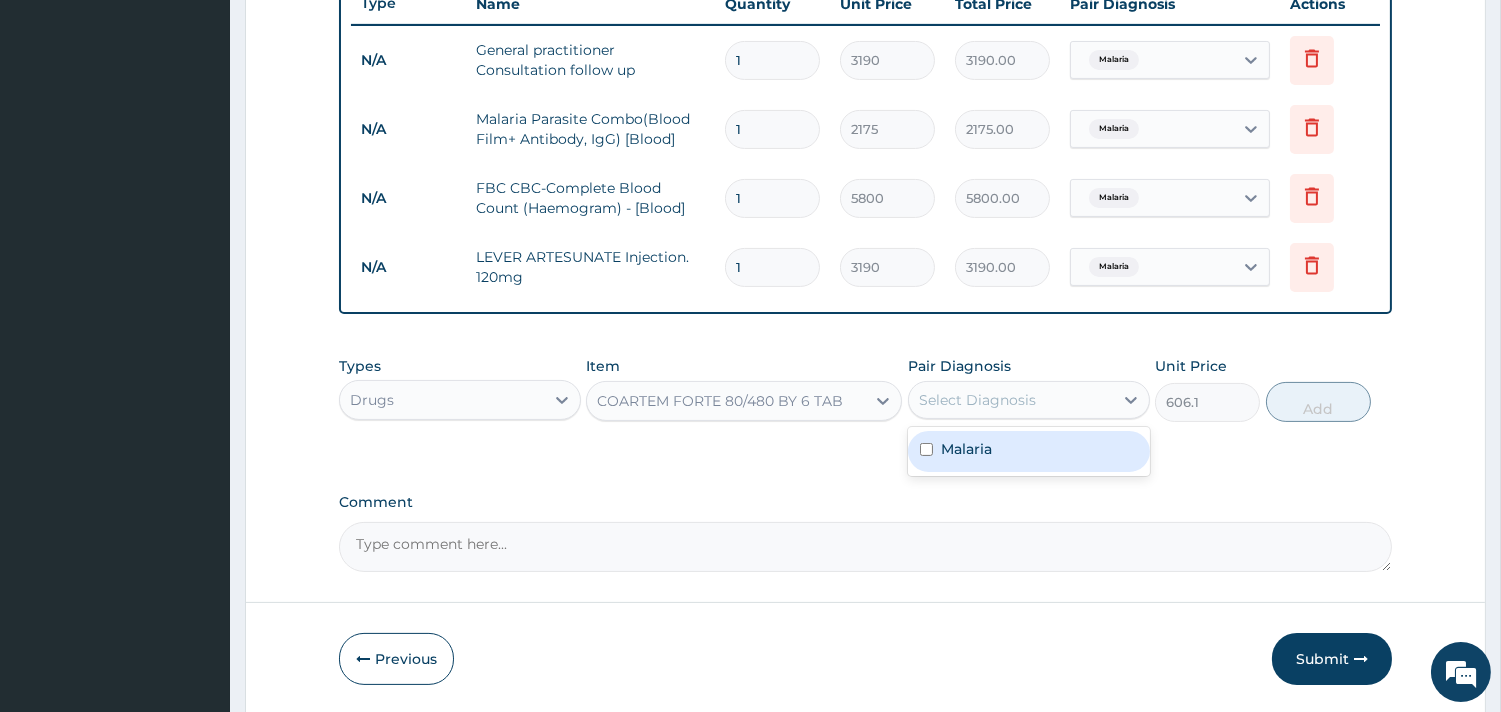 click on "Select Diagnosis" at bounding box center (977, 400) 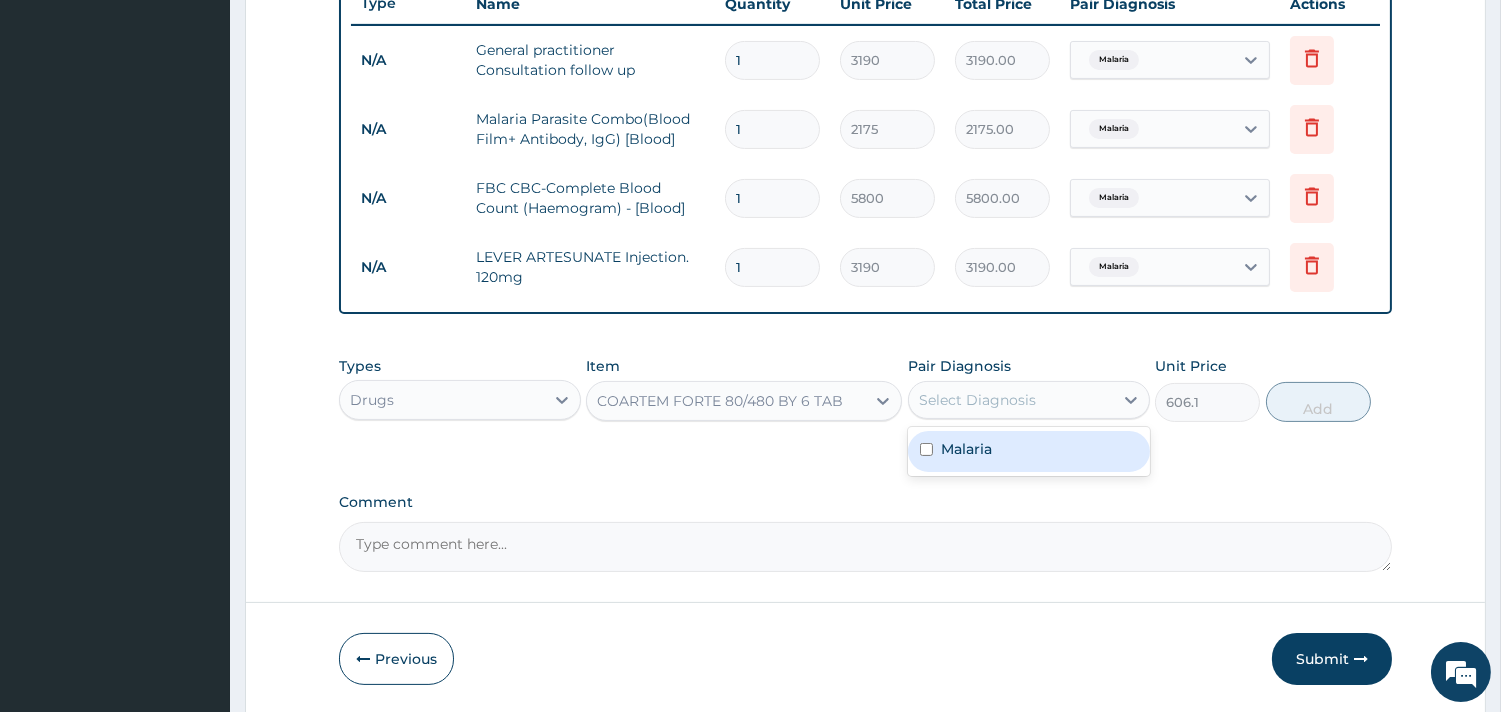 click on "Malaria" at bounding box center [966, 449] 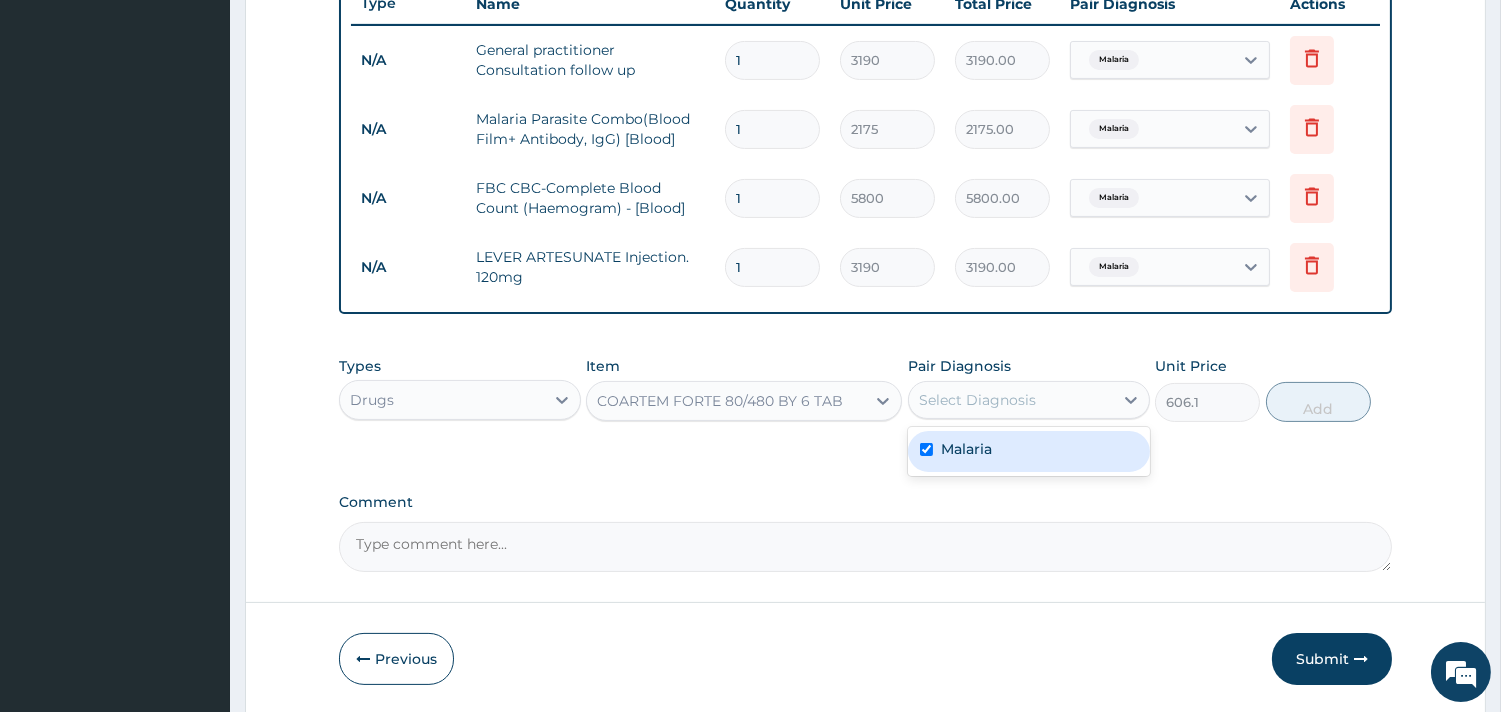 checkbox on "true" 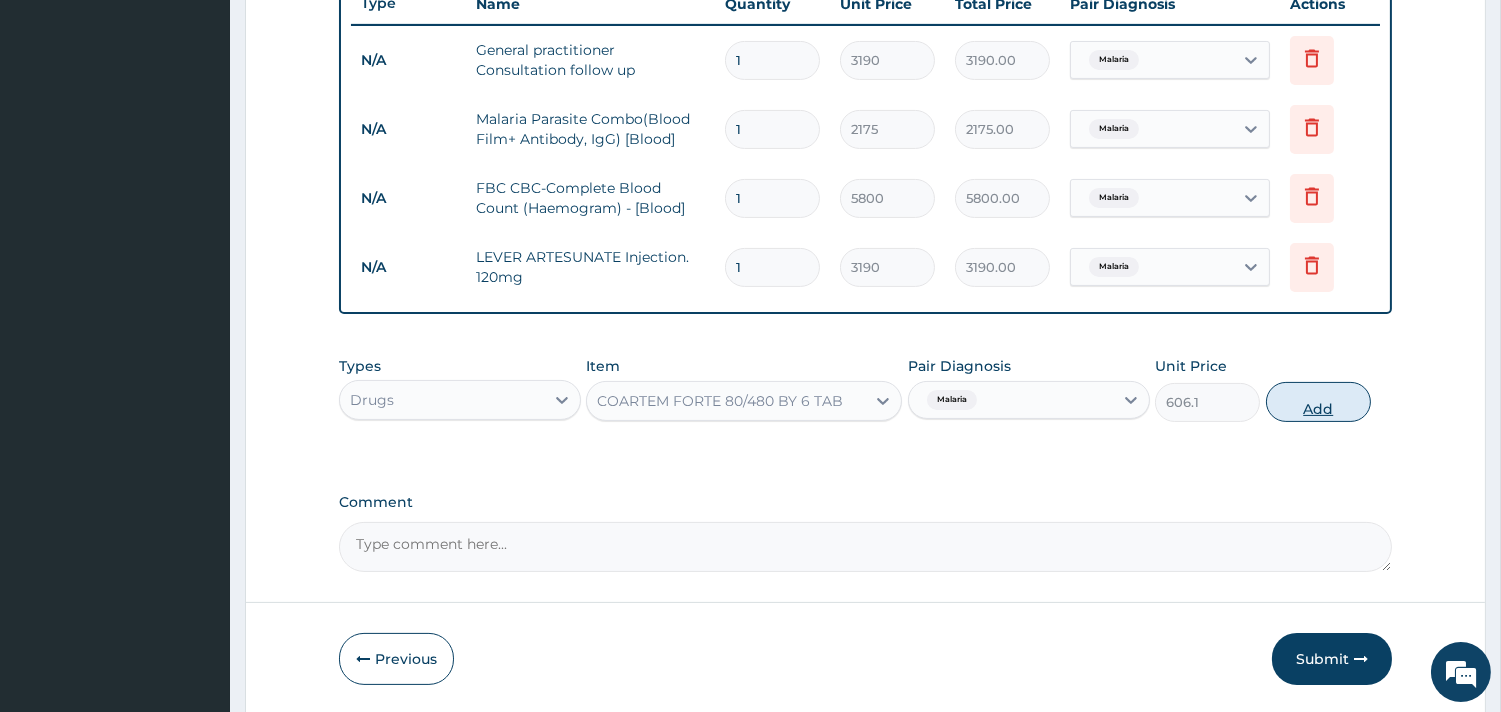 click on "Add" at bounding box center (1318, 402) 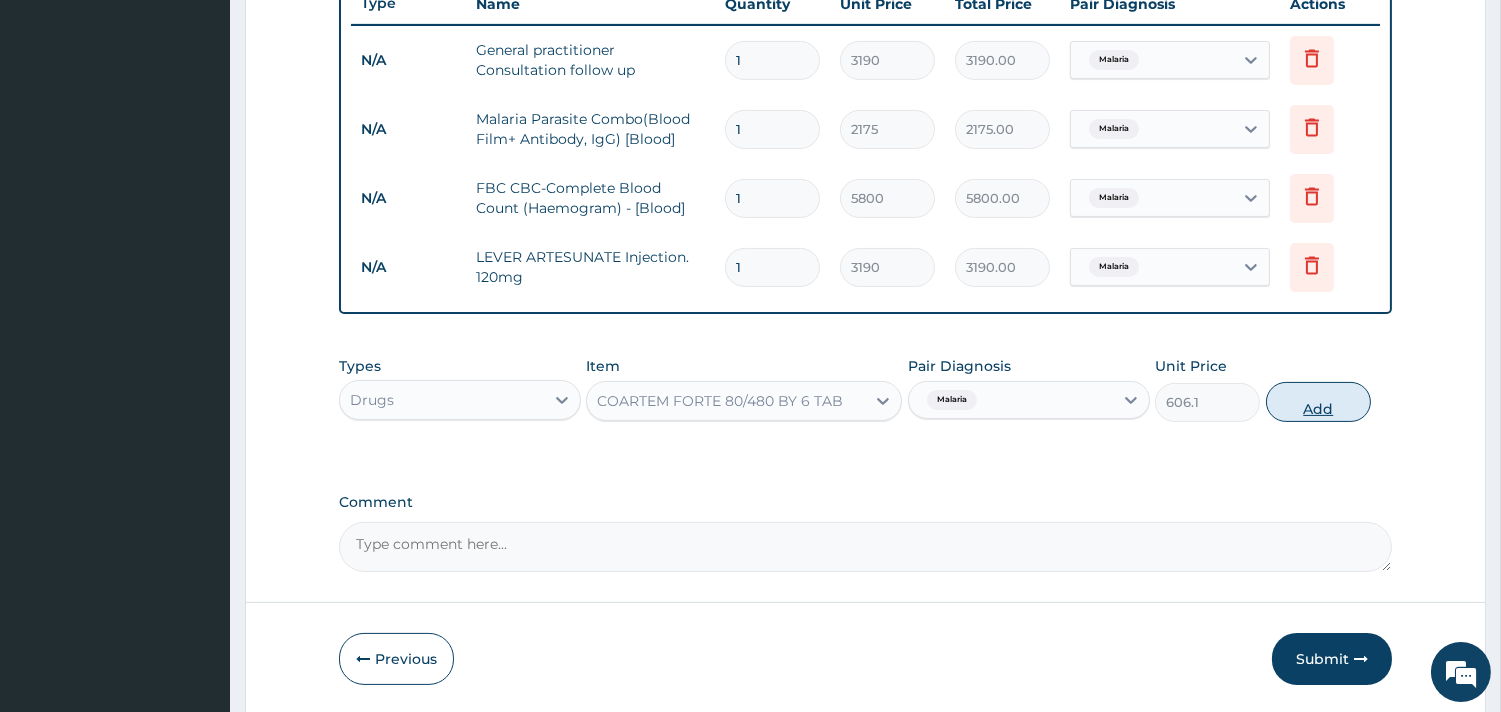 type on "0" 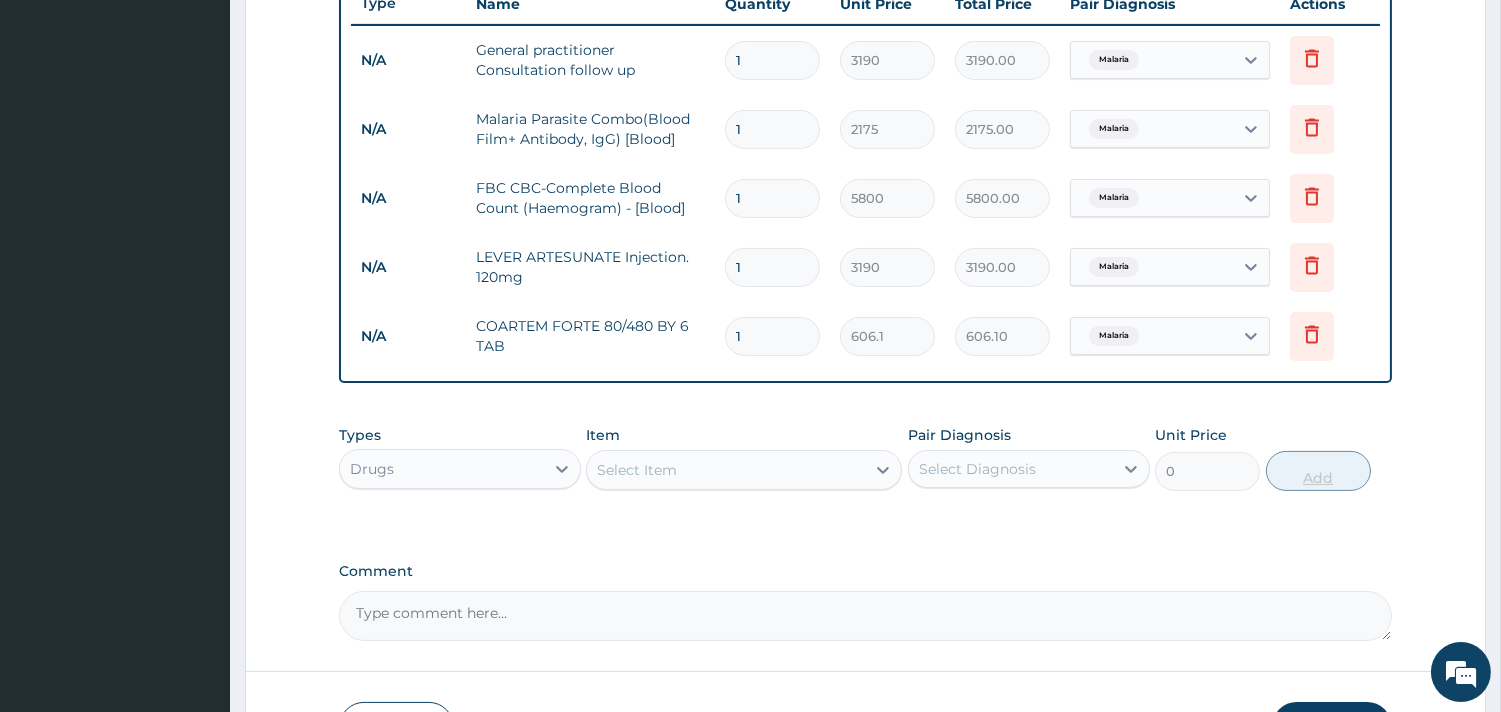 type 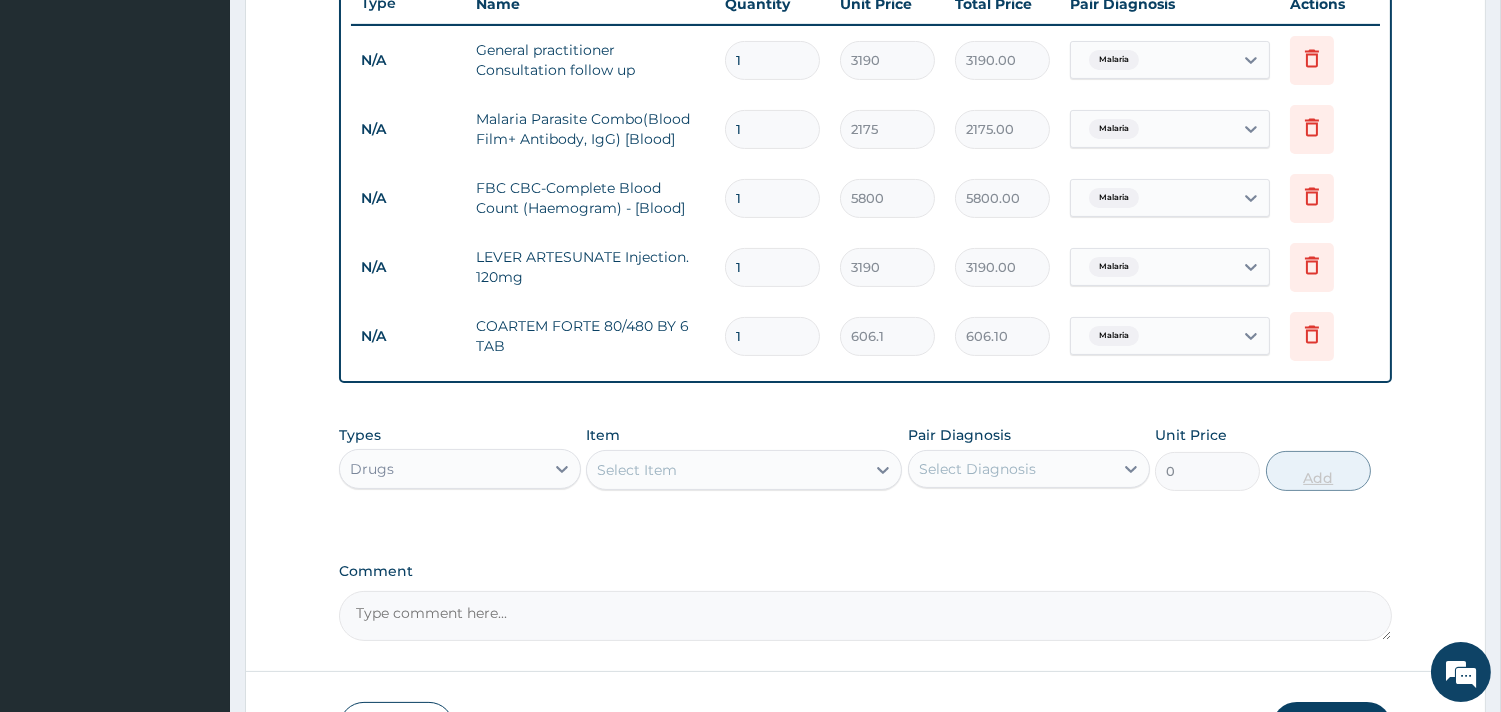type on "0.00" 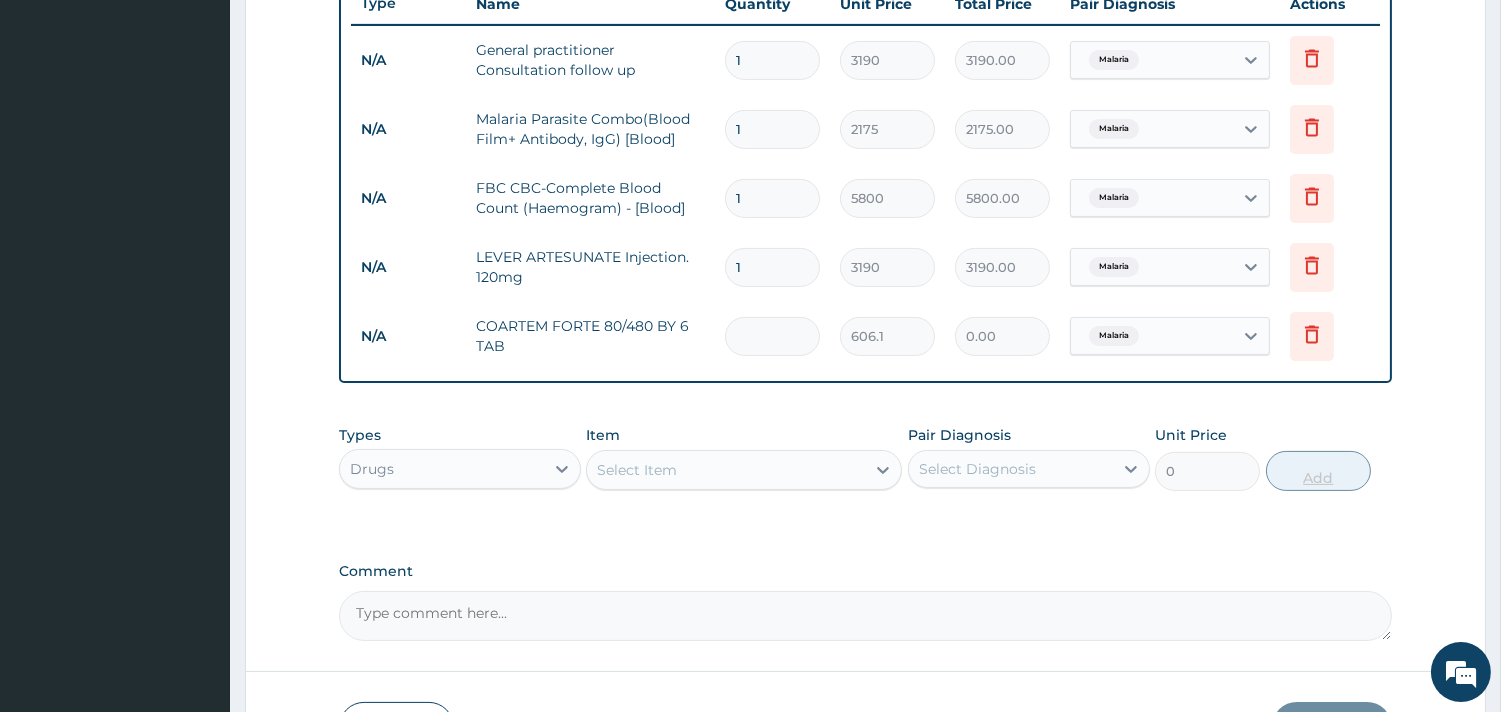 type on "6" 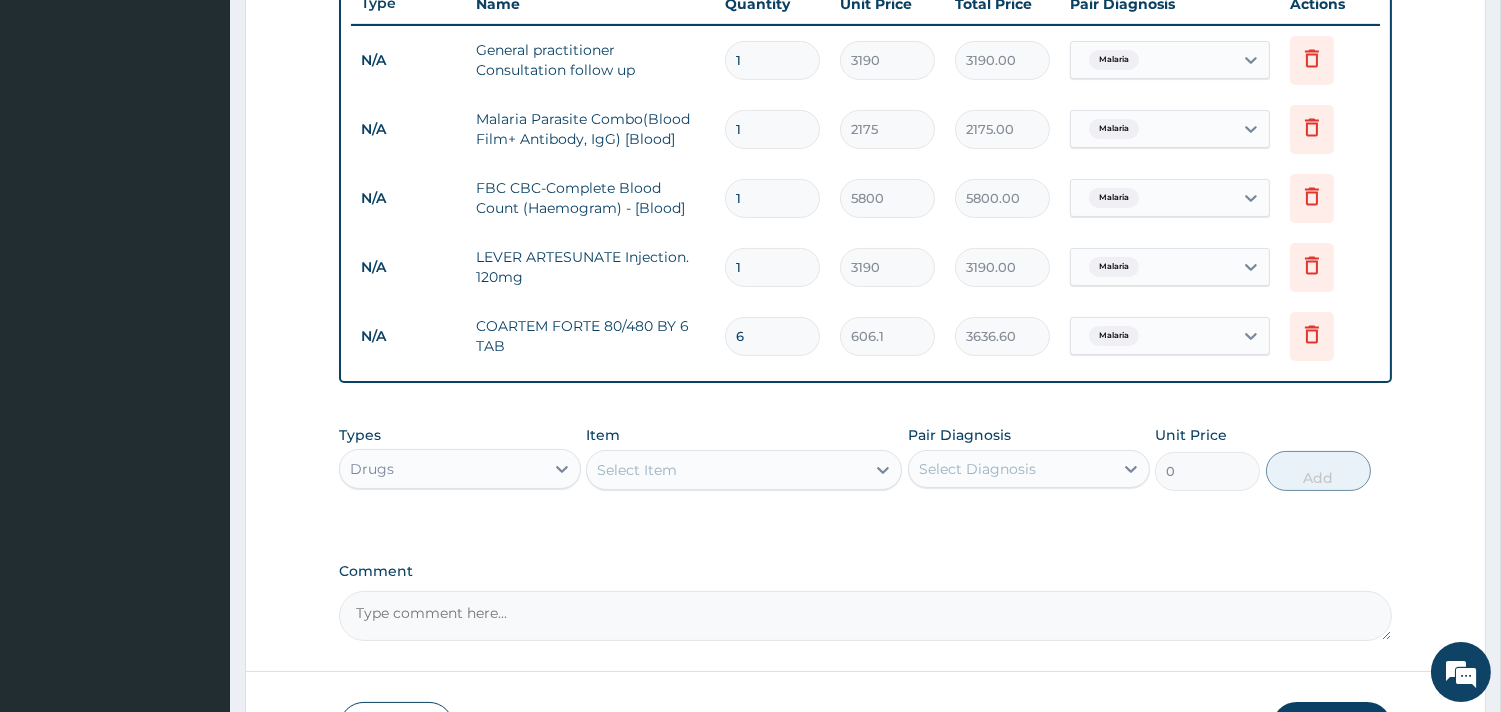 type on "6" 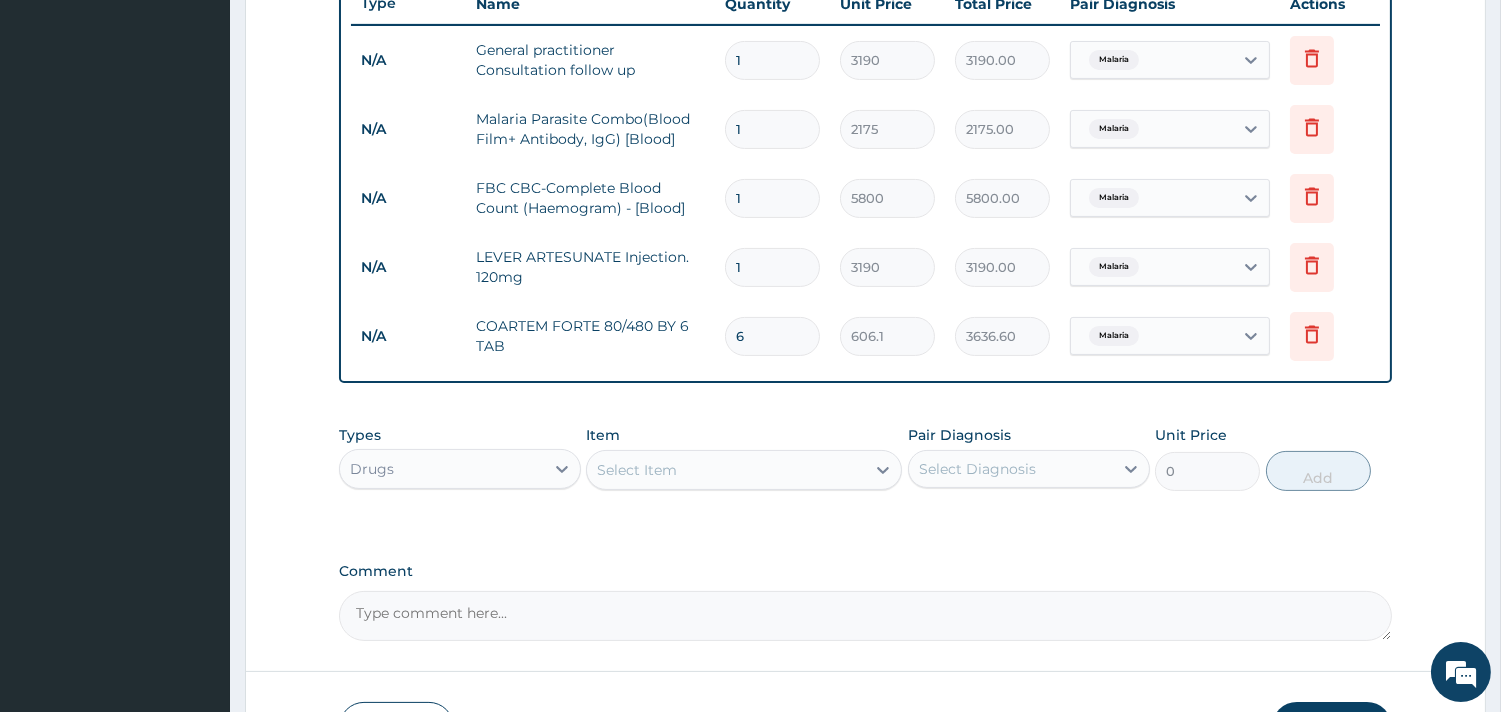 click on "Item Select Item" at bounding box center (744, 458) 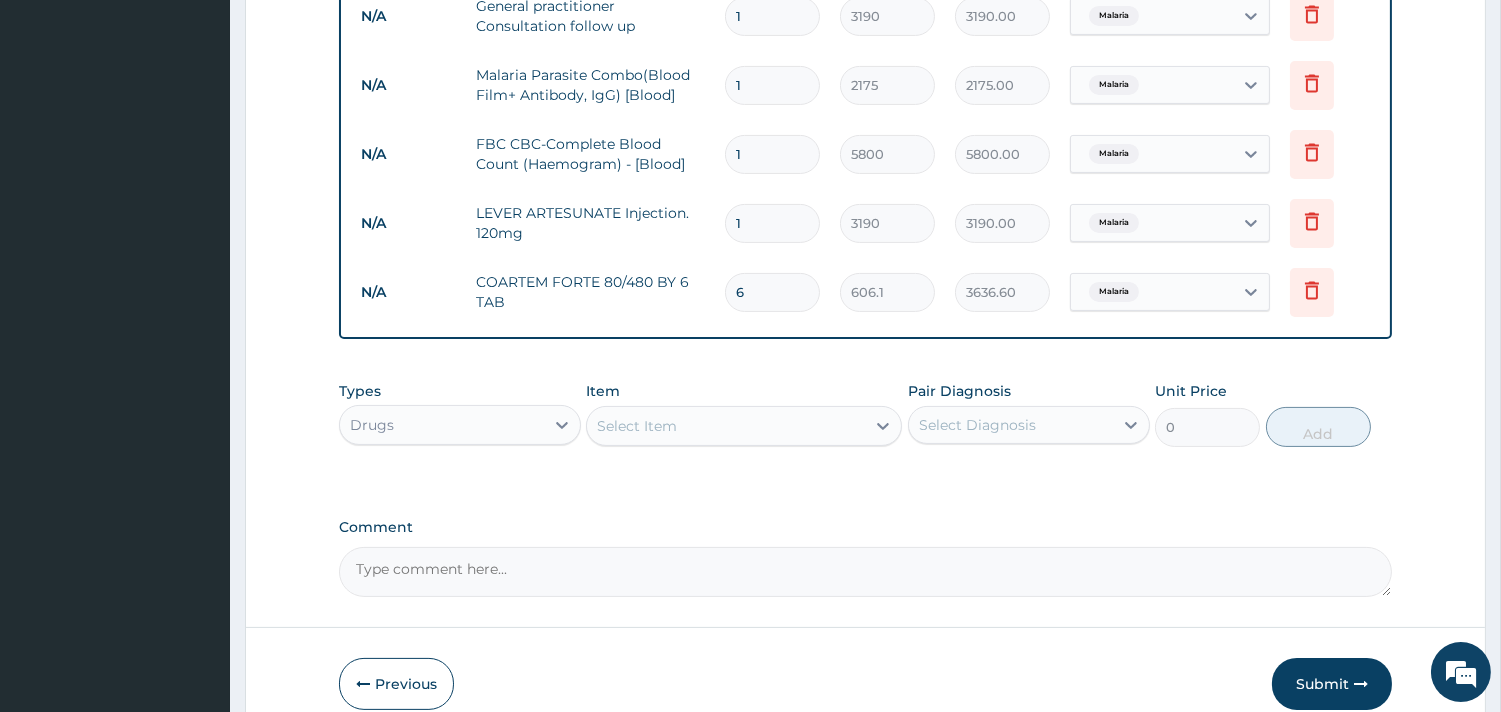 scroll, scrollTop: 911, scrollLeft: 0, axis: vertical 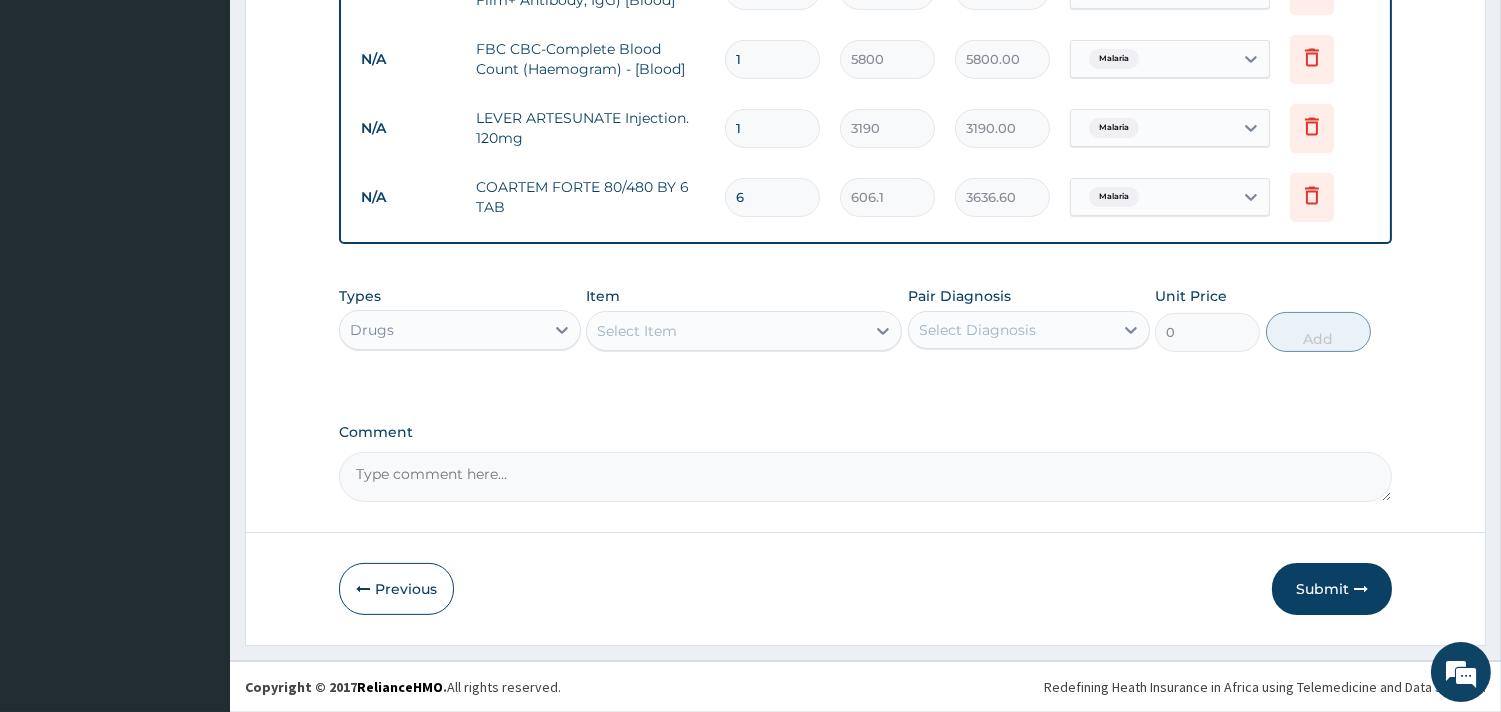 click on "Select Item" at bounding box center (637, 331) 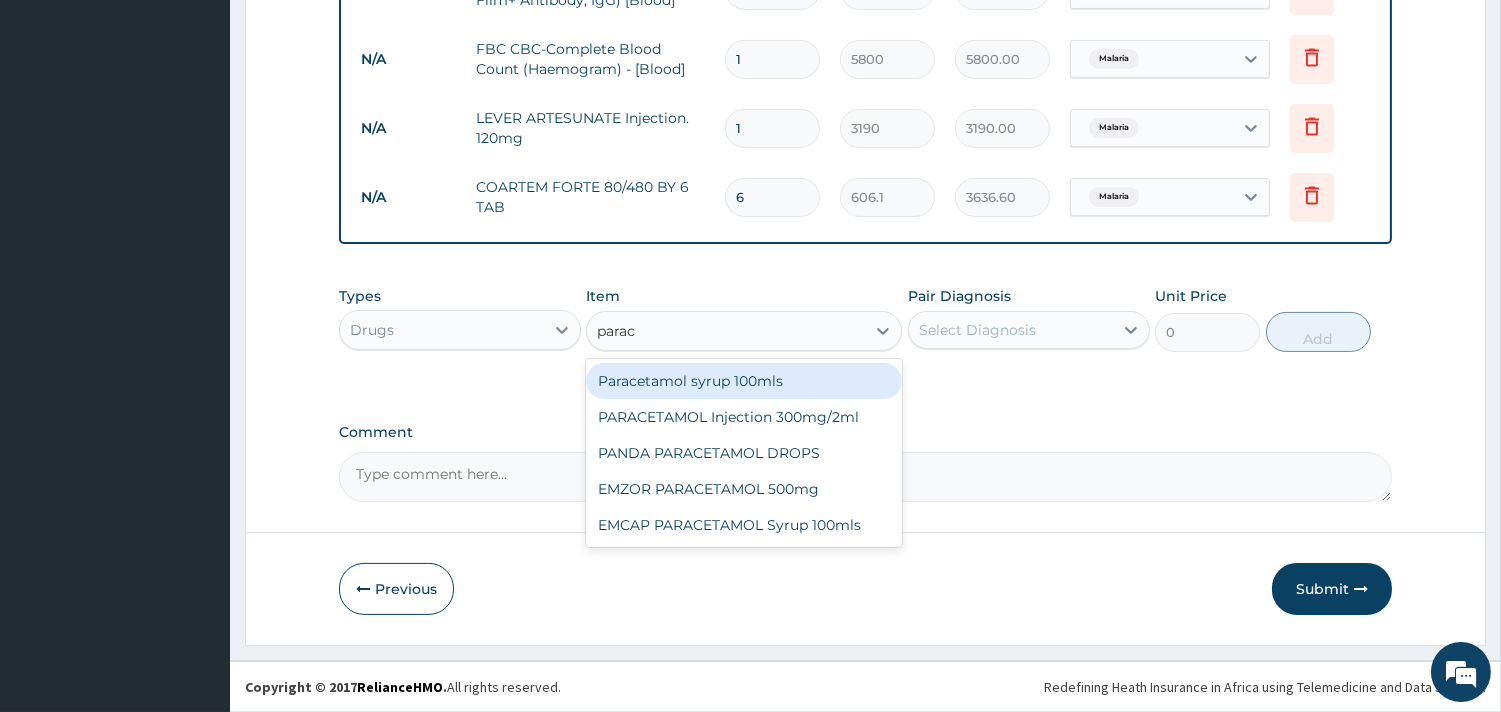 type on "parace" 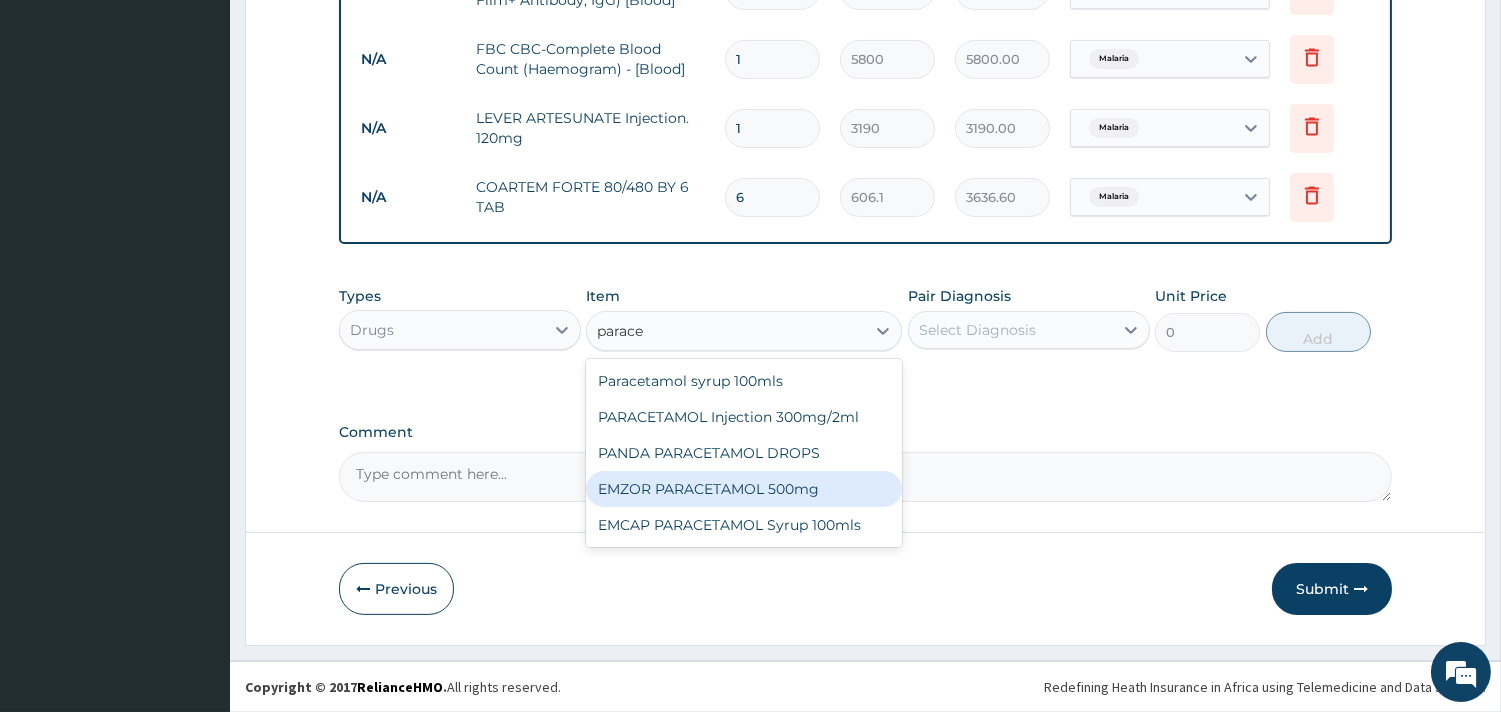 click on "EMZOR PARACETAMOL 500mg" at bounding box center (744, 489) 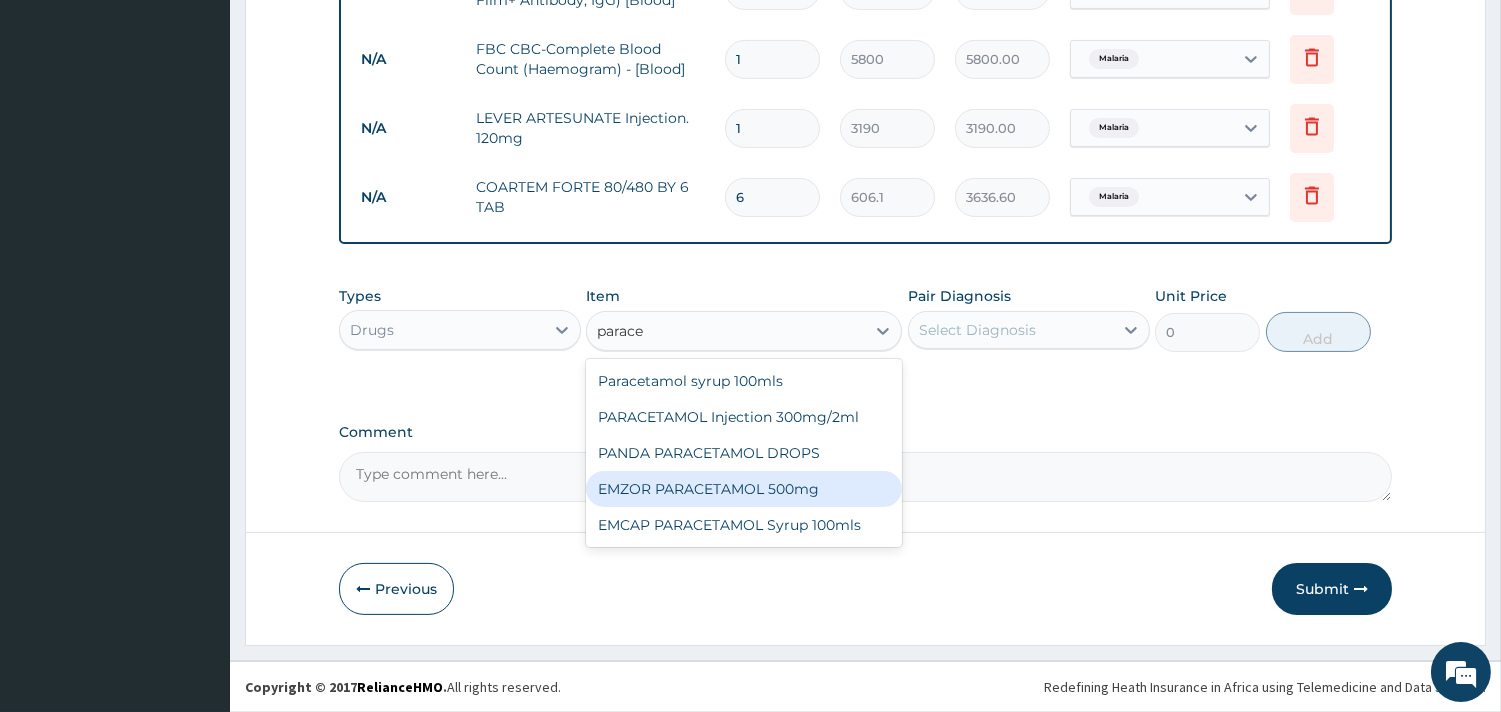 type 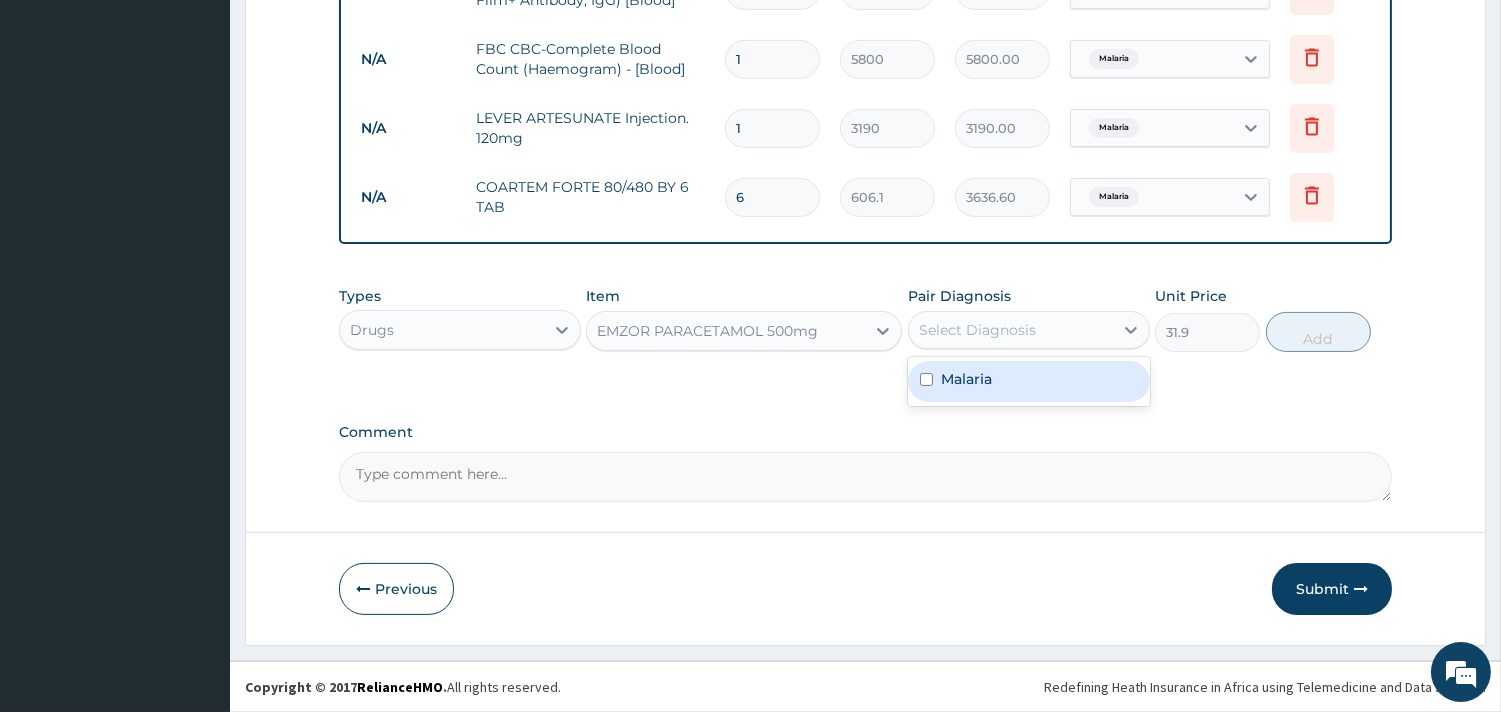 click on "Select Diagnosis" at bounding box center [977, 330] 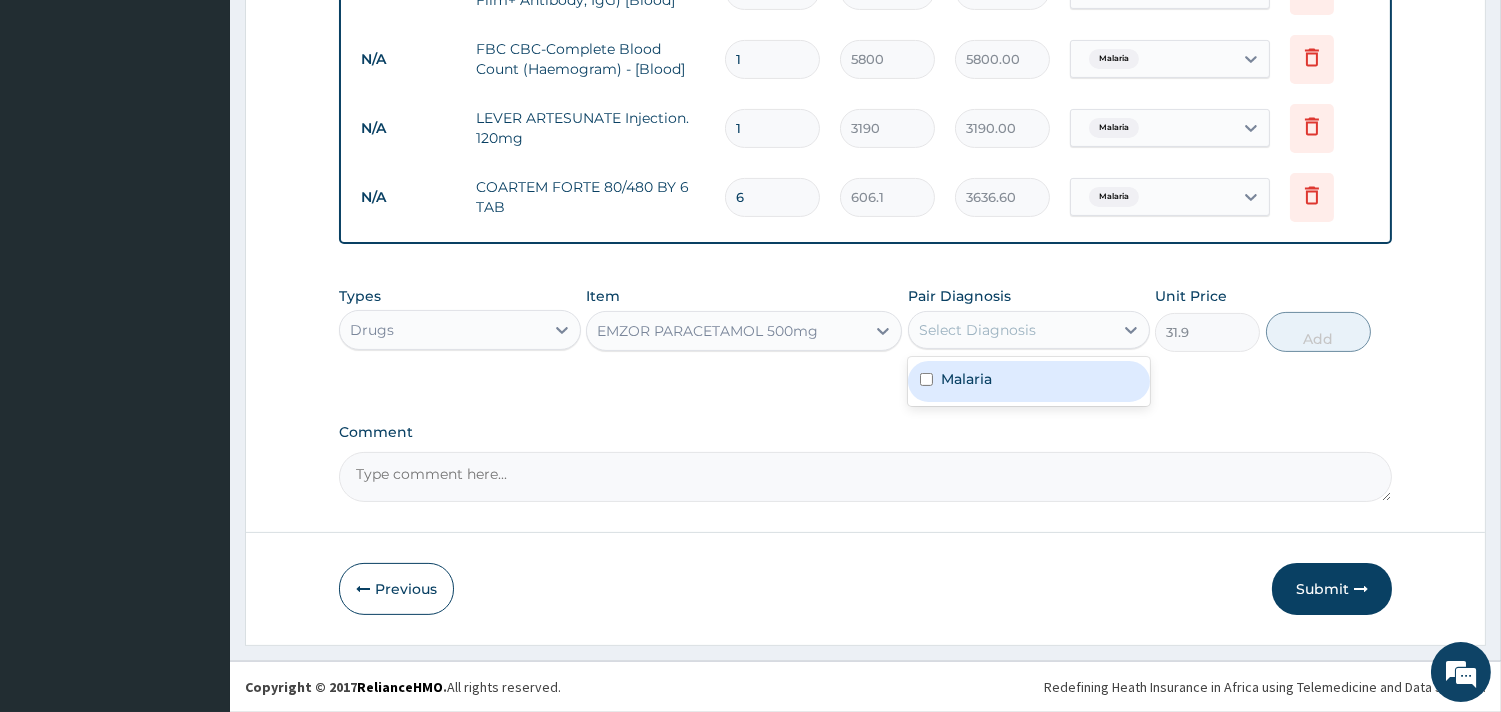 click on "Malaria" at bounding box center (1029, 381) 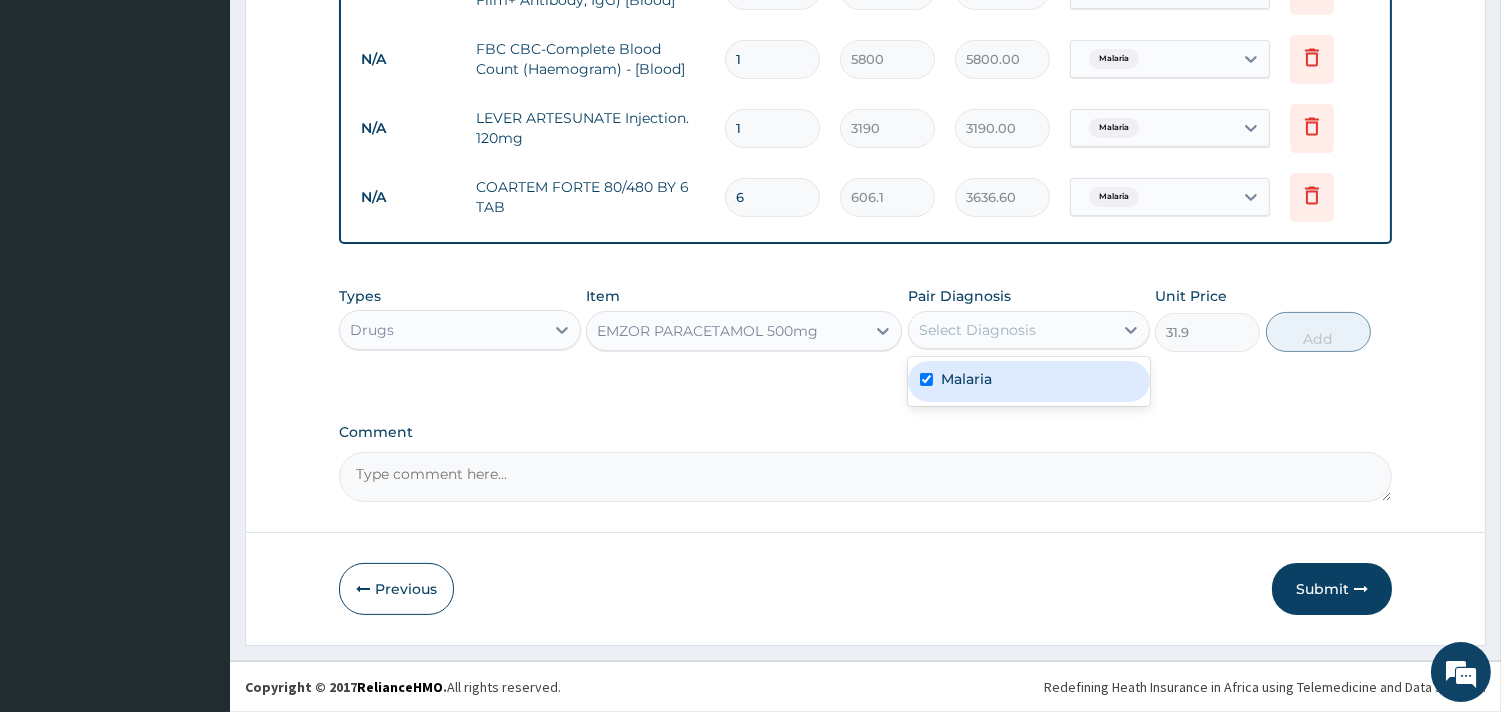 checkbox on "true" 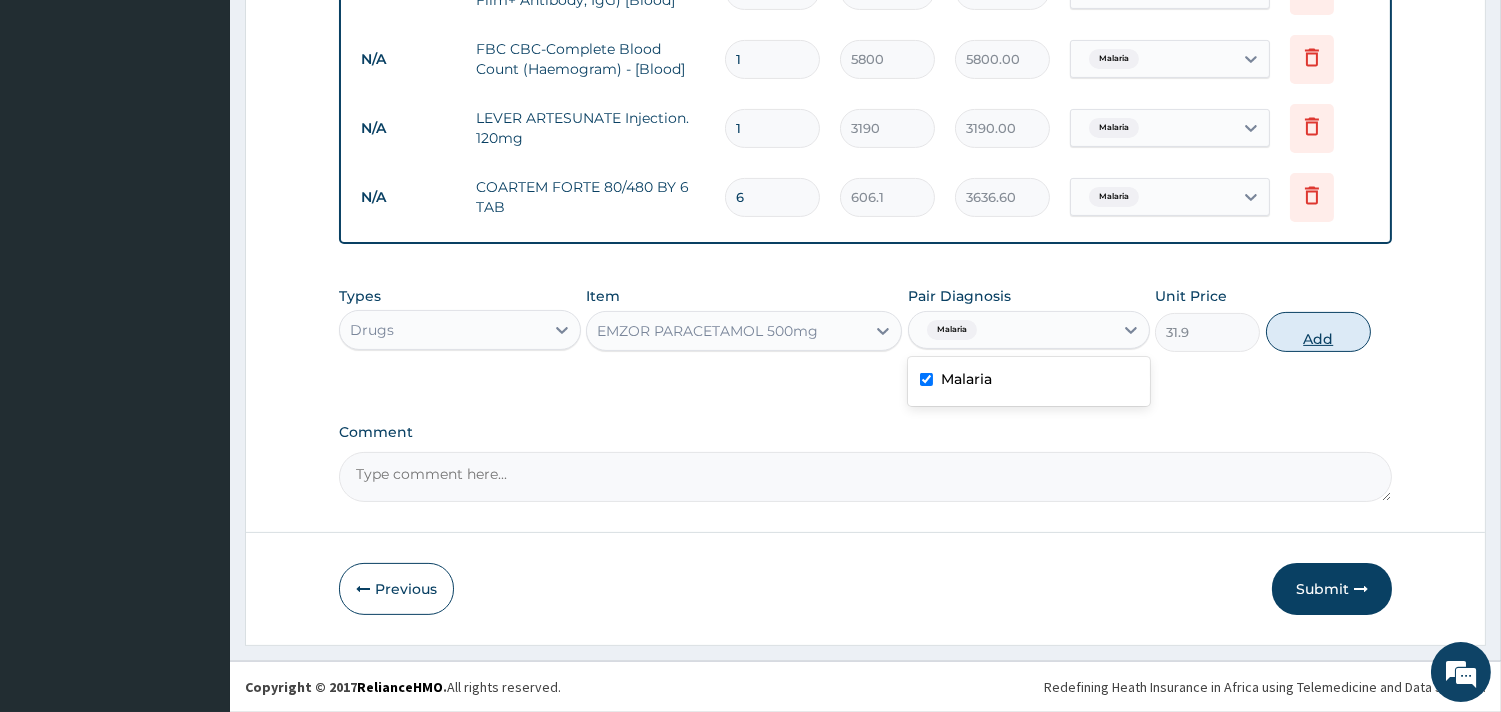 click on "Add" at bounding box center (1318, 332) 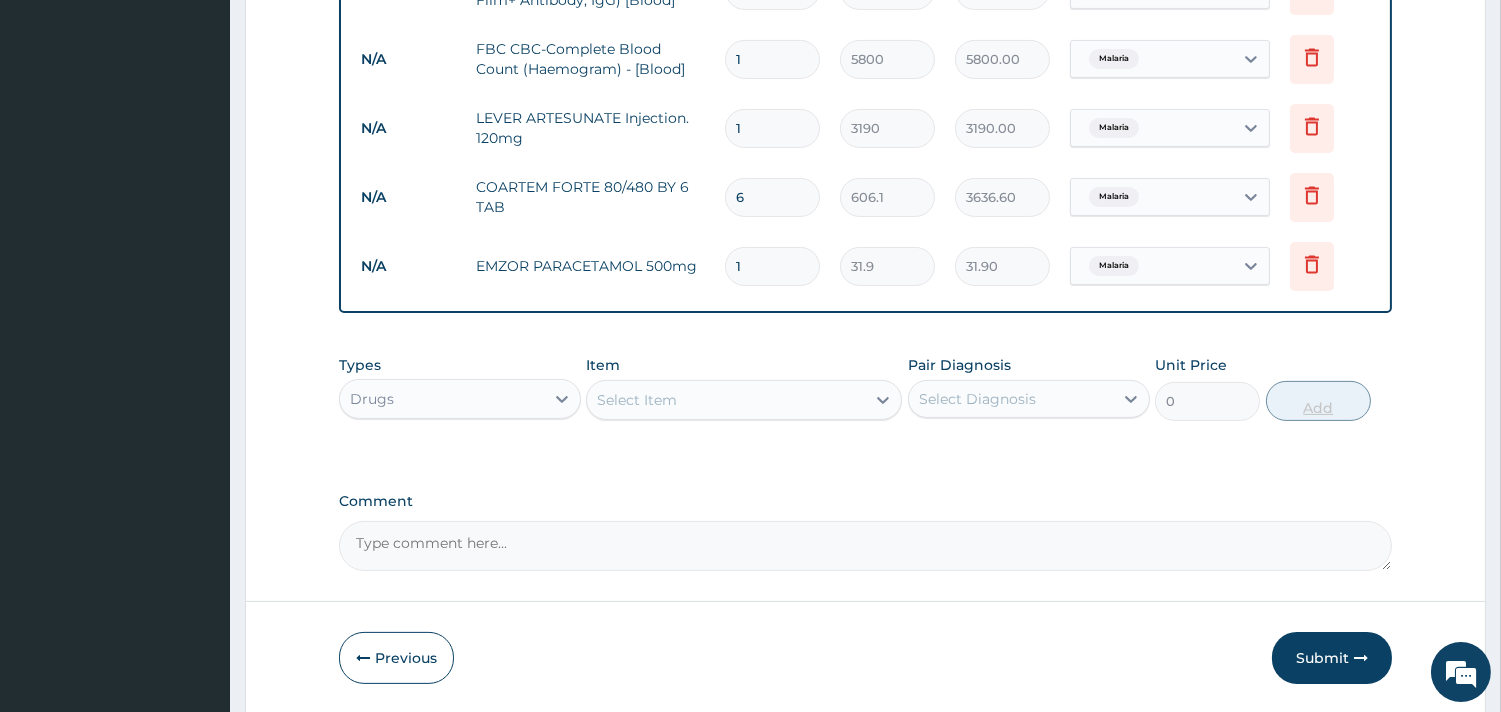 type on "18" 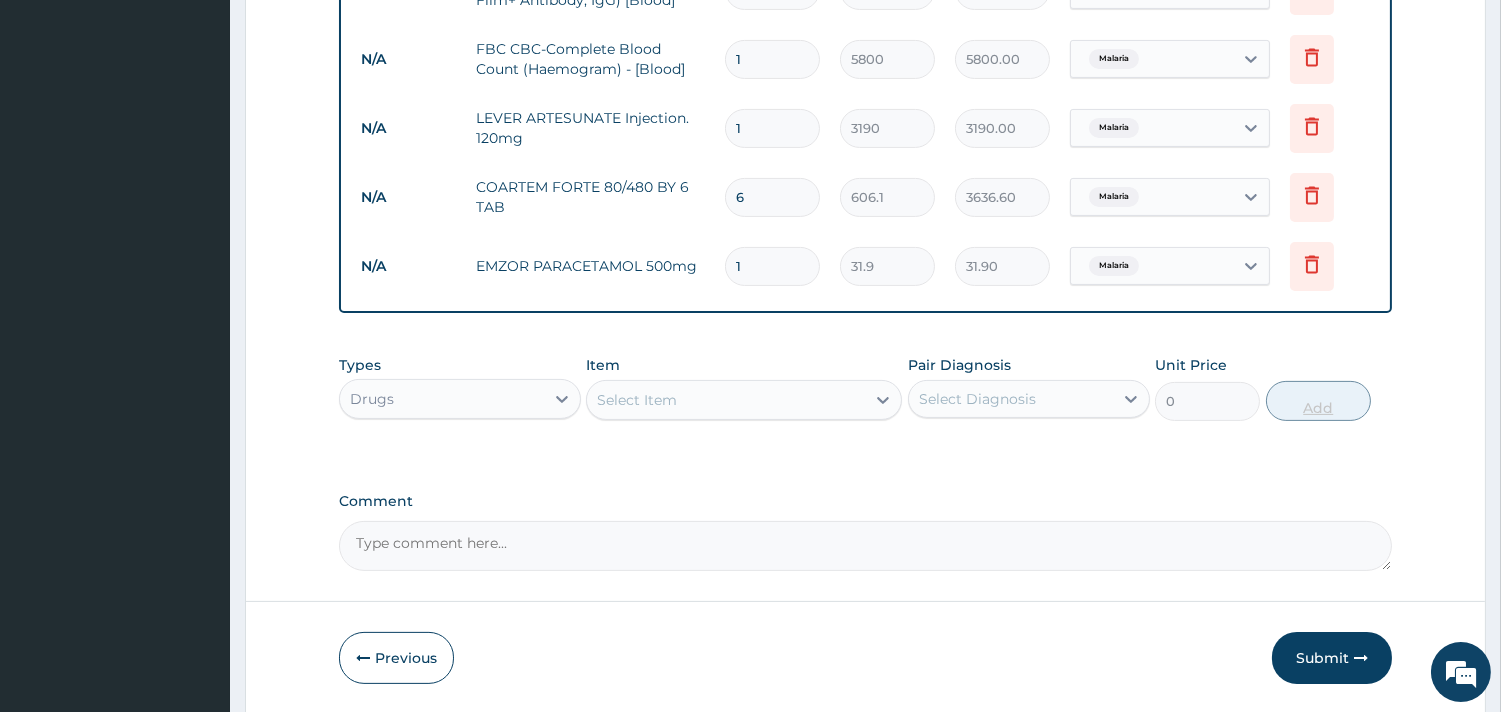 type on "574.20" 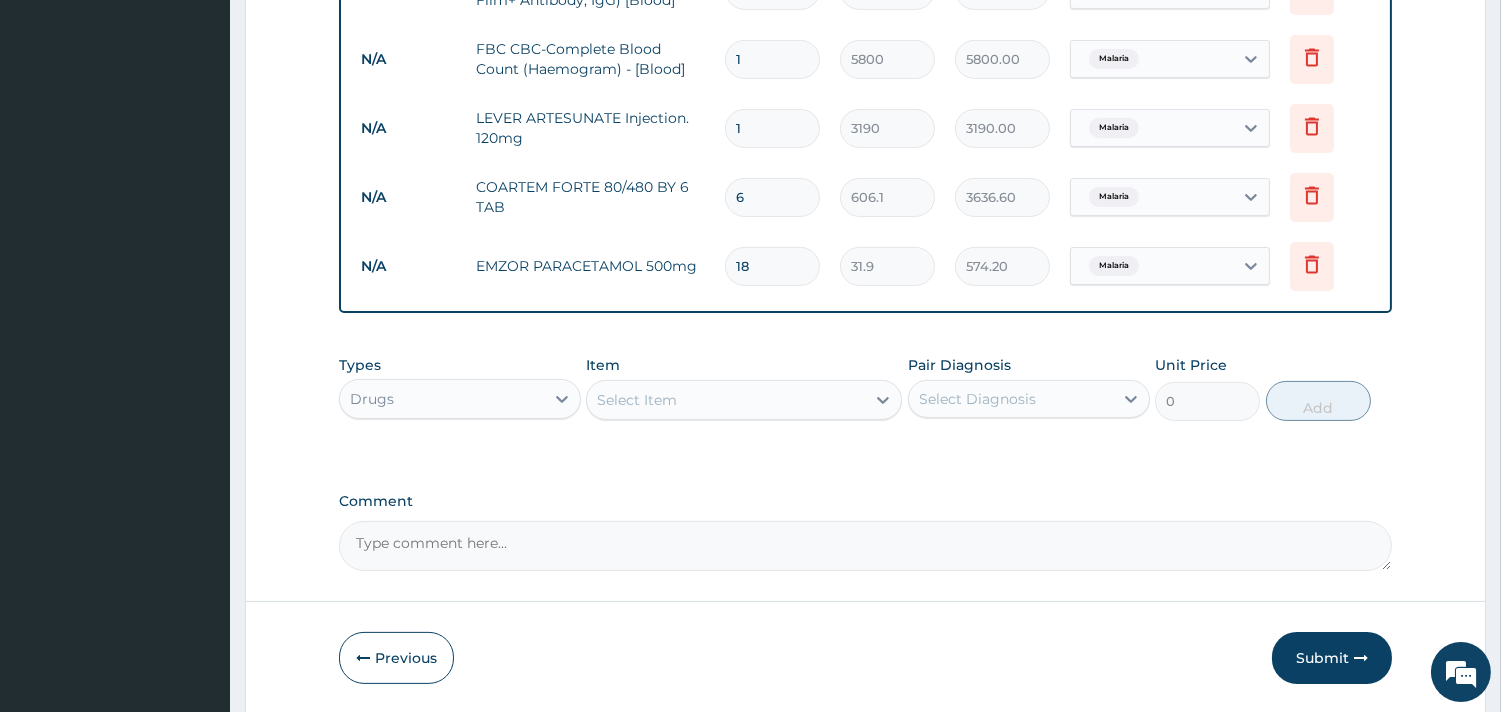 type on "18" 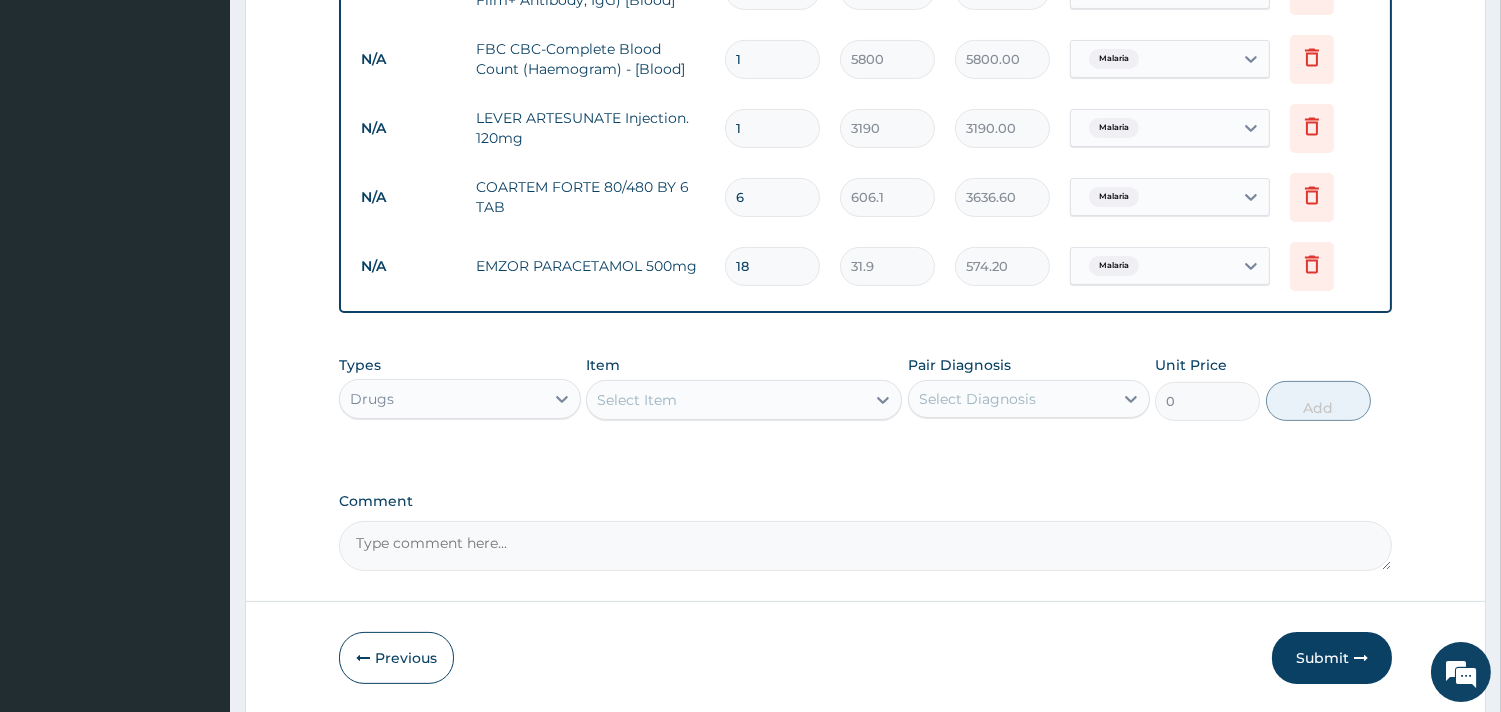 click on "PA Code / Prescription Code Enter Code(Secondary Care Only) Encounter Date 05-08-2025 Important Notice Please enter PA codes before entering items that are not attached to a PA code   All diagnoses entered must be linked to a claim item. Diagnosis & Claim Items that are visible but inactive cannot be edited because they were imported from an already approved PA code. Diagnosis Malaria Confirmed NB: All diagnosis must be linked to a claim item Claim Items Type Name Quantity Unit Price Total Price Pair Diagnosis Actions N/A General practitioner Consultation follow up 1 3190 3190.00 Malaria Delete N/A Malaria Parasite Combo(Blood Film+ Antibody, IgG) [Blood] 1 2175 2175.00 Malaria Delete N/A FBC CBC-Complete Blood Count (Haemogram) - [Blood] 1 5800 5800.00 Malaria Delete N/A LEVER ARTESUNATE Injection. 120mg 1 3190 3190.00 Malaria Delete N/A COARTEM FORTE 80/480 BY 6 TAB 6 606.1 3636.60 Malaria Delete N/A EMZOR PARACETAMOL 500mg 18 31.9 574.20 Malaria Delete Types Drugs Item Select Item Pair Diagnosis Unit Price" at bounding box center (865, -75) 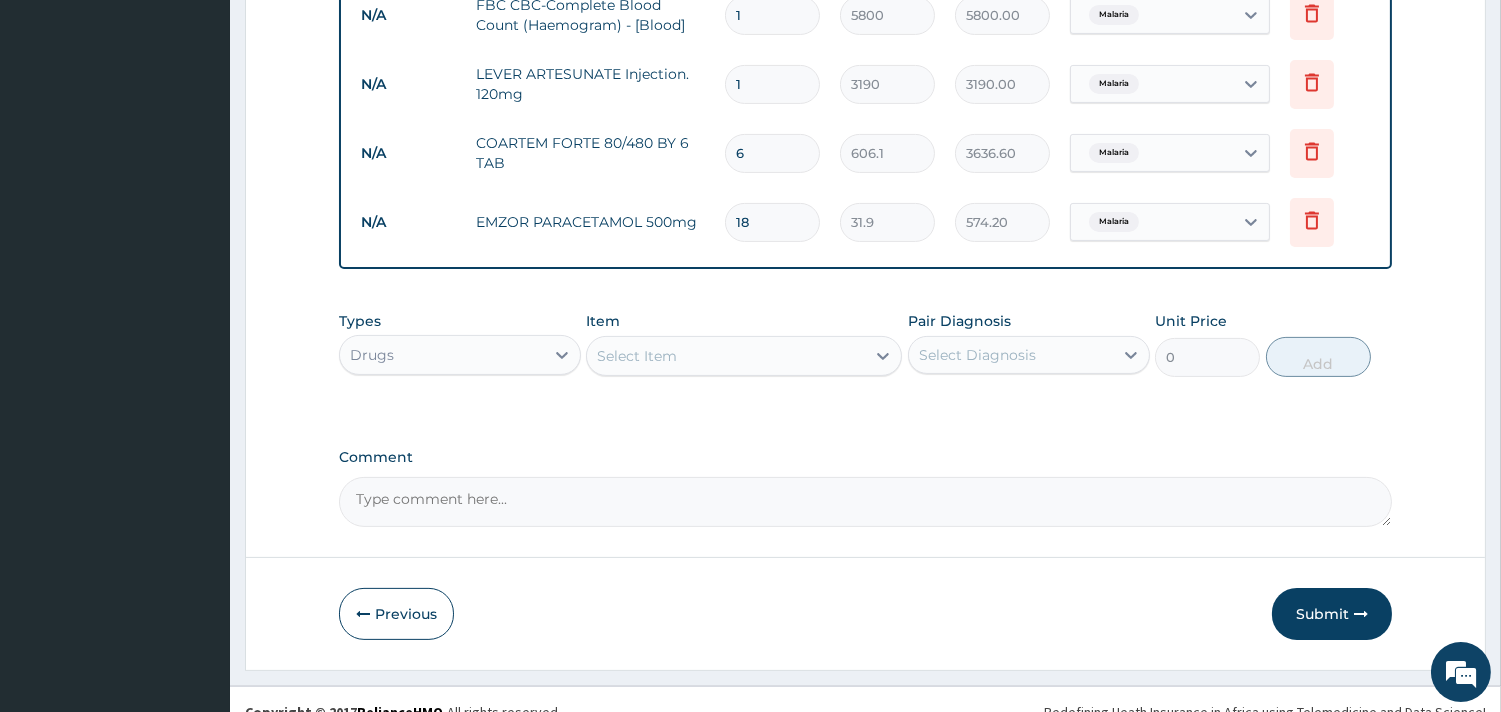 scroll, scrollTop: 981, scrollLeft: 0, axis: vertical 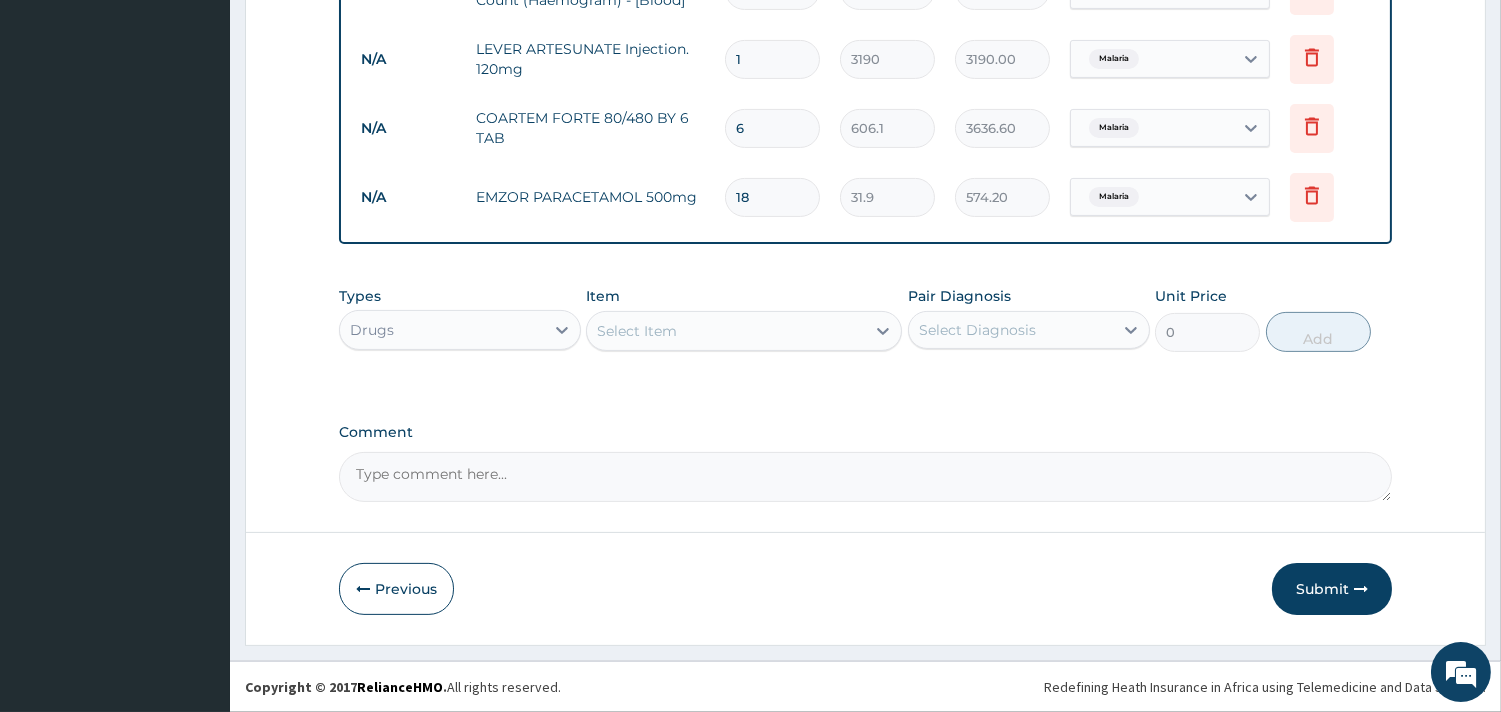 click on "Select Item" at bounding box center [637, 331] 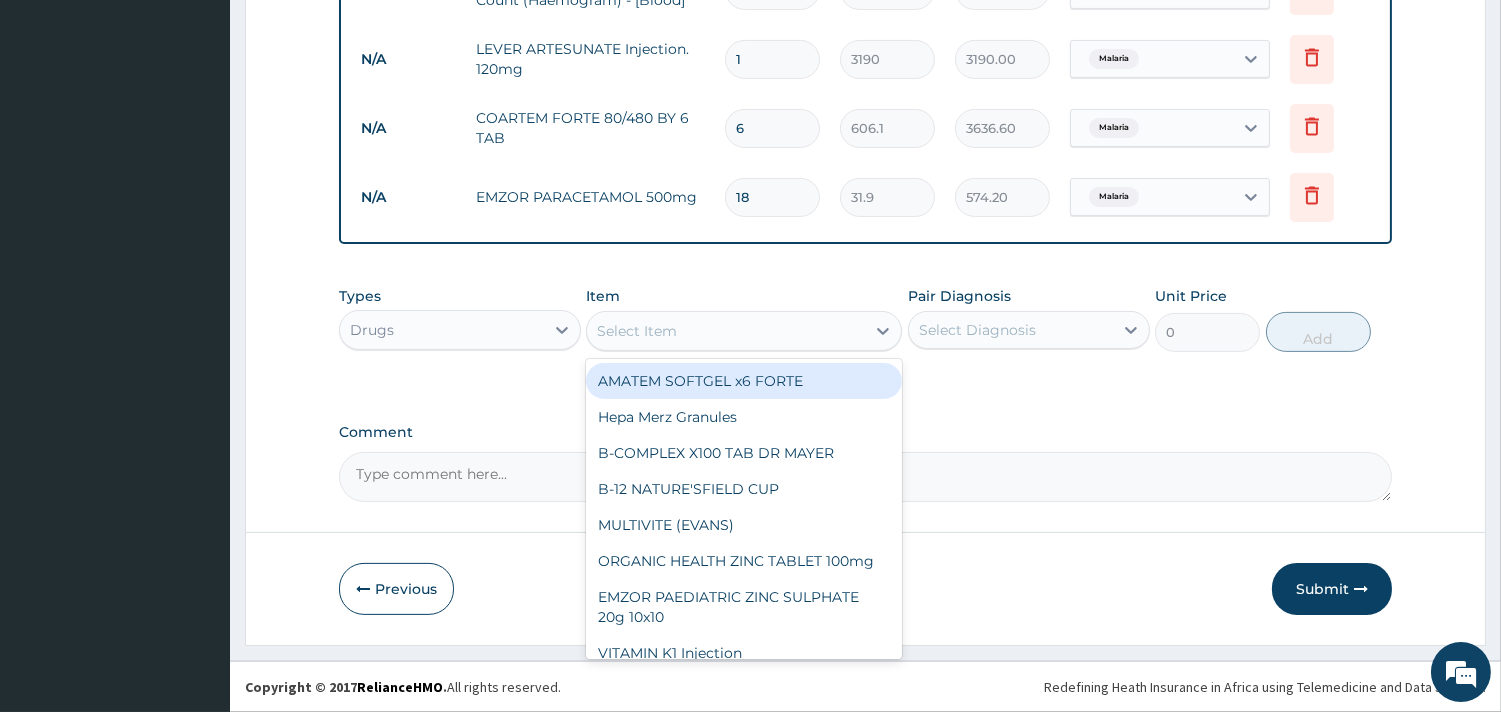 click on "Types Drugs Item option EMZOR PARACETAMOL 500mg, selected. option AMATEM SOFTGEL x6 FORTE focused, 1 of 789. 789 results available. Use Up and Down to choose options, press Enter to select the currently focused option, press Escape to exit the menu, press Tab to select the option and exit the menu. Select Item AMATEM SOFTGEL x6 FORTE Hepa Merz Granules B-COMPLEX X100 TAB DR MAYER B-12 NATURE'SFIELD CUP MULTIVITE (EVANS) ORGANIC HEALTH ZINC TABLET 100mg EMZOR PAEDIATRIC ZINC SULPHATE 20g 10x10 VITAMIN K1 Injection VITAMIN K X 100 (TOPSEA) NEUROVIT FORTE EVERDESTINY VITAMIN E JESDOL VITAMIN A OSTEOMED 20mg LIVOLIN FORTE EMZOR FOLIC ACID X 100 ASTYMIN CAPS TOT'HEMA ORAL SOLUTION RIBORICH B2 Vitamin B complex injection FESULF X 100 FERRODAN PLUS CAPS FERROLAB -12 VITAMIN C Injection LABOPLEX VITAMIN B-COMPLEX Injection. EMVITE DROPS GLORON CAPSULE BIG CITRAMIN DROPS CALCITAB CALCIUM SUPPLEMENT CAL D3 ASCOBION C300 VIT-C Syrup 100ml MULTIVITE MULTIVITAMIN Syrup 100ml FOLIMOP FOLIC ACID Syrup 100ml ASCOMED X100 0" at bounding box center (865, 319) 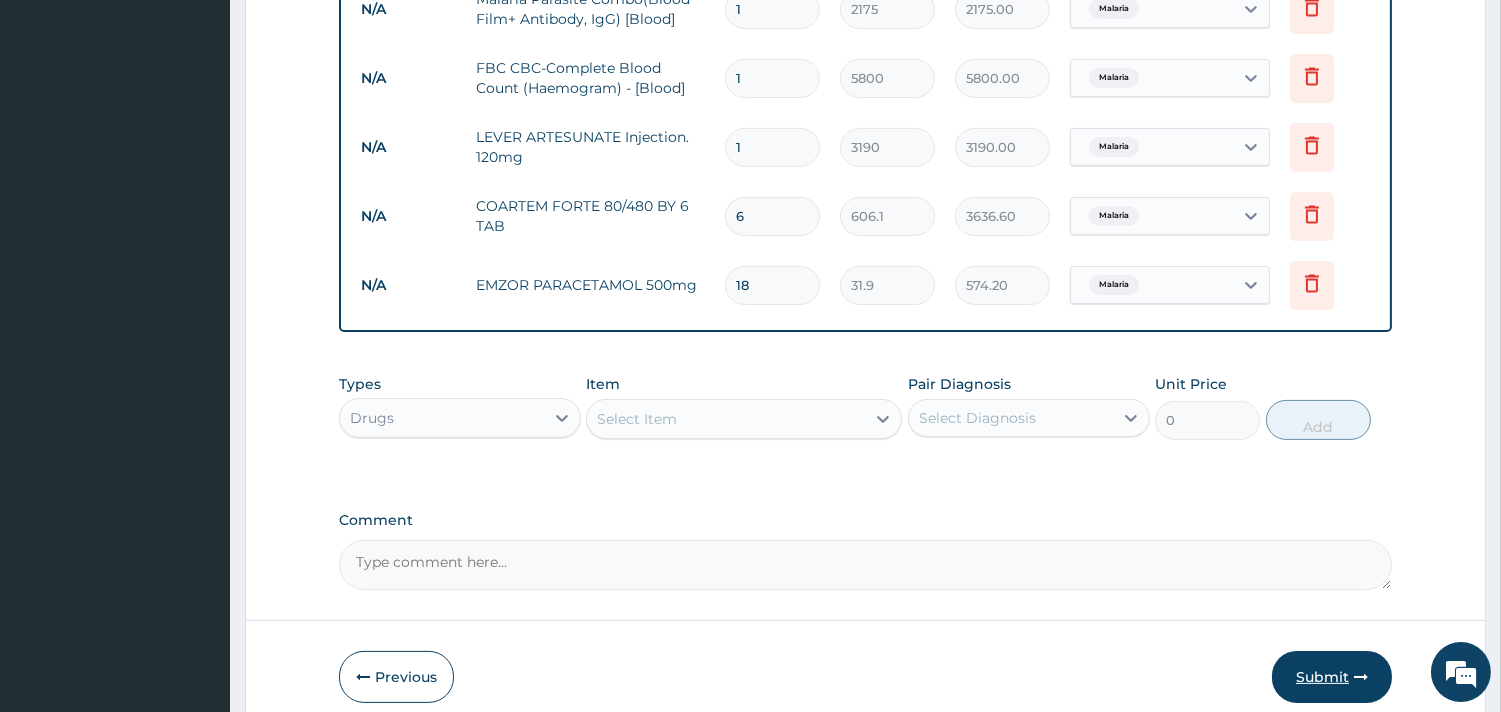 scroll, scrollTop: 981, scrollLeft: 0, axis: vertical 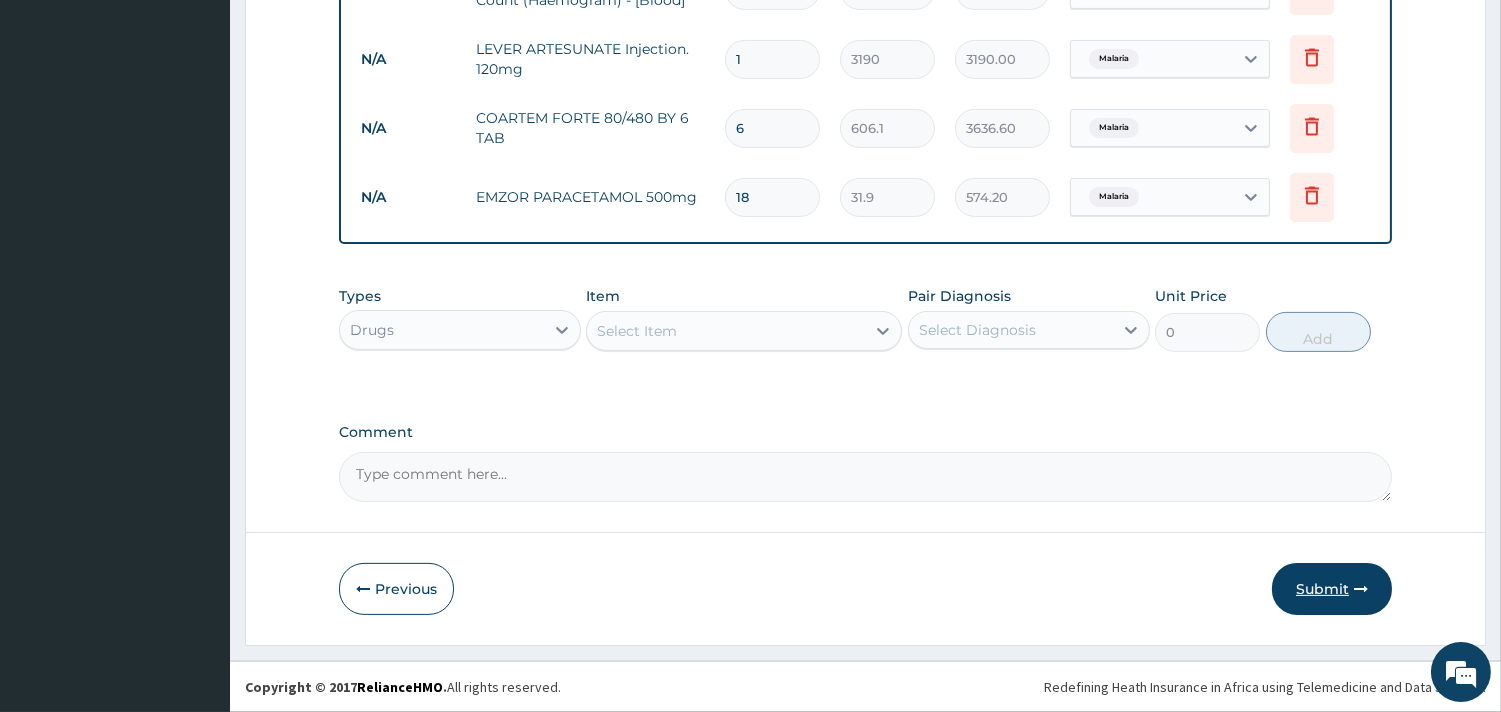 click on "Submit" at bounding box center [1332, 589] 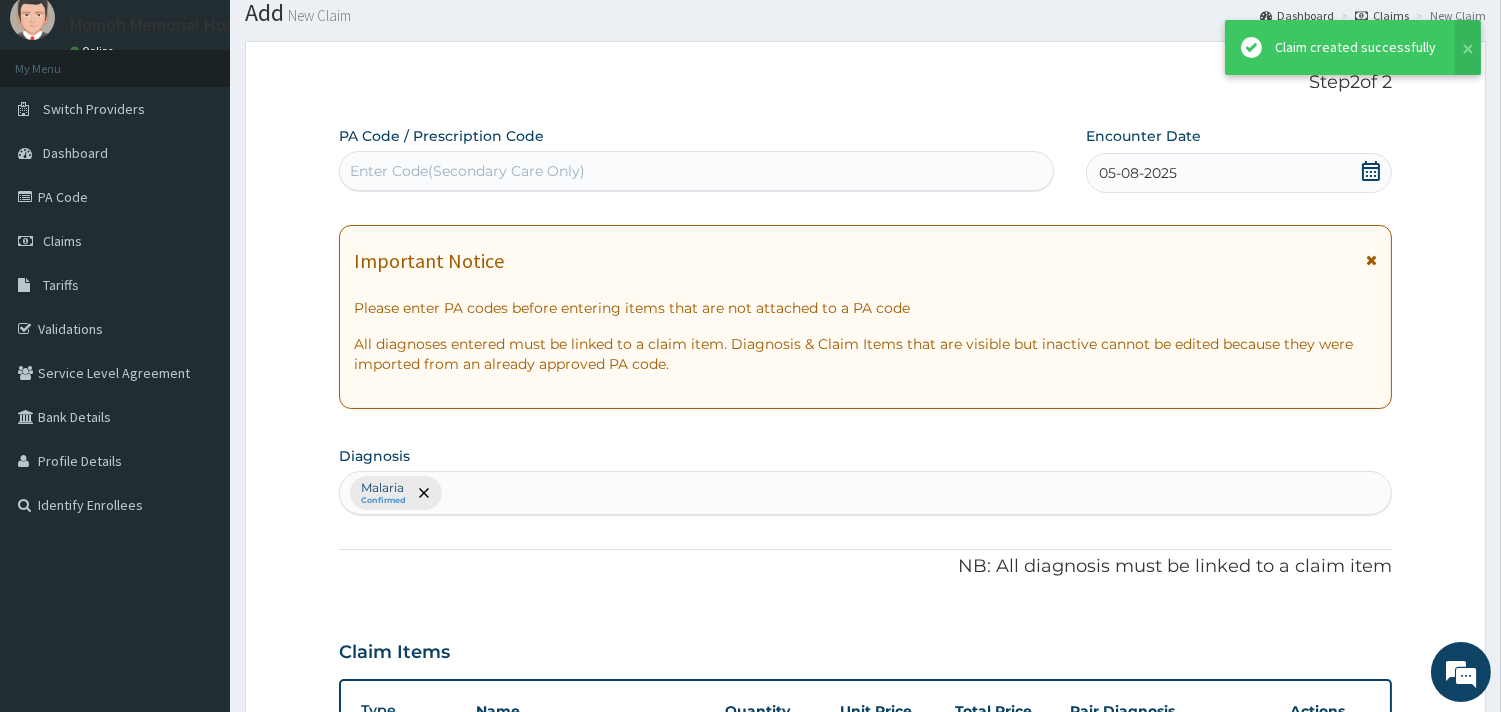 scroll, scrollTop: 981, scrollLeft: 0, axis: vertical 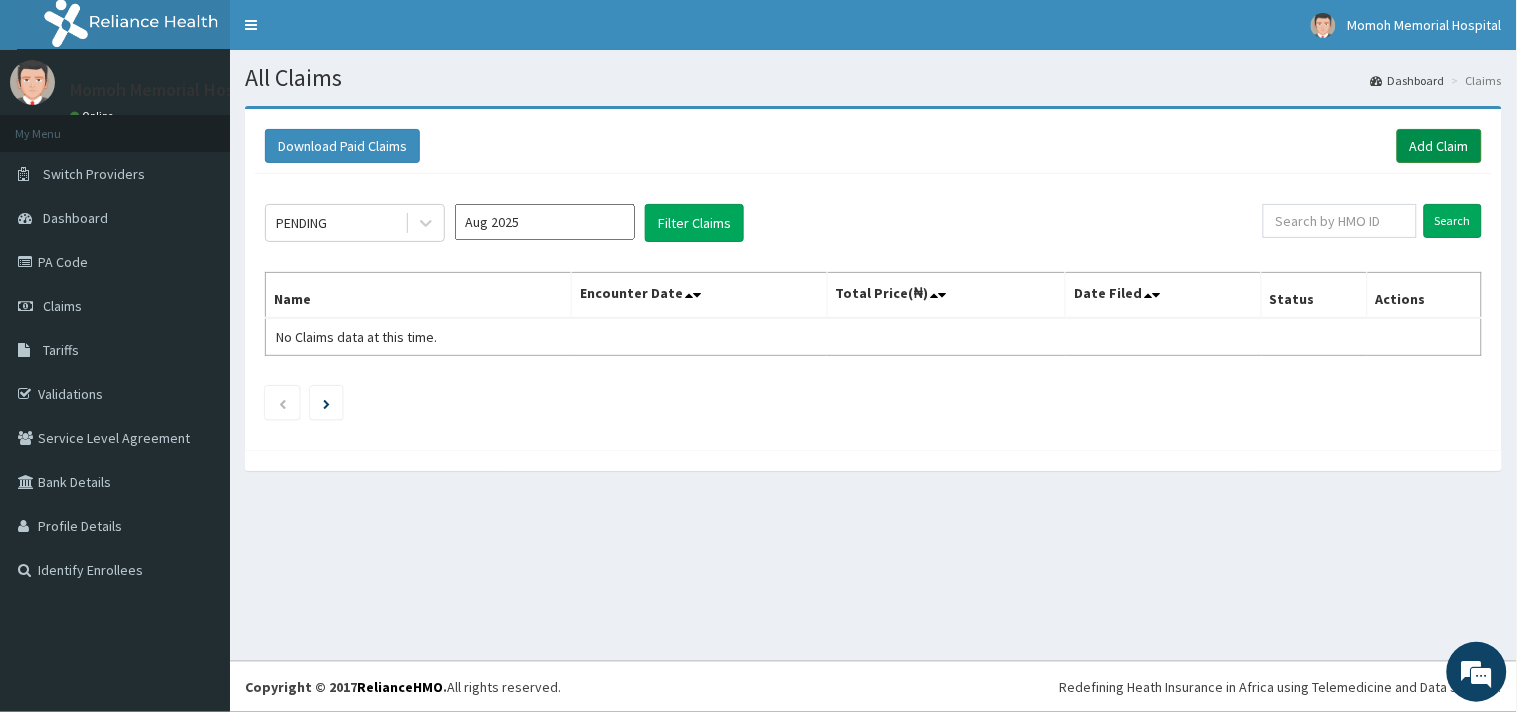 click on "Add Claim" at bounding box center [1439, 146] 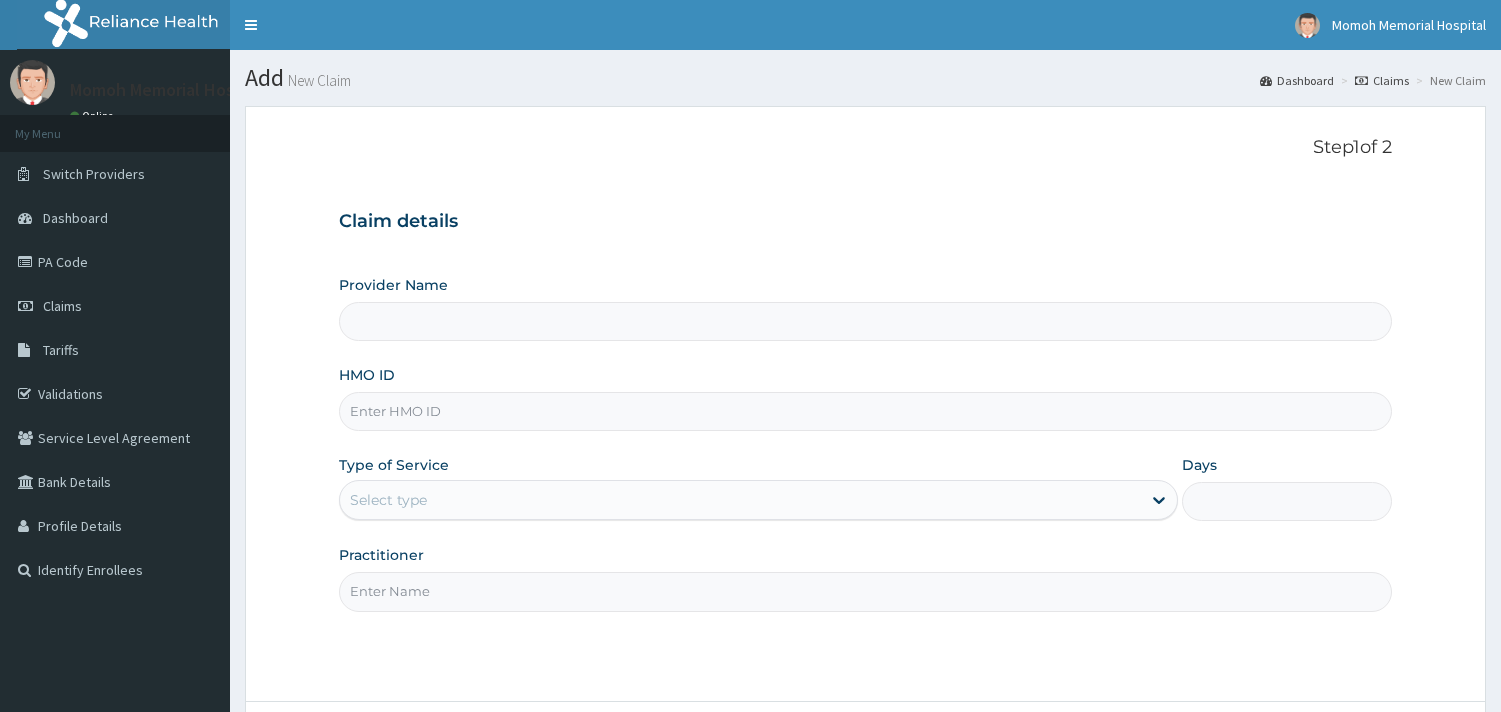 scroll, scrollTop: 0, scrollLeft: 0, axis: both 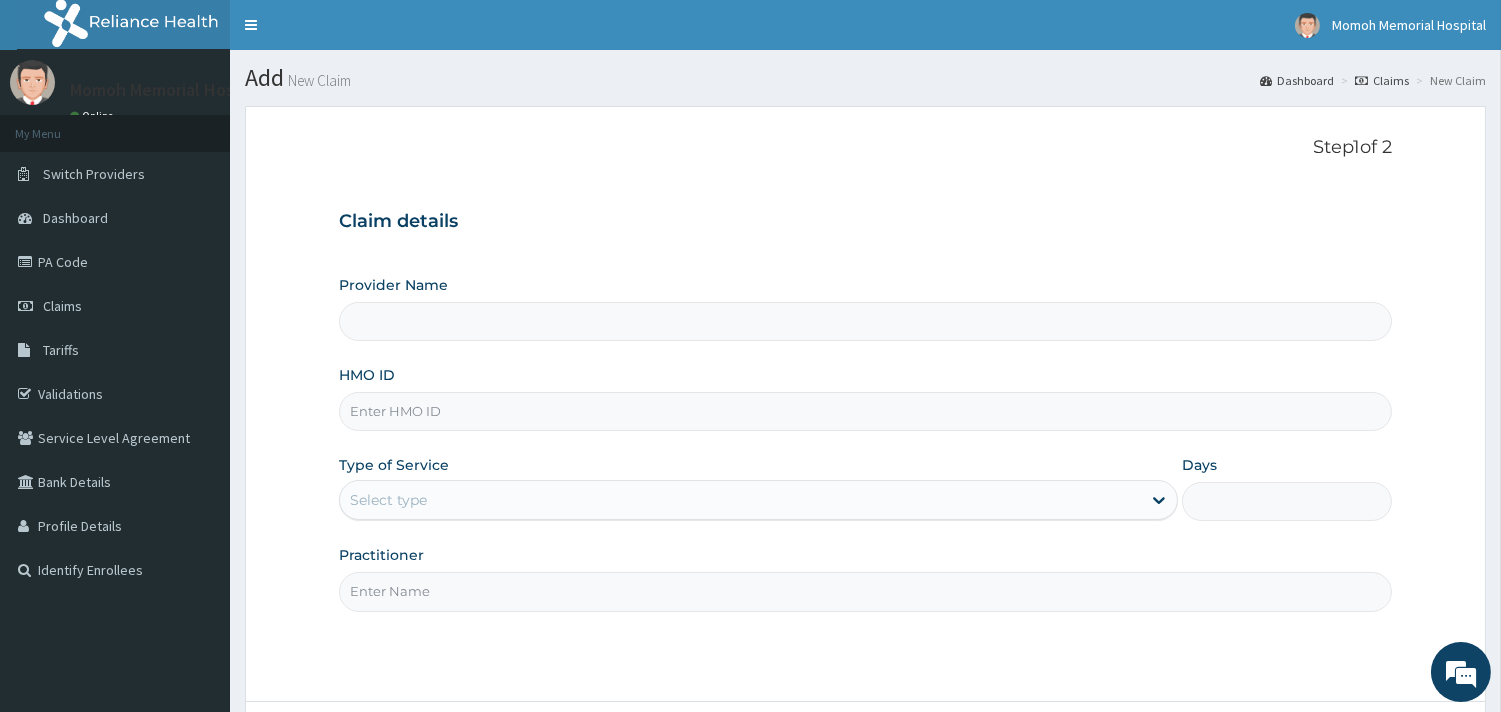 drag, startPoint x: 0, startPoint y: 0, endPoint x: 432, endPoint y: 406, distance: 592.84064 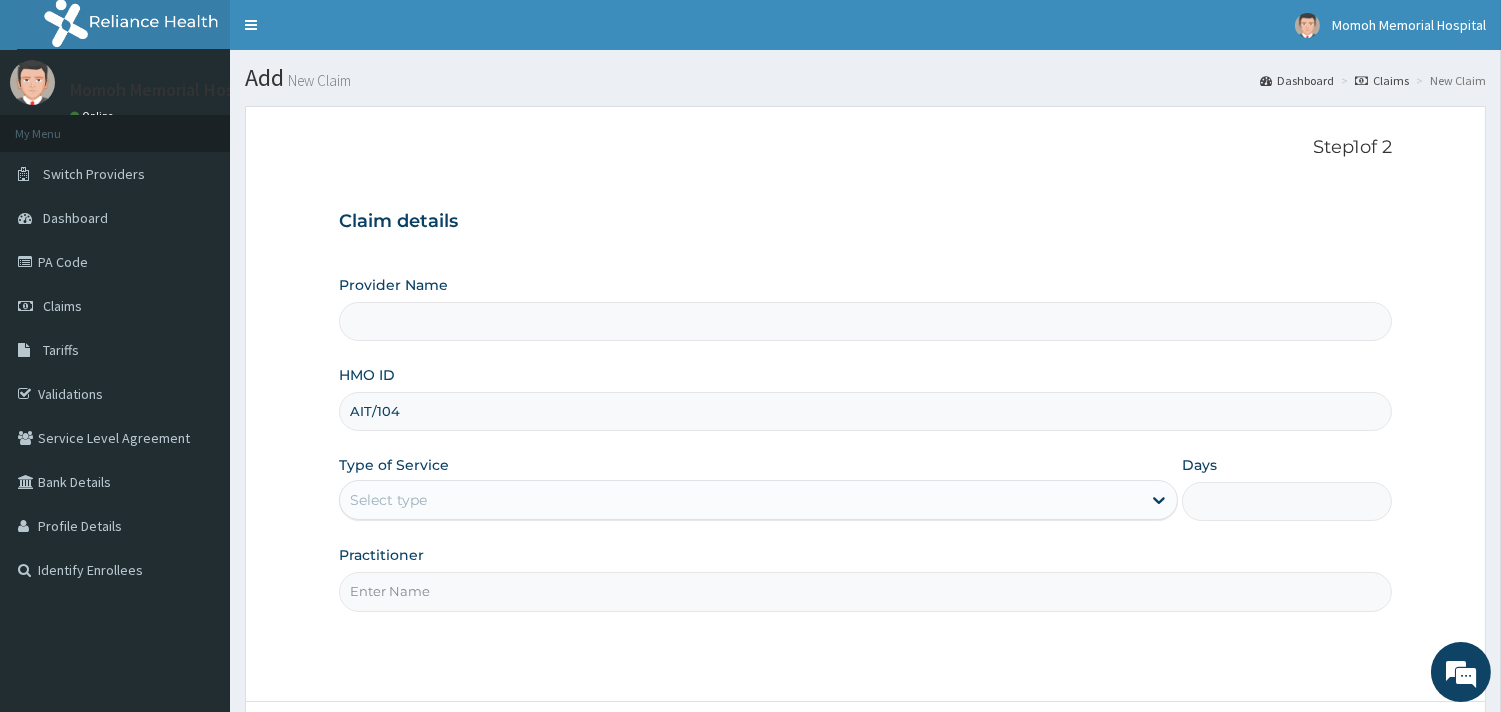 type on "AIT/10425/A" 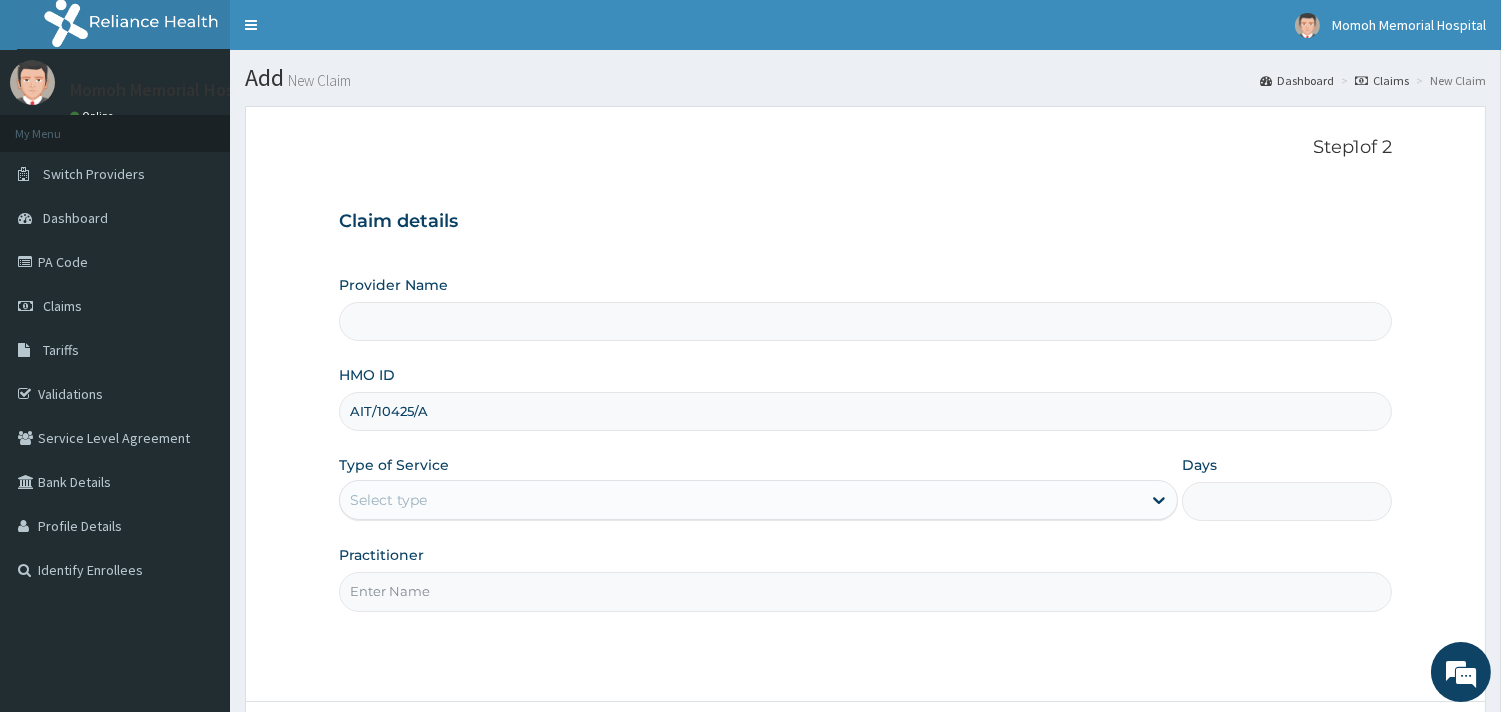 click on "Select type" at bounding box center [740, 500] 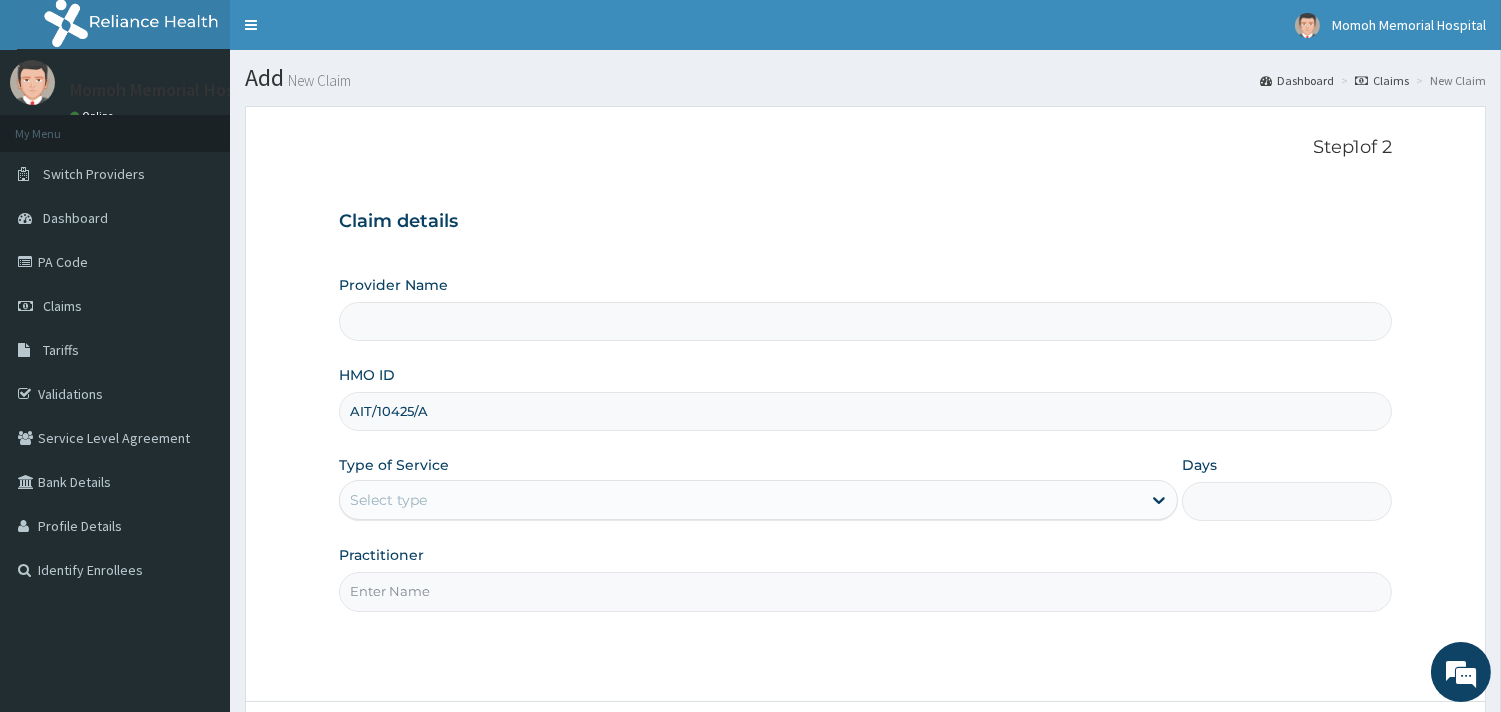 click on "Select type" at bounding box center [740, 500] 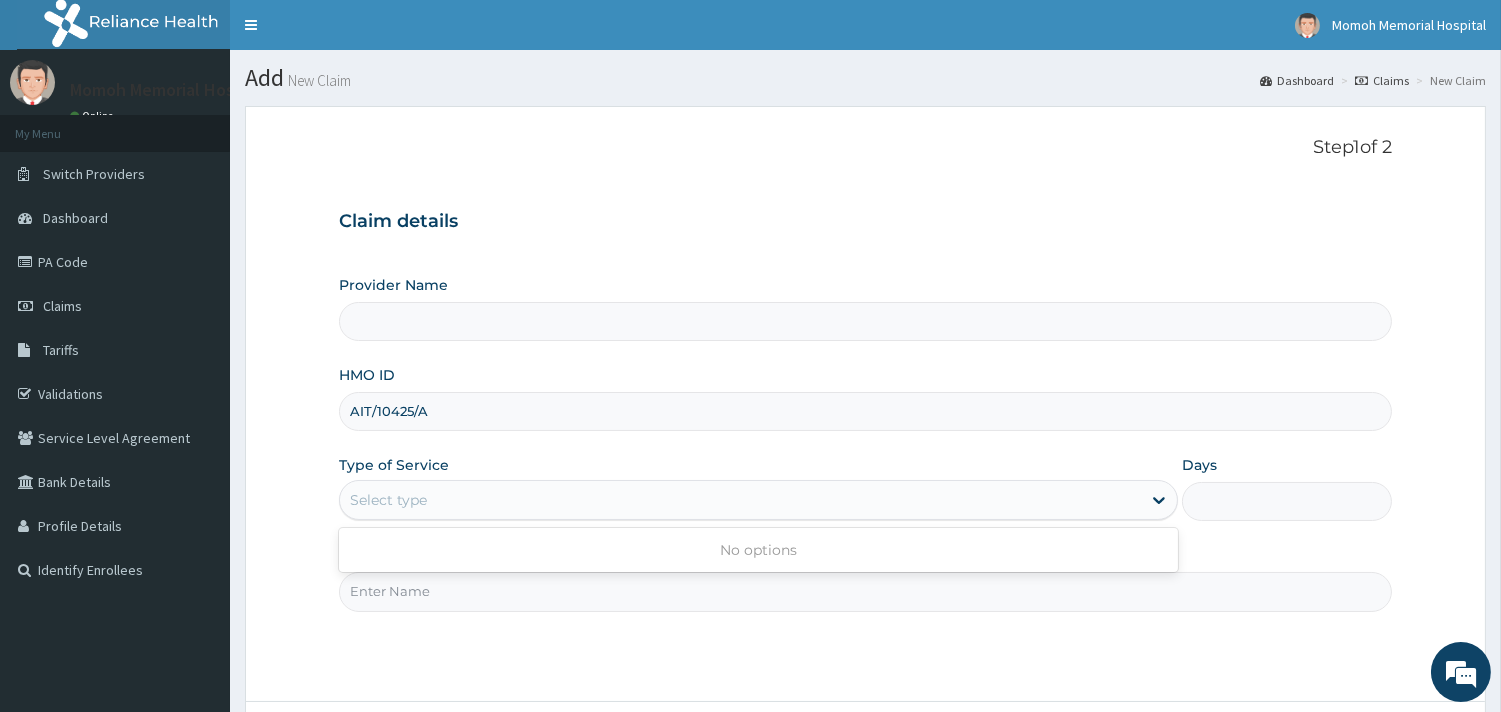 click on "Select type" at bounding box center [740, 500] 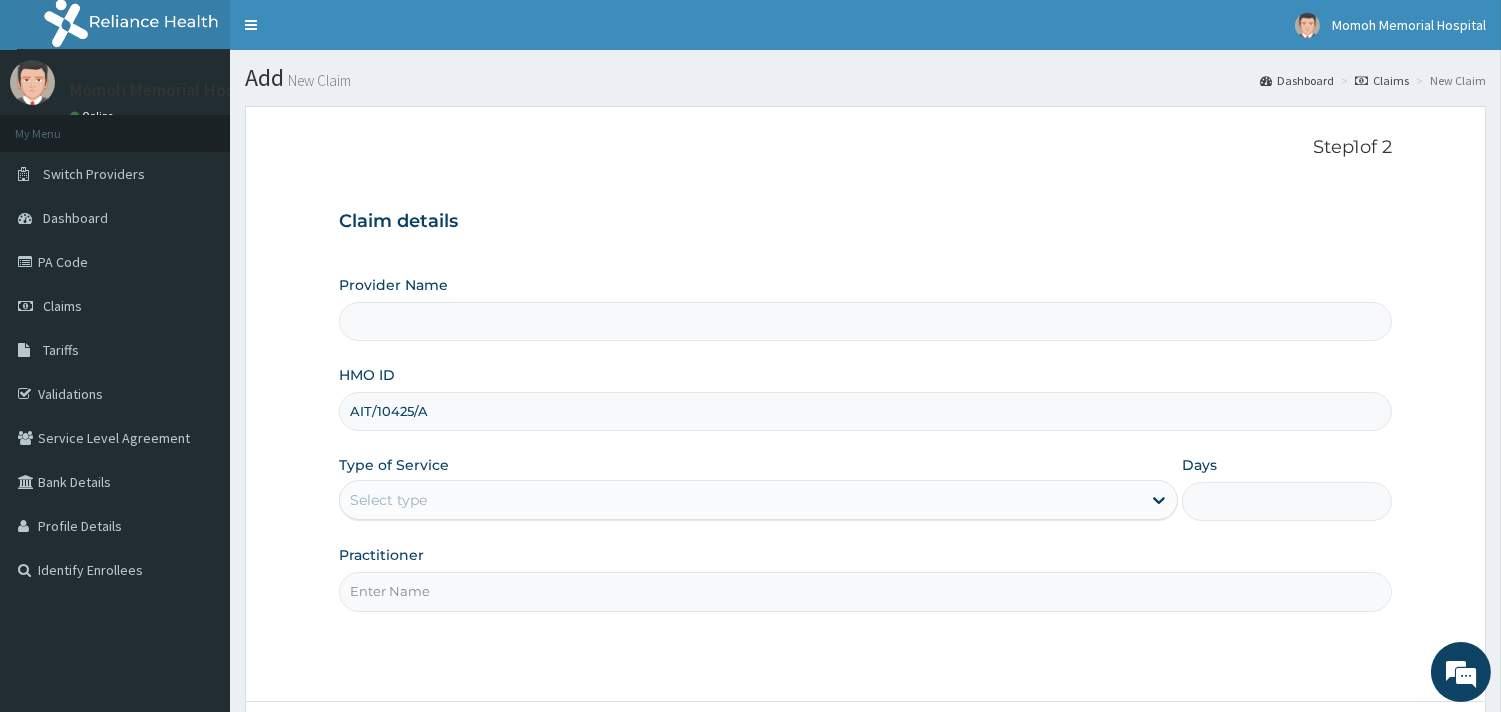 click on "Select type" at bounding box center [740, 500] 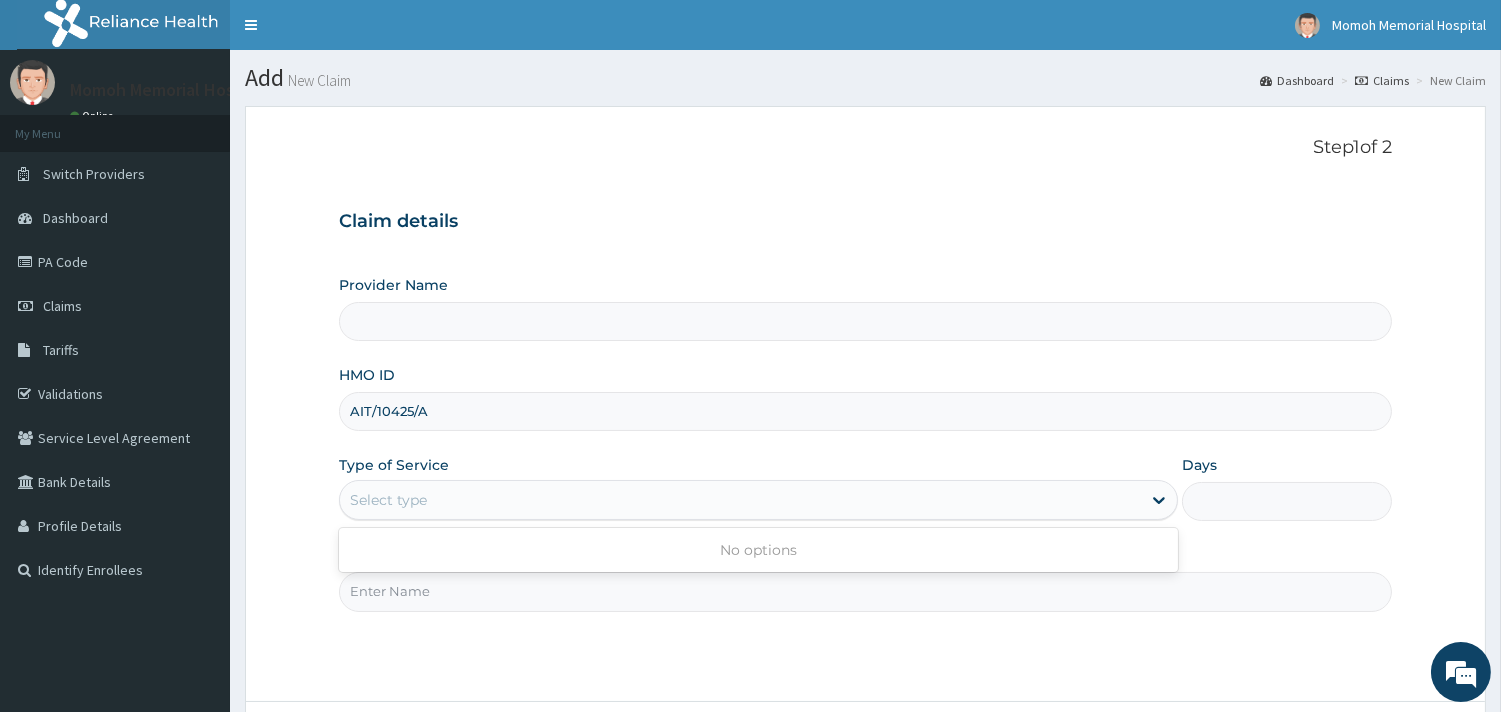 click on "Select type" at bounding box center [740, 500] 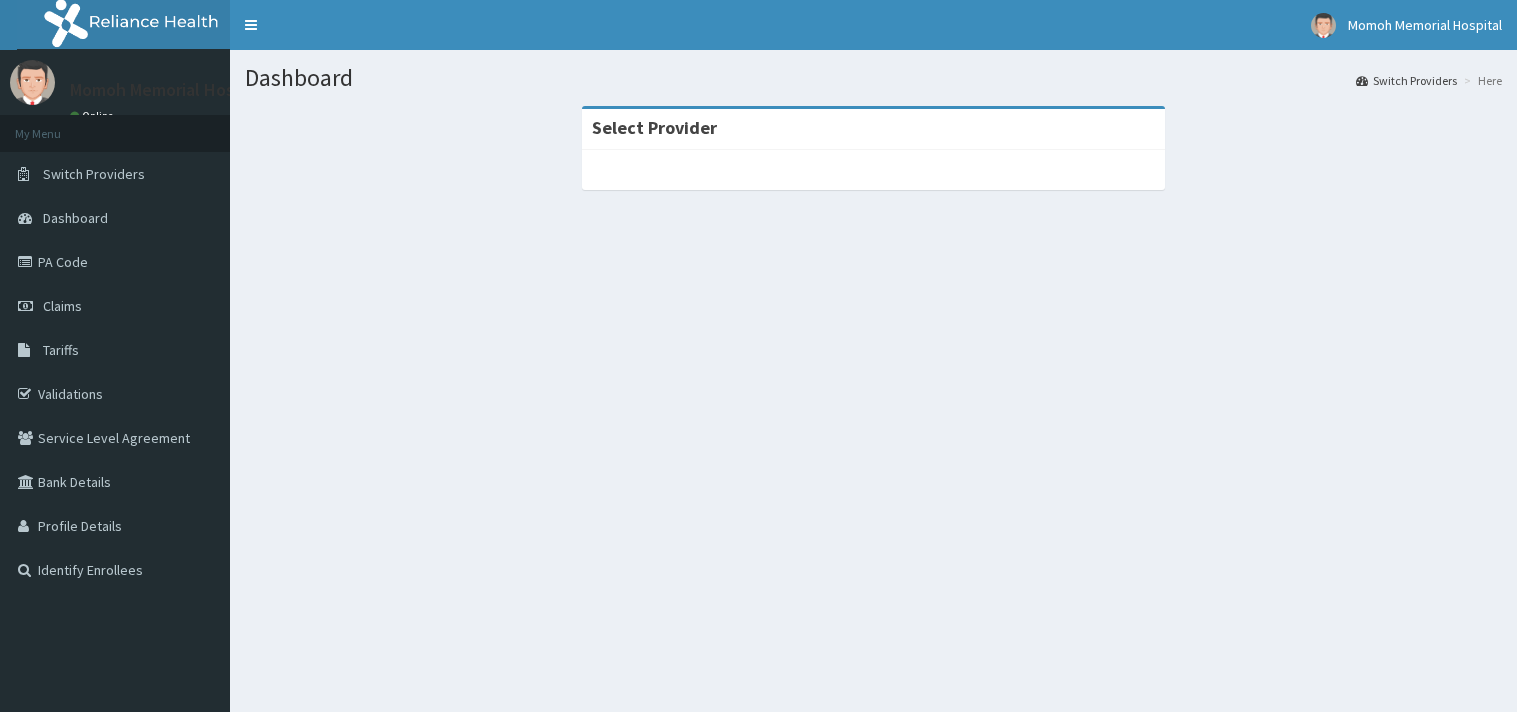 scroll, scrollTop: 0, scrollLeft: 0, axis: both 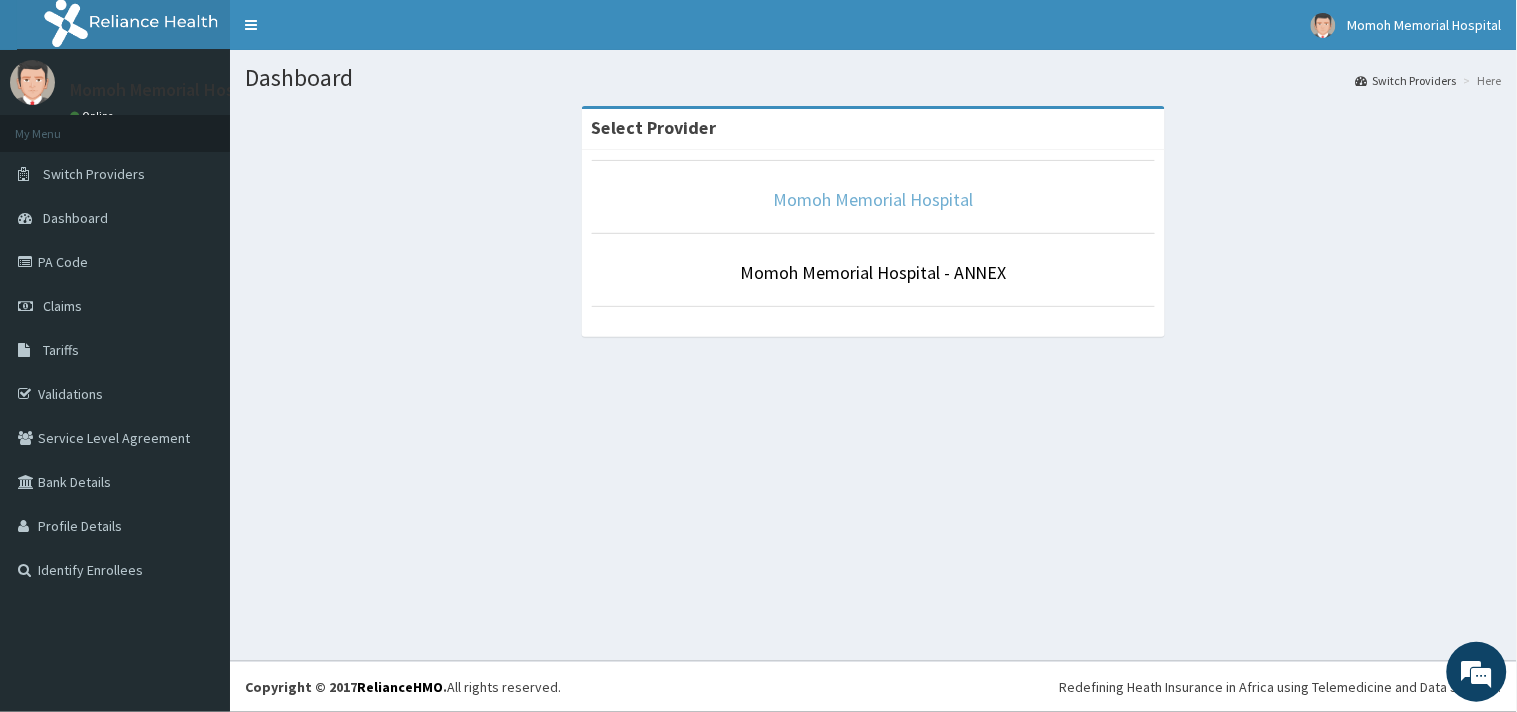 click on "Momoh Memorial Hospital" at bounding box center (874, 199) 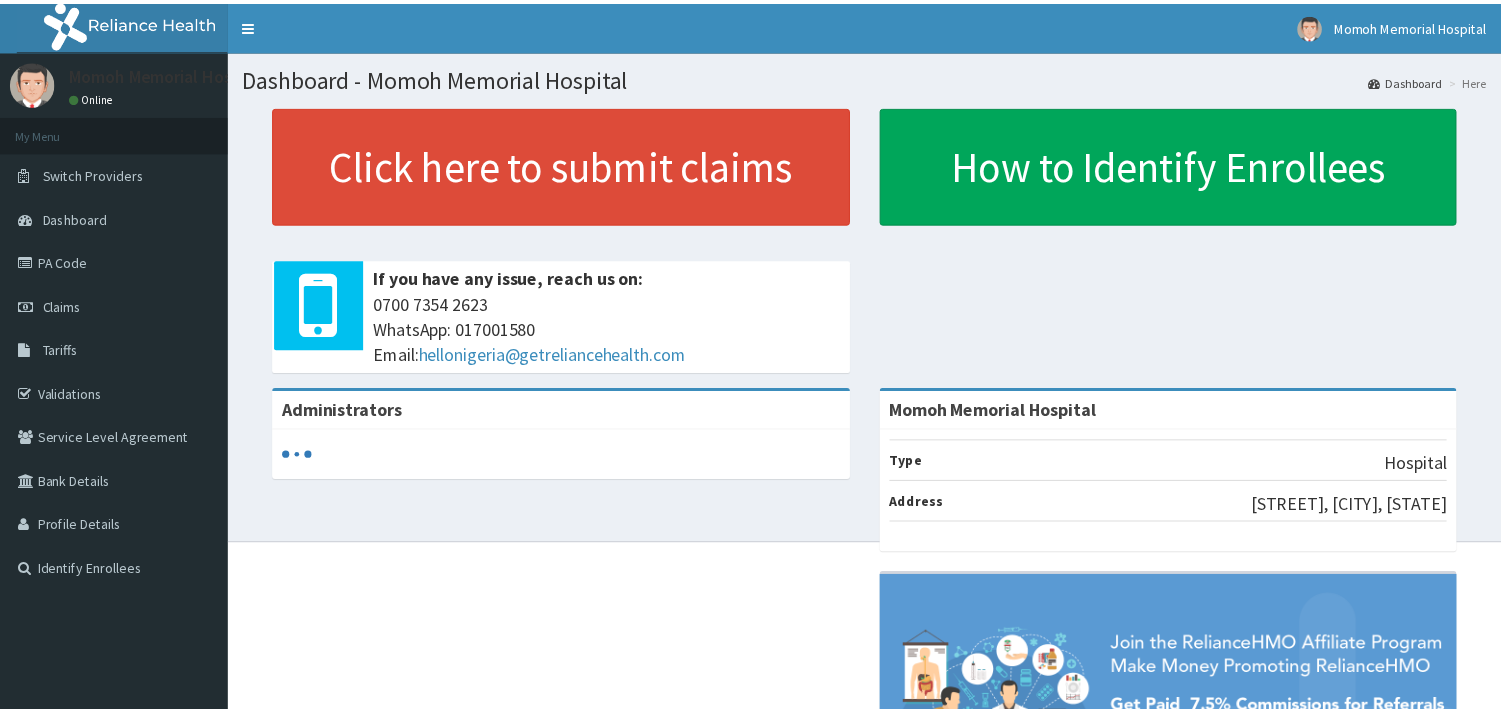 scroll, scrollTop: 0, scrollLeft: 0, axis: both 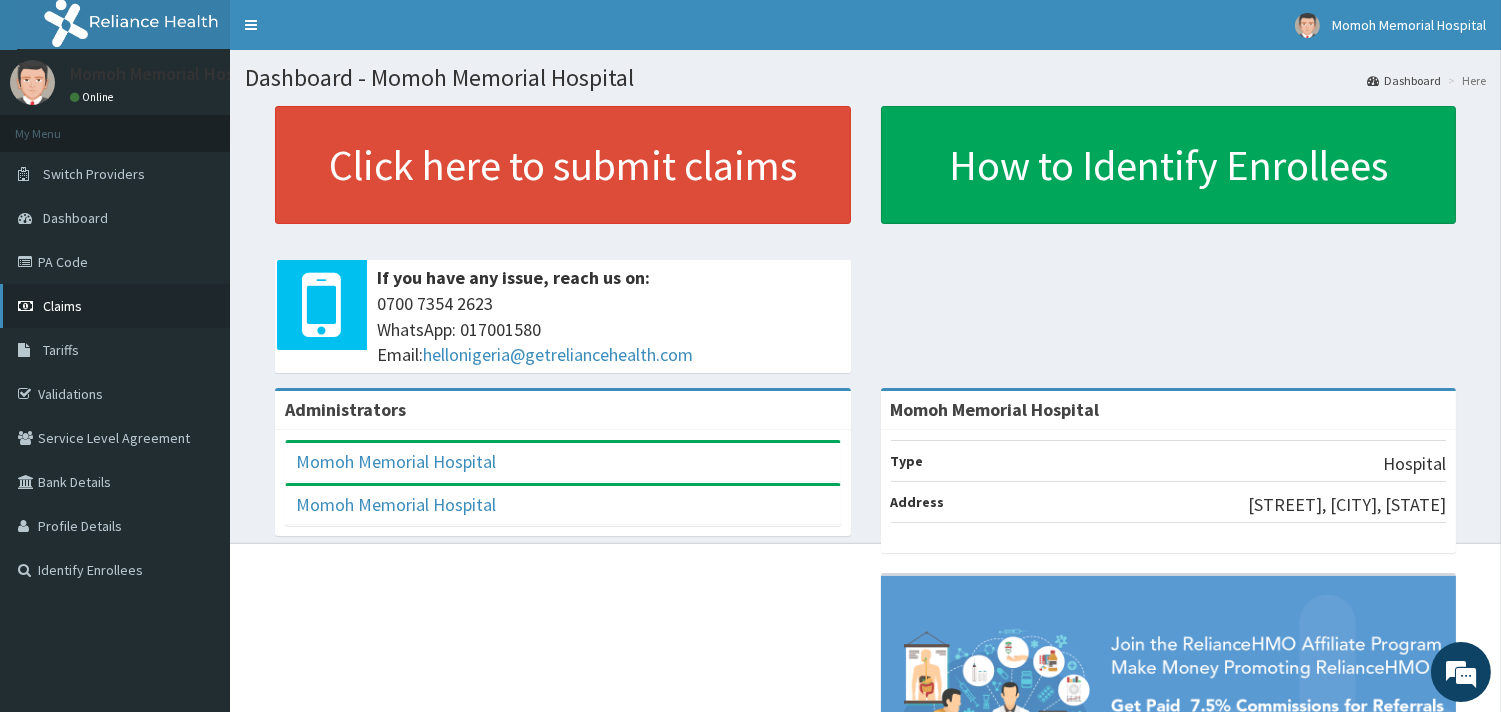 click on "Claims" at bounding box center (62, 306) 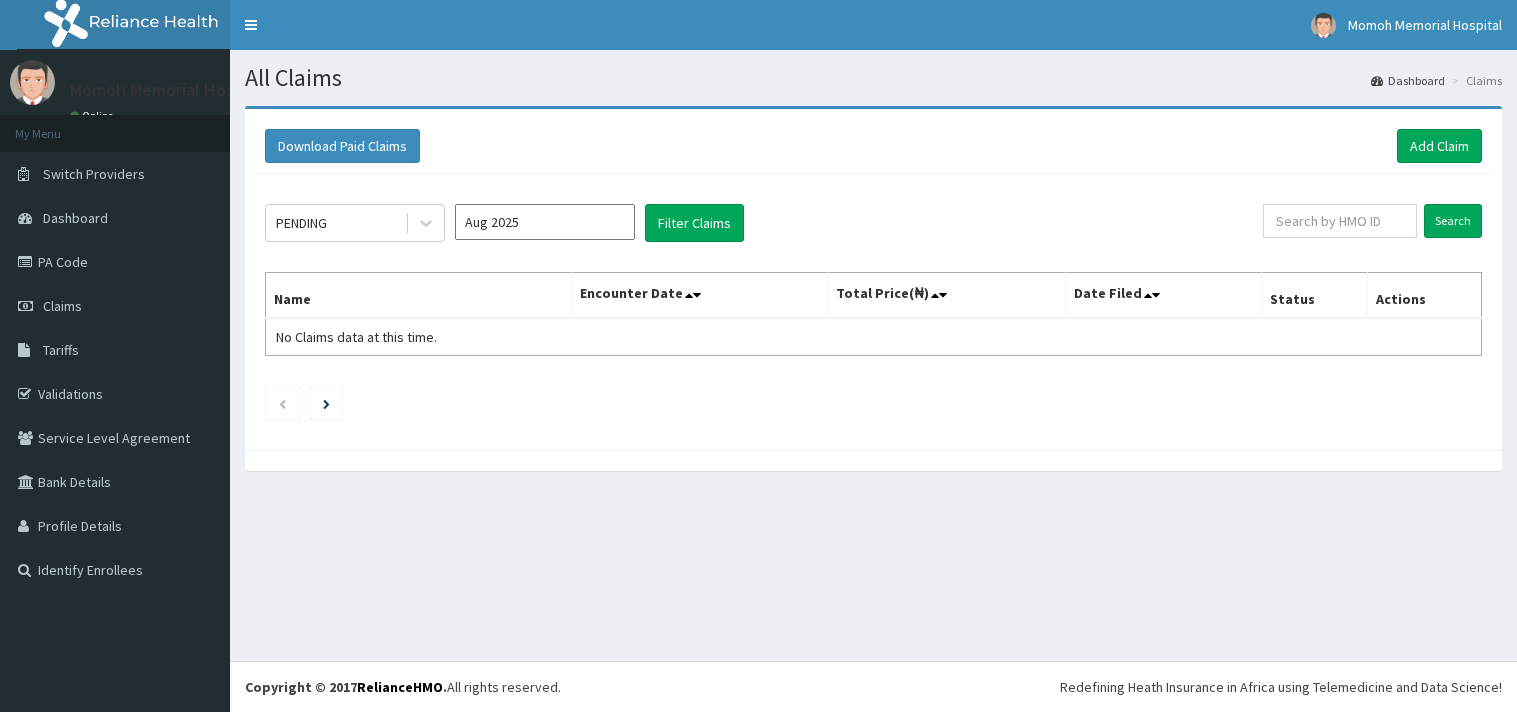 scroll, scrollTop: 0, scrollLeft: 0, axis: both 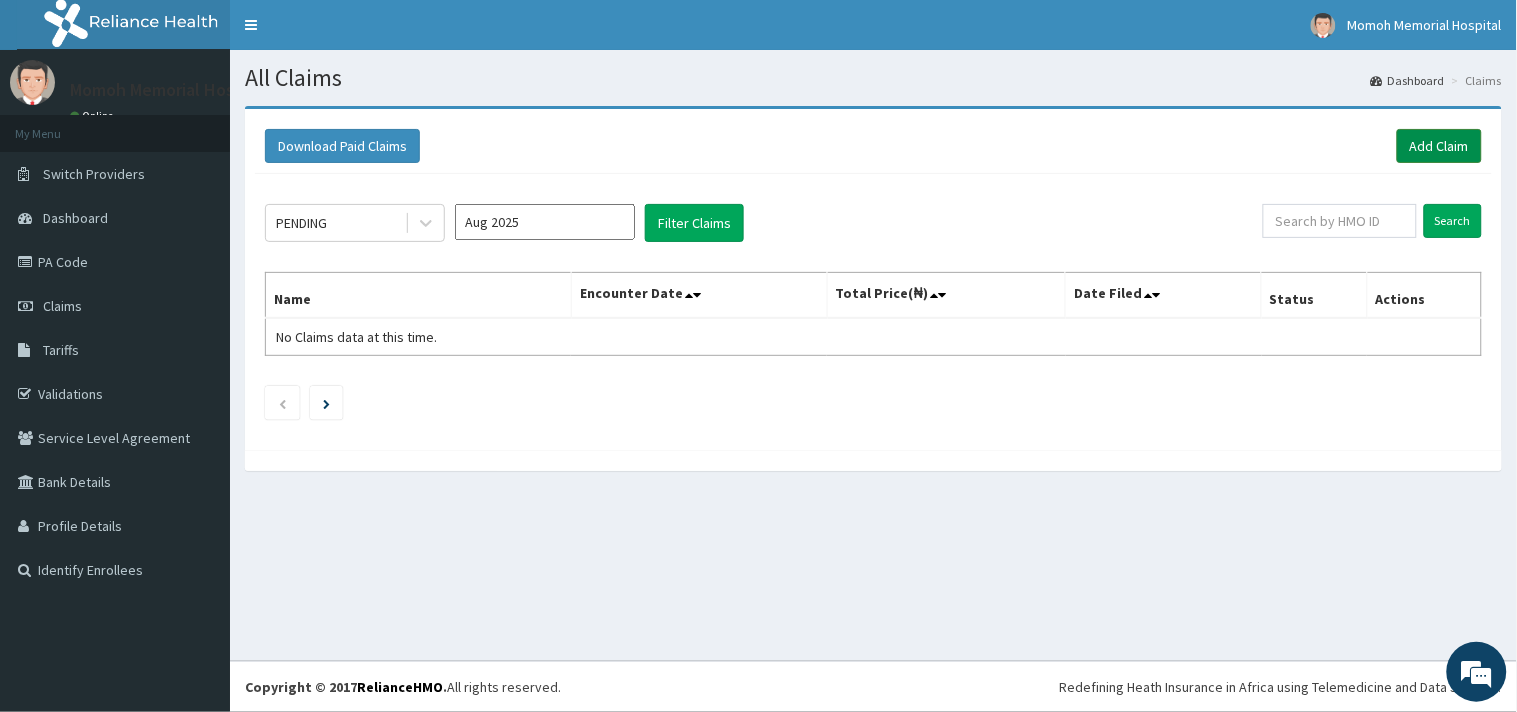 click on "Add Claim" at bounding box center (1439, 146) 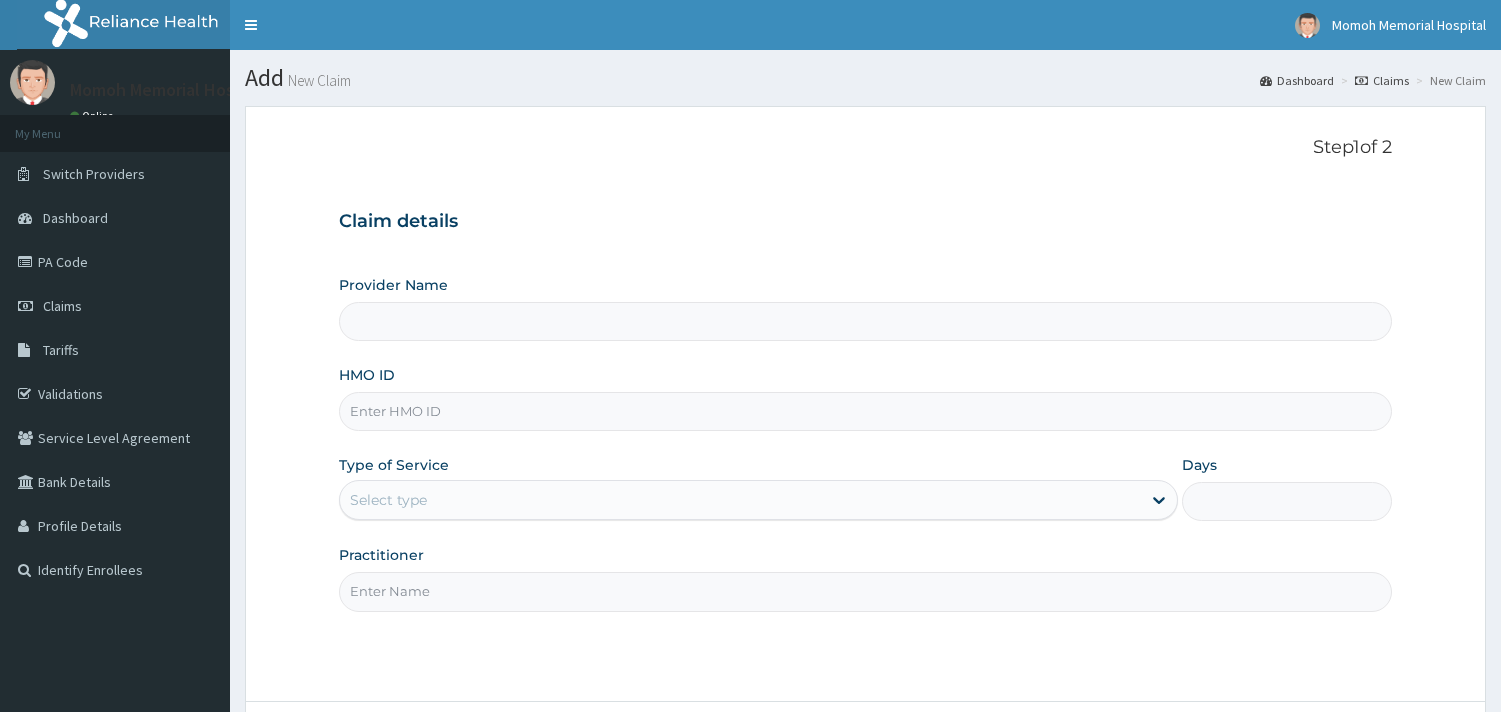 scroll, scrollTop: 0, scrollLeft: 0, axis: both 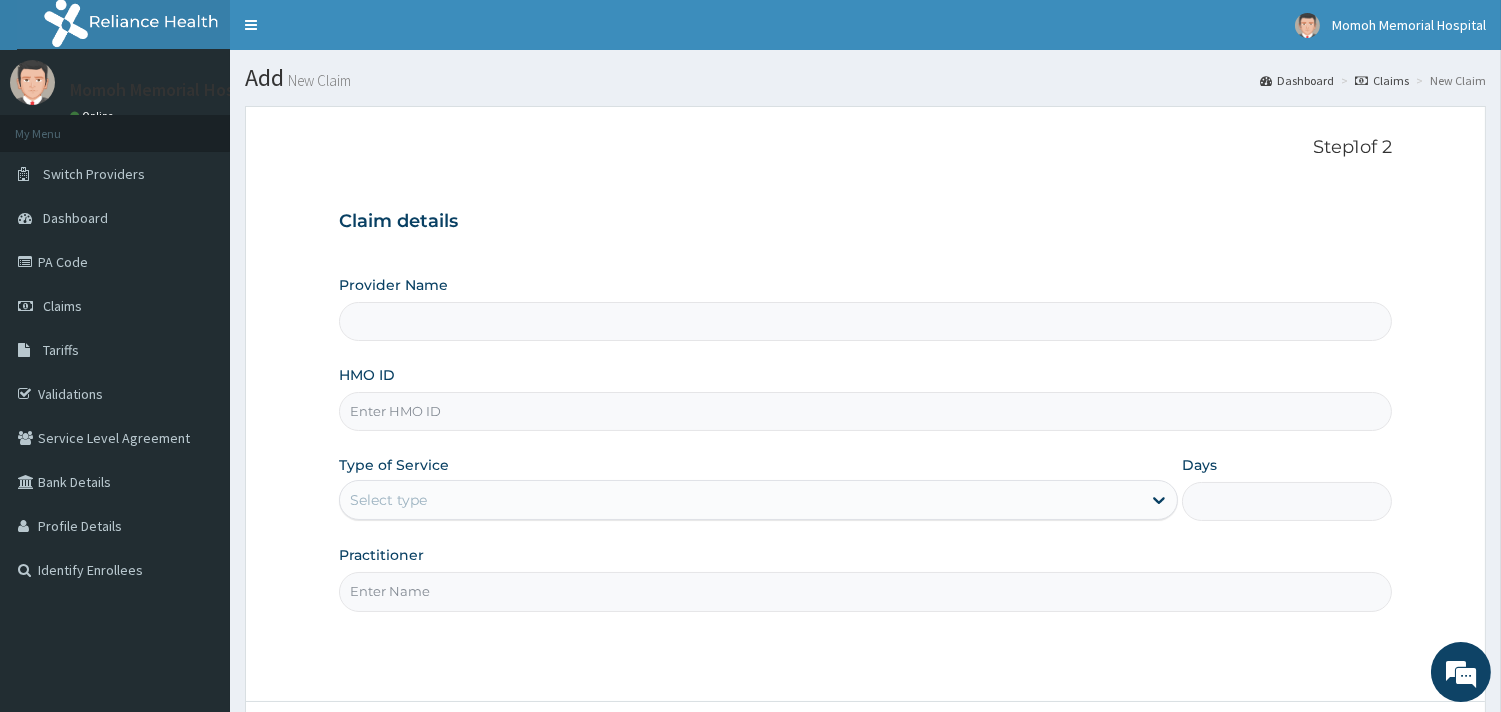type on "Momoh Memorial Hospital" 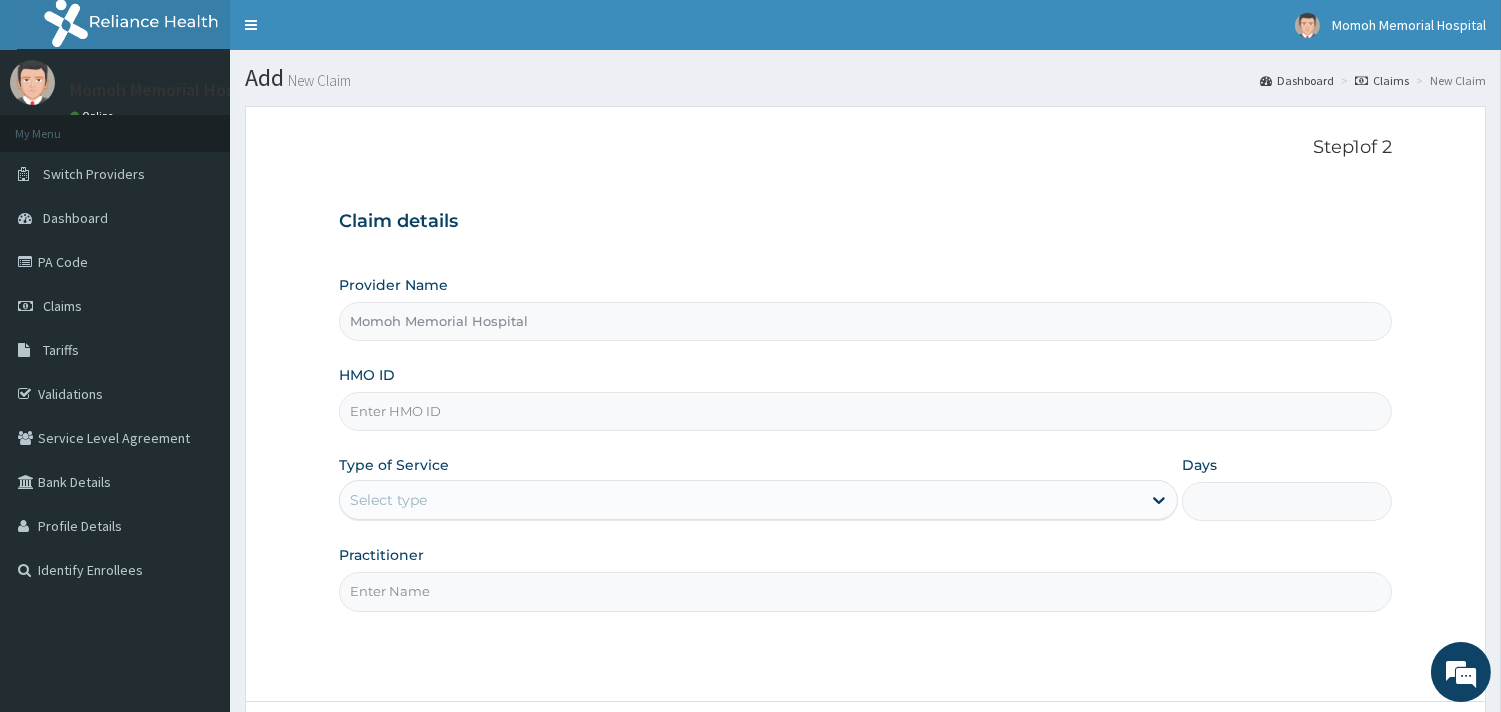 click on "HMO ID" at bounding box center (865, 411) 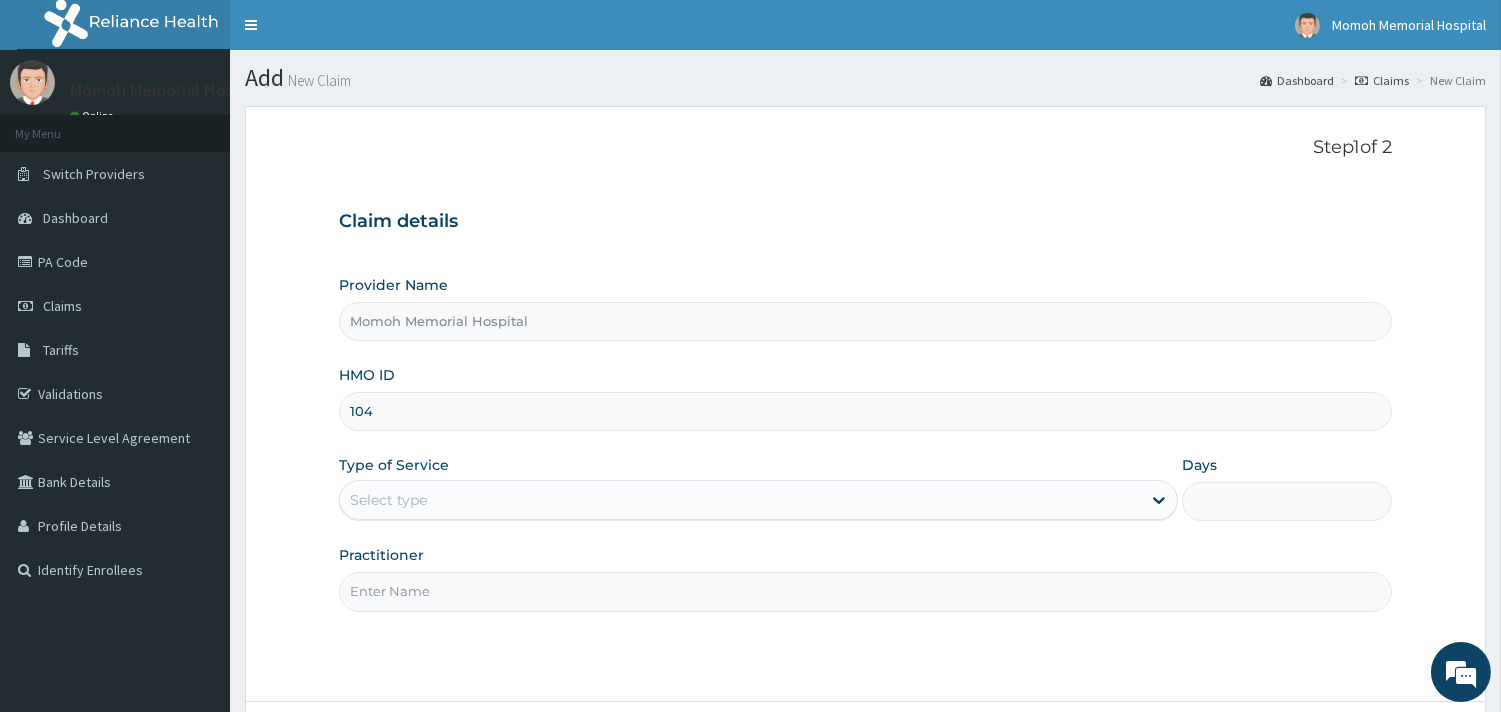 scroll, scrollTop: 0, scrollLeft: 0, axis: both 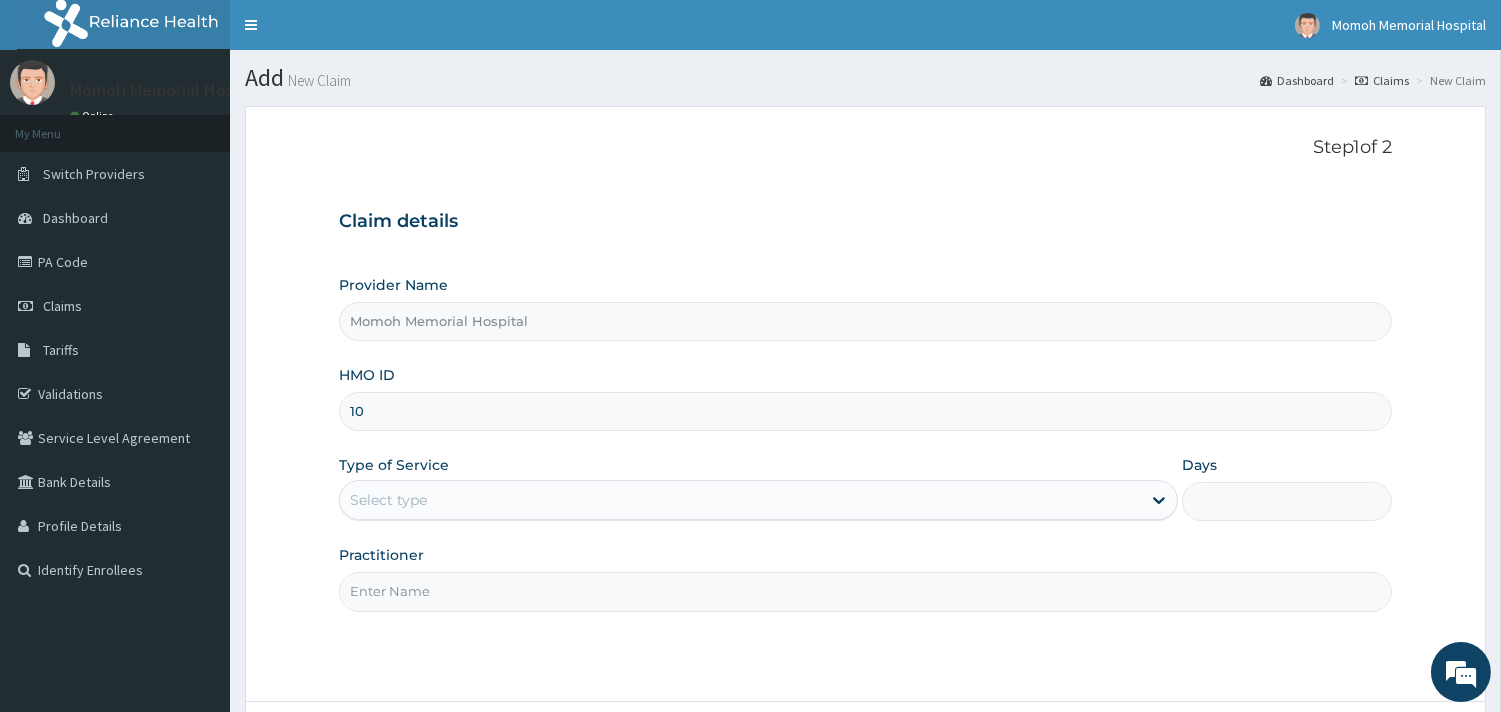 type on "1" 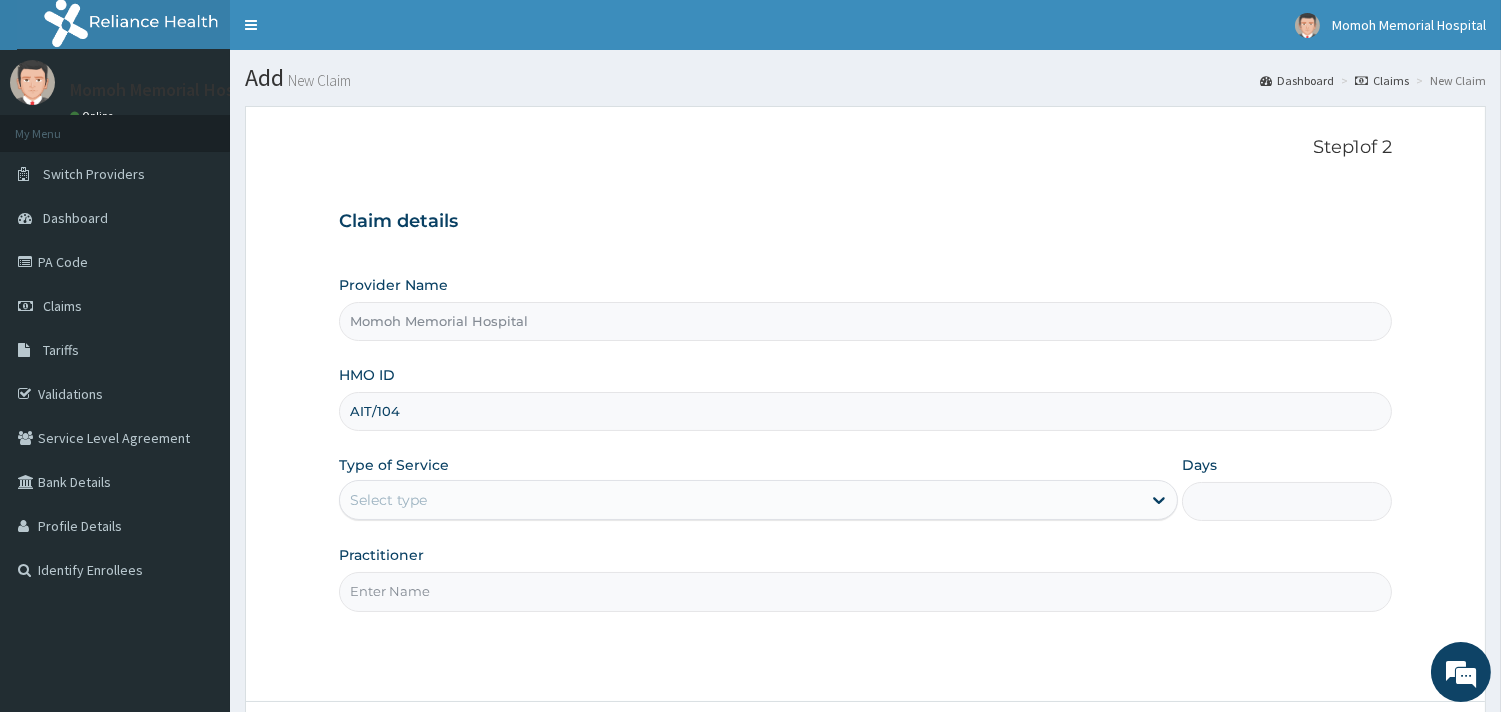 type on "AIT/10425/A" 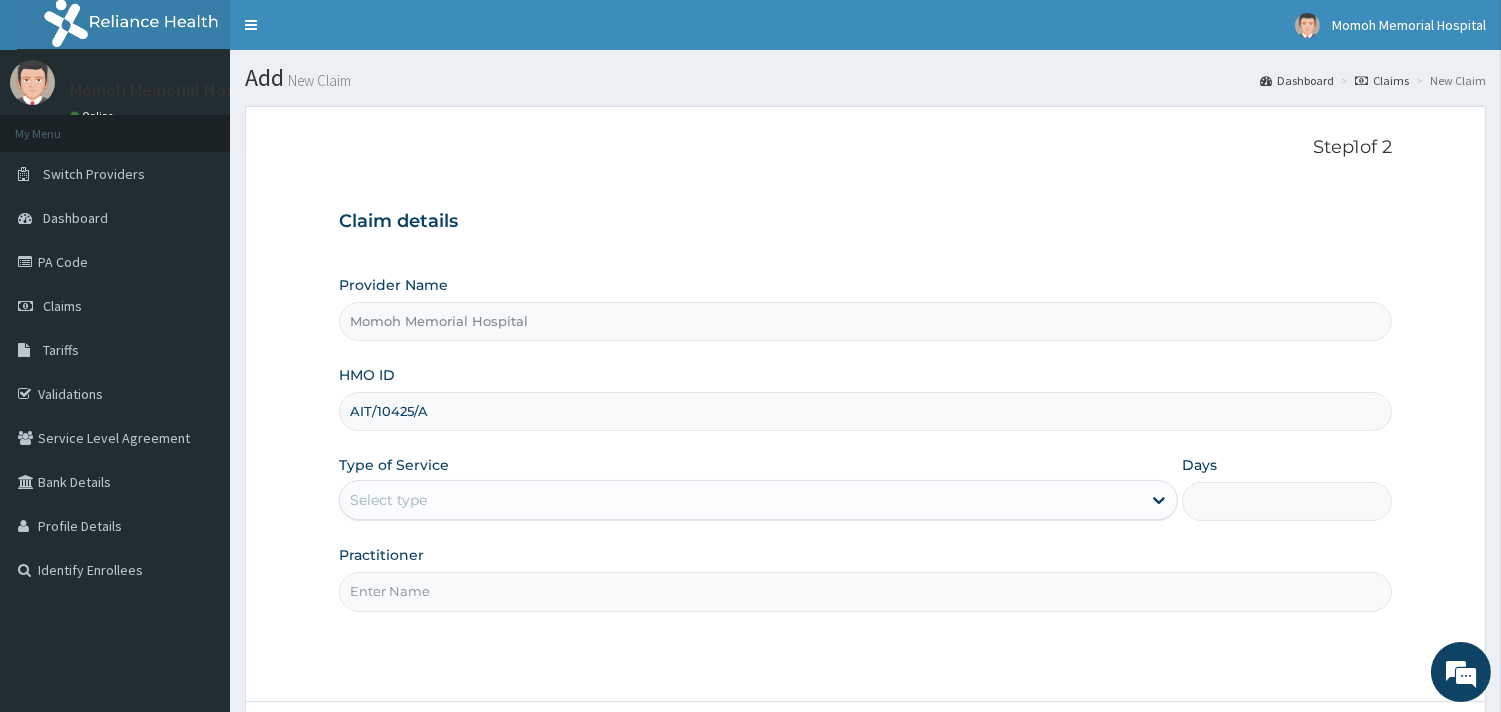 click on "Select type" at bounding box center [740, 500] 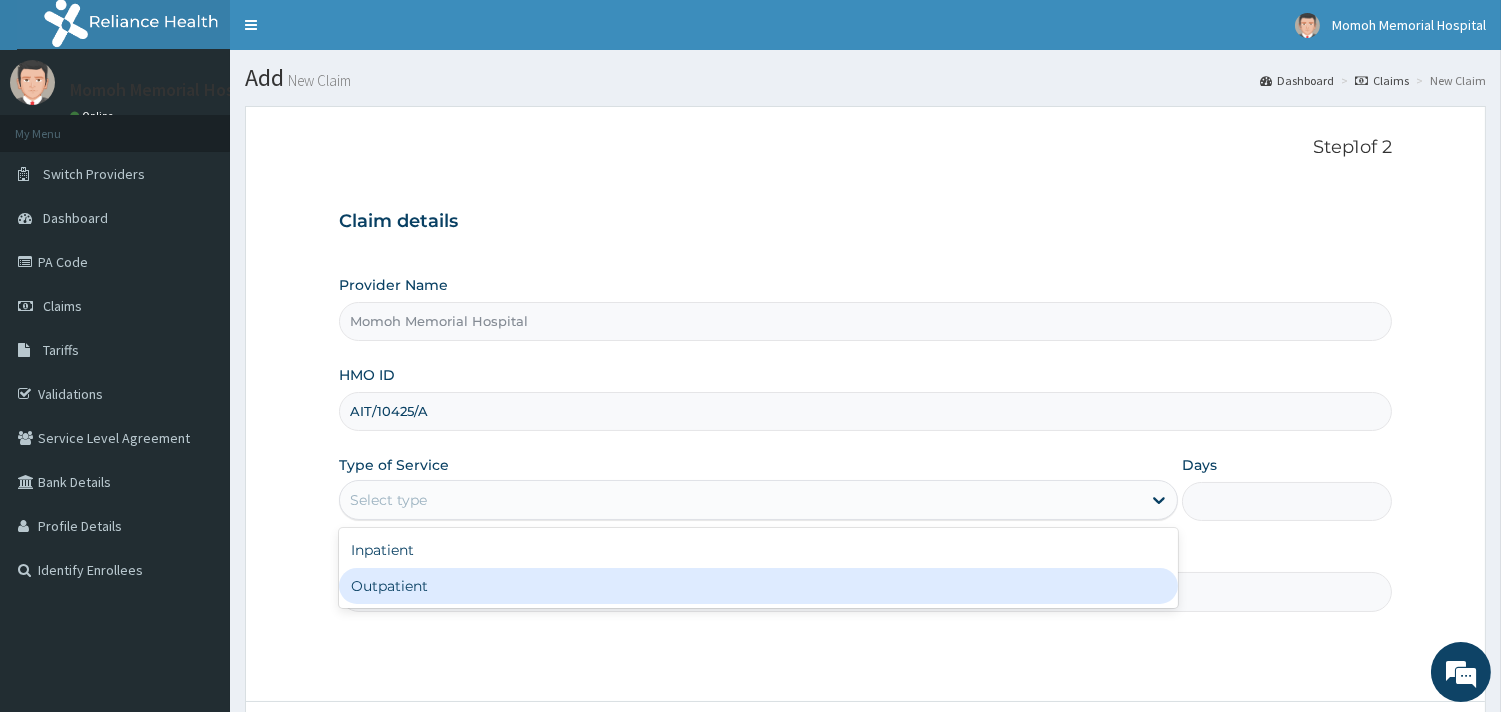 click on "Outpatient" at bounding box center [758, 586] 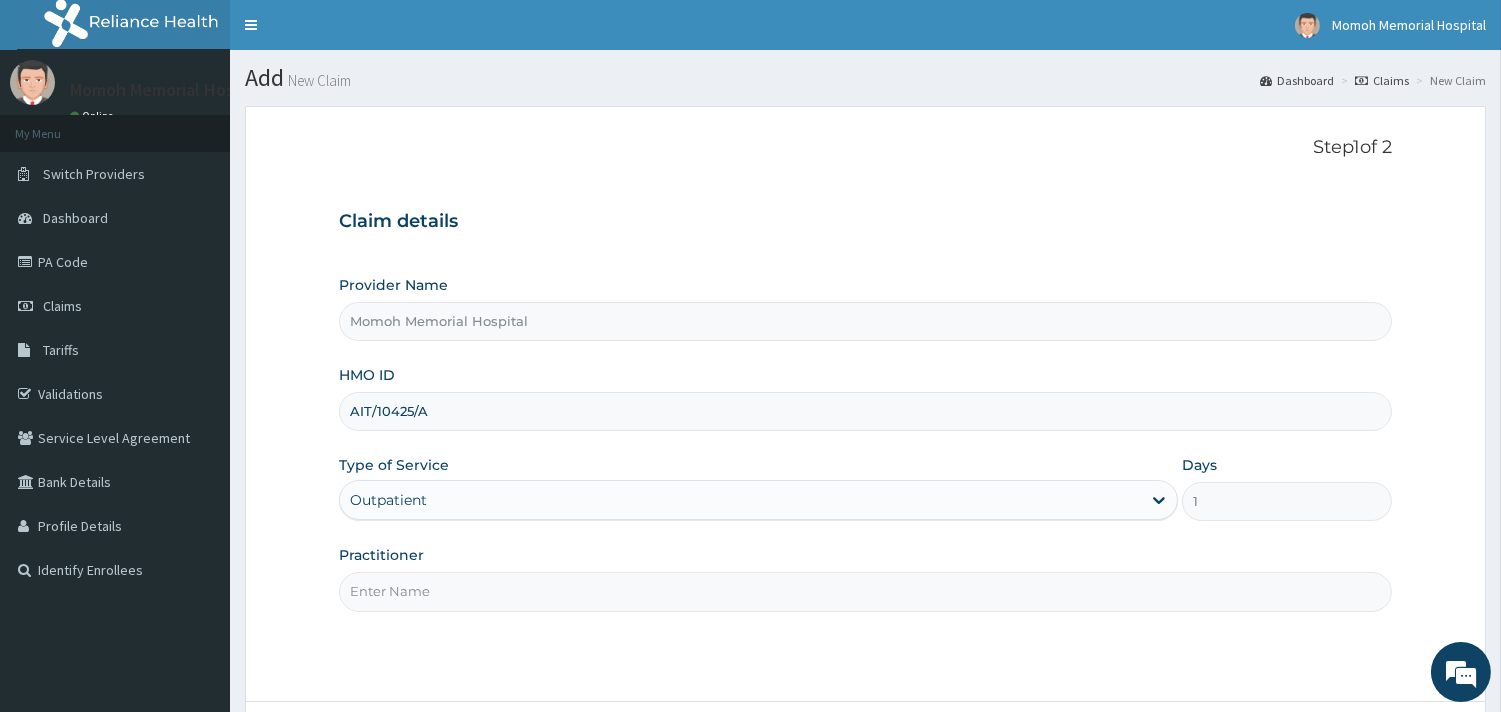 click on "Practitioner" at bounding box center (865, 591) 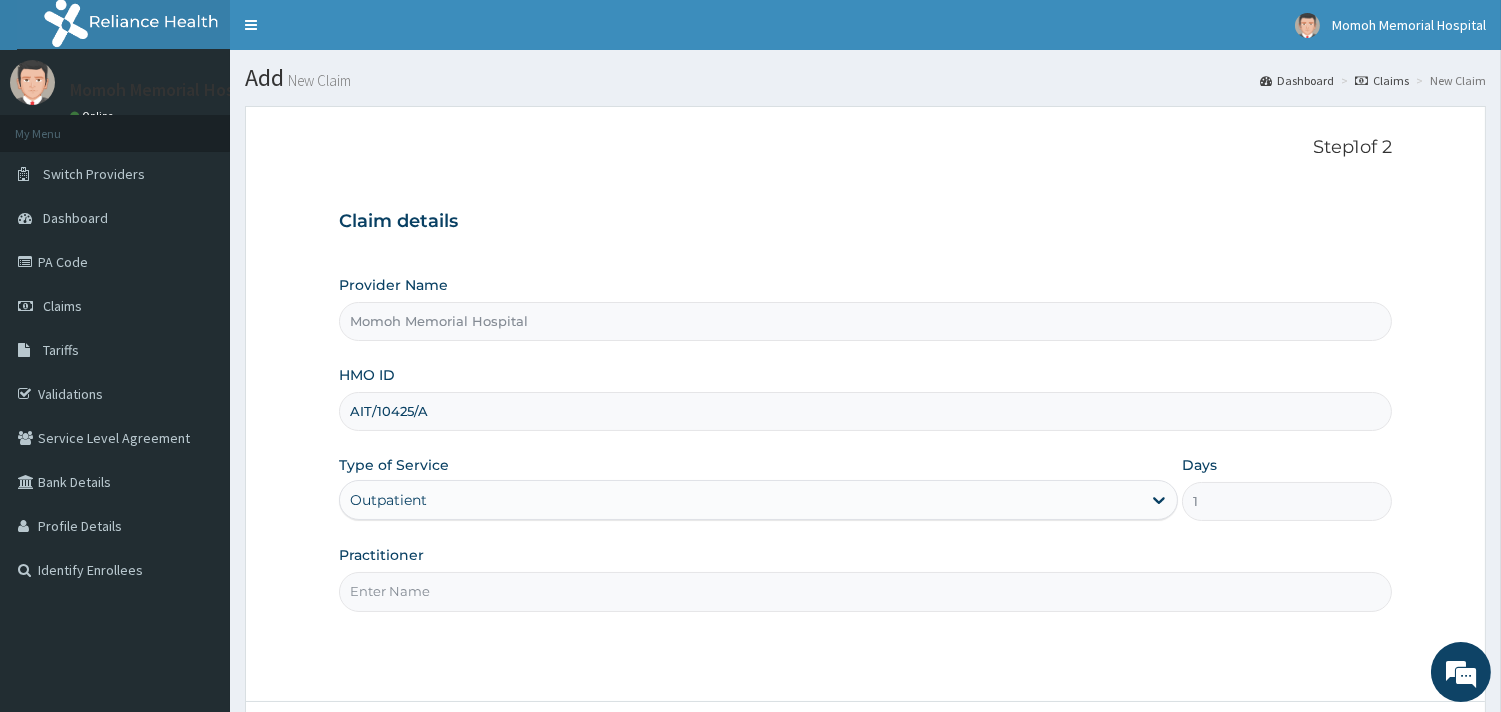 type on "Dr mustapha" 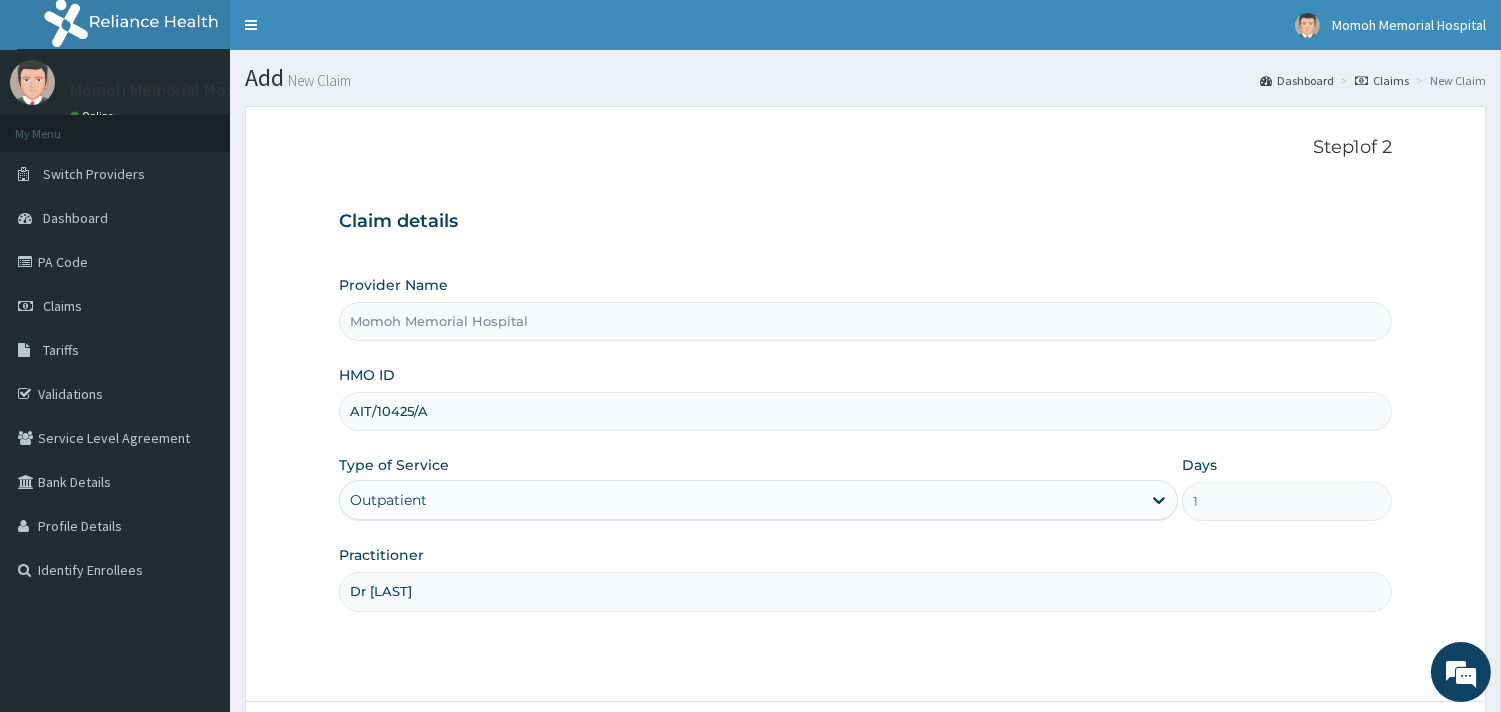 click on "Dr mustapha" at bounding box center (865, 591) 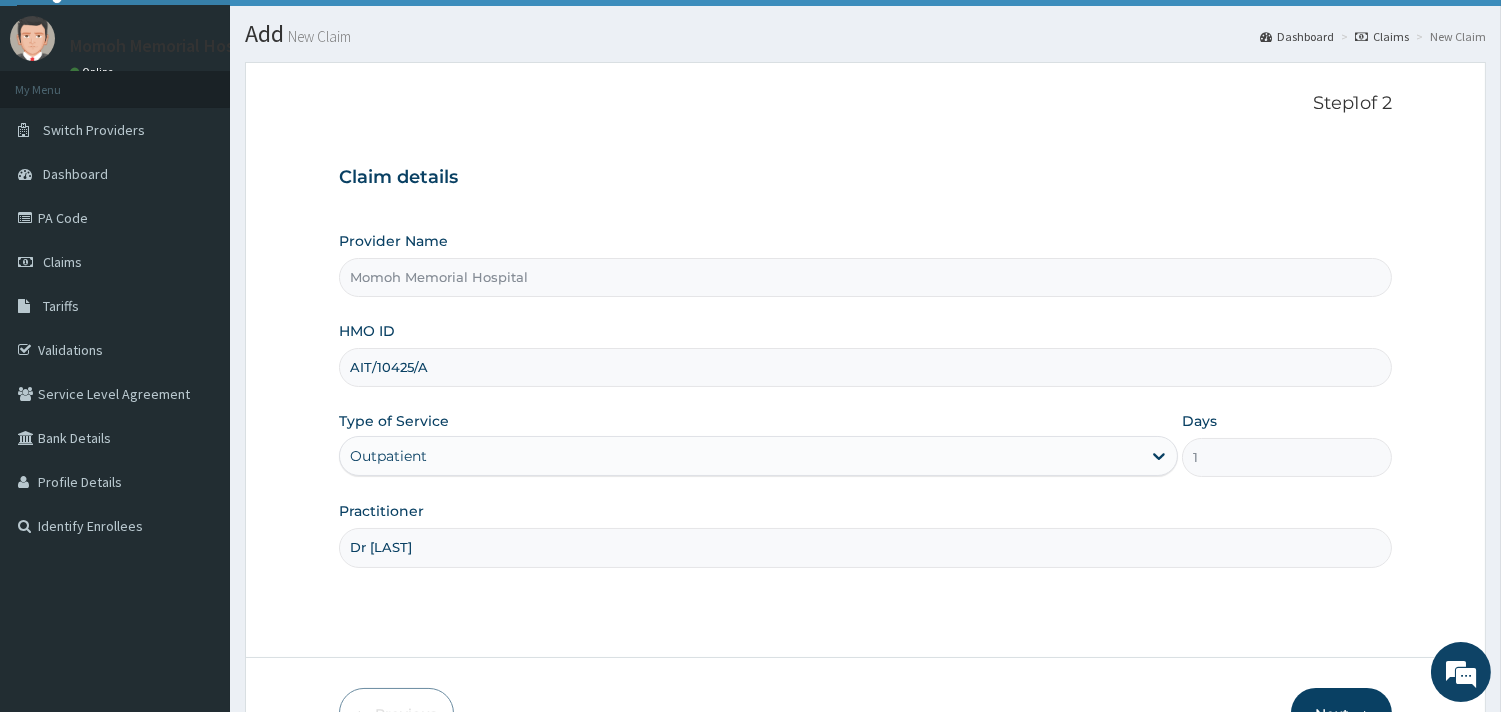 scroll, scrollTop: 170, scrollLeft: 0, axis: vertical 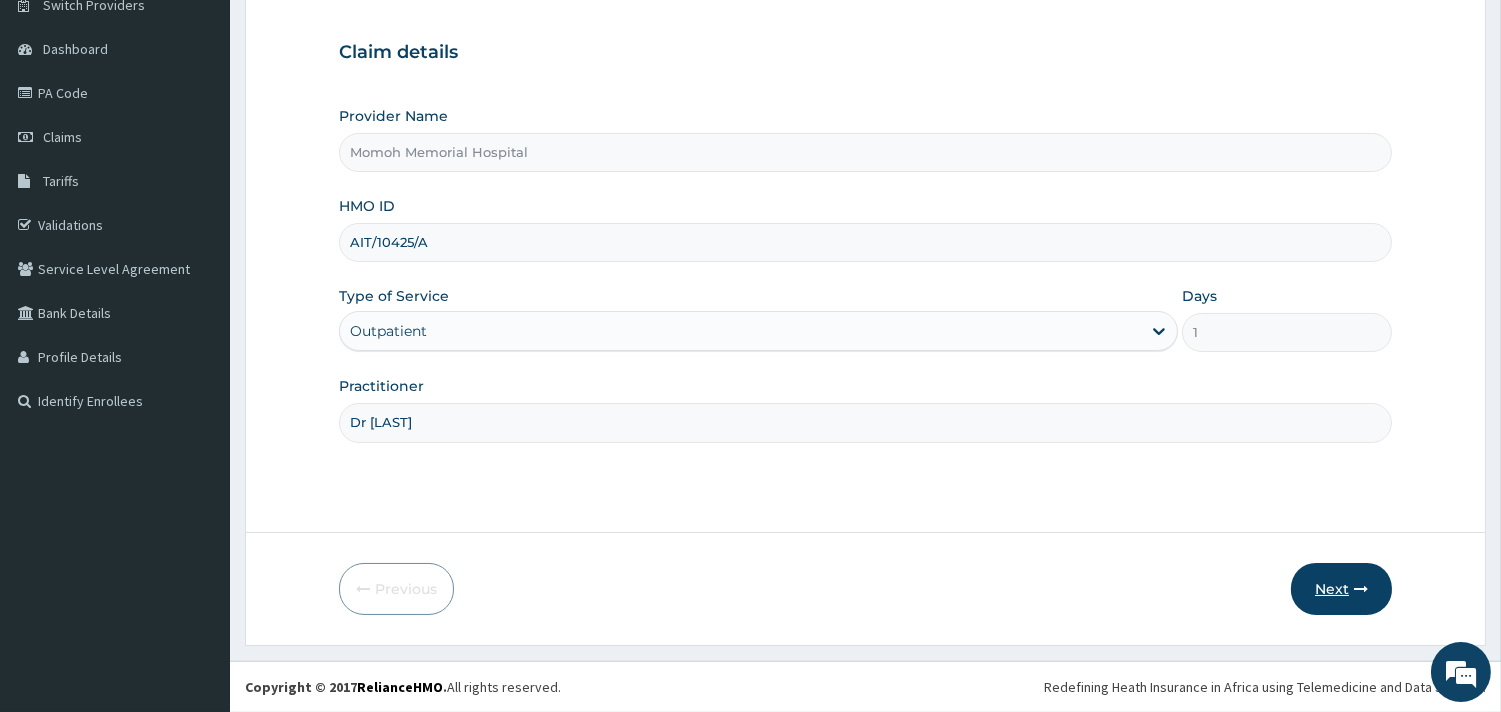 click at bounding box center [1361, 589] 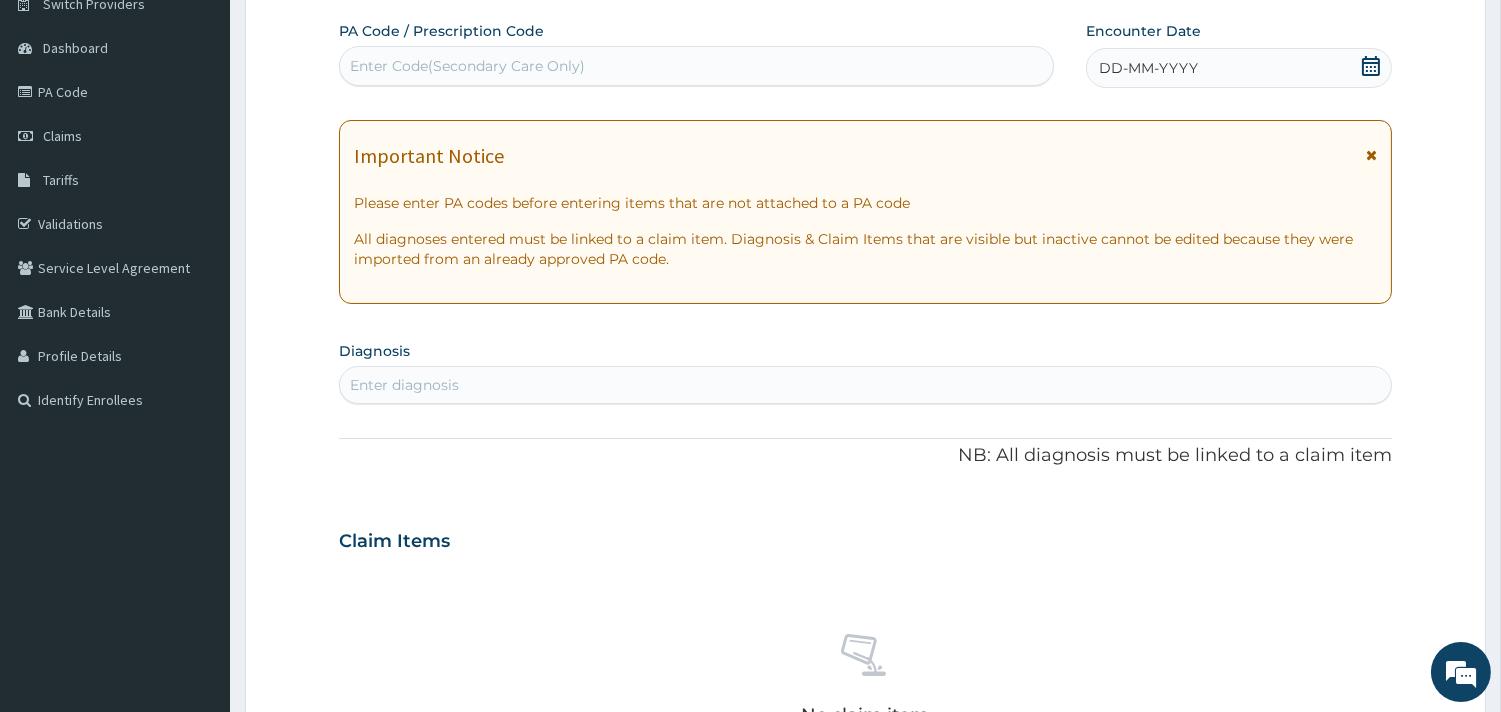 click on "DD-MM-YYYY" at bounding box center (1148, 68) 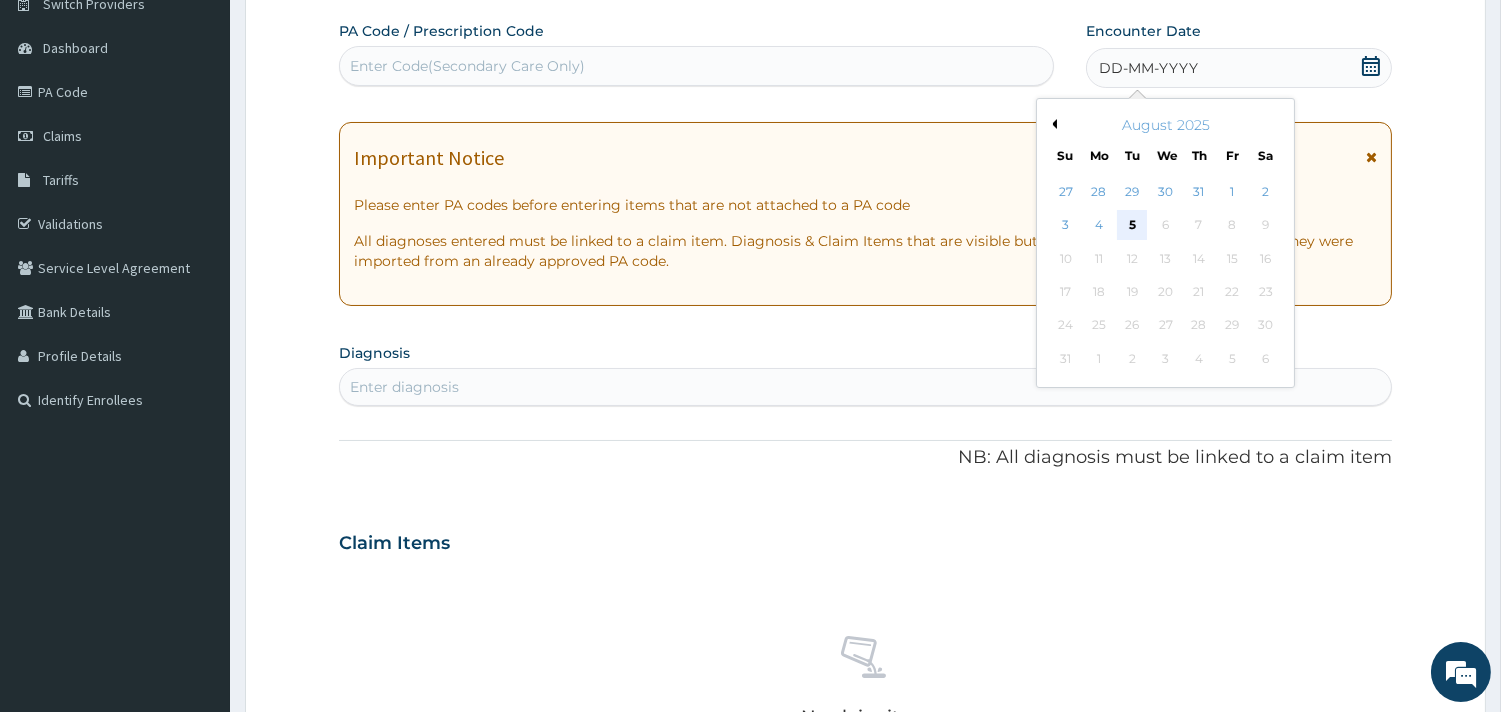 click on "5" at bounding box center [1132, 226] 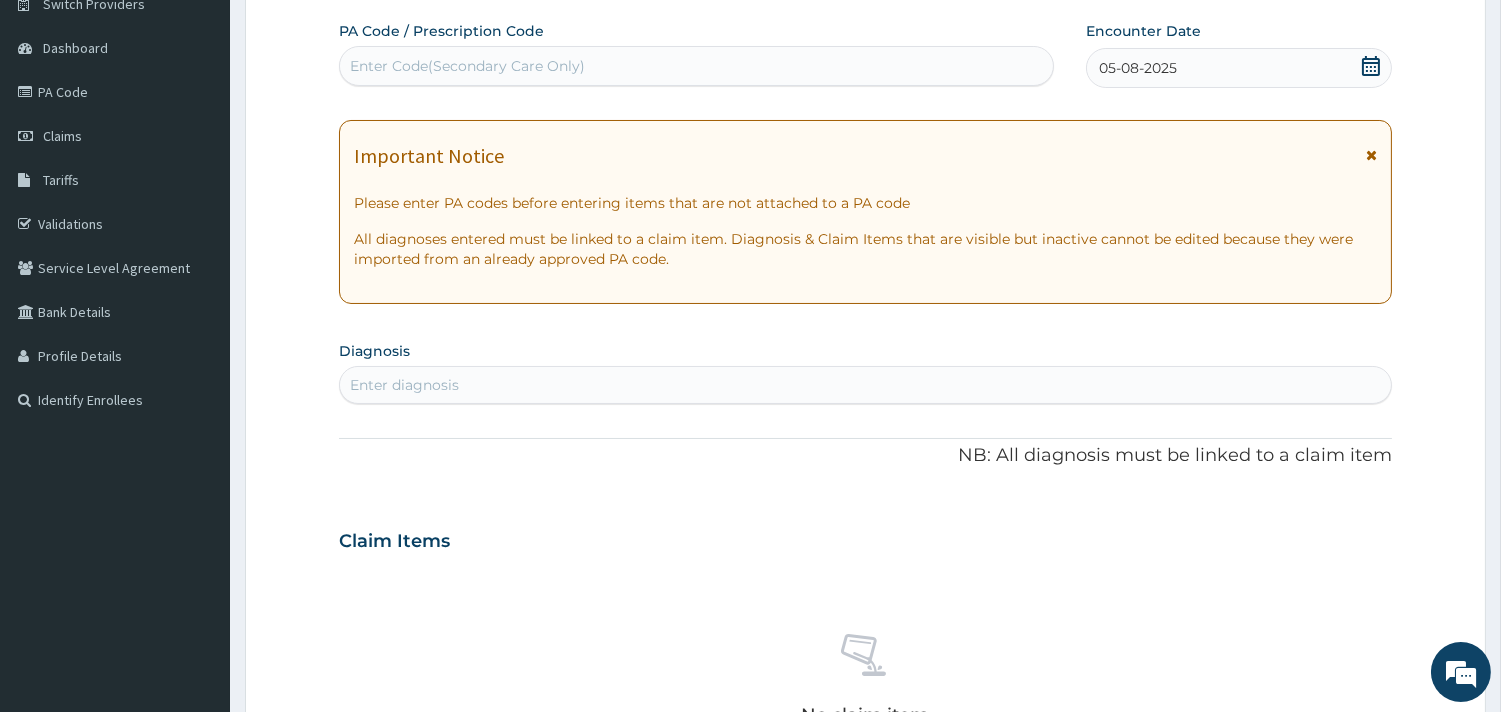 click on "Enter diagnosis" at bounding box center [404, 385] 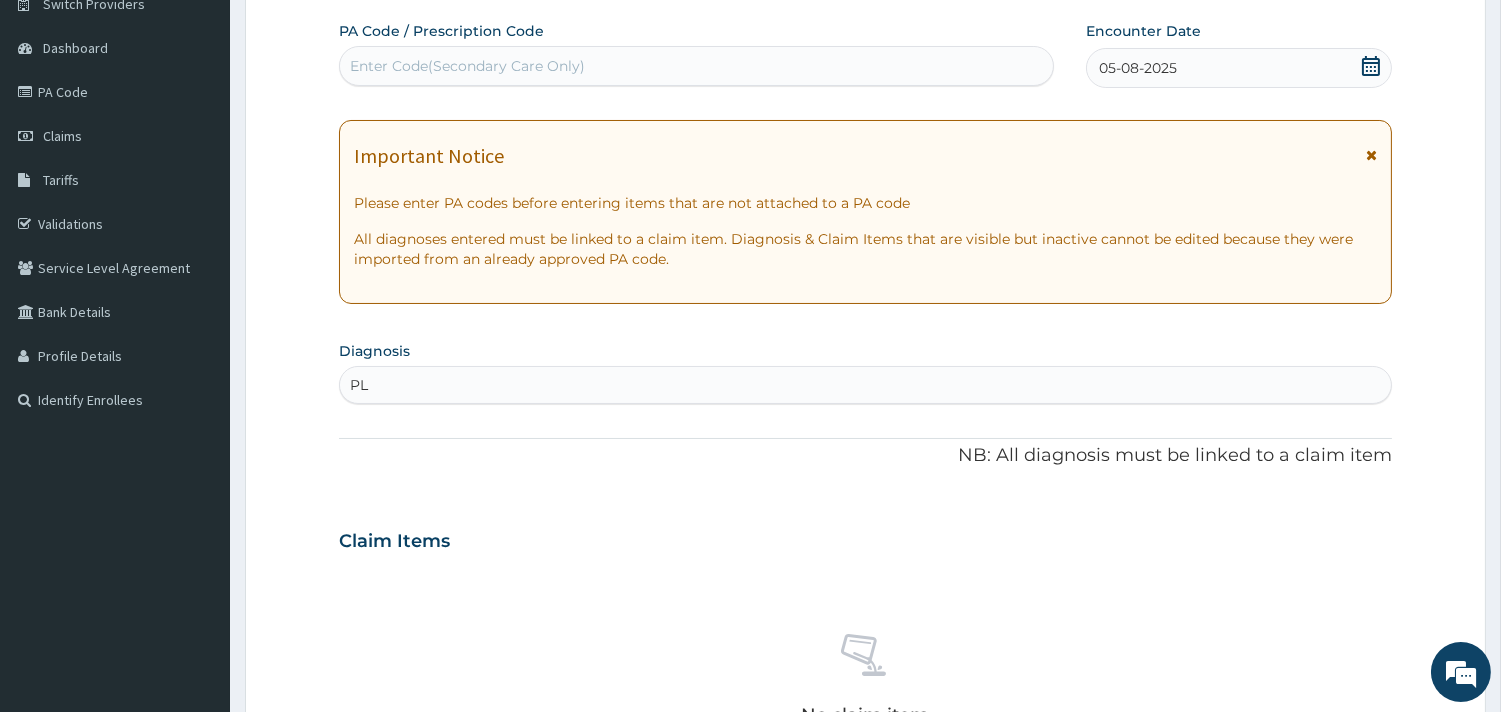 type on "PLA" 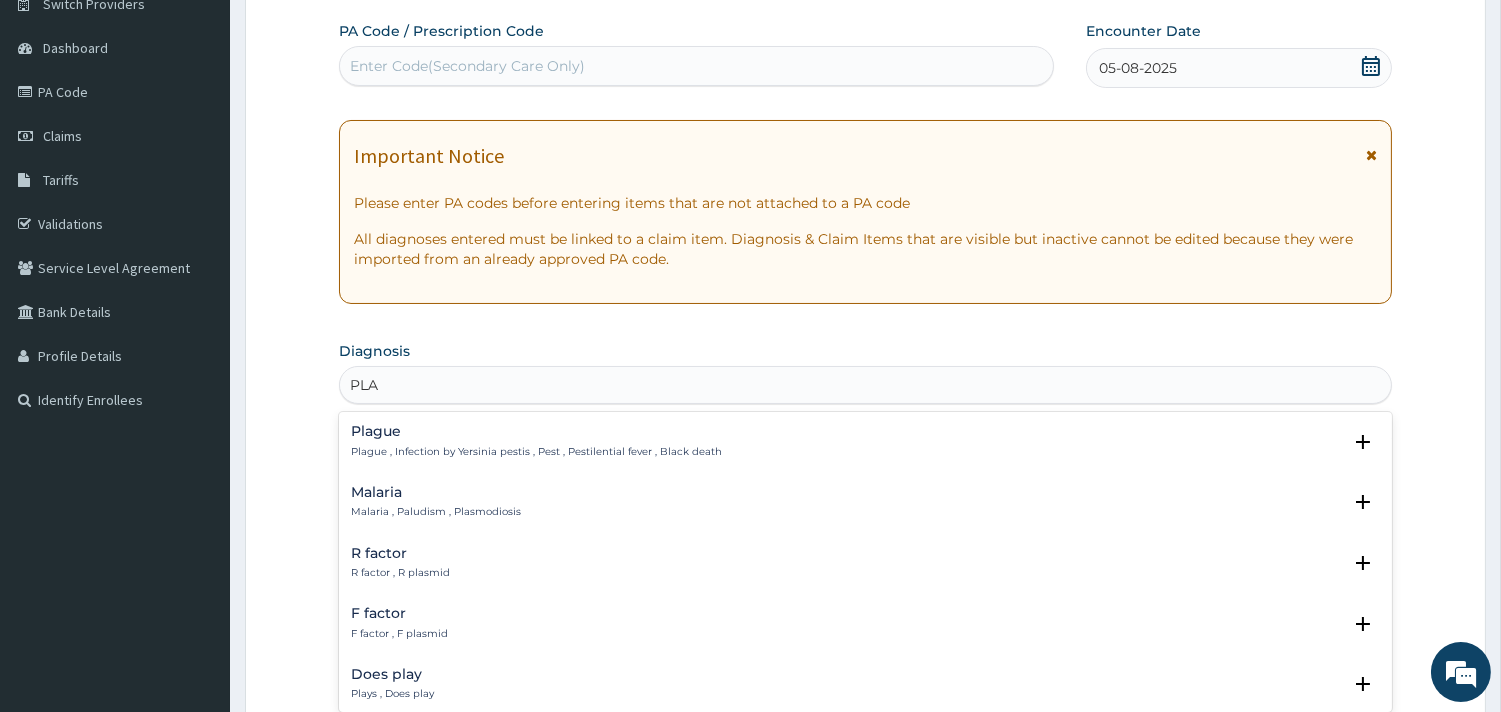 click on "Malaria" at bounding box center (436, 492) 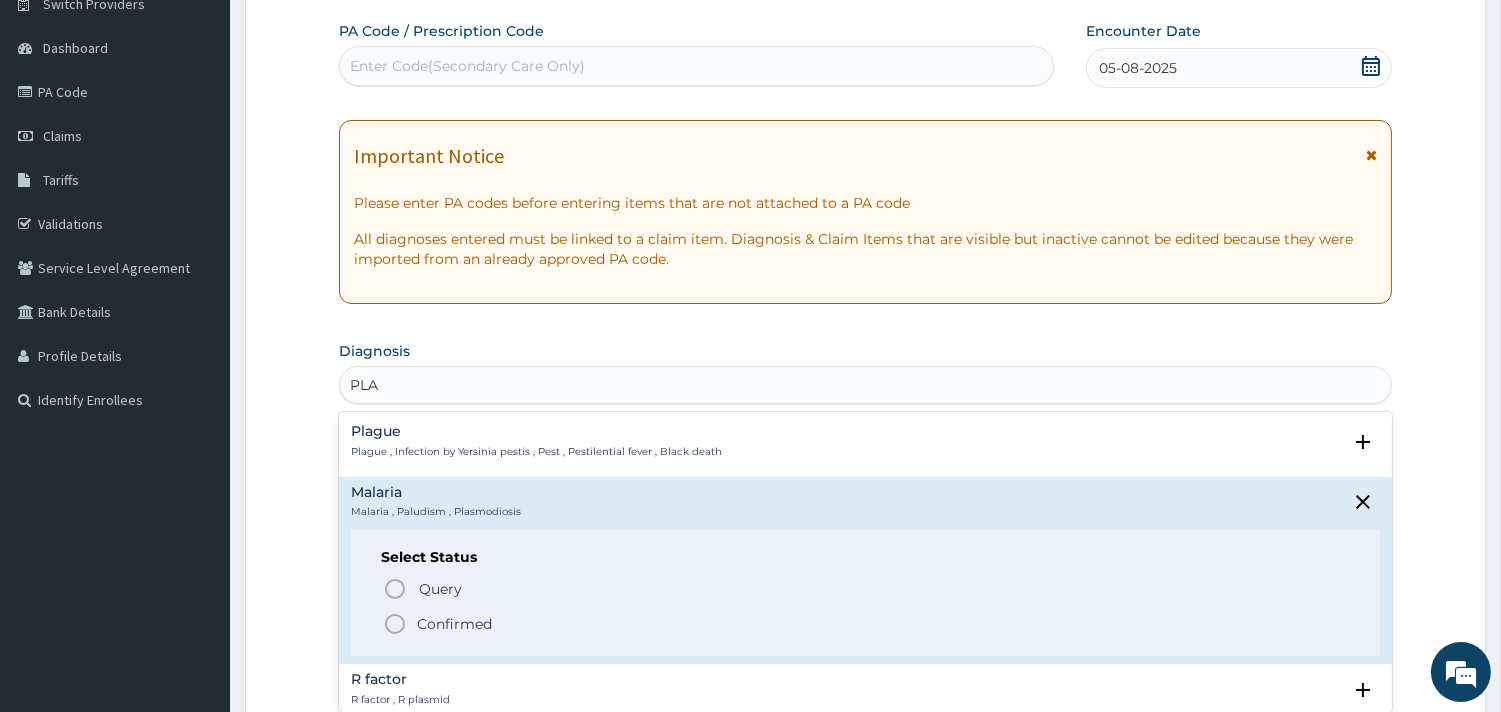 click on "Confirmed" at bounding box center (454, 624) 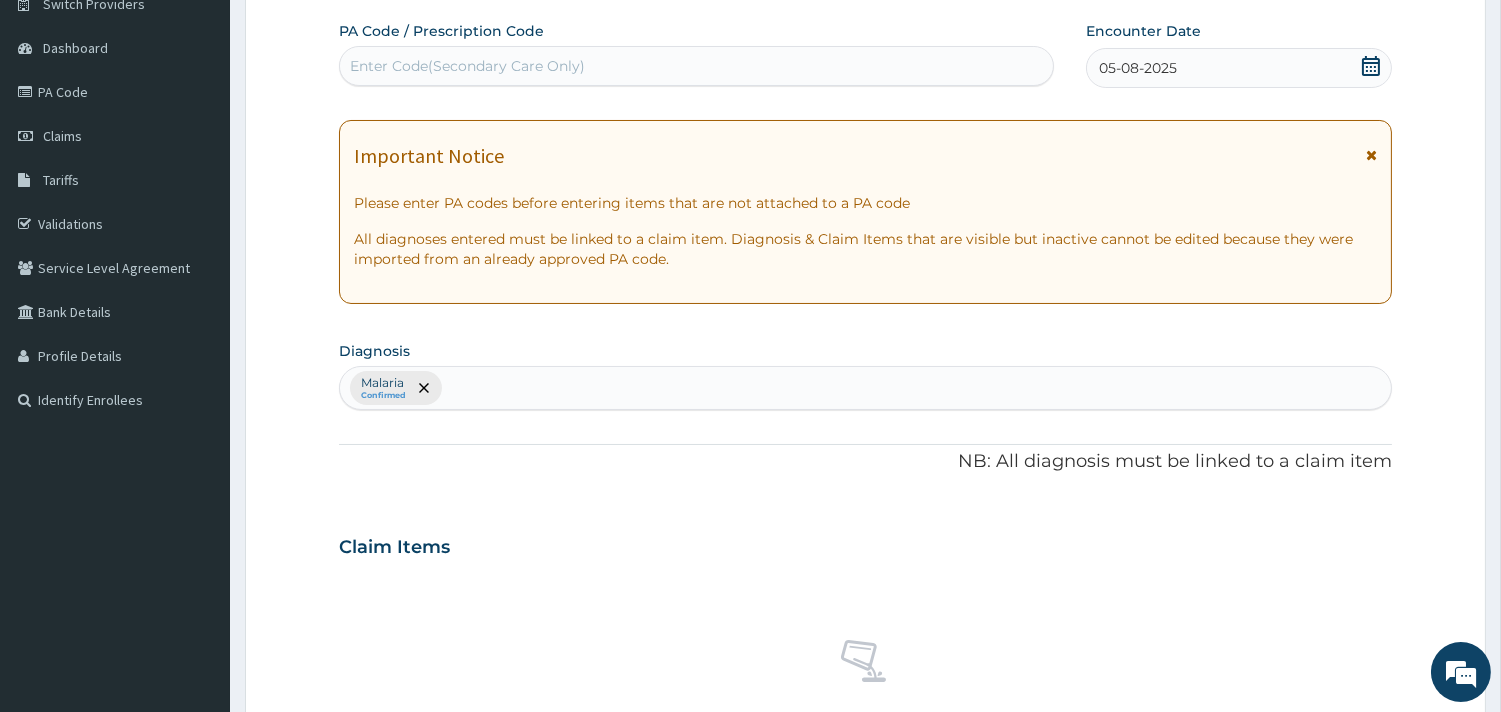 click on "NB: All diagnosis must be linked to a claim item" at bounding box center (865, 462) 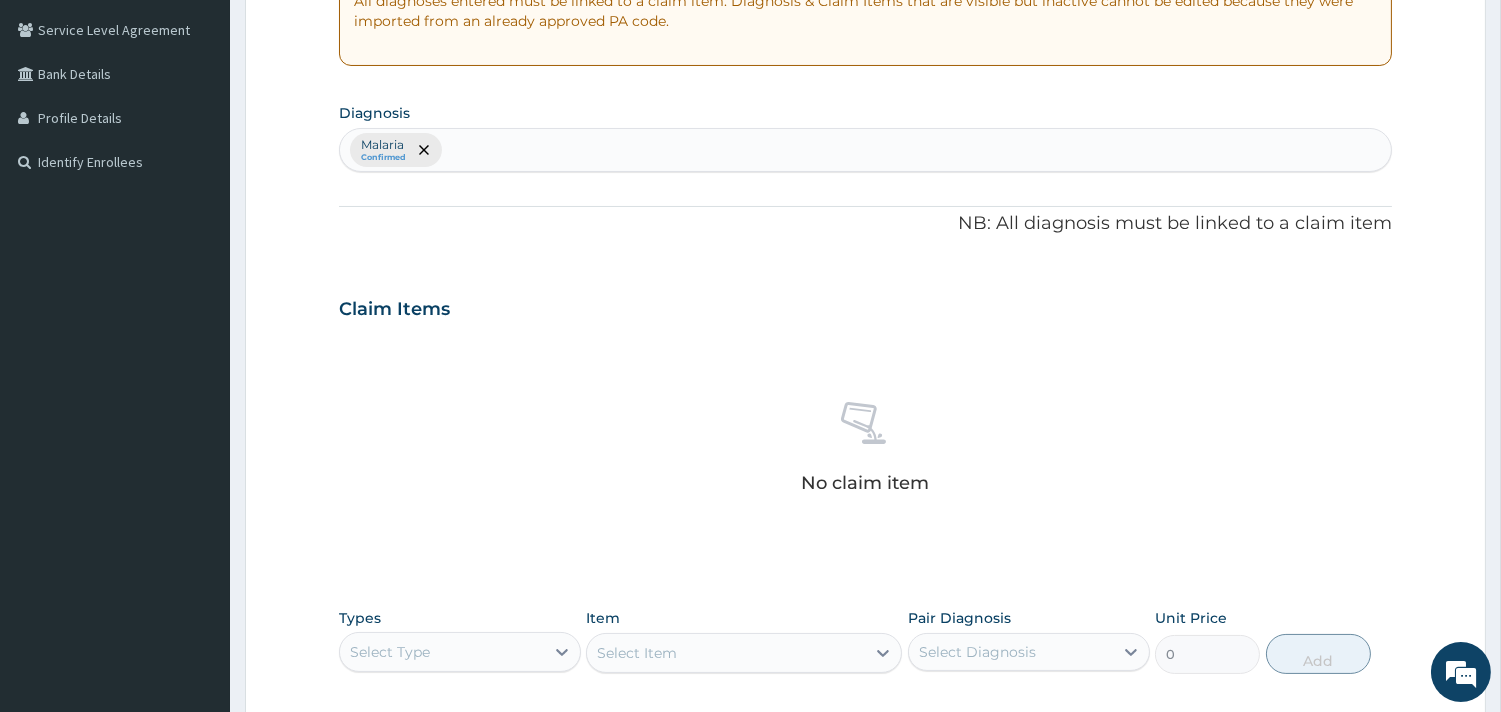 scroll, scrollTop: 658, scrollLeft: 0, axis: vertical 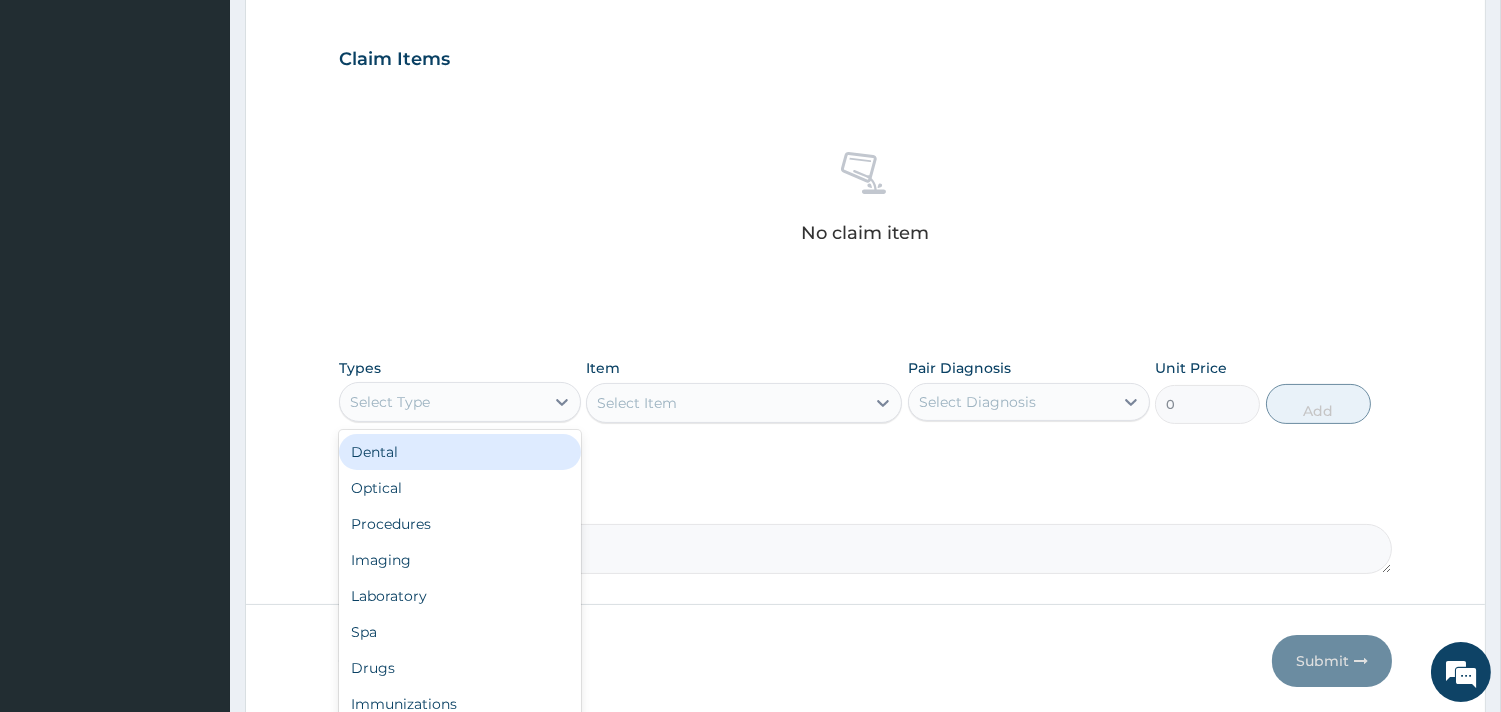 click on "Select Type" at bounding box center (442, 402) 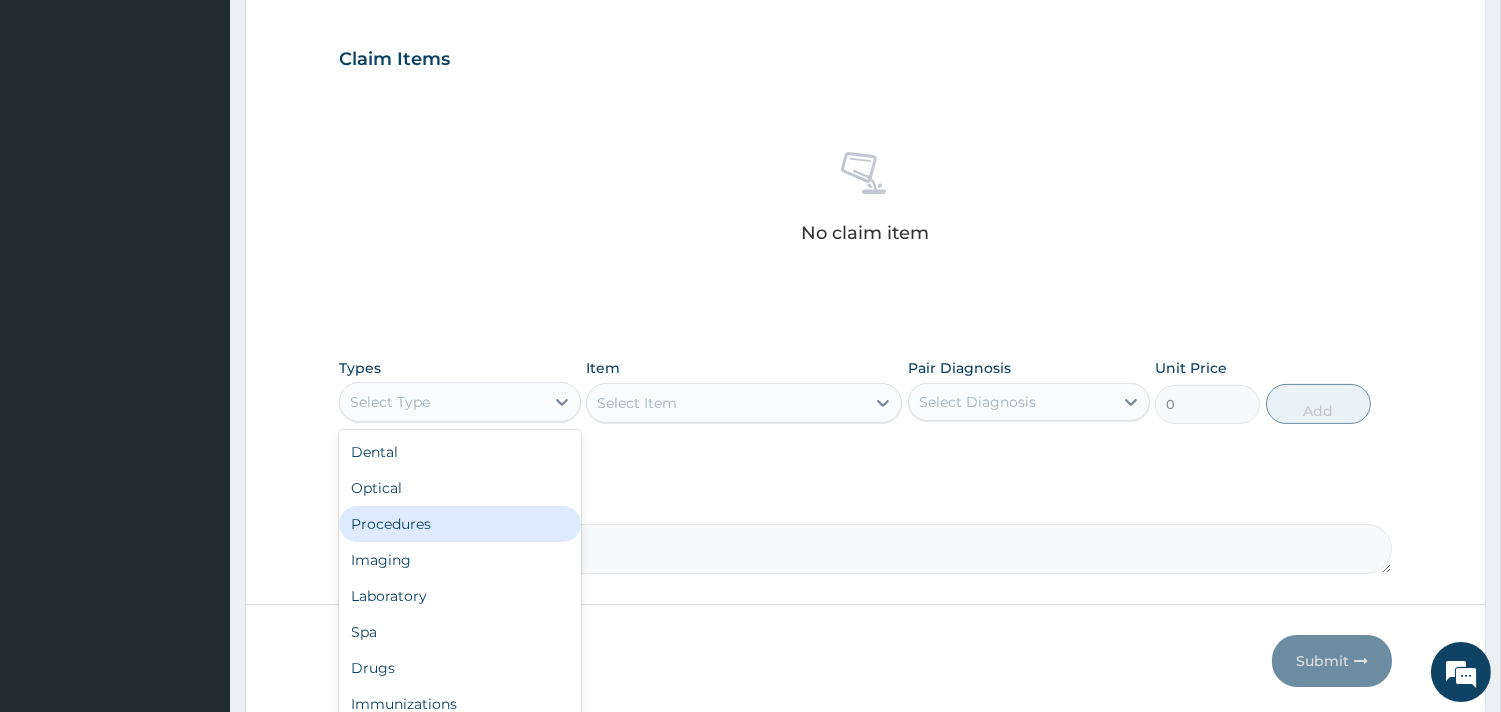 click on "Procedures" at bounding box center [460, 524] 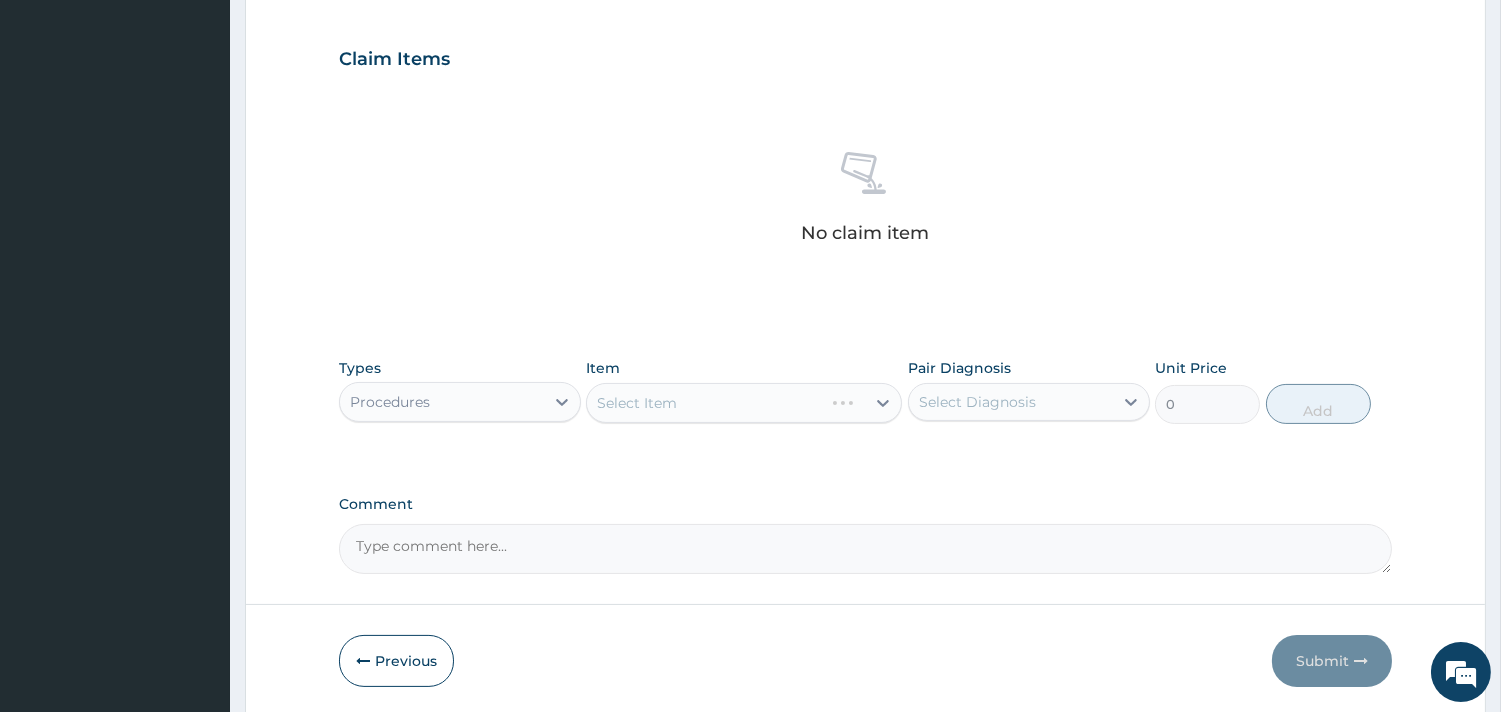 click on "No claim item" at bounding box center (865, 201) 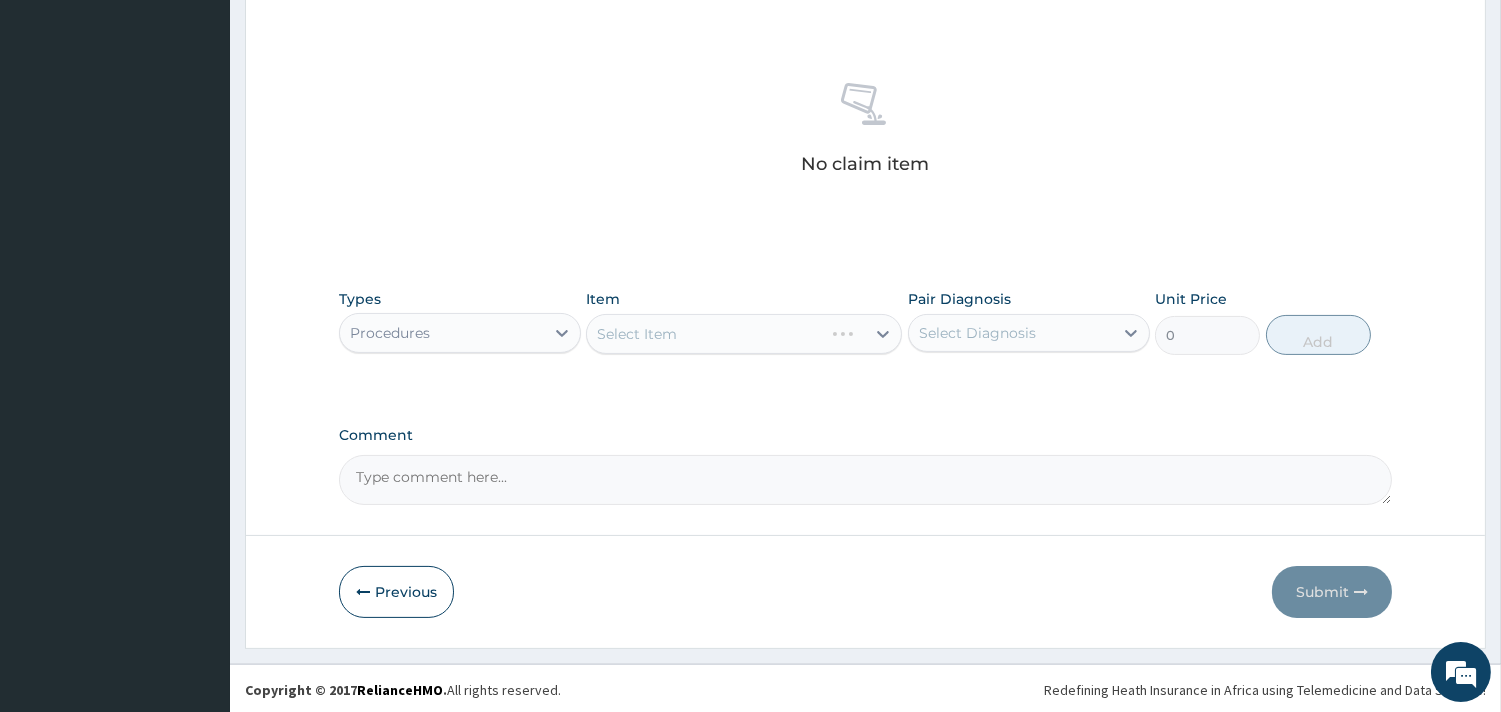 scroll, scrollTop: 730, scrollLeft: 0, axis: vertical 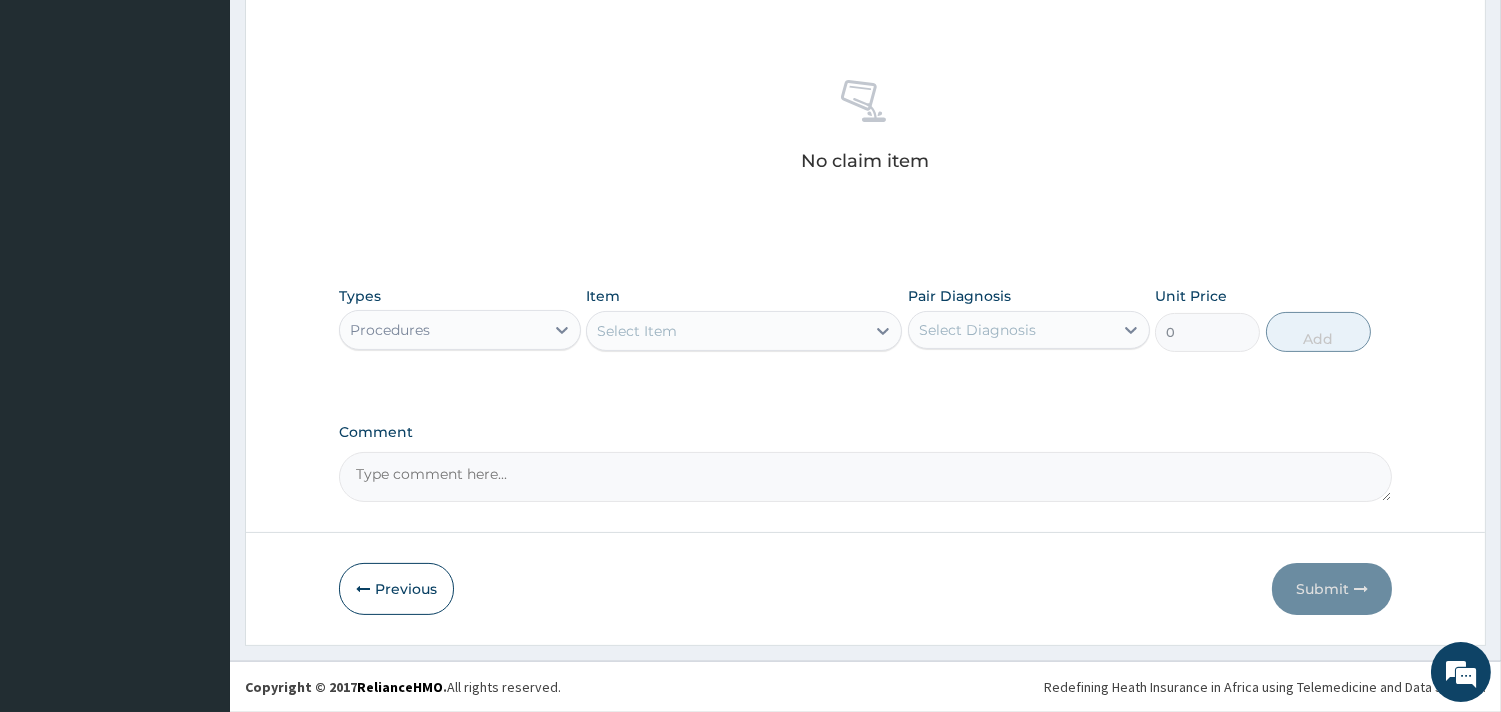 click on "Select Item" at bounding box center [726, 331] 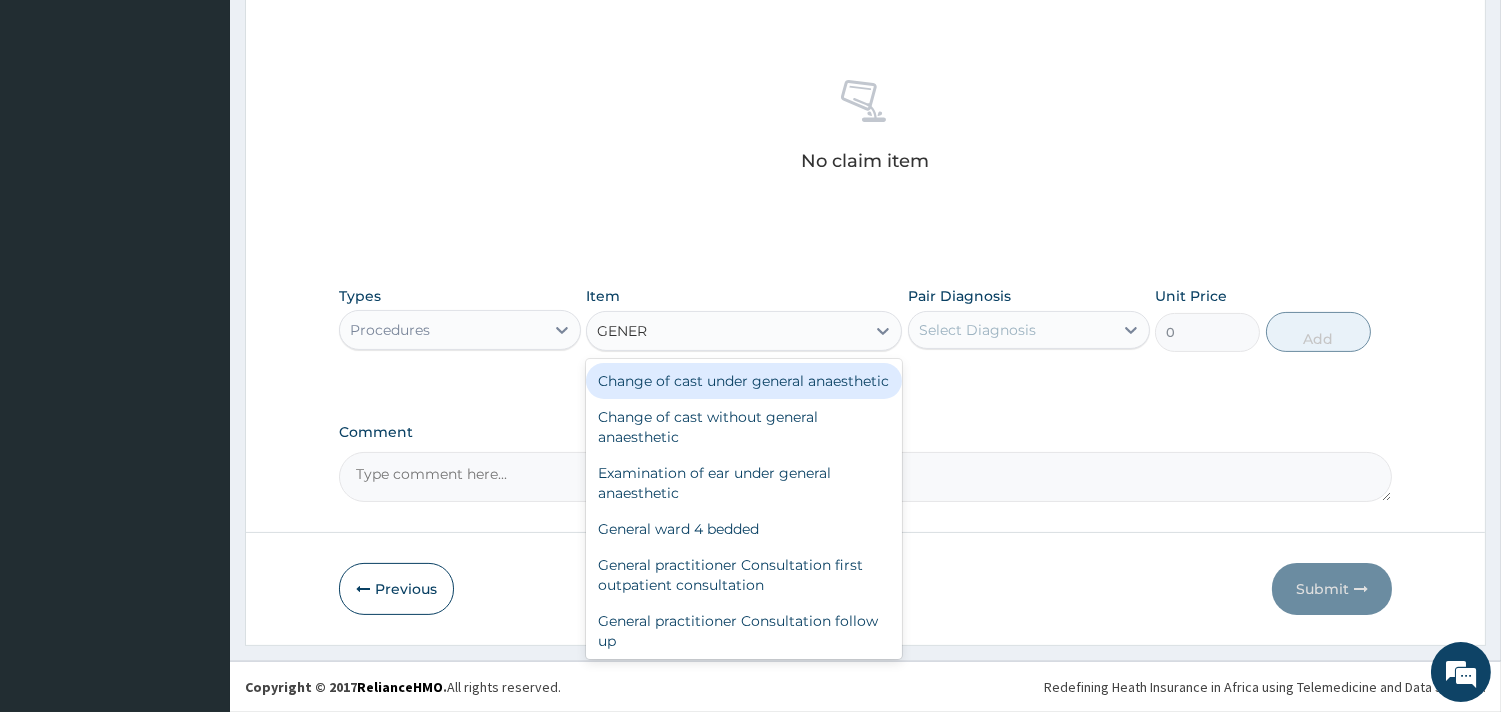 type on "GENERA" 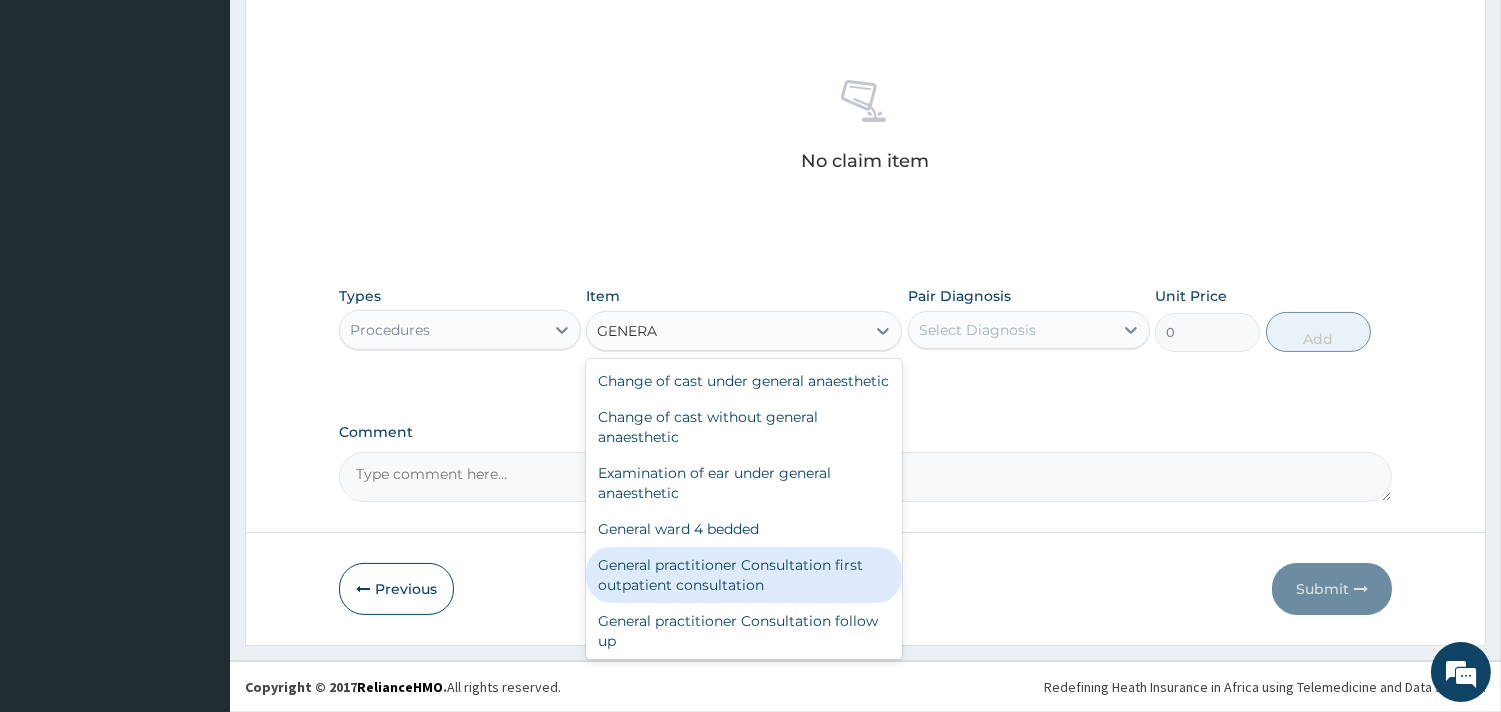 click on "General practitioner Consultation first outpatient consultation" at bounding box center (744, 575) 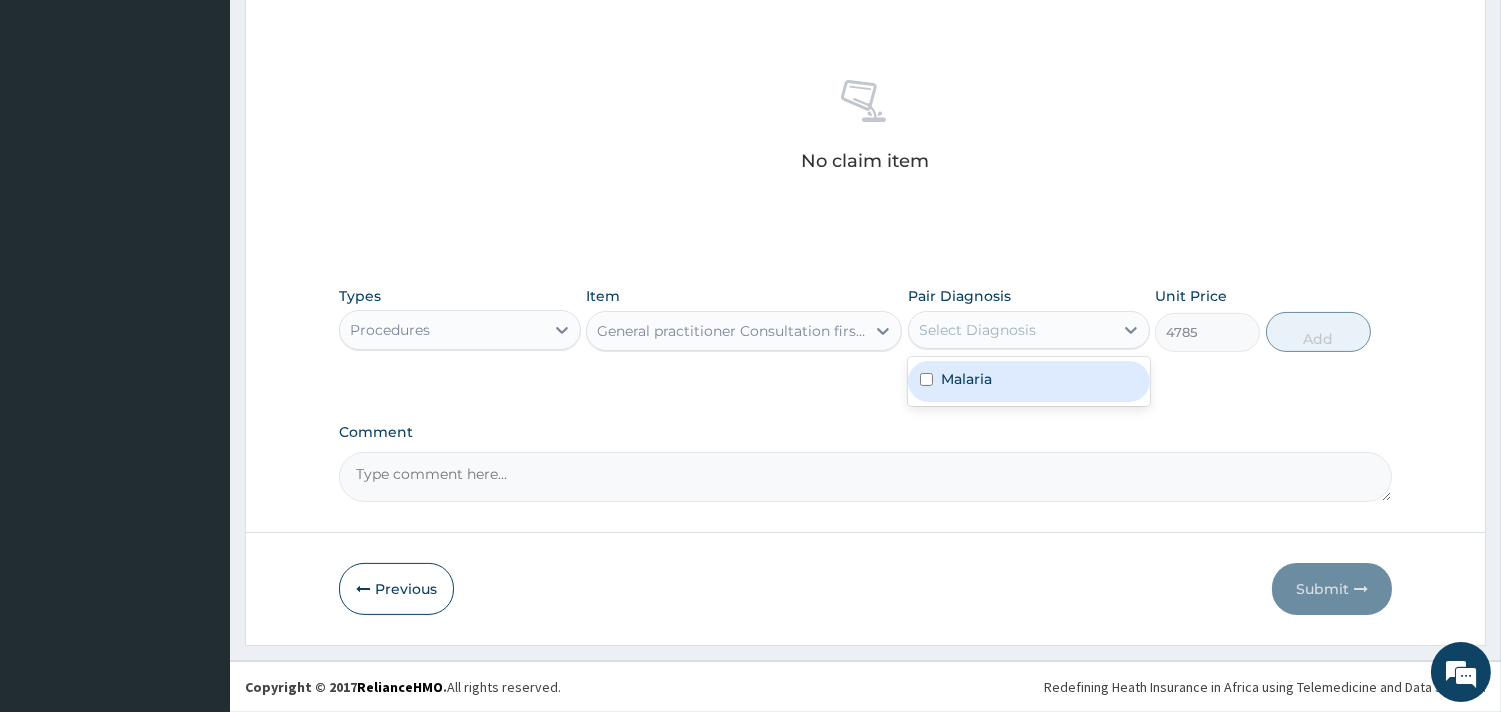 click on "Select Diagnosis" at bounding box center [977, 330] 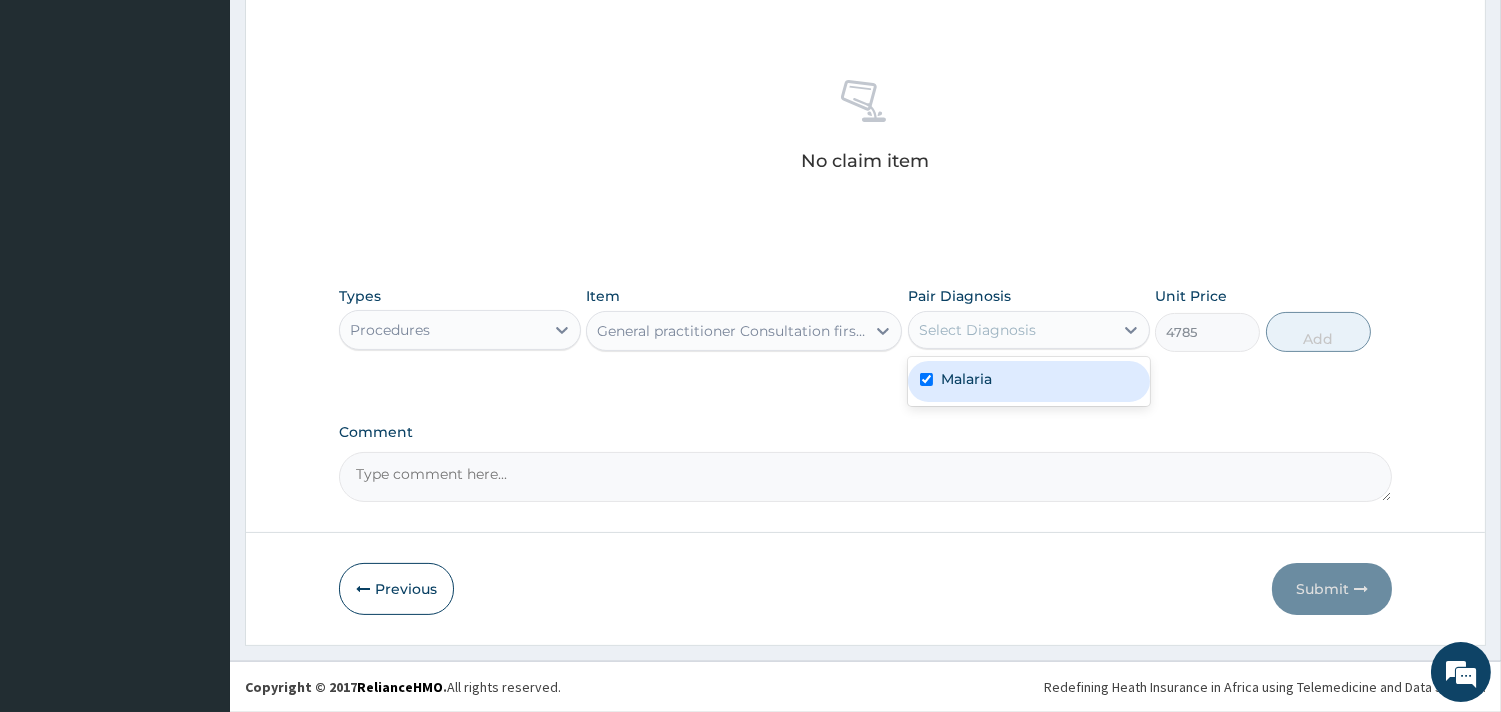 checkbox on "true" 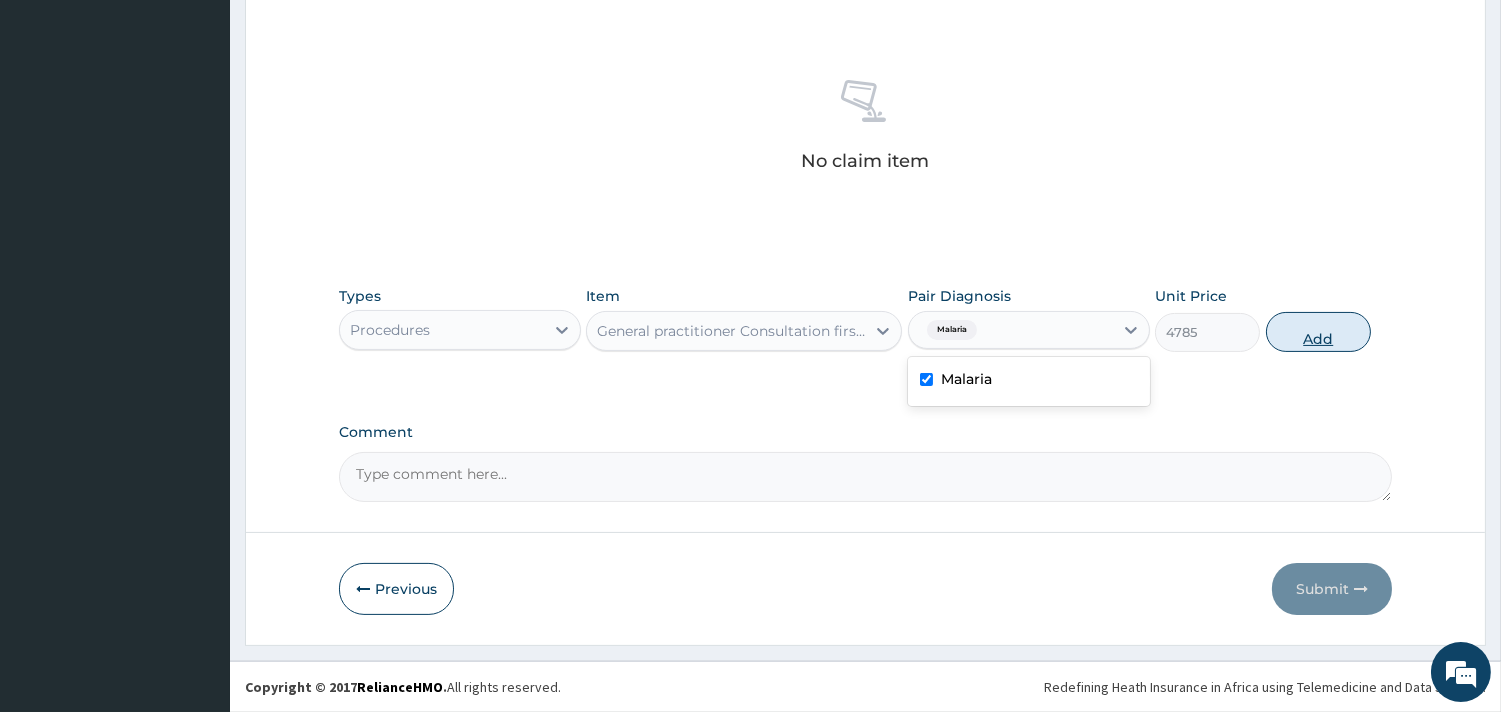 click on "Add" at bounding box center [1318, 332] 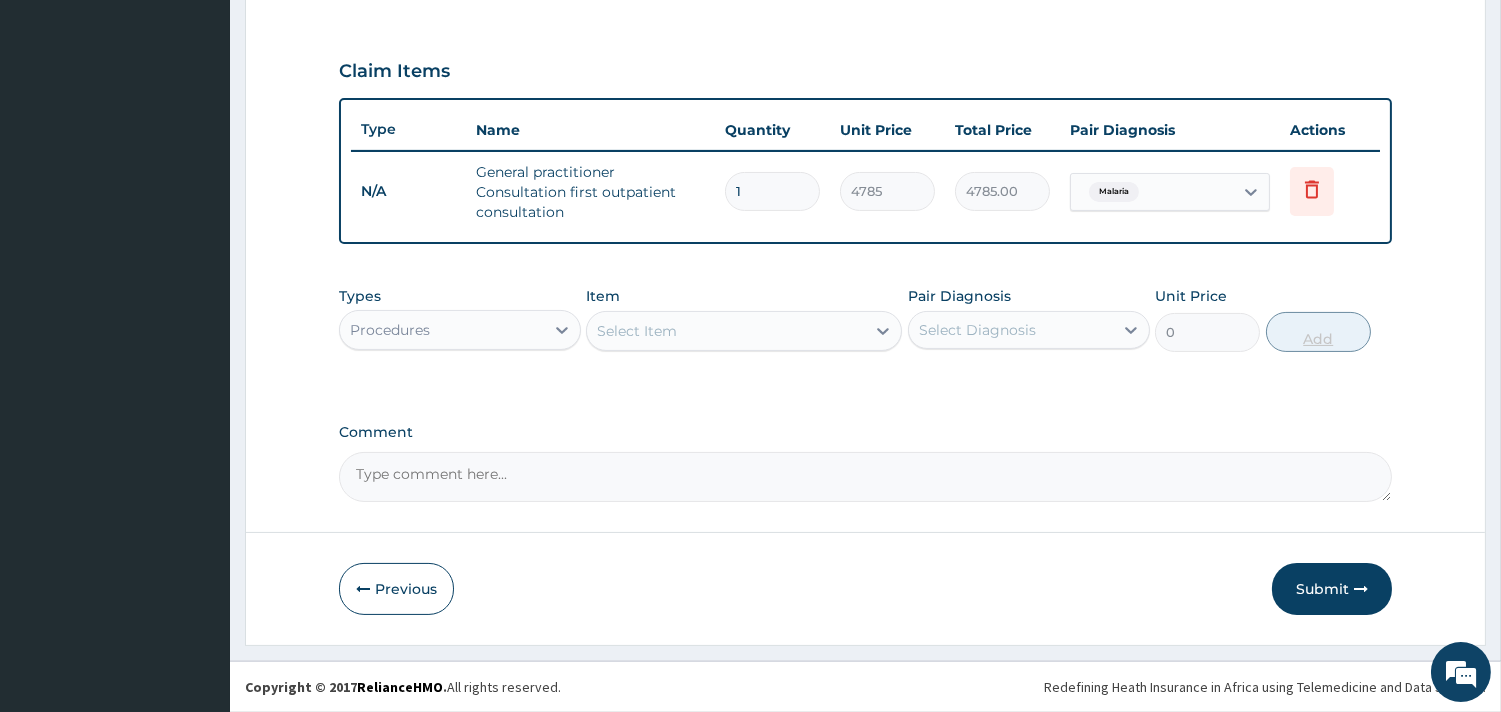 scroll, scrollTop: 643, scrollLeft: 0, axis: vertical 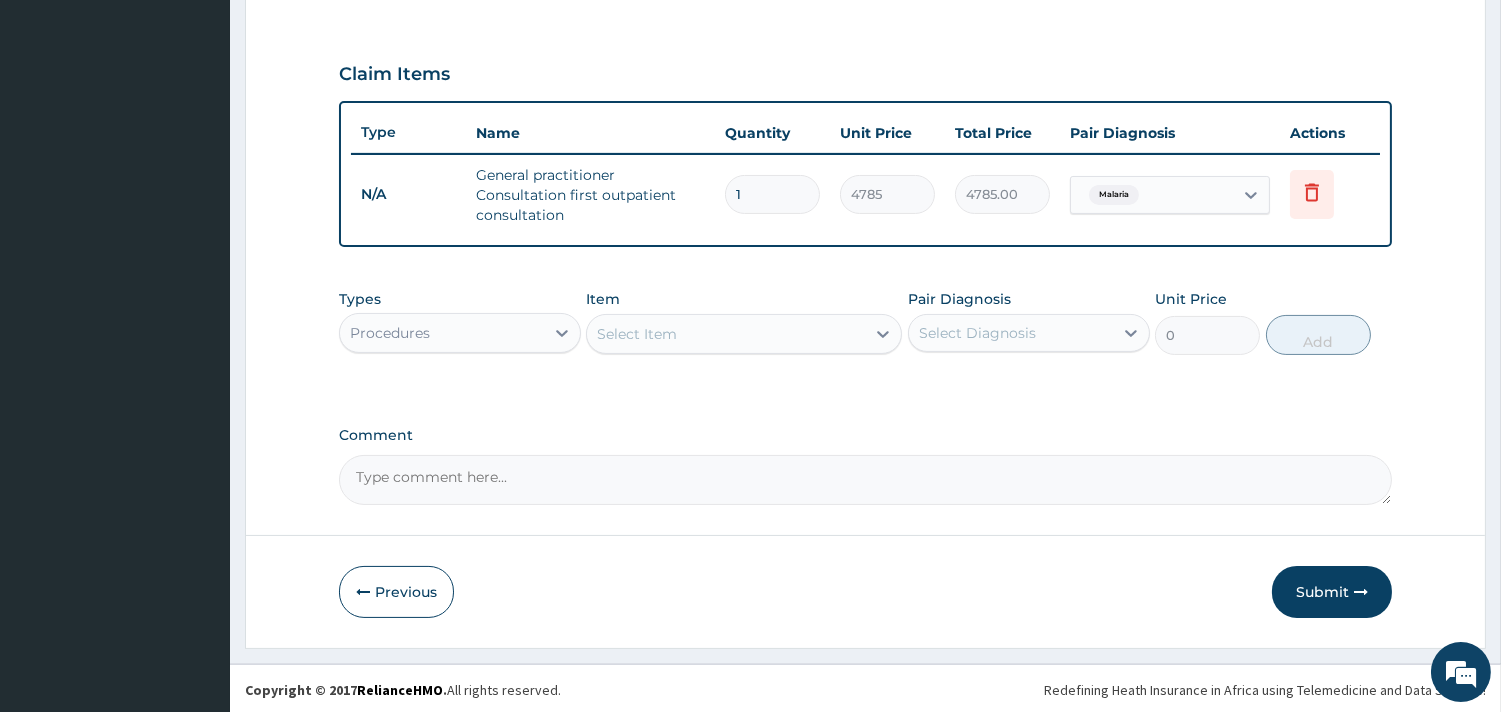 click on "Types Procedures Item Select Item Pair Diagnosis Select Diagnosis Unit Price 0 Add" at bounding box center (865, 322) 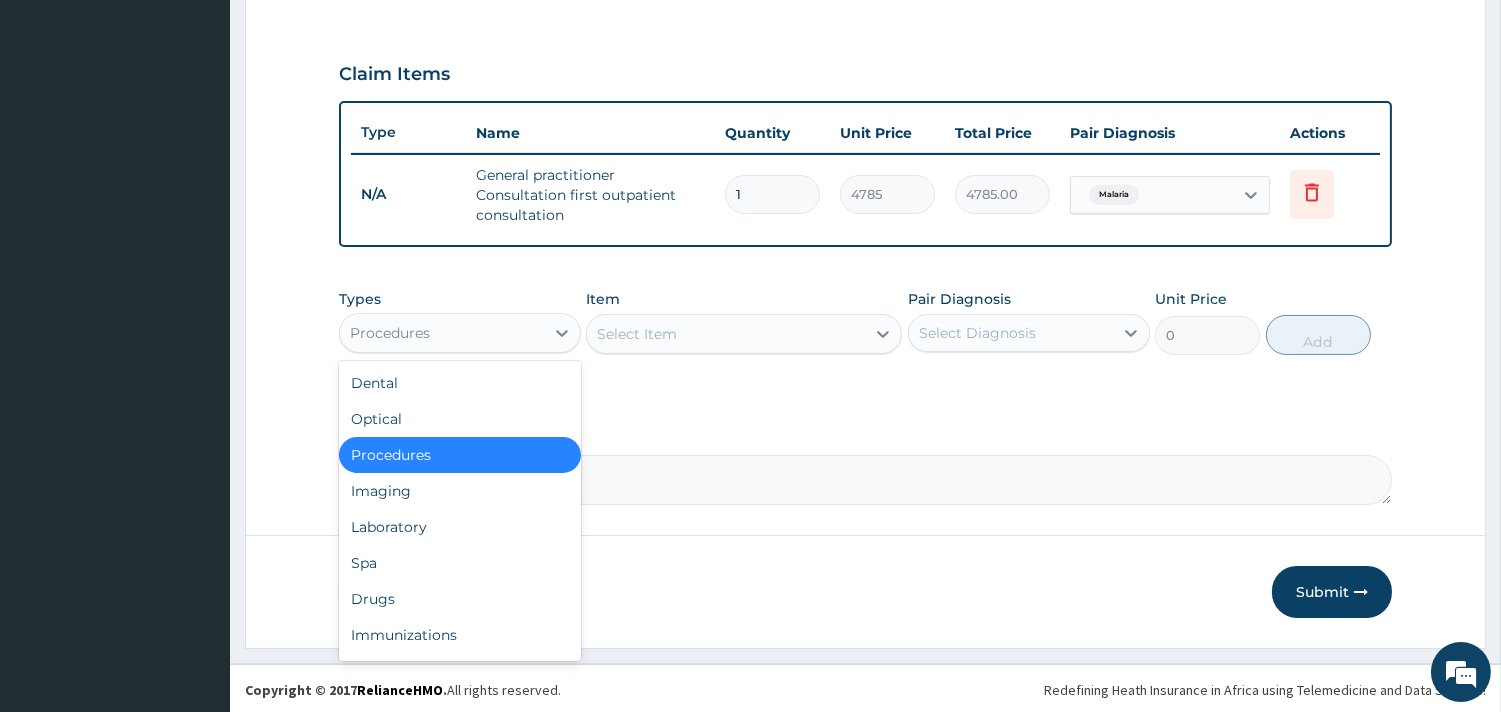 click on "Procedures" at bounding box center (442, 333) 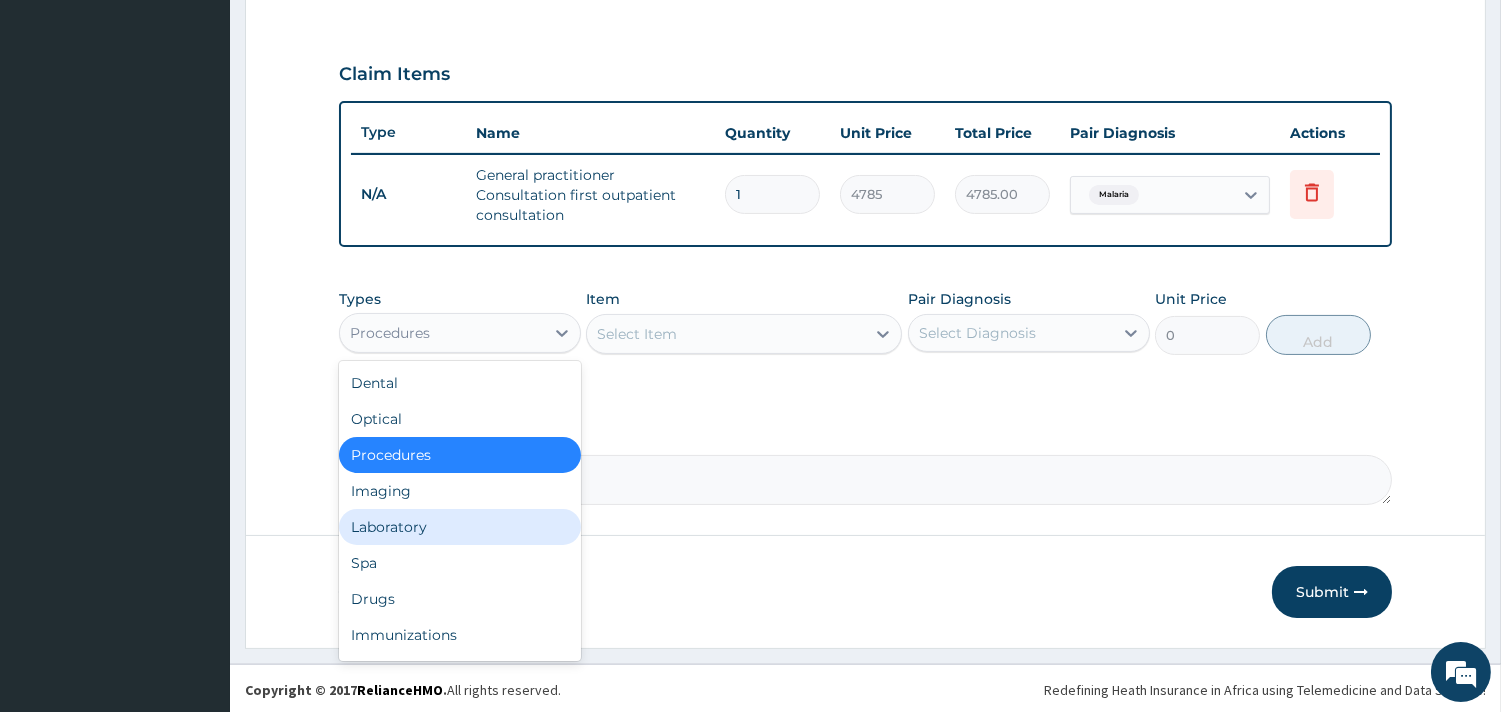 click on "Laboratory" at bounding box center (460, 527) 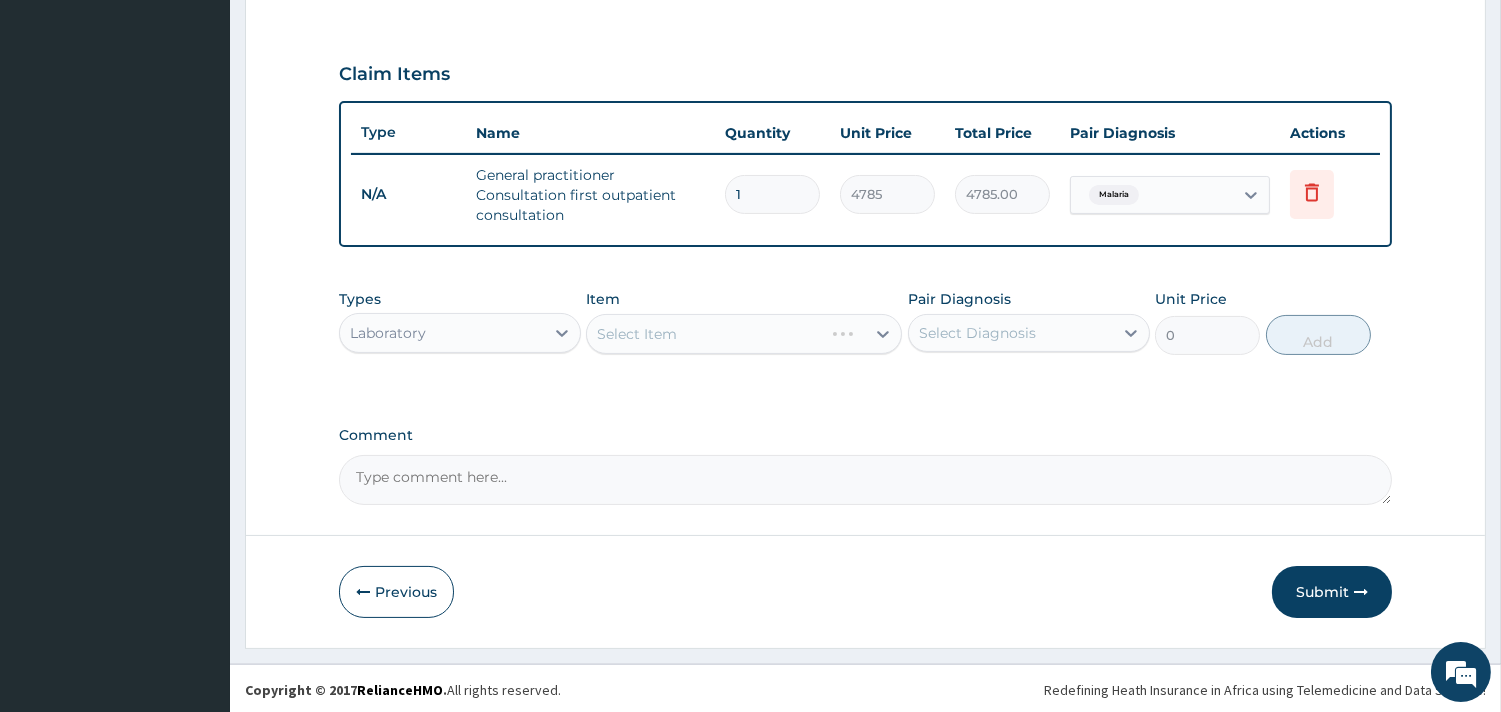 click on "Types option Laboratory, selected.   Select is focused ,type to refine list, press Down to open the menu,  Laboratory Item Select Item Pair Diagnosis Select Diagnosis Unit Price 0 Add" at bounding box center [865, 337] 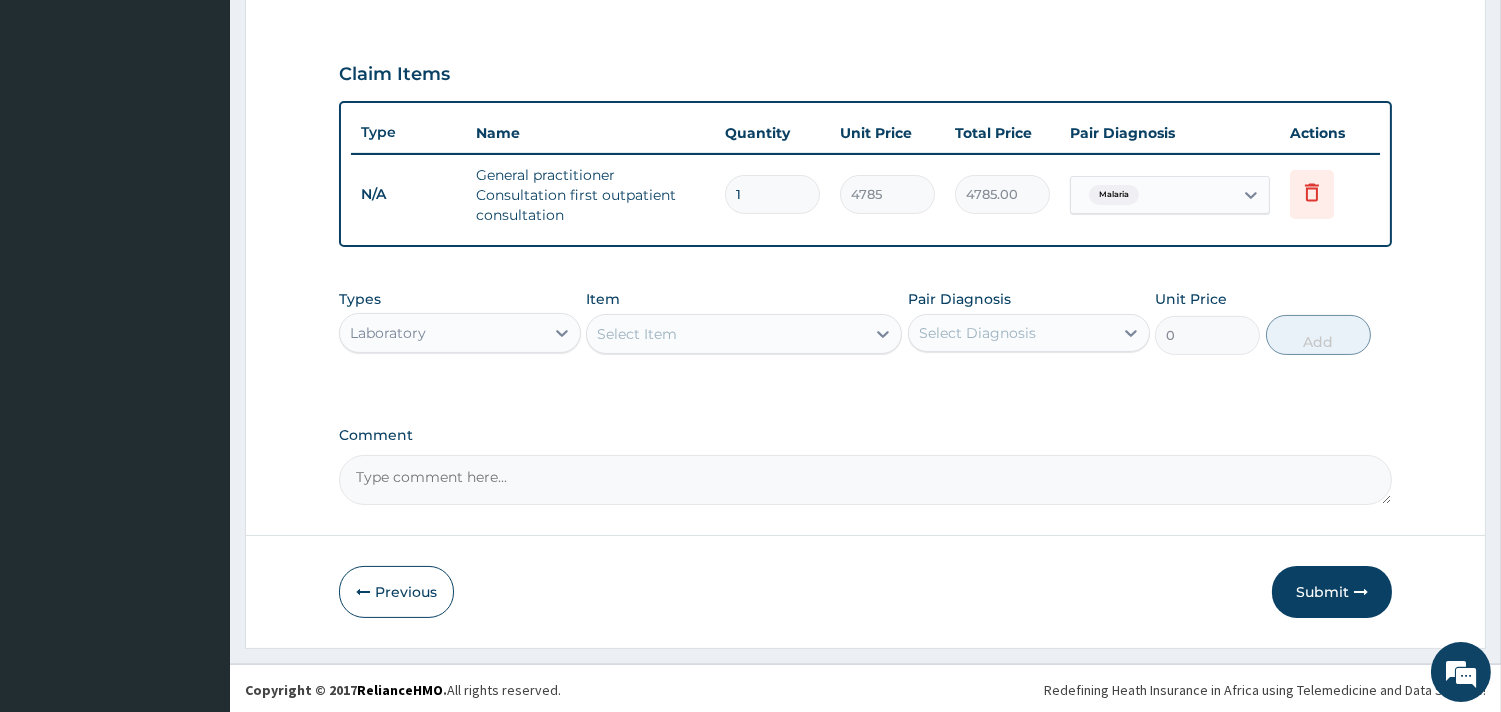 click on "Select Item" at bounding box center [726, 334] 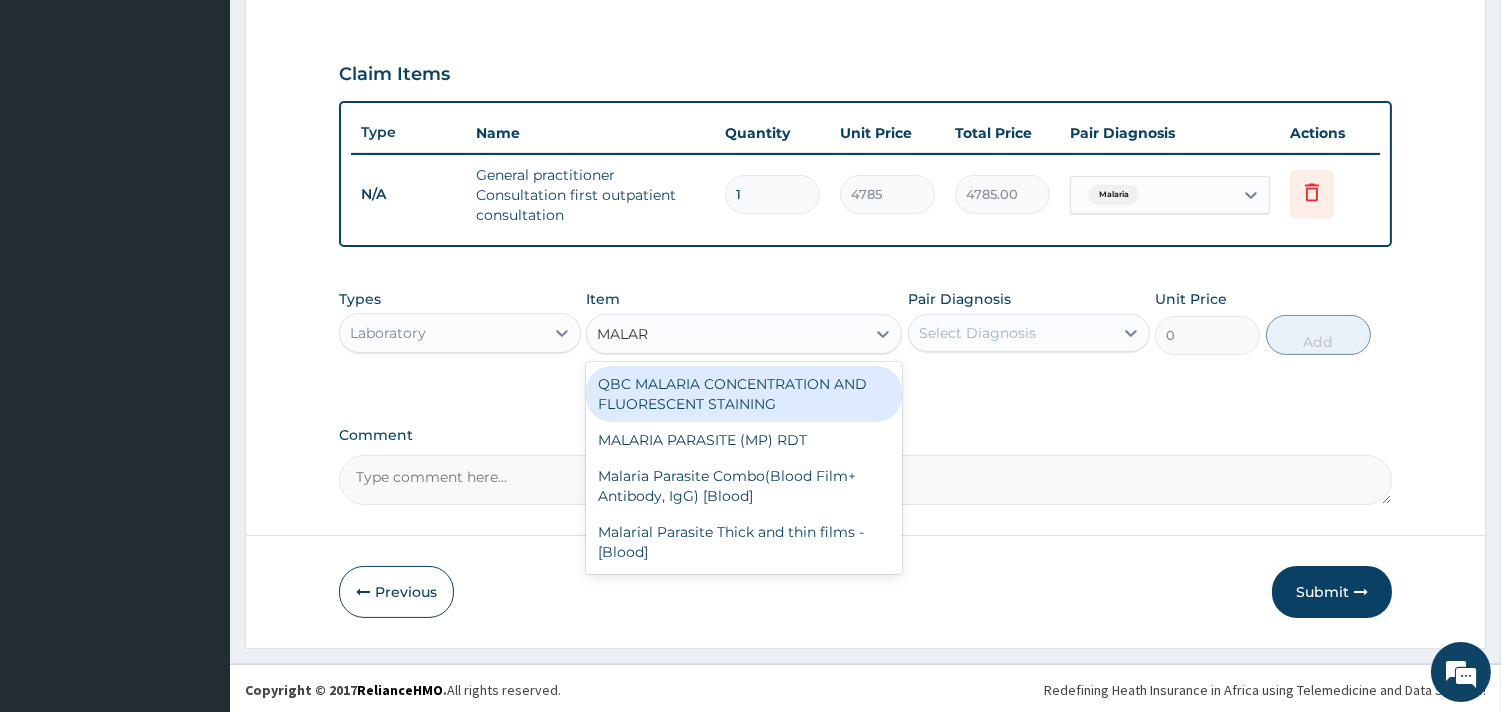 type on "MALARI" 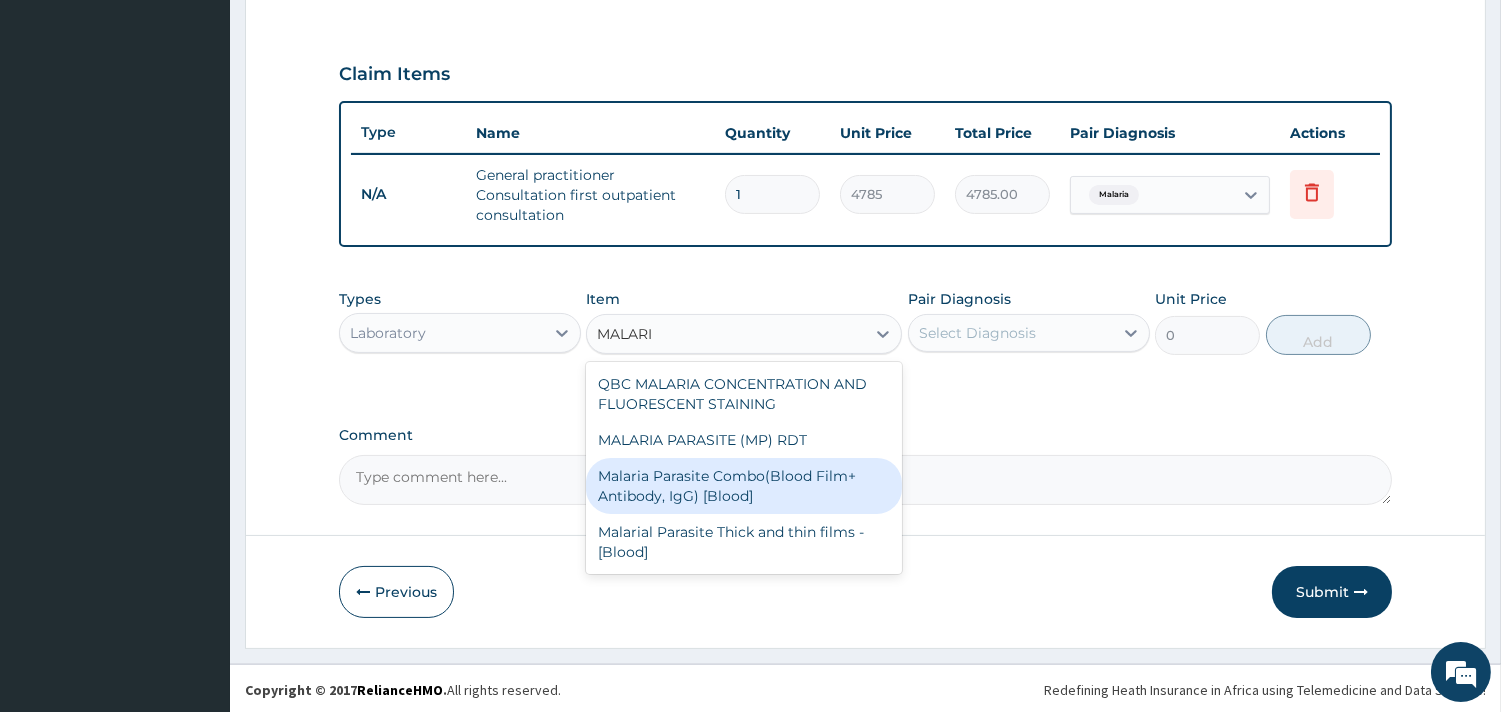 click on "Malaria Parasite Combo(Blood Film+ Antibody, IgG) [Blood]" at bounding box center (744, 486) 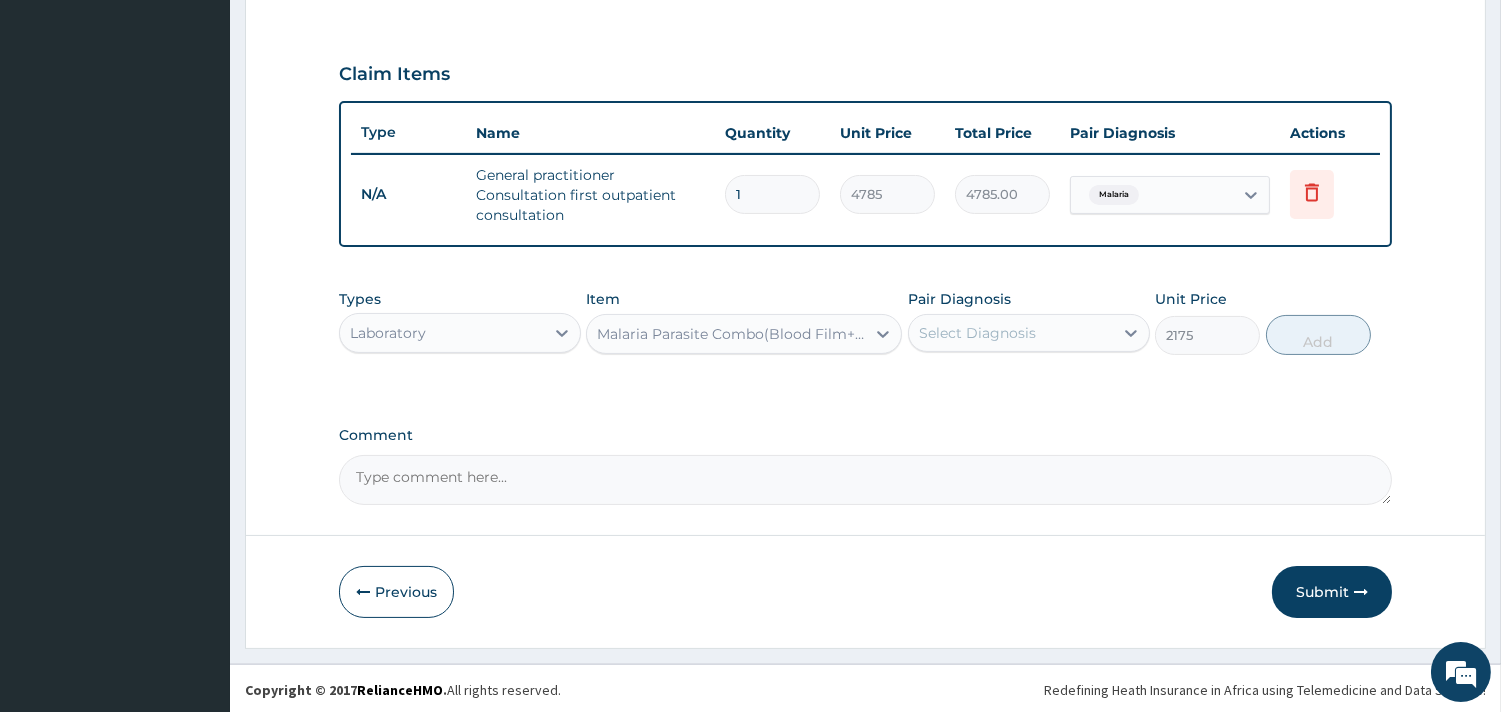 click on "Select Diagnosis" at bounding box center [1029, 333] 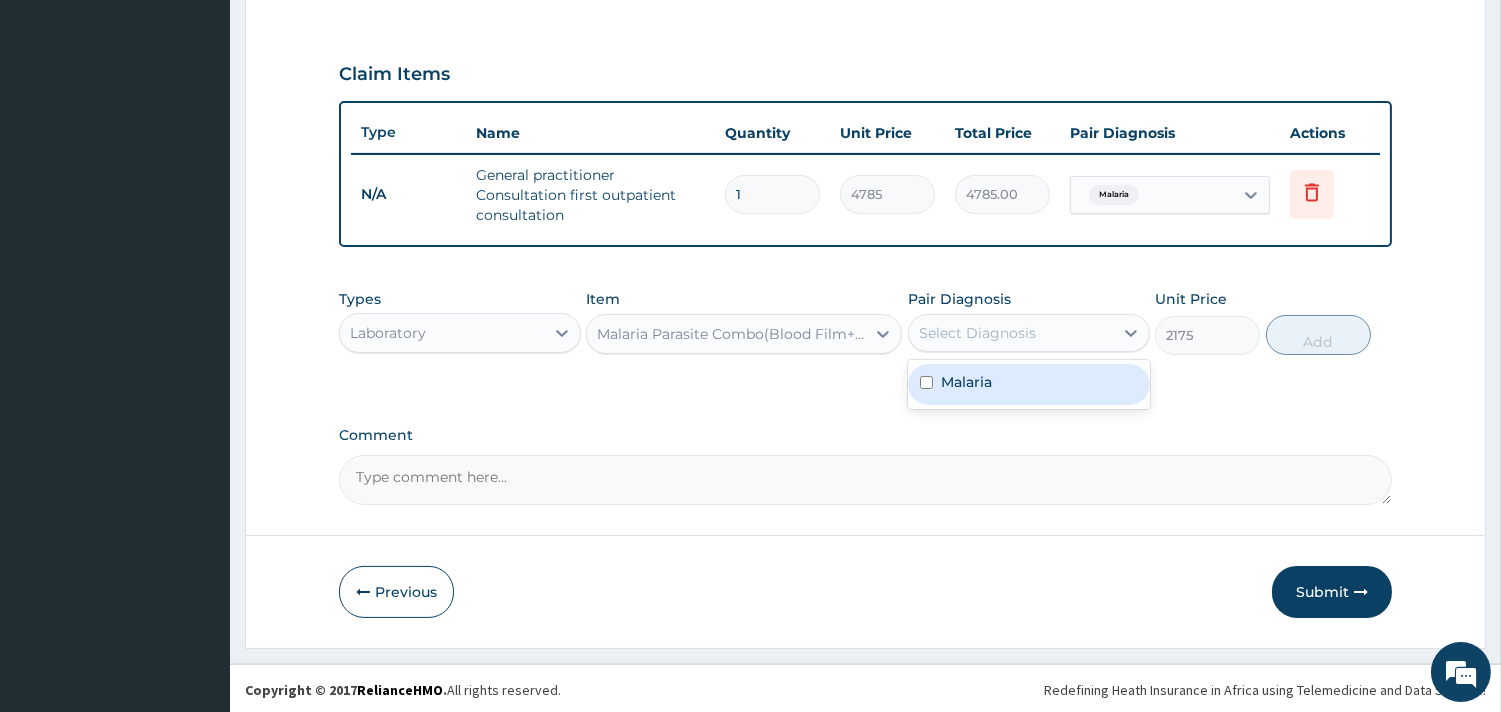 click on "Malaria" at bounding box center [966, 382] 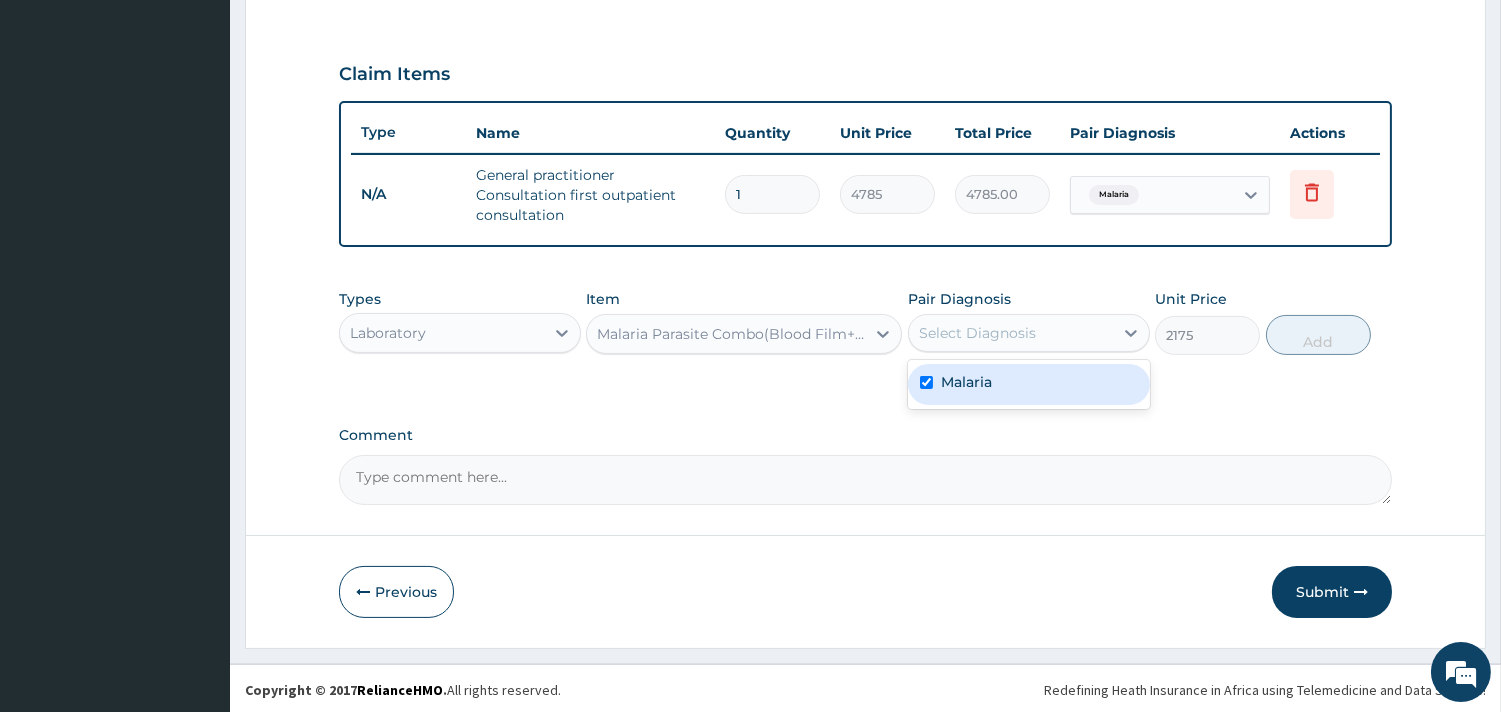 checkbox on "true" 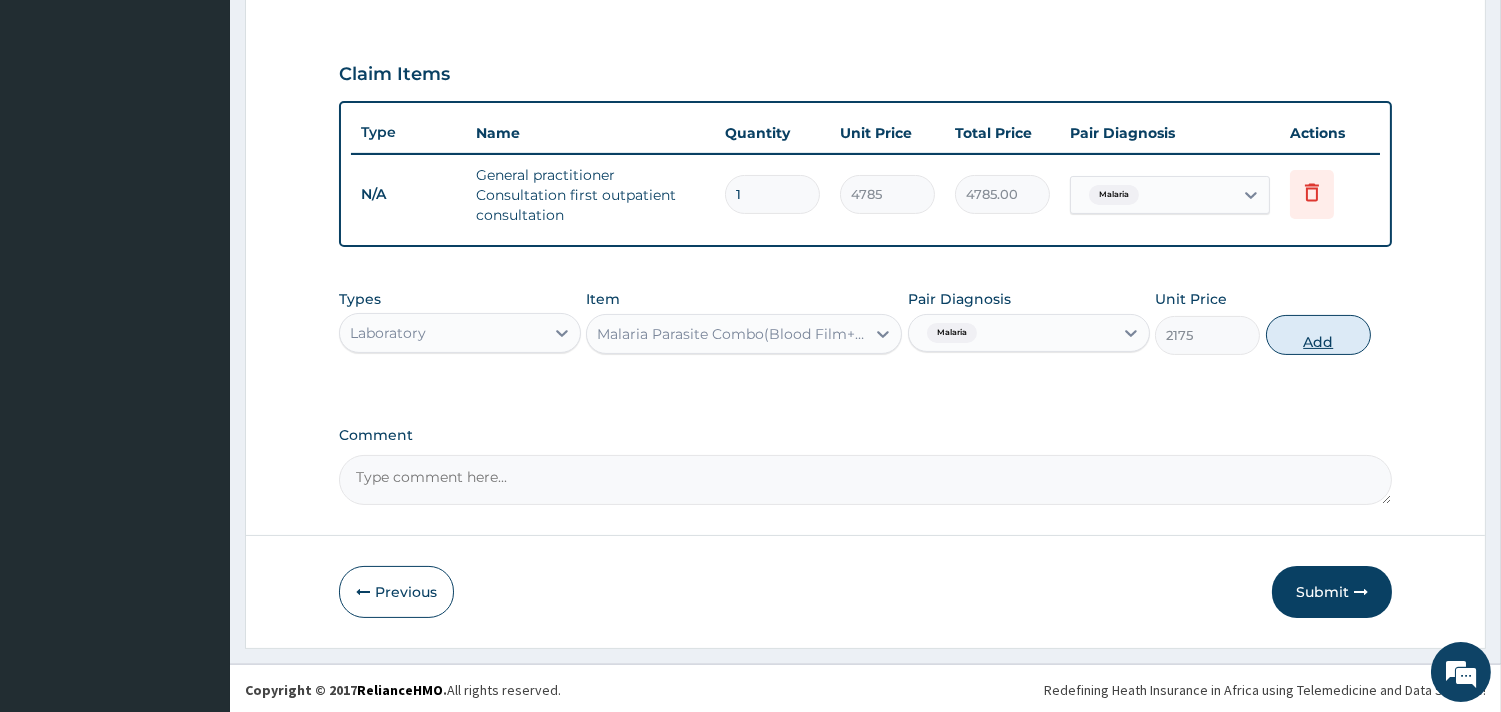 click on "Add" at bounding box center [1318, 335] 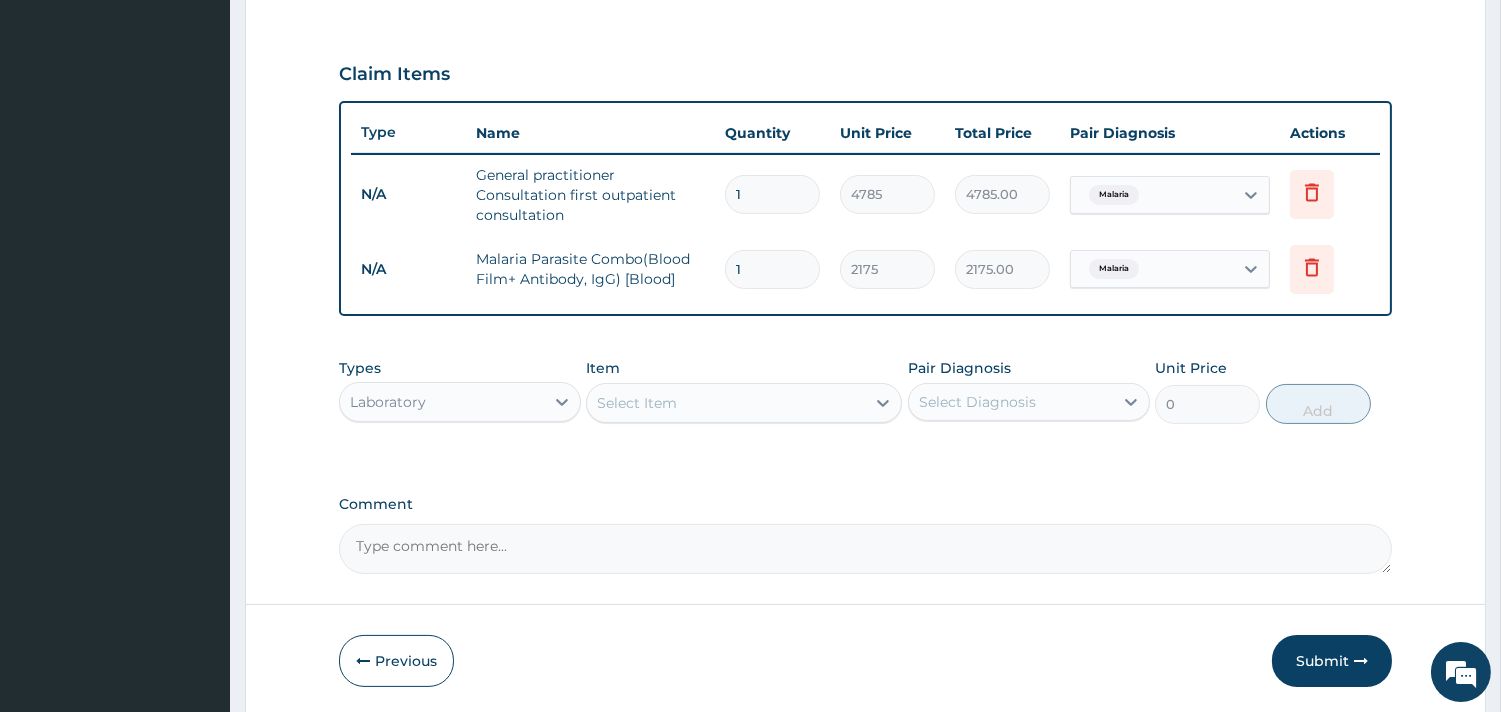 click on "PA Code / Prescription Code Enter Code(Secondary Care Only) Encounter Date 05-08-2025 Important Notice Please enter PA codes before entering items that are not attached to a PA code   All diagnoses entered must be linked to a claim item. Diagnosis & Claim Items that are visible but inactive cannot be edited because they were imported from an already approved PA code. Diagnosis Malaria Confirmed NB: All diagnosis must be linked to a claim item Claim Items Type Name Quantity Unit Price Total Price Pair Diagnosis Actions N/A General practitioner Consultation first outpatient consultation 1 4785 4785.00 Malaria Delete N/A Malaria Parasite Combo(Blood Film+ Antibody, IgG) [Blood] 1 2175 2175.00 Malaria Delete Types Laboratory Item Select Item Pair Diagnosis Select Diagnosis Unit Price 0 Add Comment" at bounding box center (865, 61) 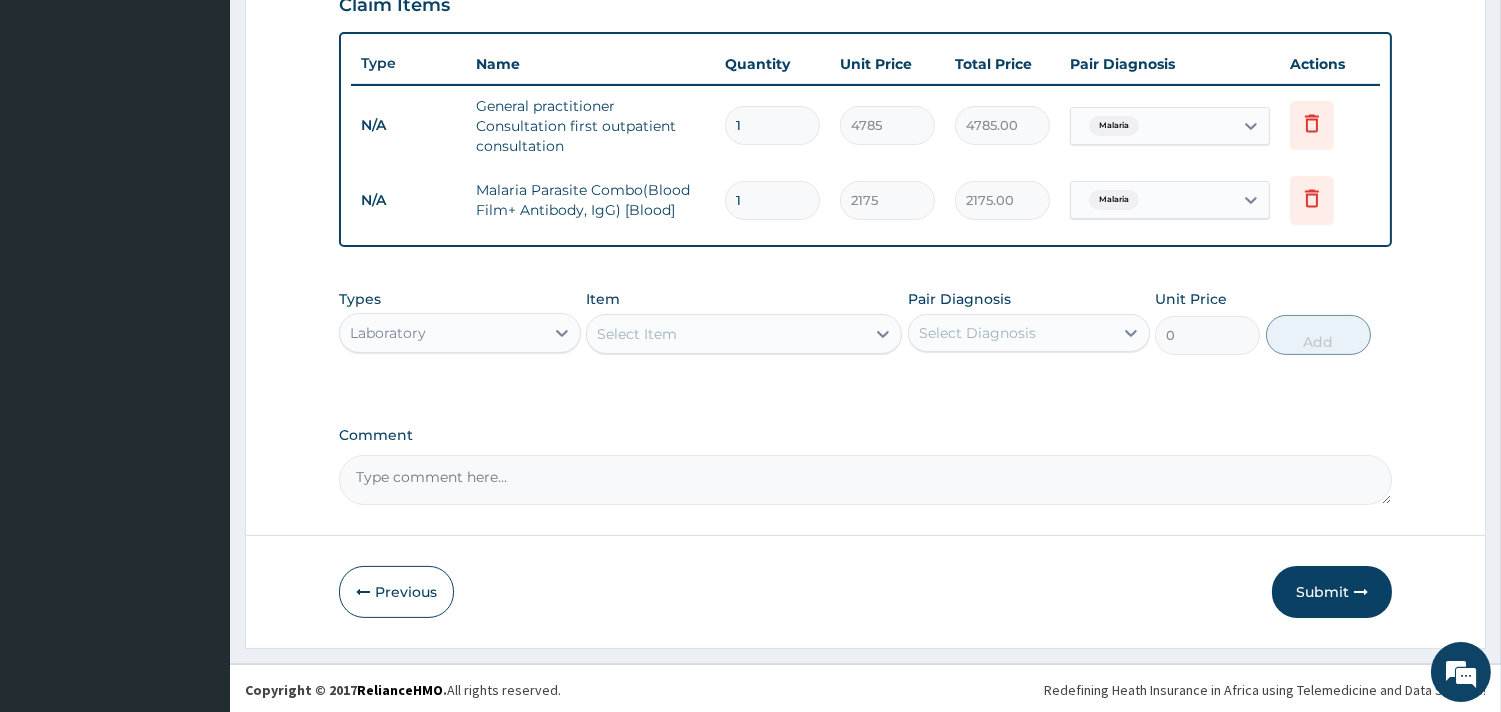 scroll, scrollTop: 713, scrollLeft: 0, axis: vertical 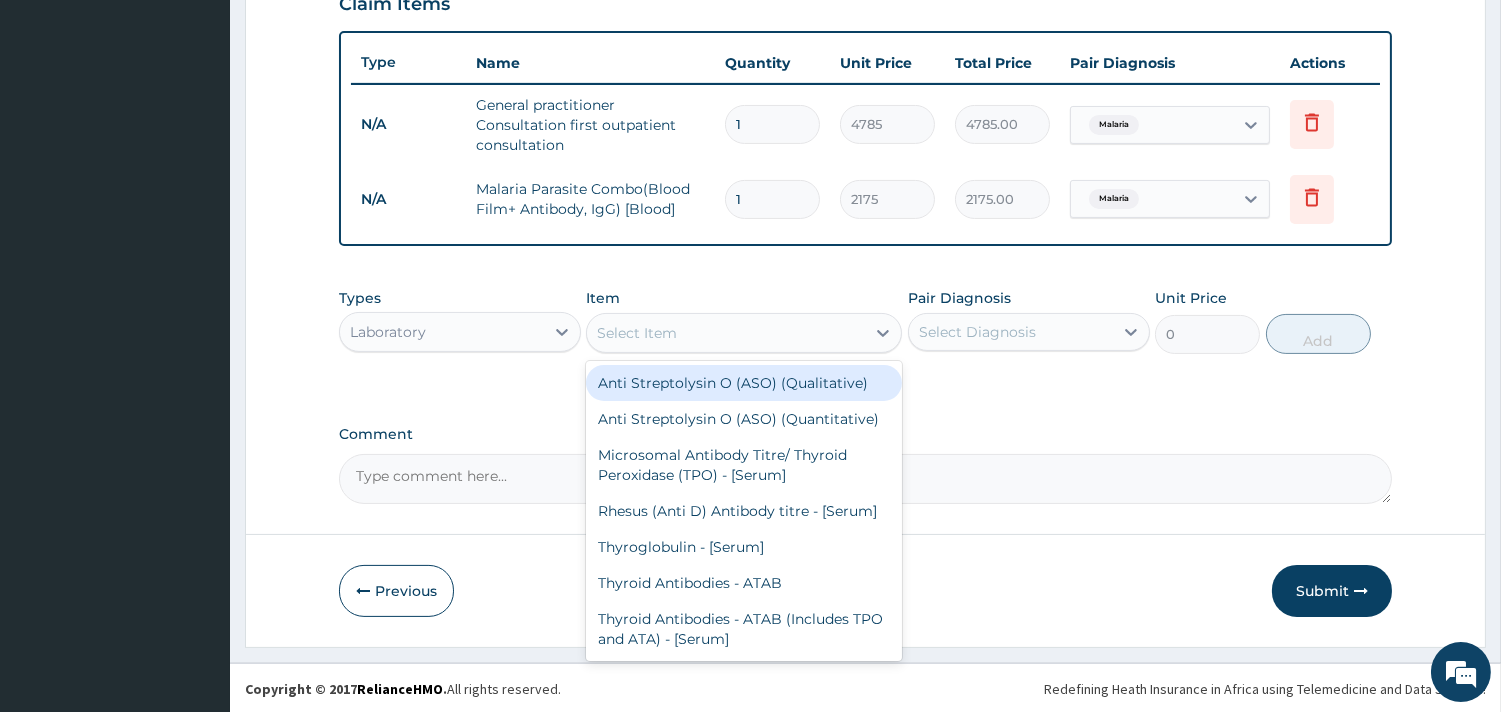 click on "Select Item" at bounding box center (637, 333) 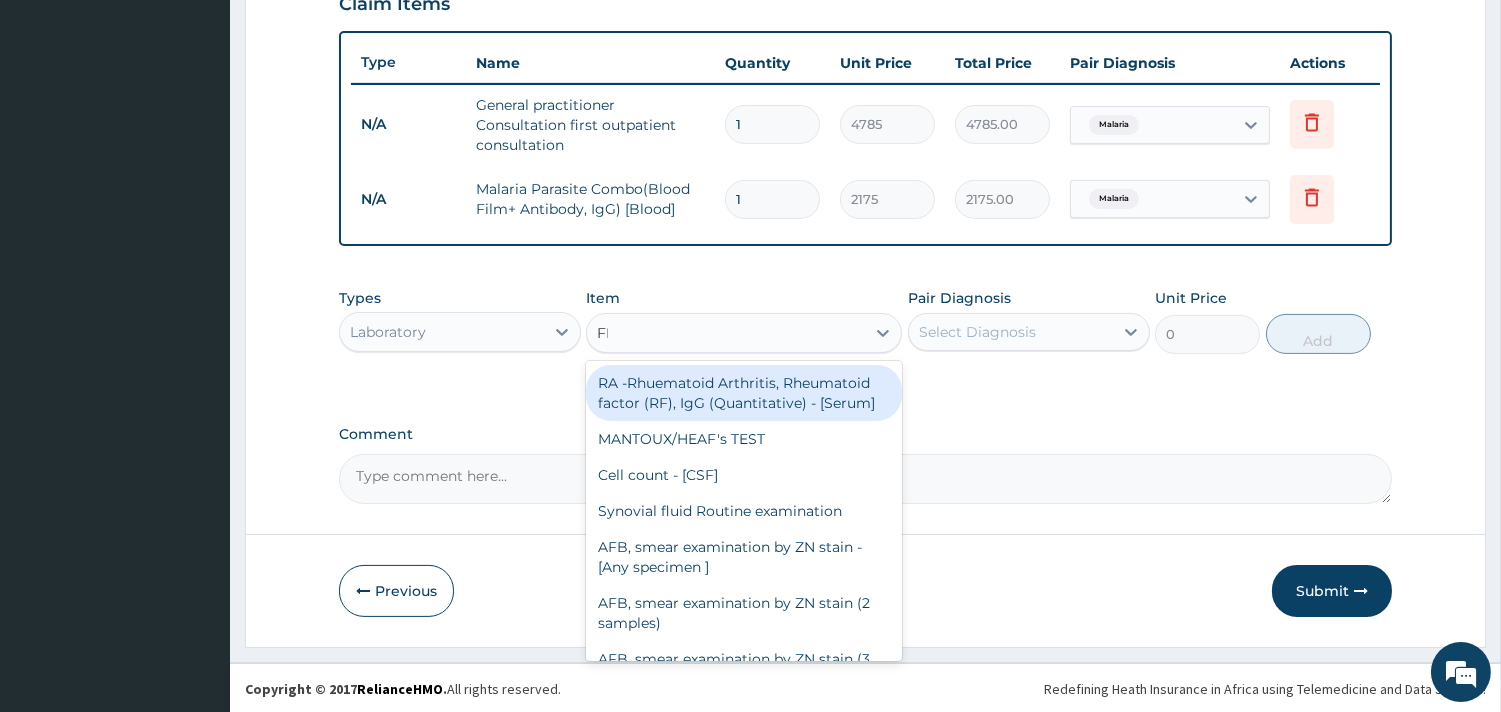 type on "FBC" 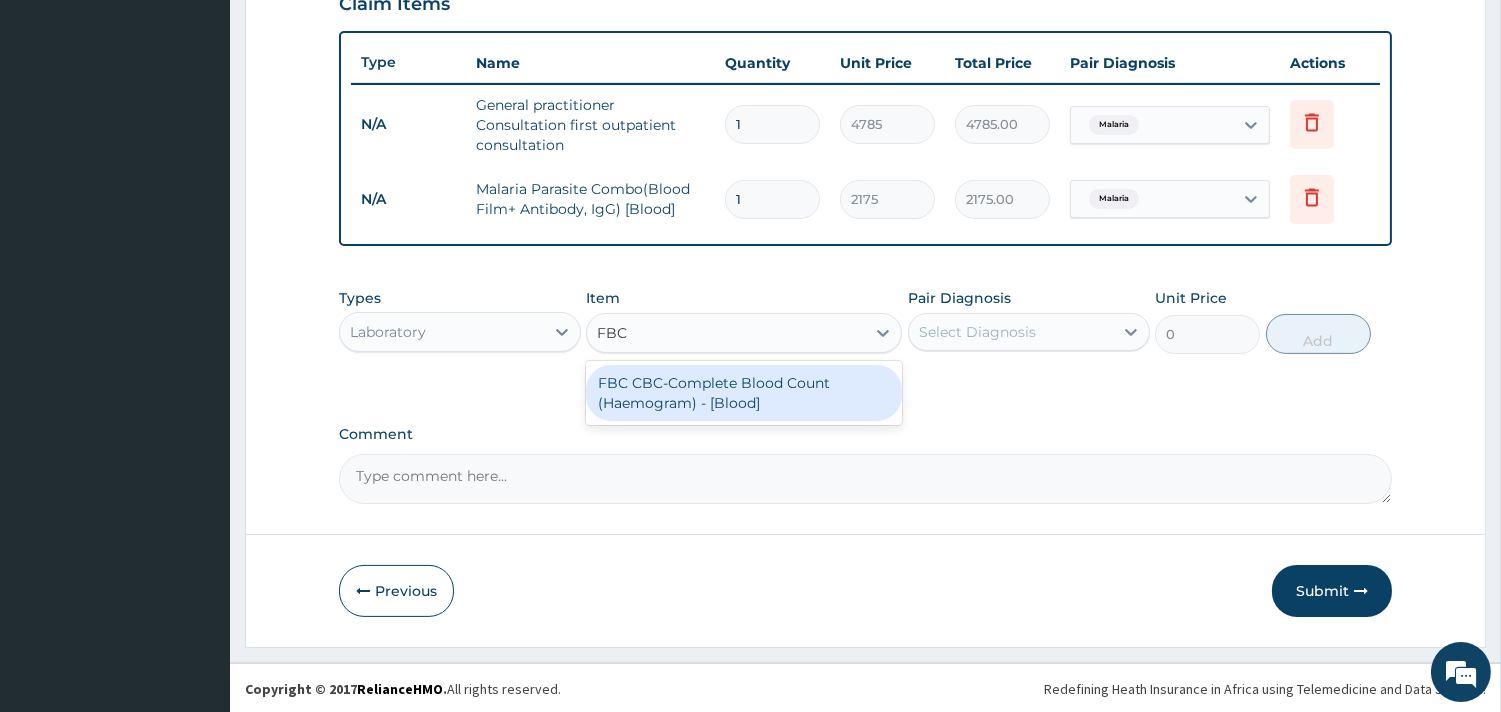 click on "FBC CBC-Complete Blood Count (Haemogram) - [Blood]" at bounding box center (744, 393) 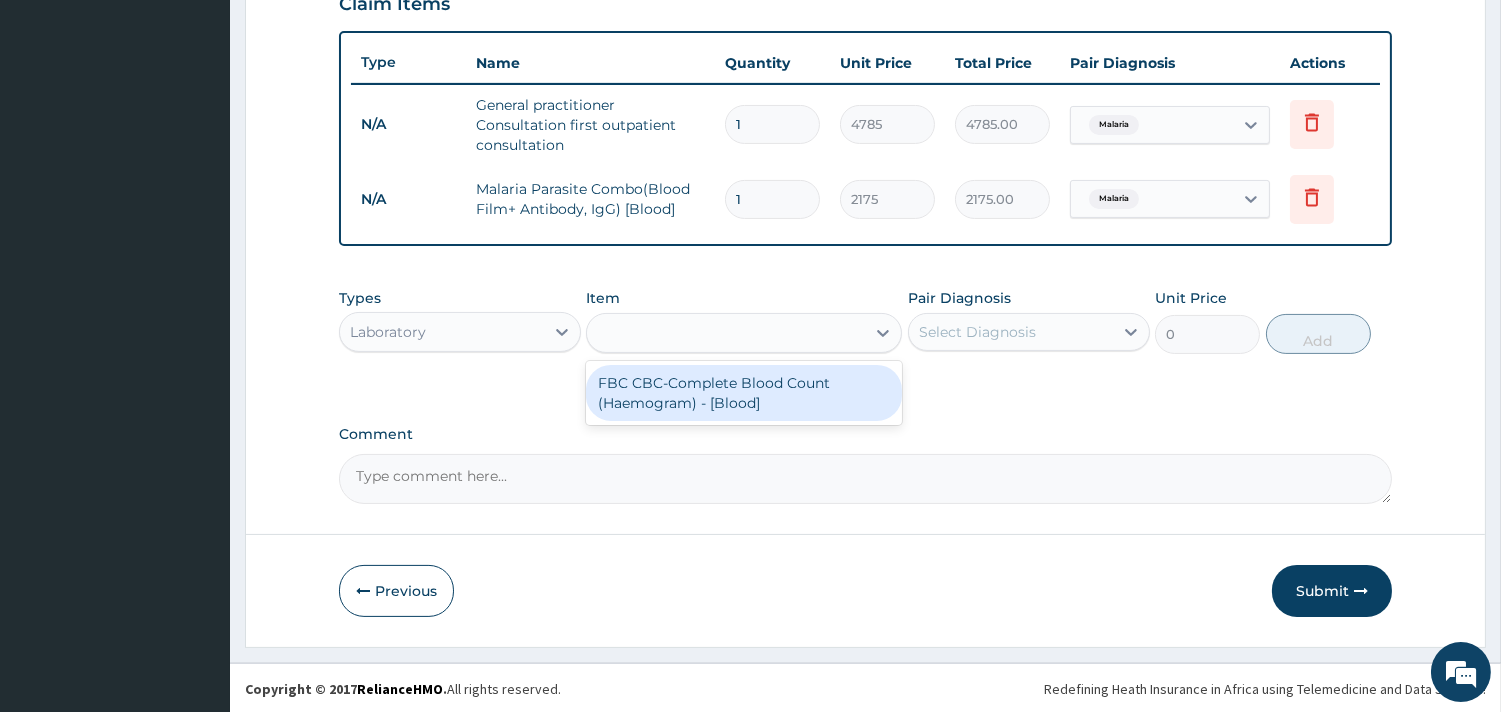 type on "5800" 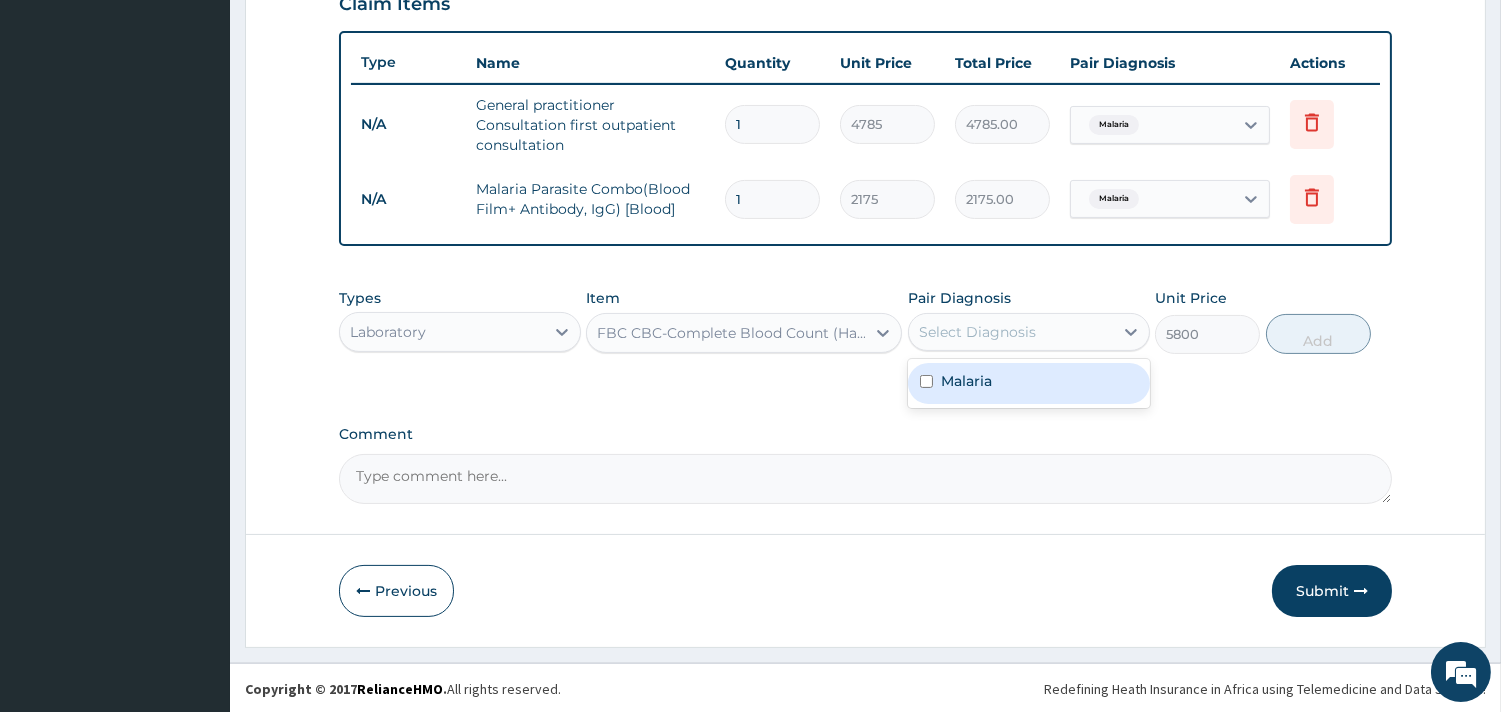 click on "Select Diagnosis" at bounding box center [977, 332] 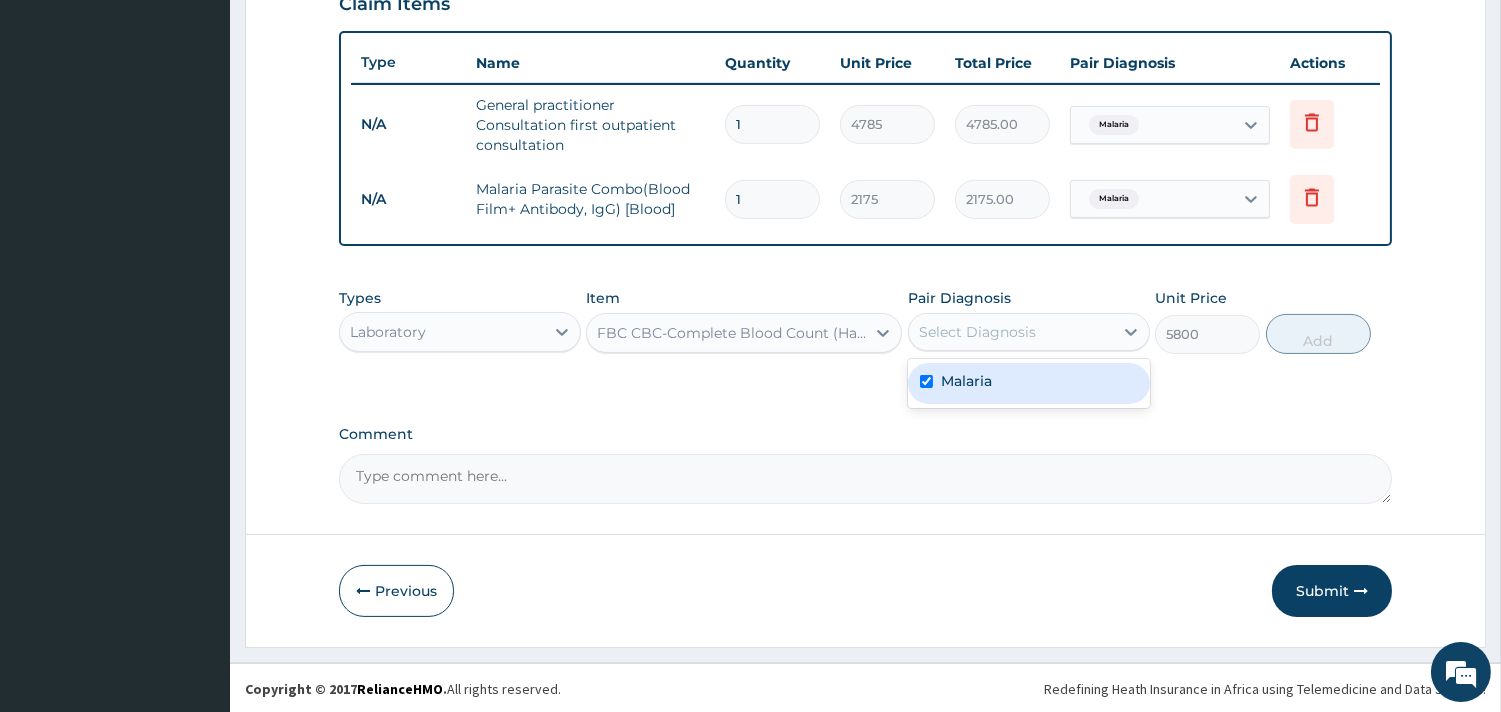 checkbox on "true" 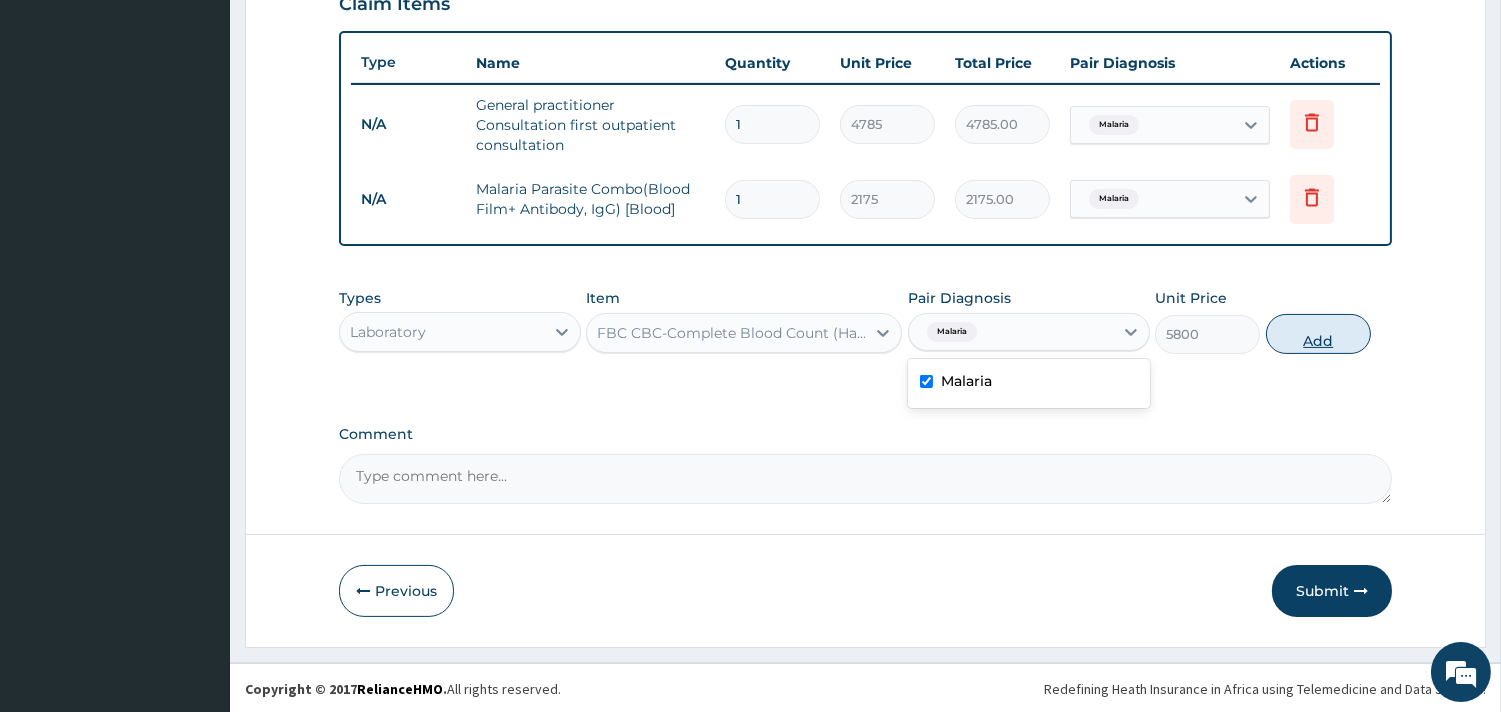 click on "Add" at bounding box center [1318, 334] 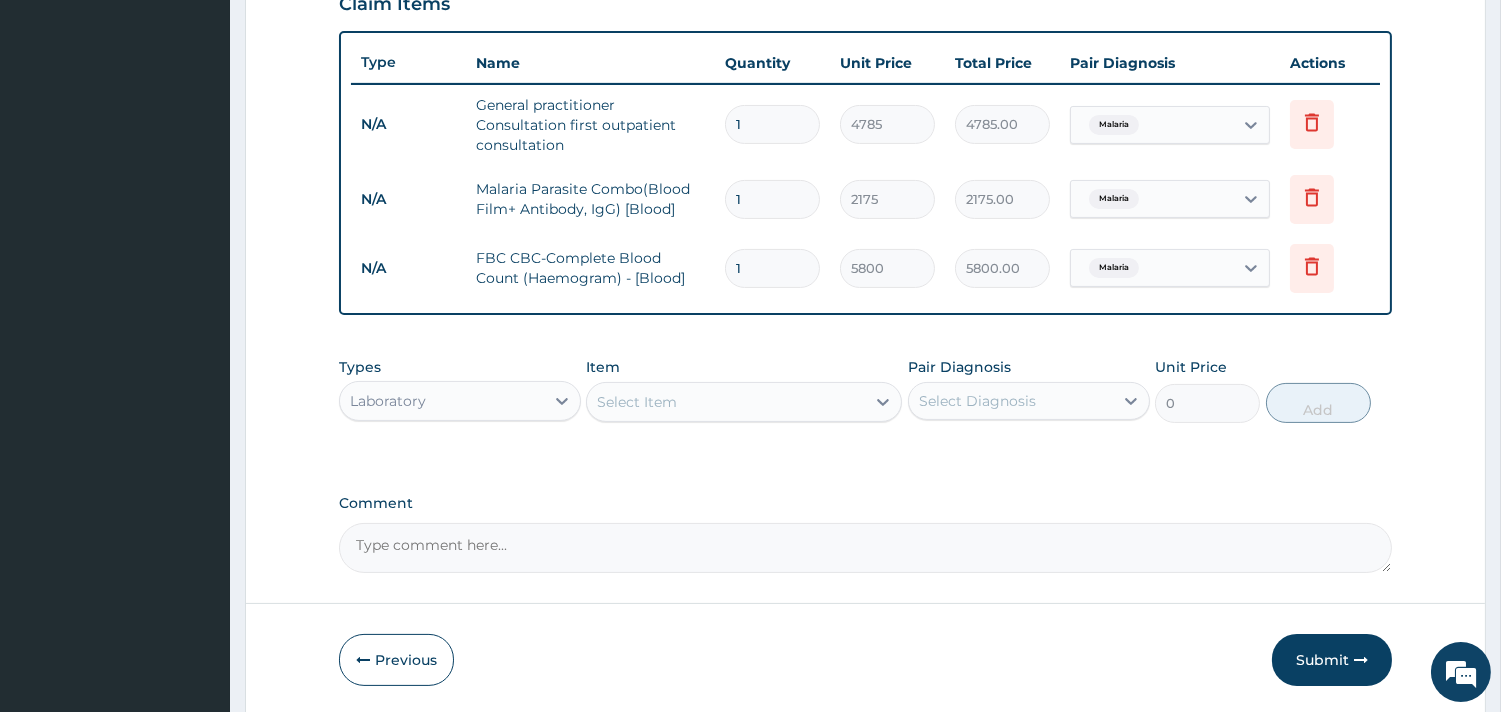 click on "PA Code / Prescription Code Enter Code(Secondary Care Only) Encounter Date 05-08-2025 Important Notice Please enter PA codes before entering items that are not attached to a PA code   All diagnoses entered must be linked to a claim item. Diagnosis & Claim Items that are visible but inactive cannot be edited because they were imported from an already approved PA code. Diagnosis Malaria Confirmed NB: All diagnosis must be linked to a claim item Claim Items Type Name Quantity Unit Price Total Price Pair Diagnosis Actions N/A General practitioner Consultation first outpatient consultation 1 4785 4785.00 Malaria Delete N/A Malaria Parasite Combo(Blood Film+ Antibody, IgG) [Blood] 1 2175 2175.00 Malaria Delete N/A FBC CBC-Complete Blood Count (Haemogram) - [Blood] 1 5800 5800.00 Malaria Delete Types Laboratory Item Select Item Pair Diagnosis Select Diagnosis Unit Price 0 Add Comment" at bounding box center [865, 25] 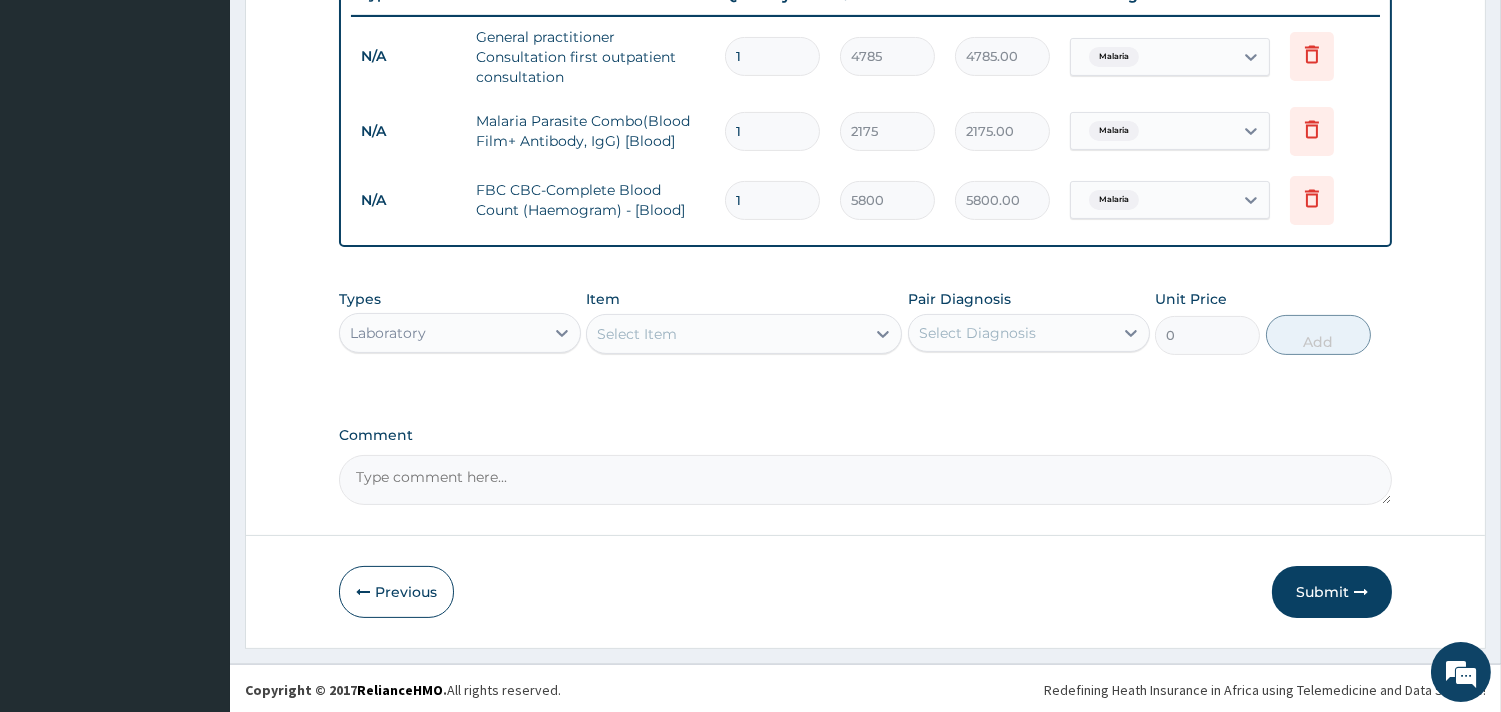 scroll, scrollTop: 782, scrollLeft: 0, axis: vertical 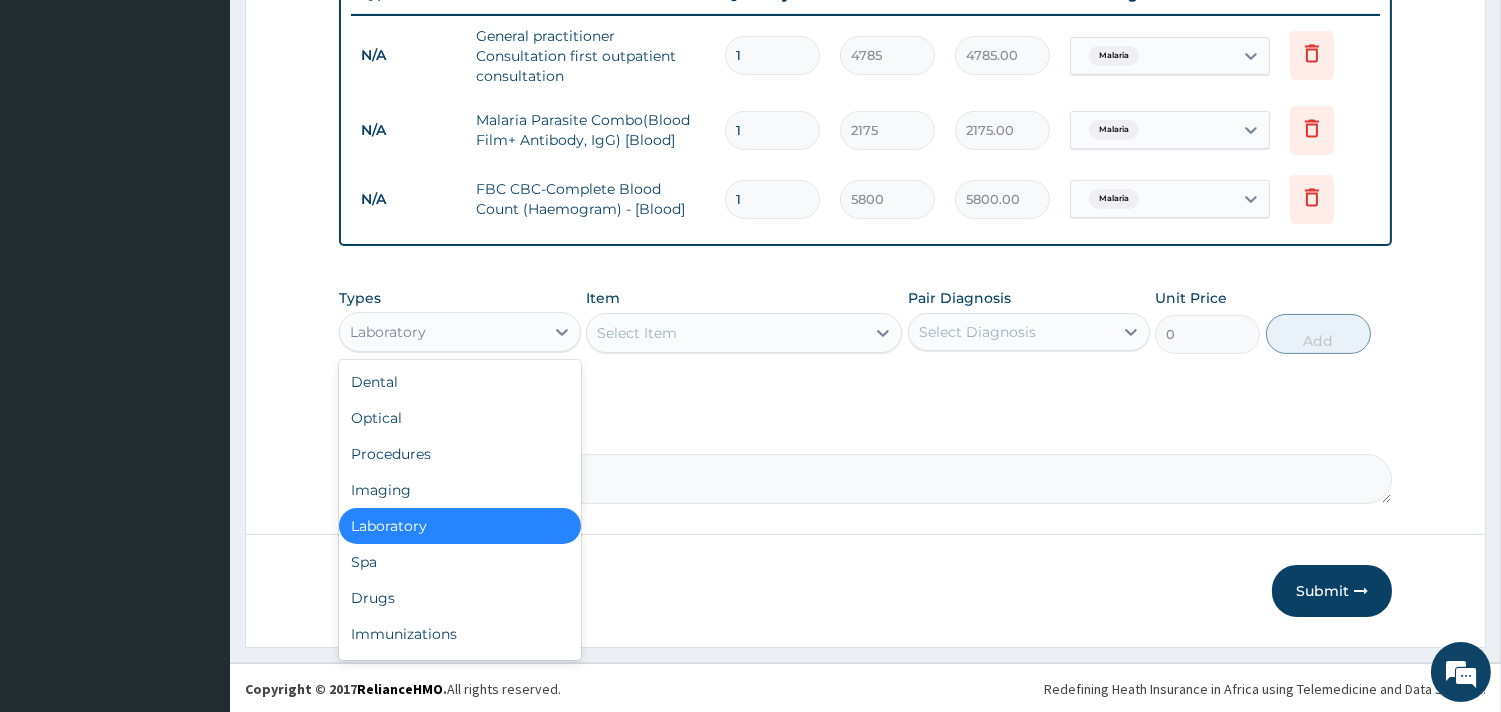 click on "Laboratory" at bounding box center [442, 332] 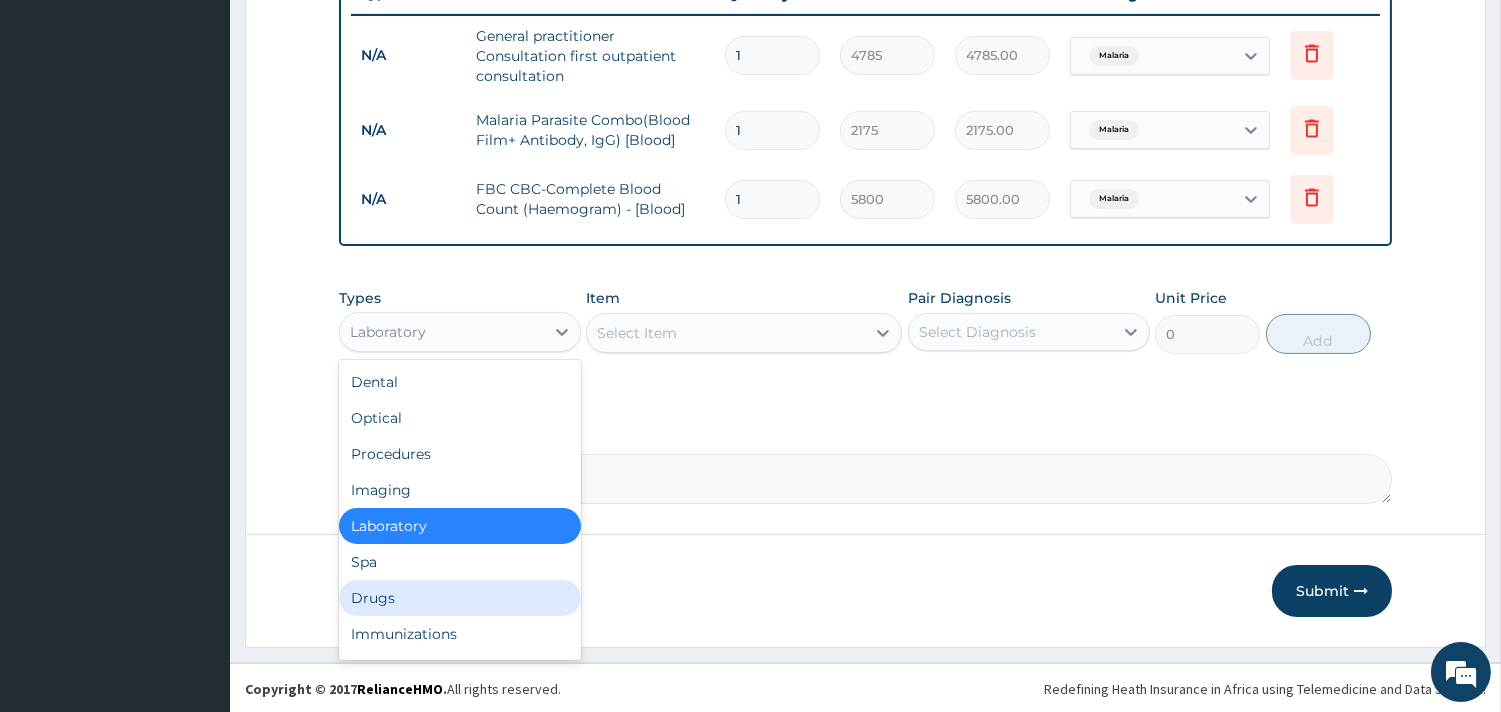 click on "Drugs" at bounding box center (460, 598) 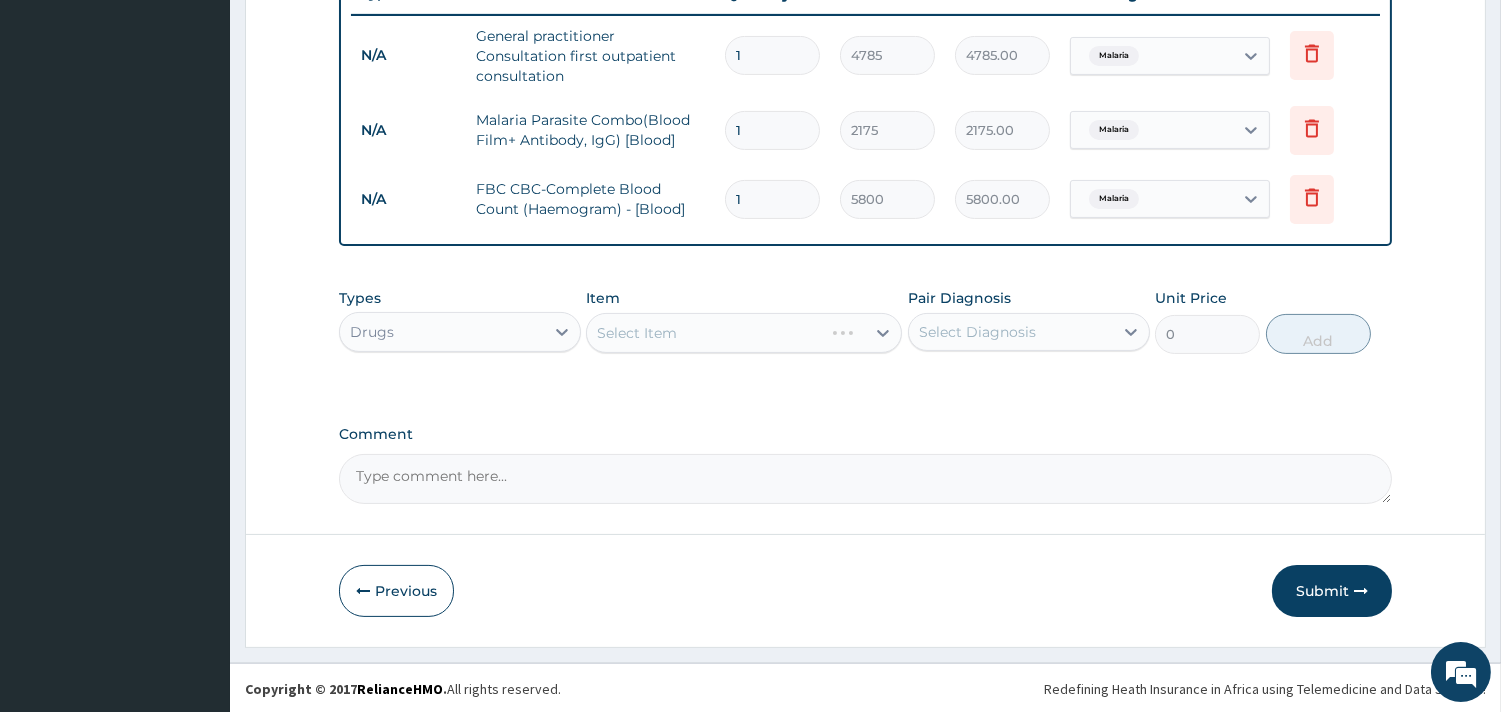 click on "Item Select Item" at bounding box center [744, 321] 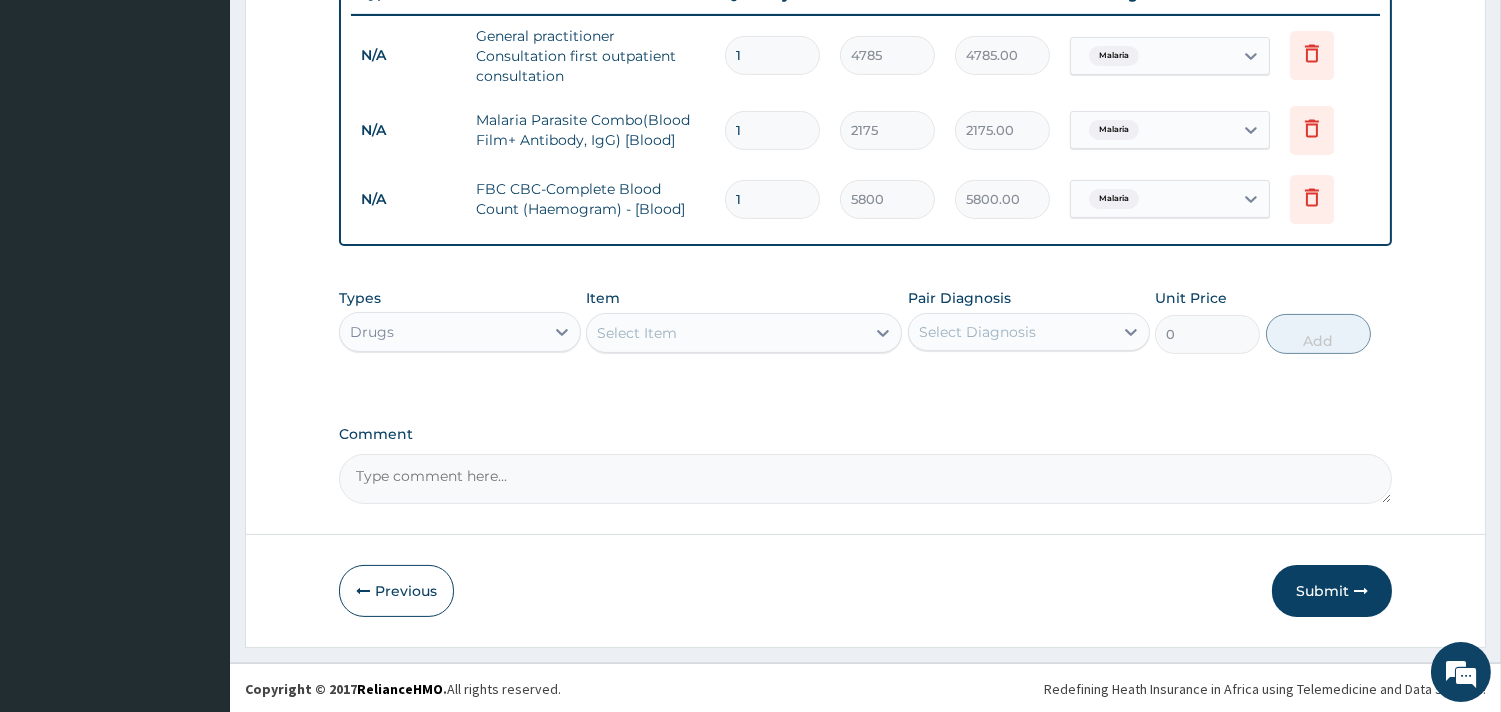 click on "Select Item" at bounding box center (726, 333) 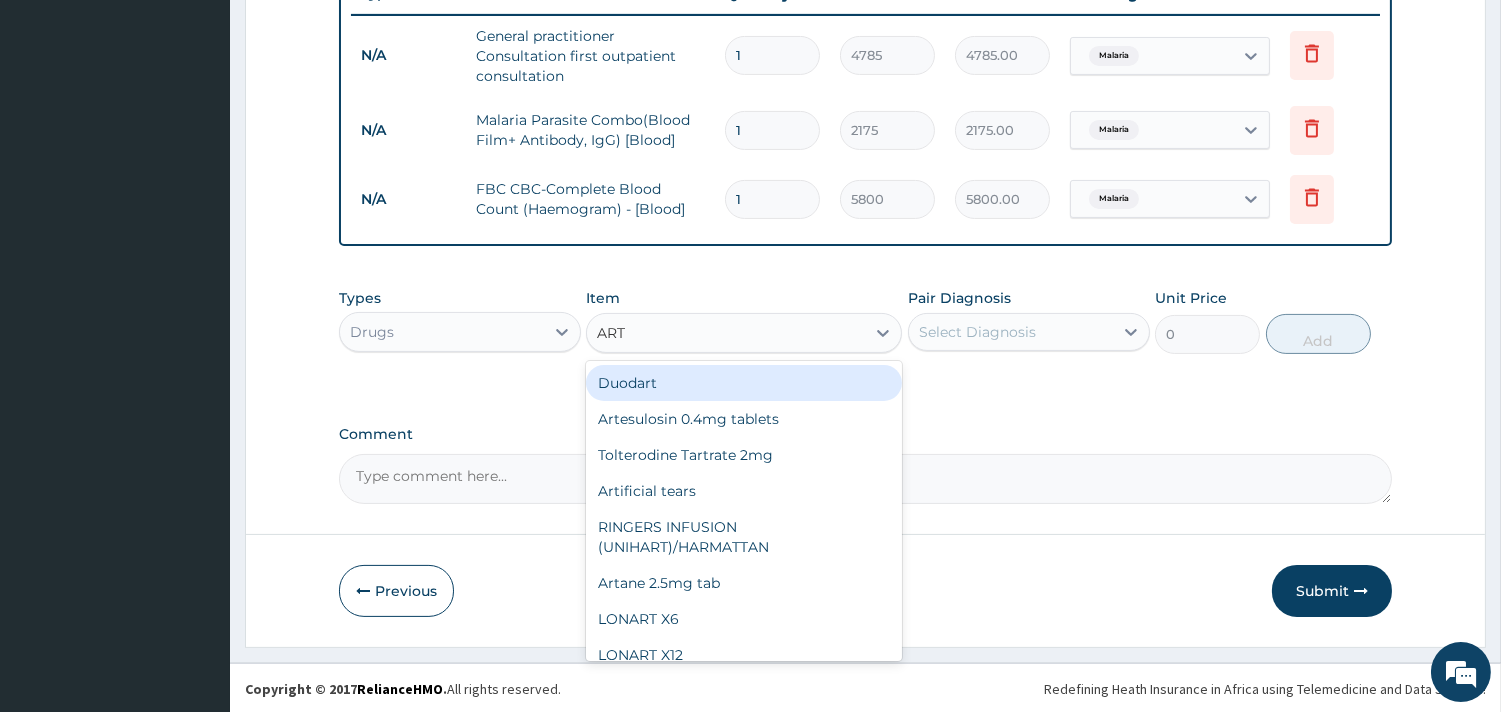 type on "ARTE" 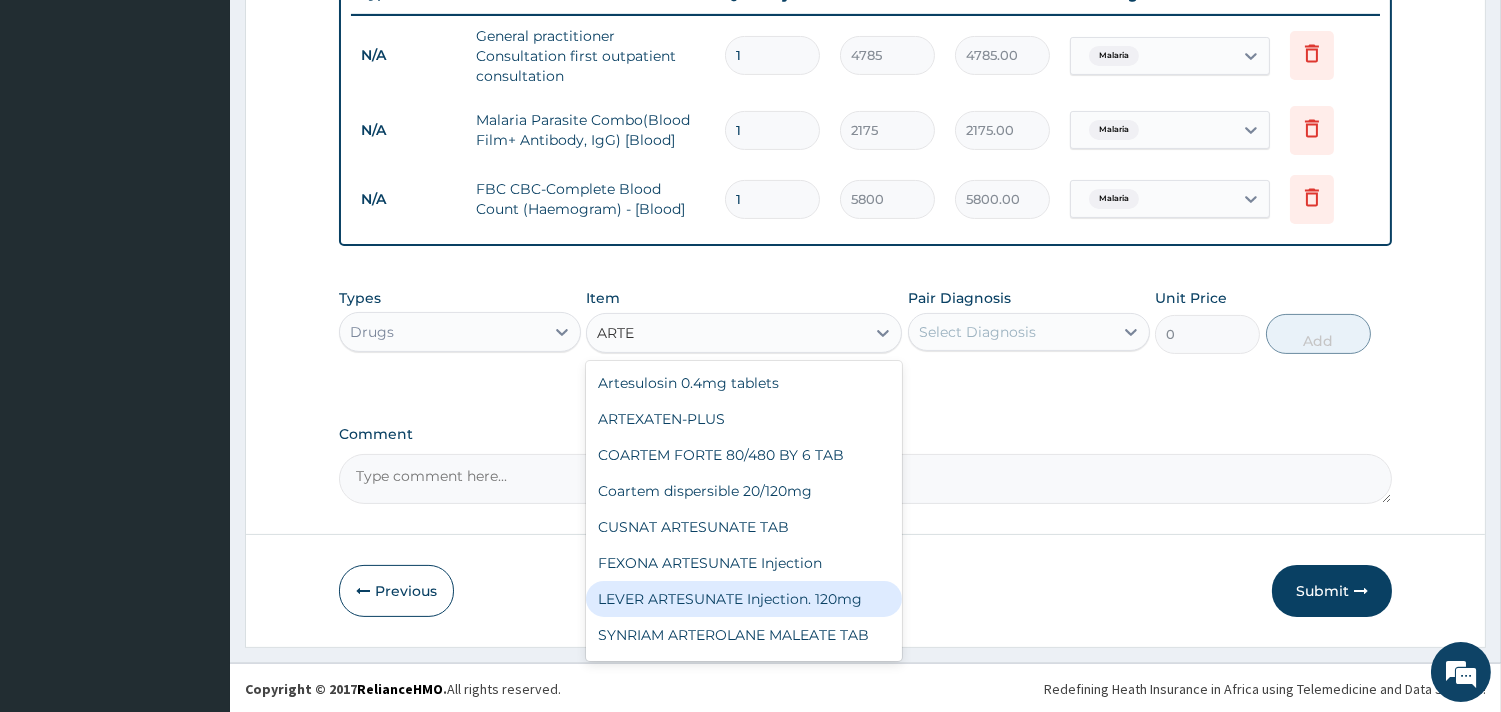 click on "LEVER ARTESUNATE Injection. 120mg" at bounding box center (744, 599) 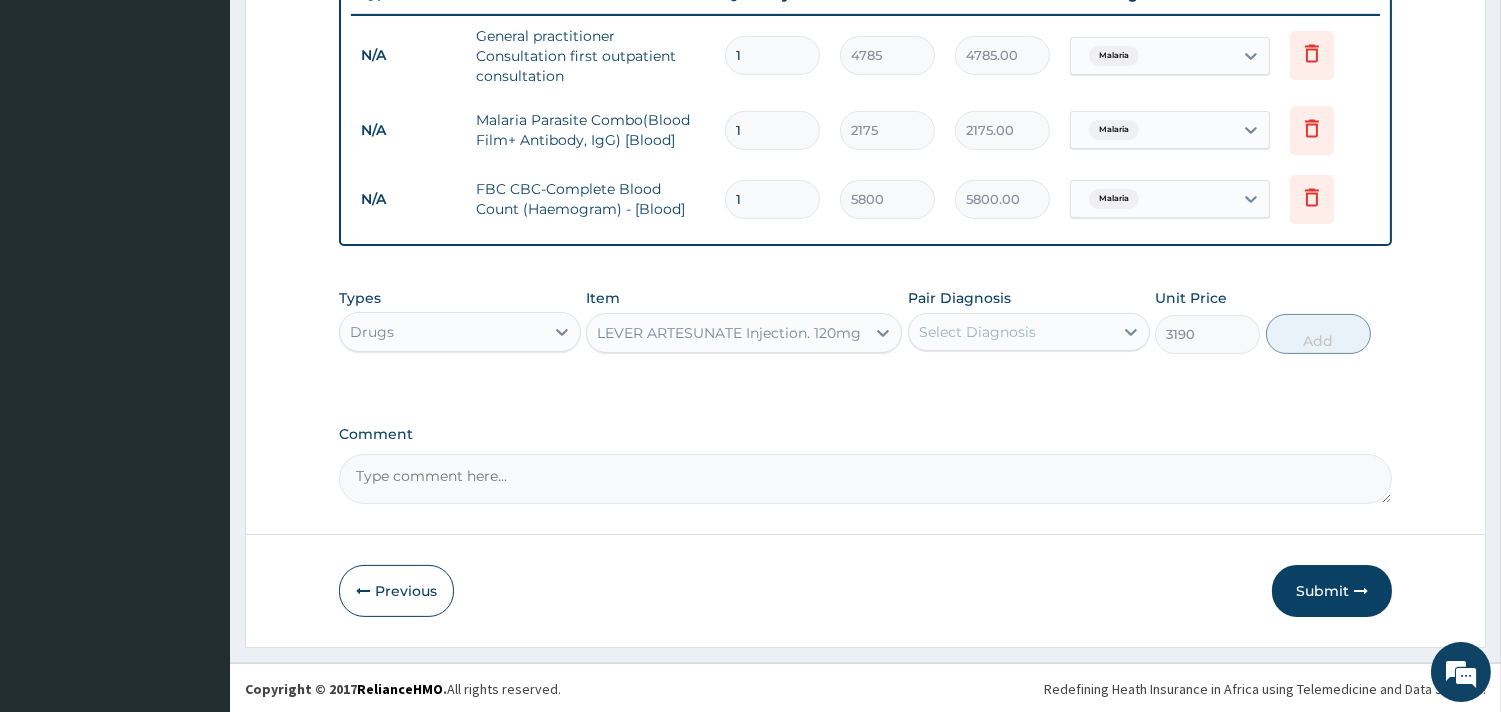 click on "Select Diagnosis" at bounding box center (977, 332) 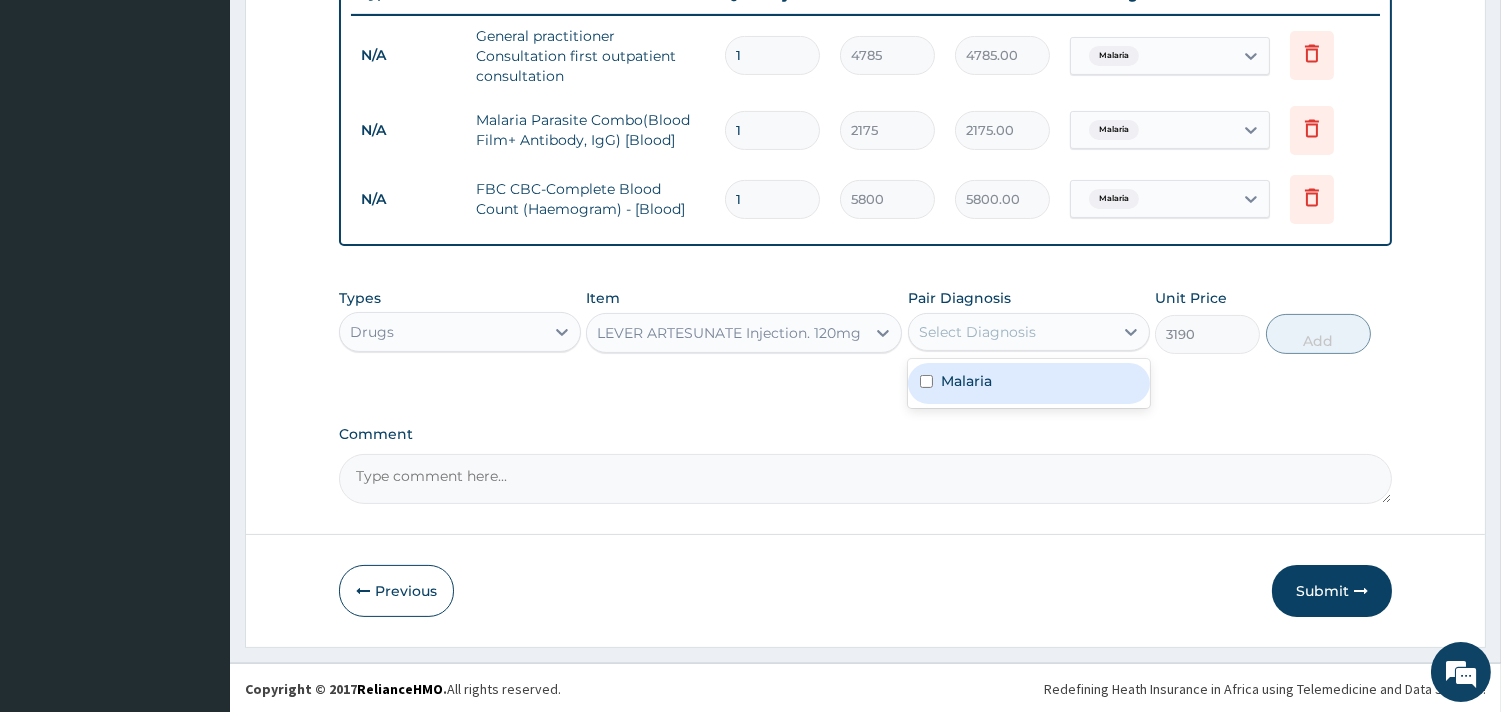 click on "Malaria" at bounding box center (1029, 383) 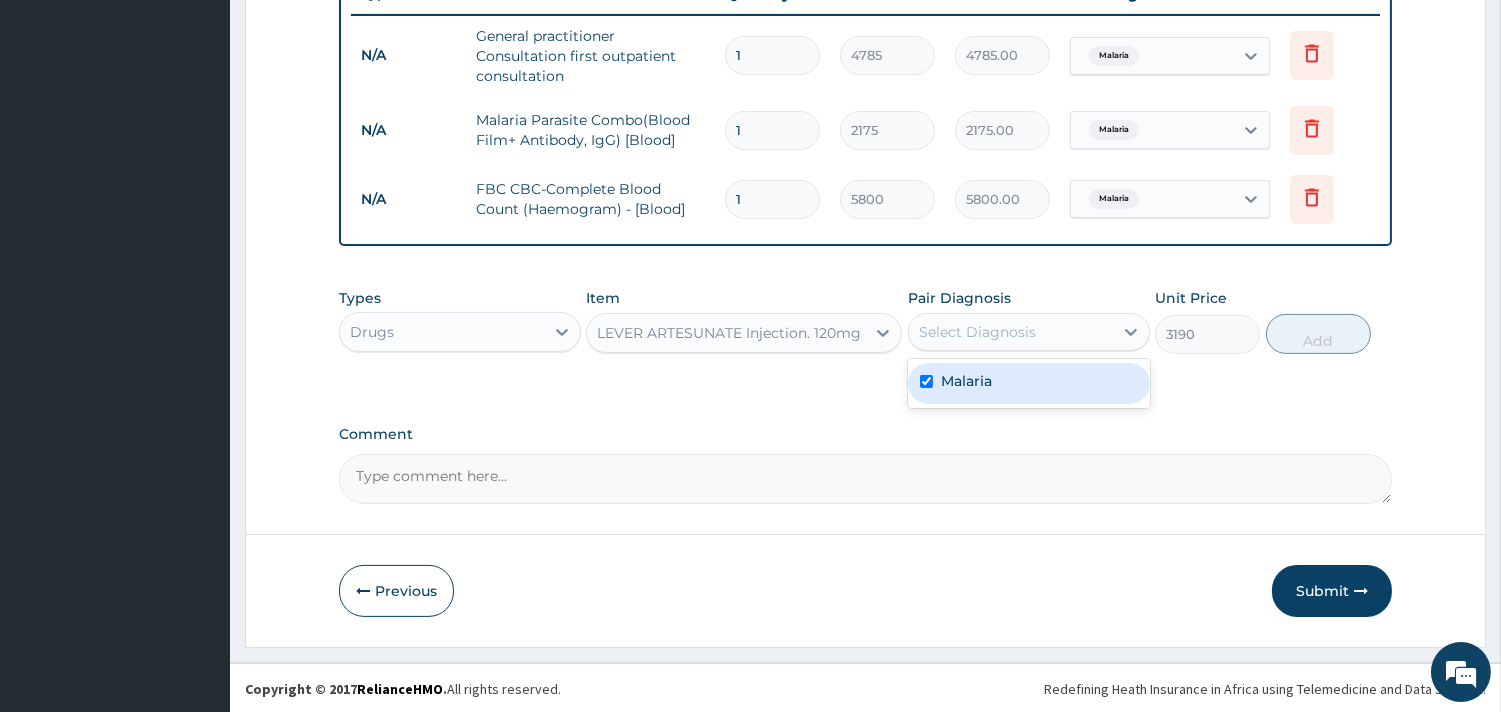 checkbox on "true" 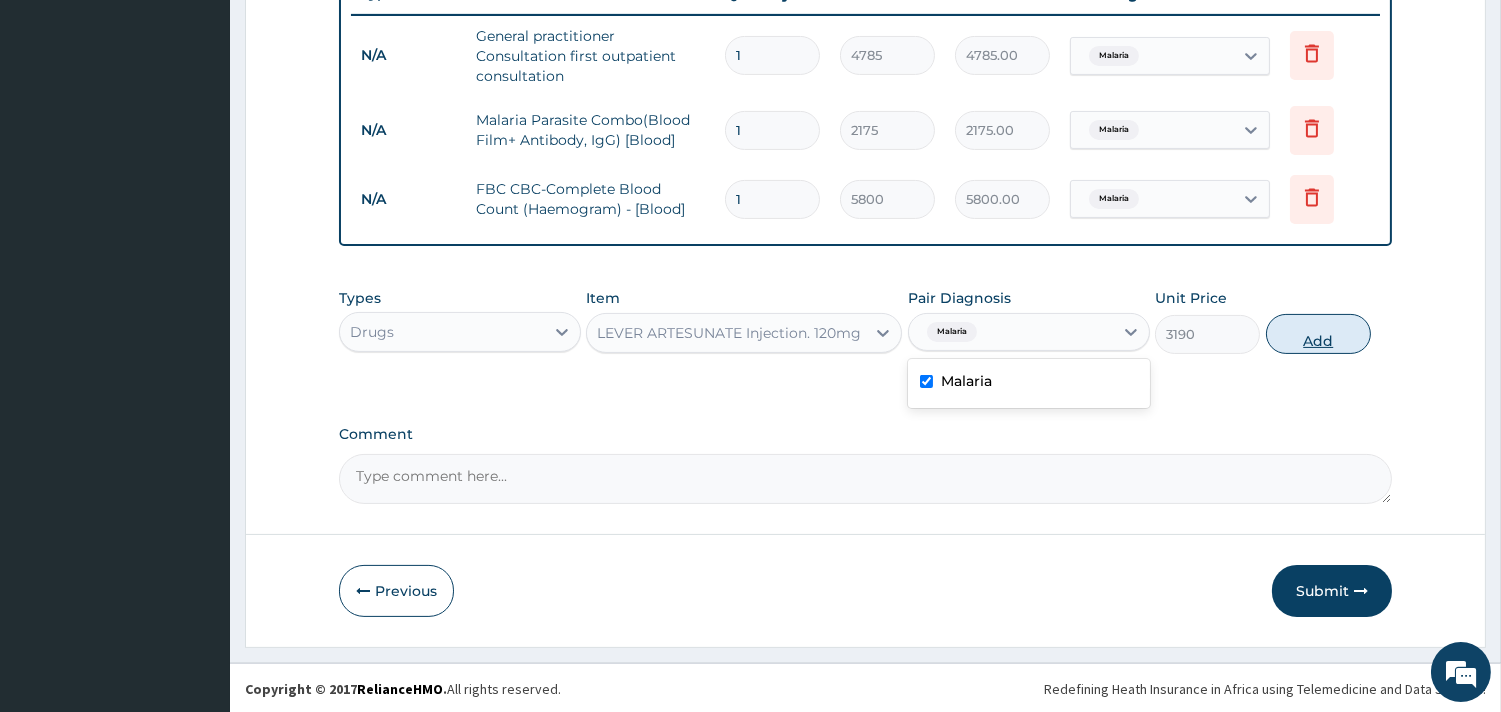 click on "Add" at bounding box center (1318, 334) 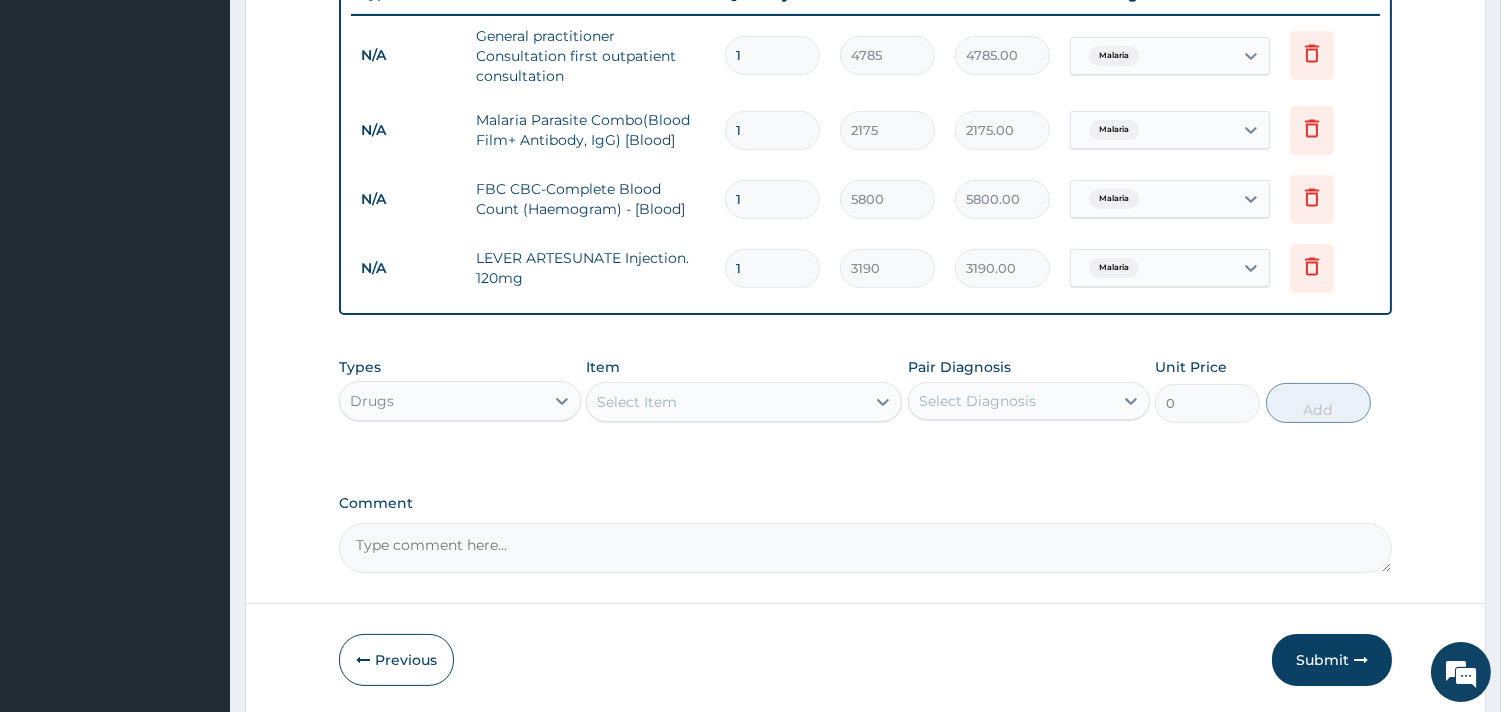 type 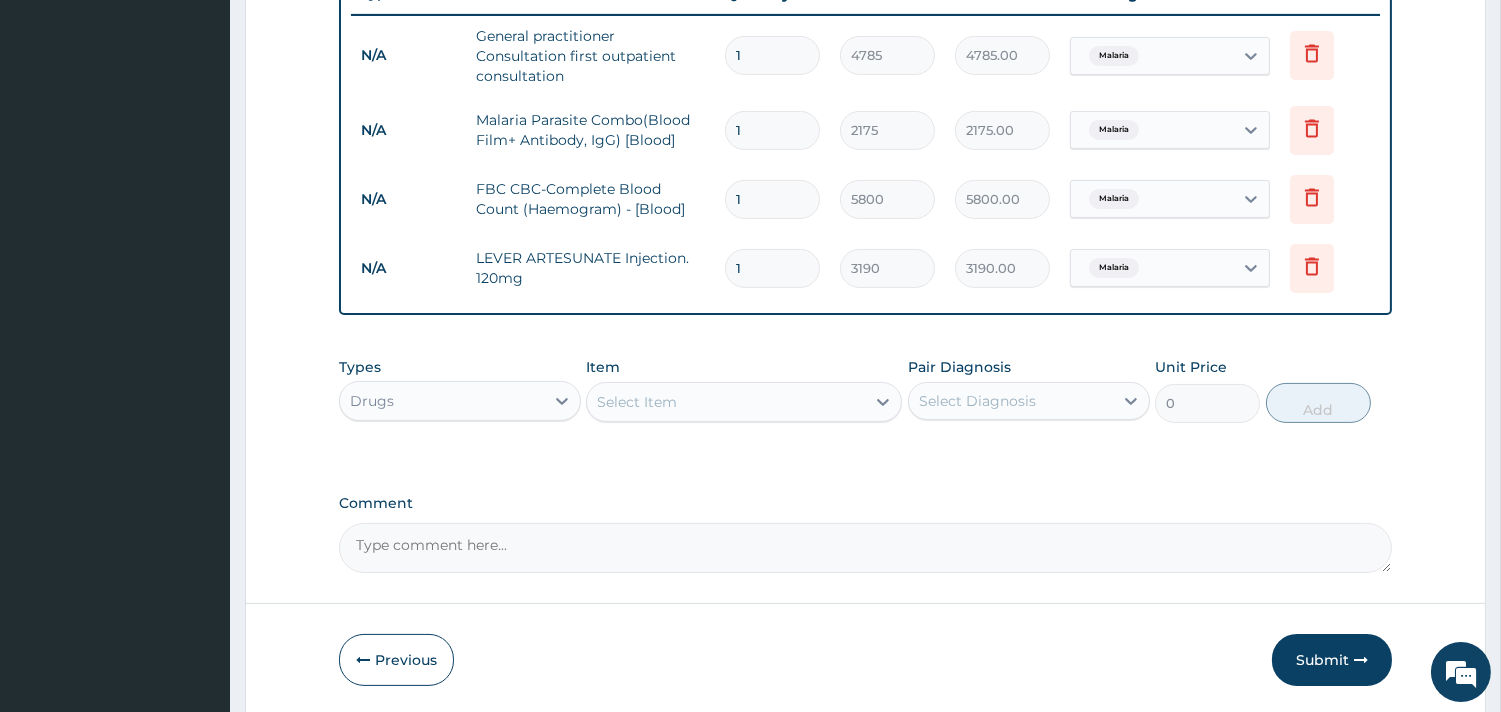 type on "0.00" 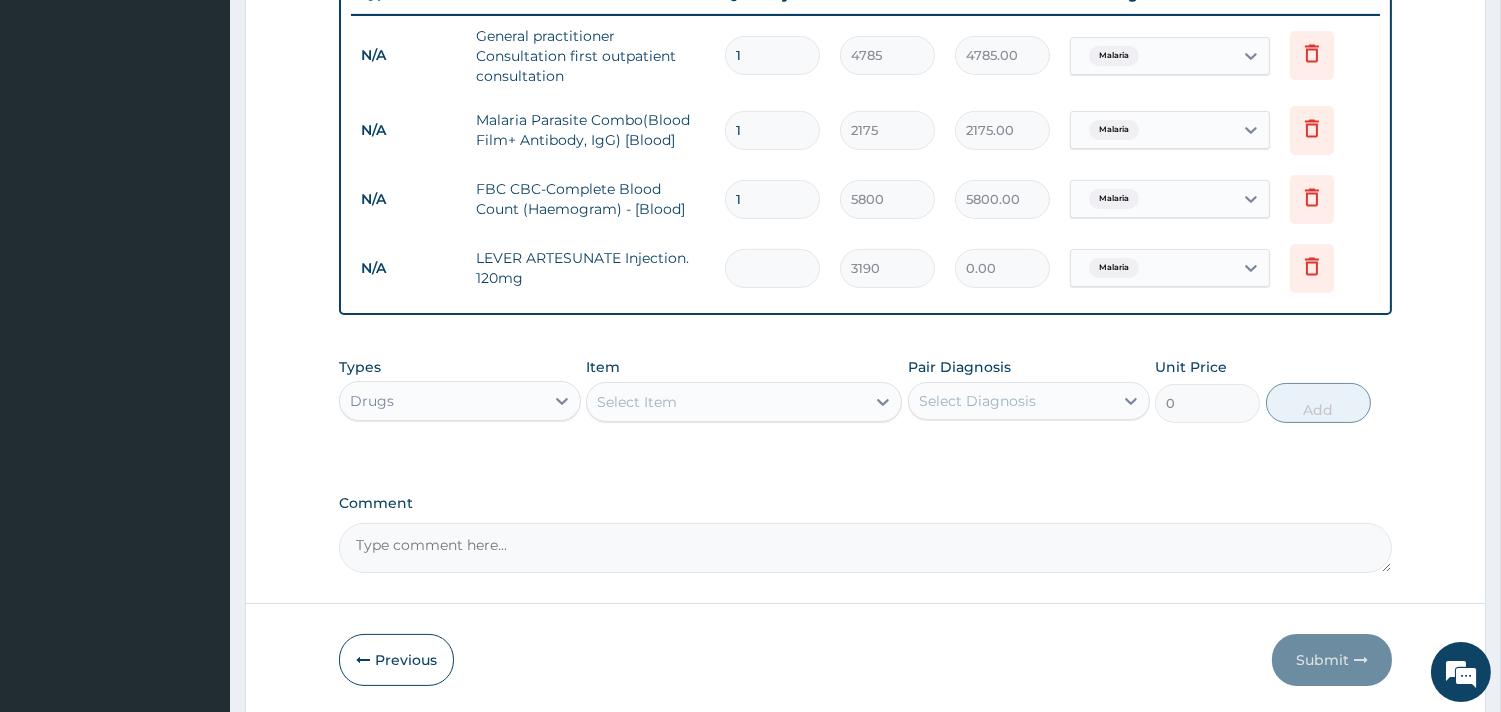 type on "3" 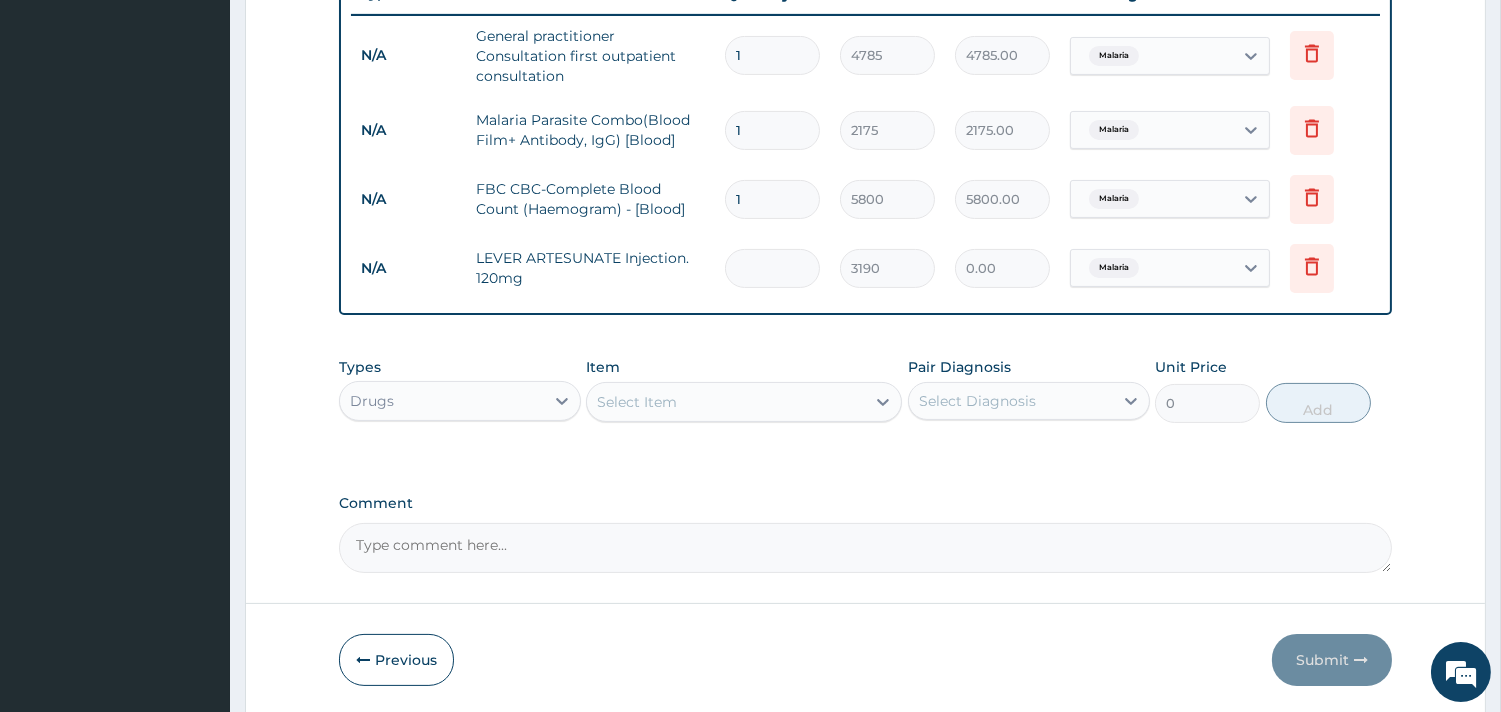 type on "9570.00" 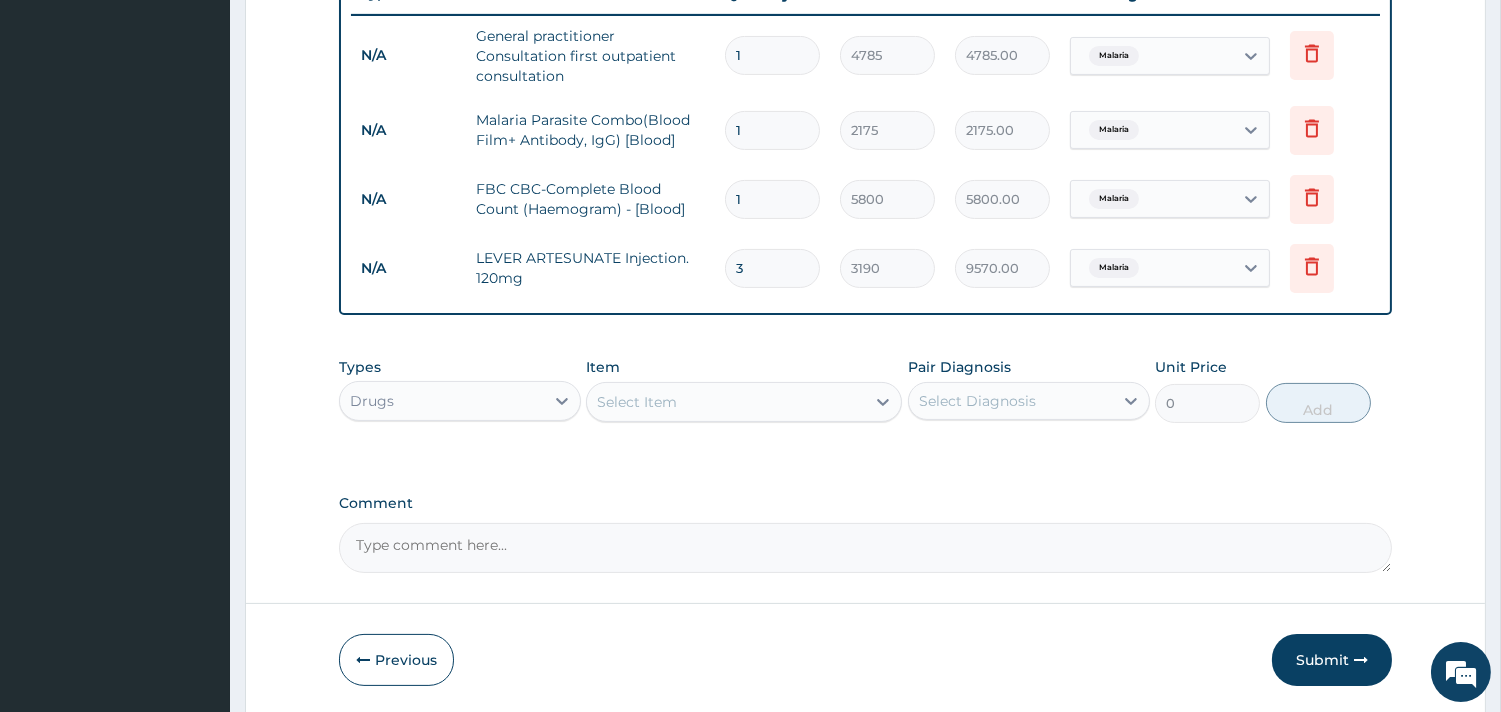 type on "3" 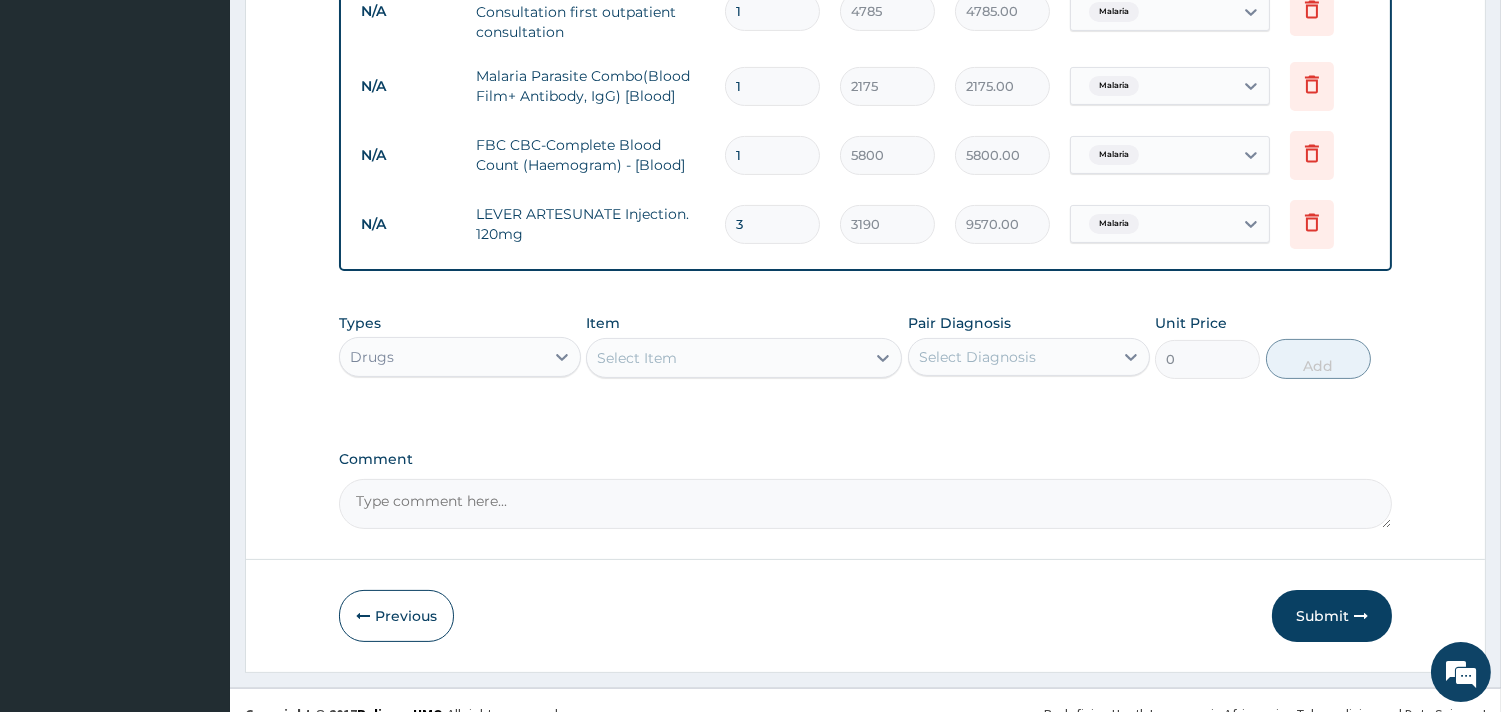 scroll, scrollTop: 852, scrollLeft: 0, axis: vertical 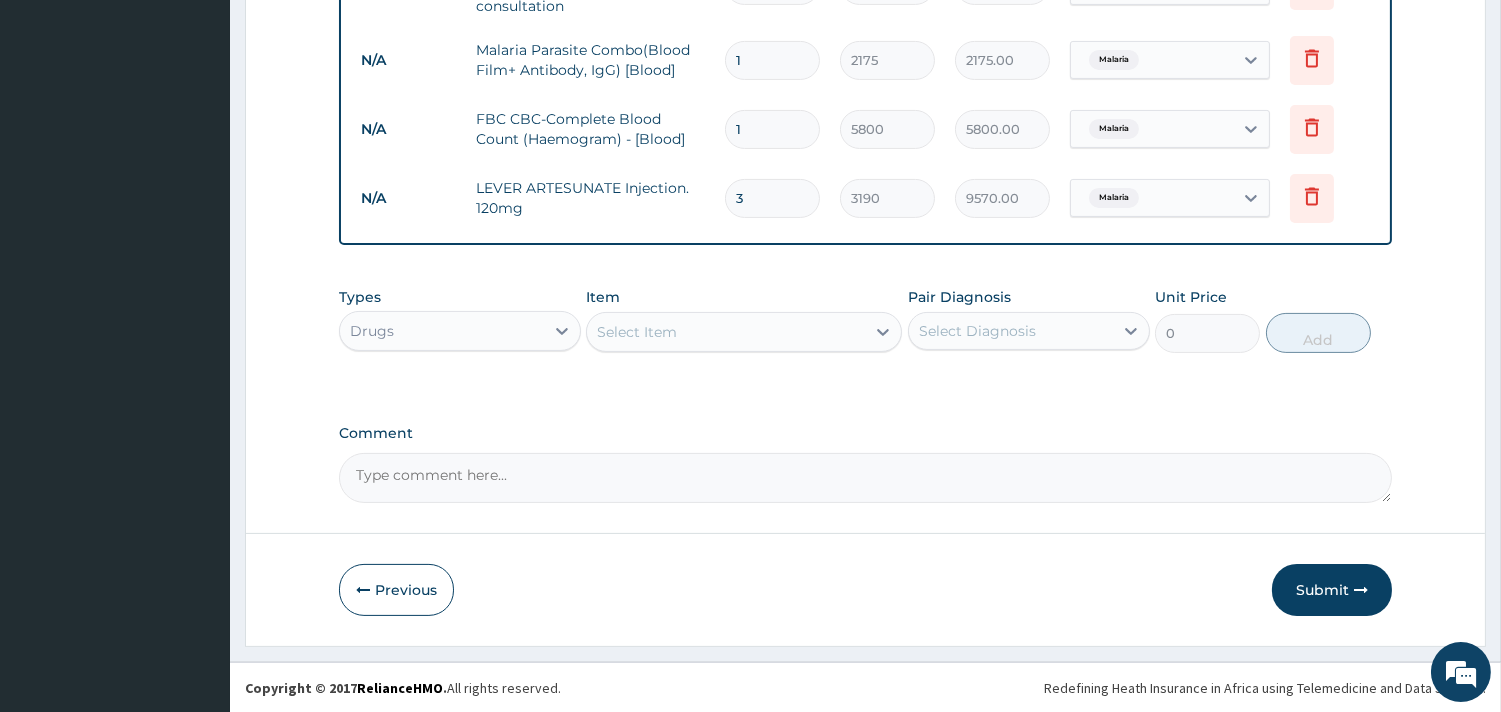 click on "Select Item" at bounding box center [726, 332] 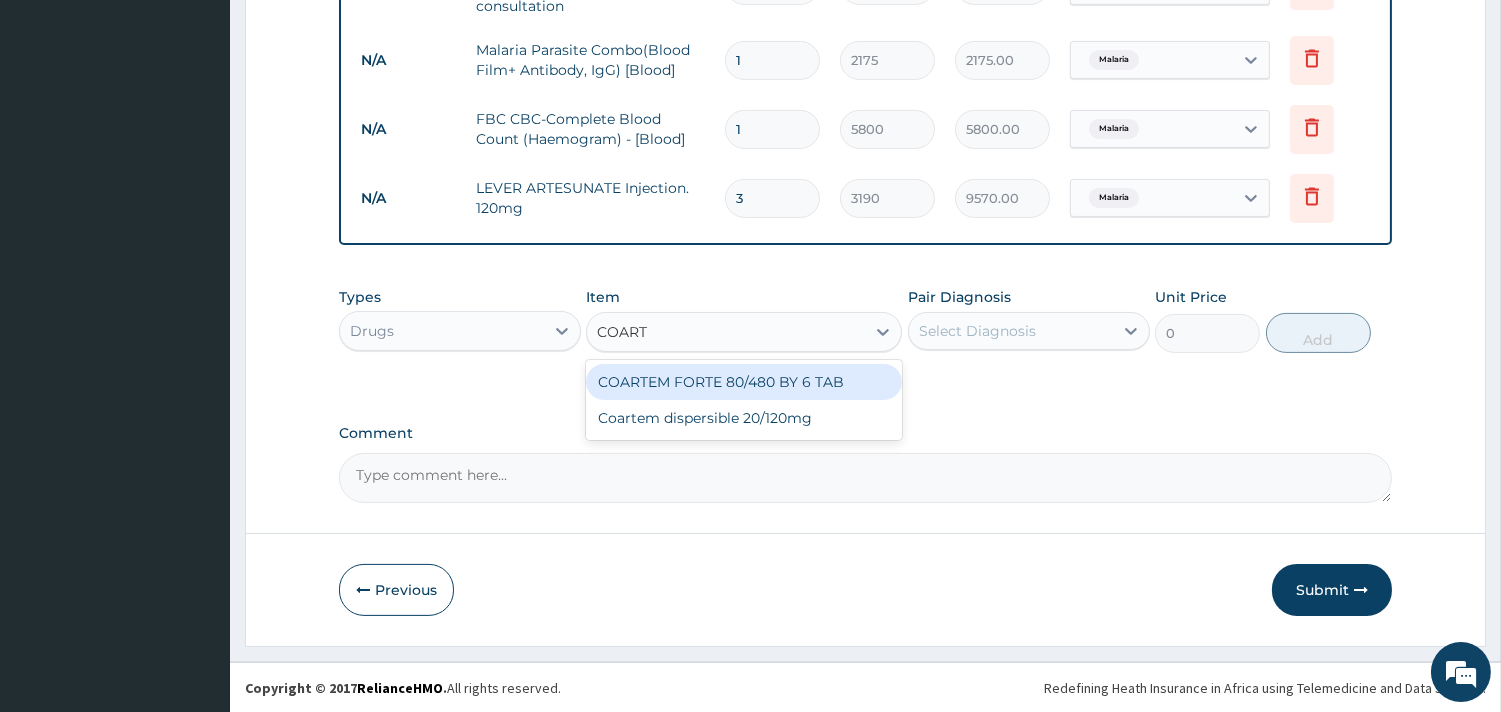 type on "COARTE" 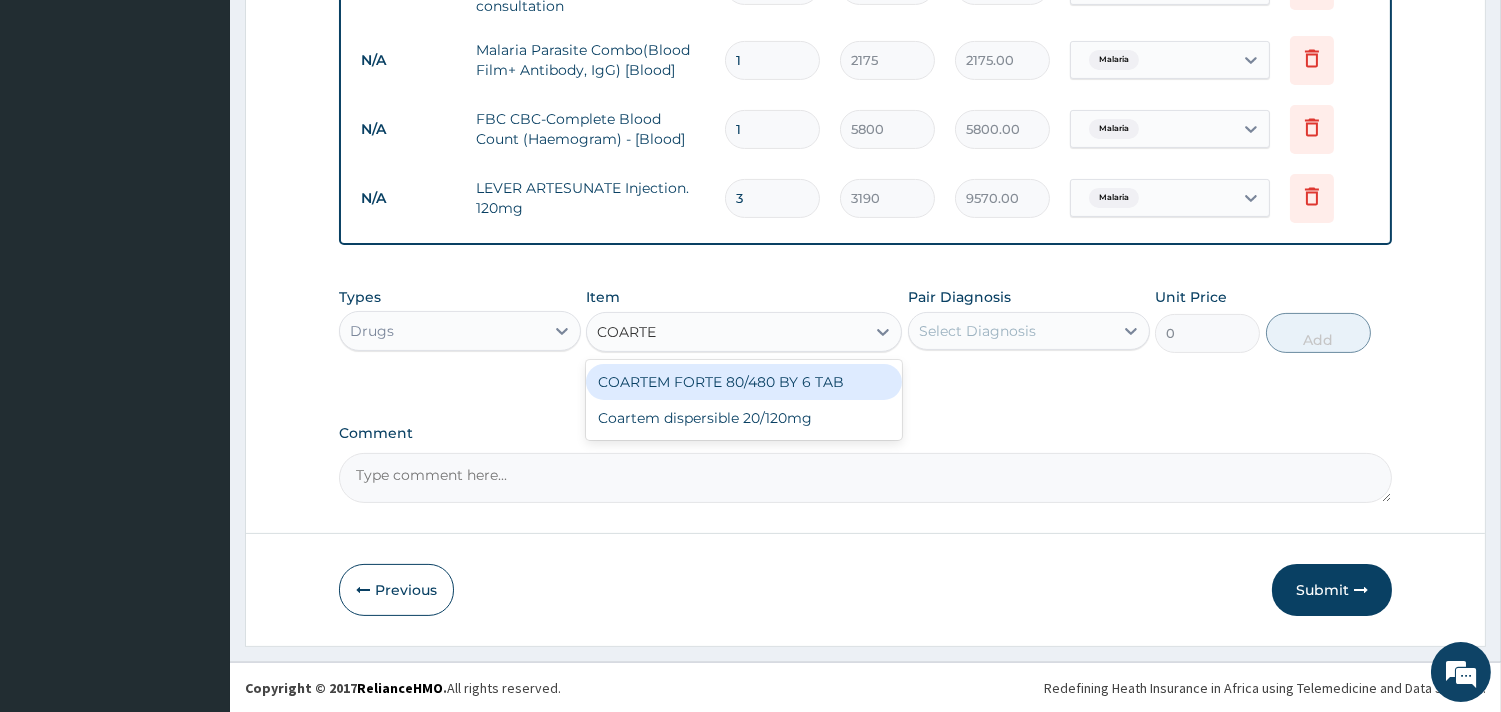 click on "COARTEM FORTE 80/480 BY 6 TAB" at bounding box center [744, 382] 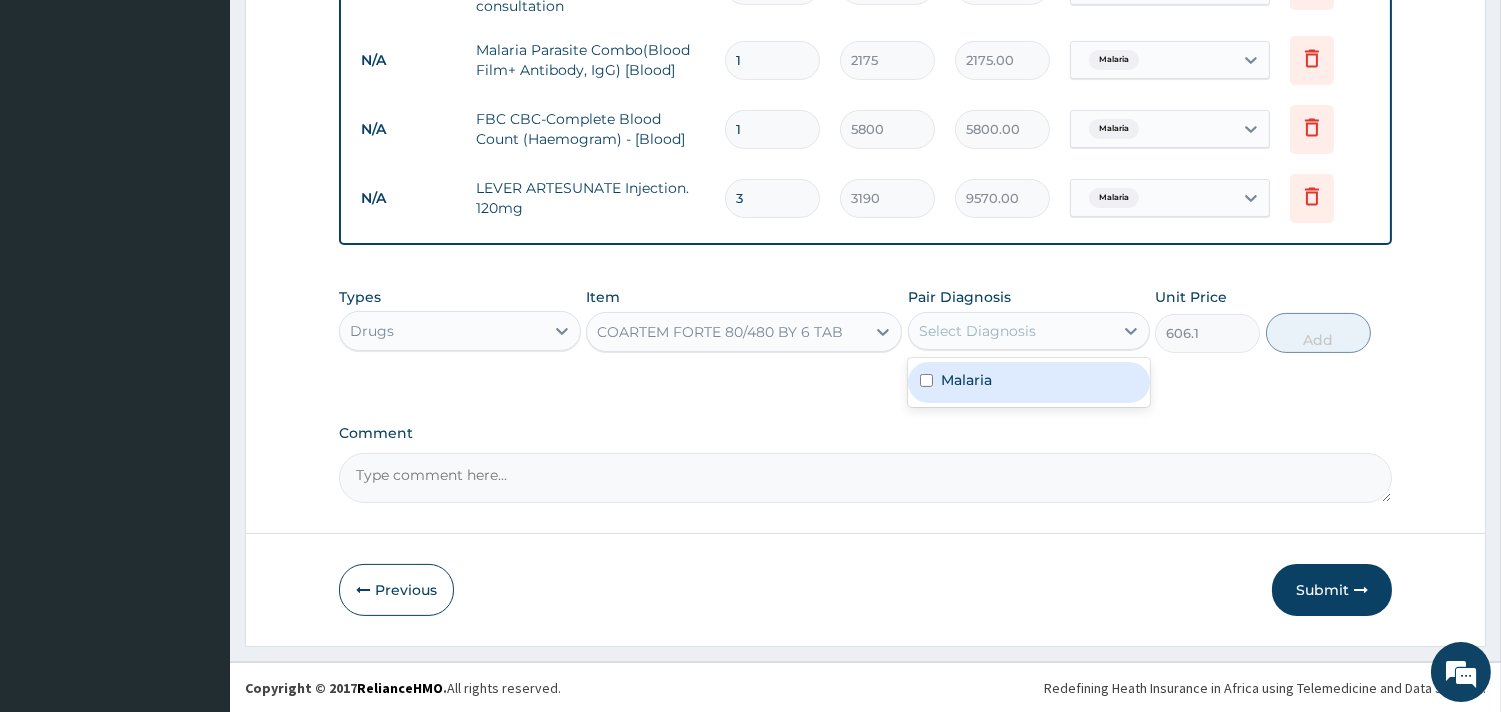 click on "Select Diagnosis" at bounding box center [1011, 331] 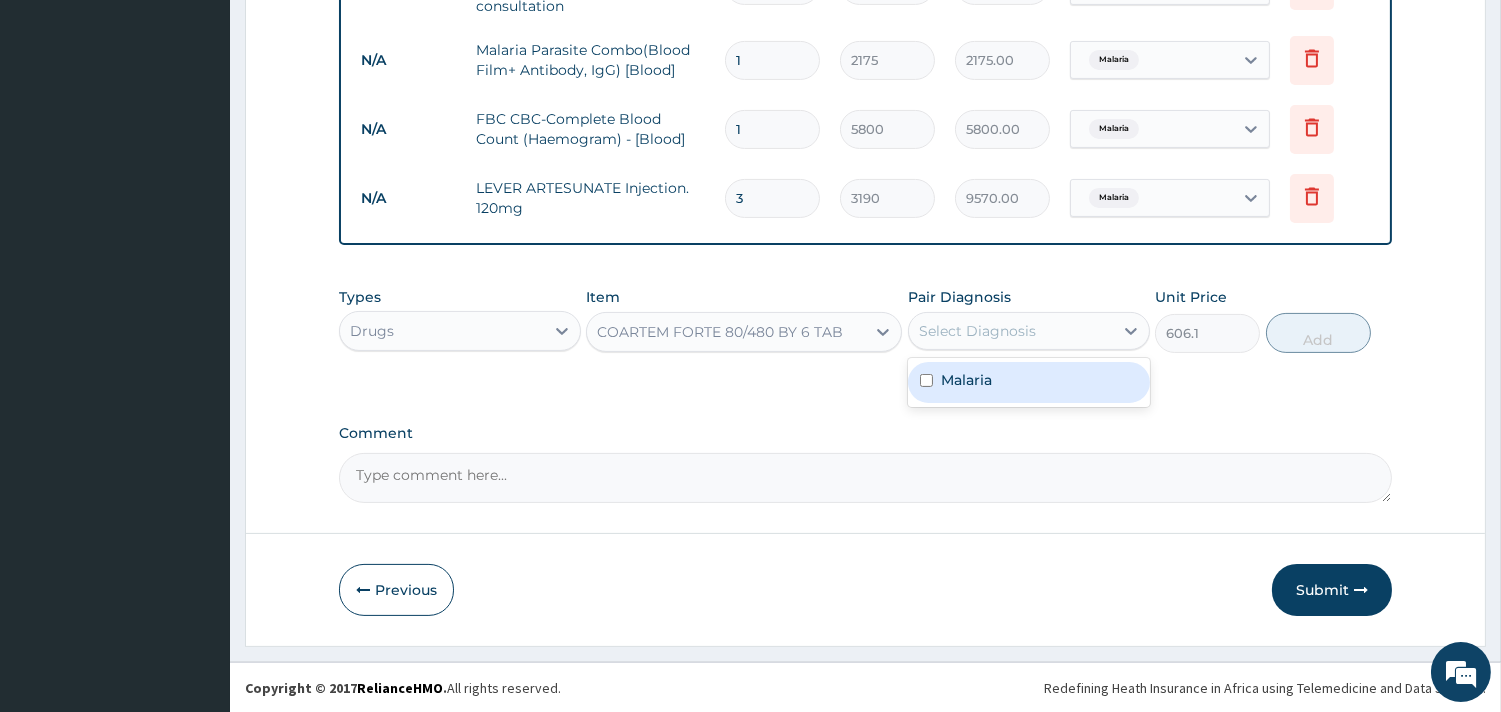 click on "Malaria" at bounding box center [966, 380] 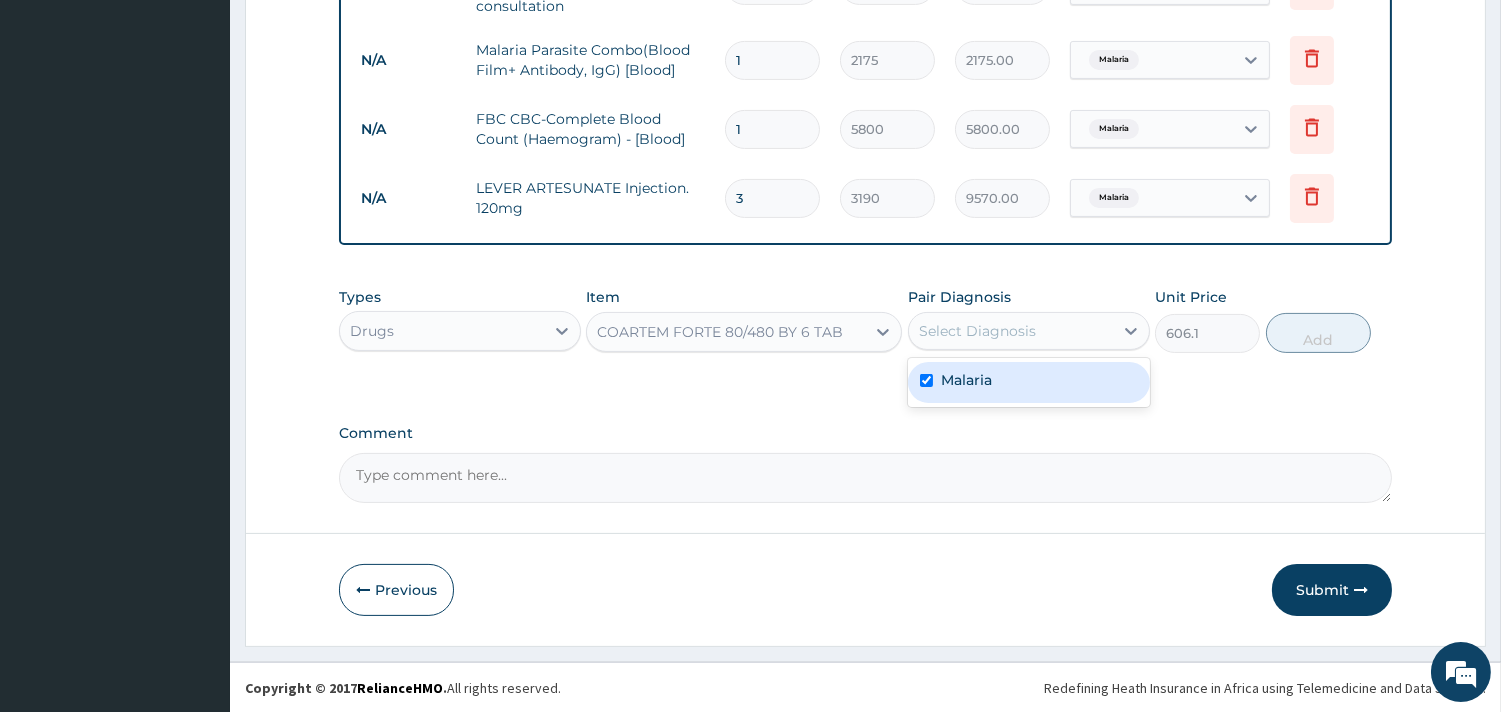 checkbox on "true" 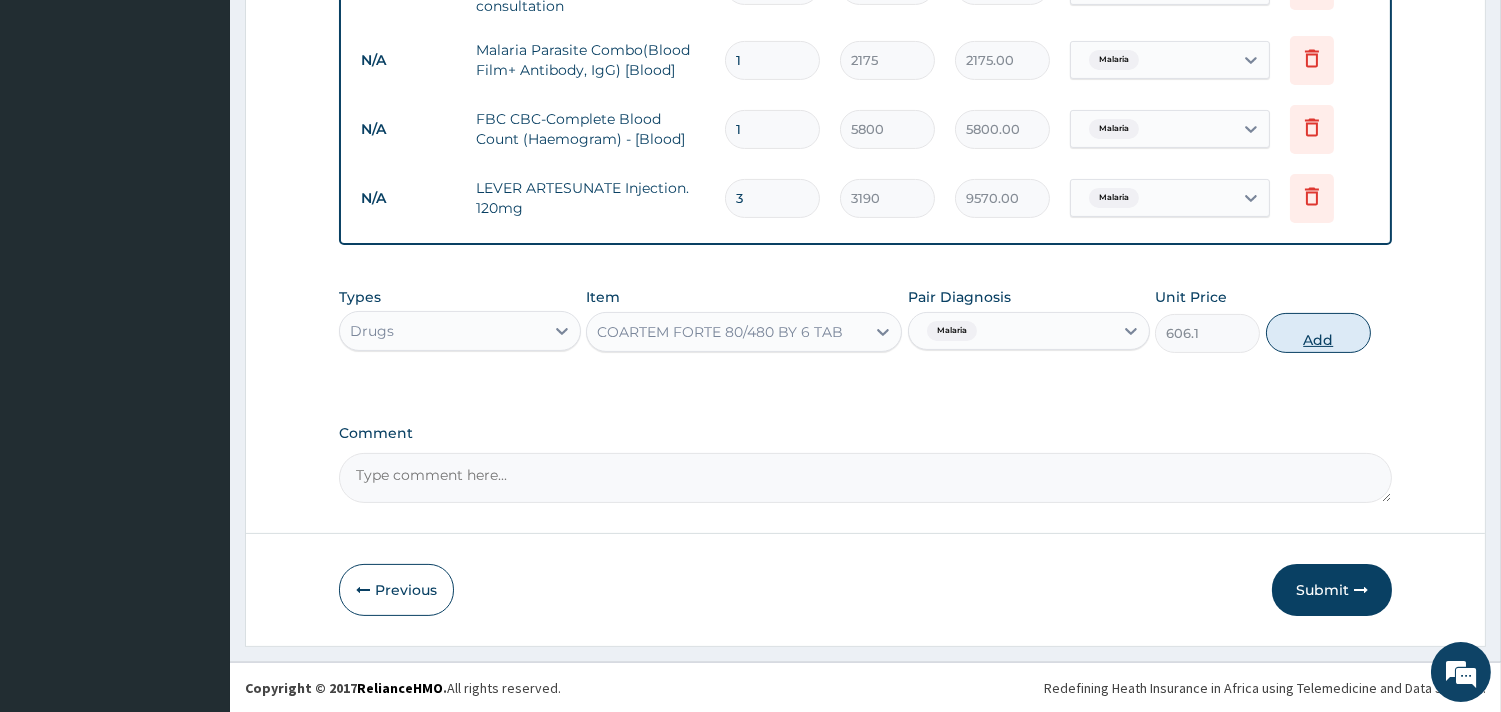 click on "Add" at bounding box center (1318, 333) 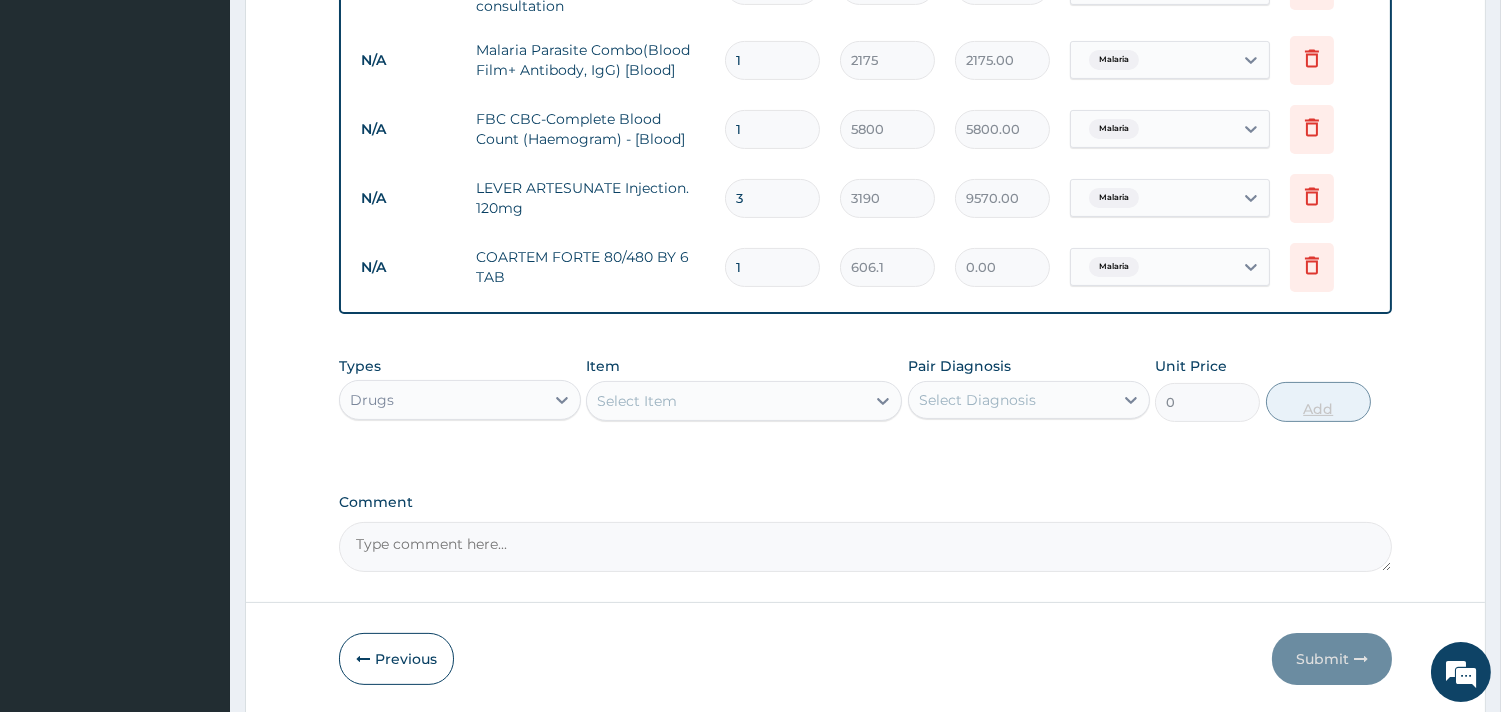 type 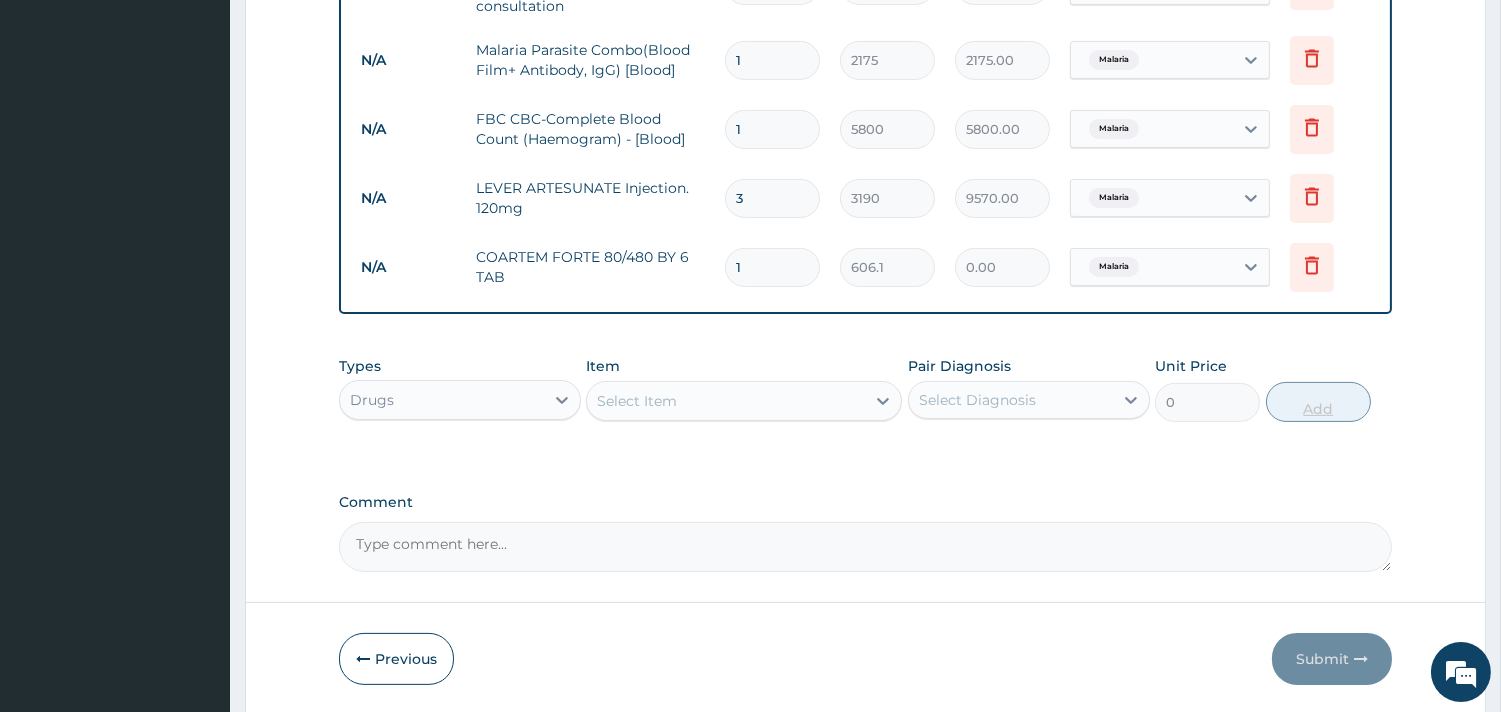 type on "0.00" 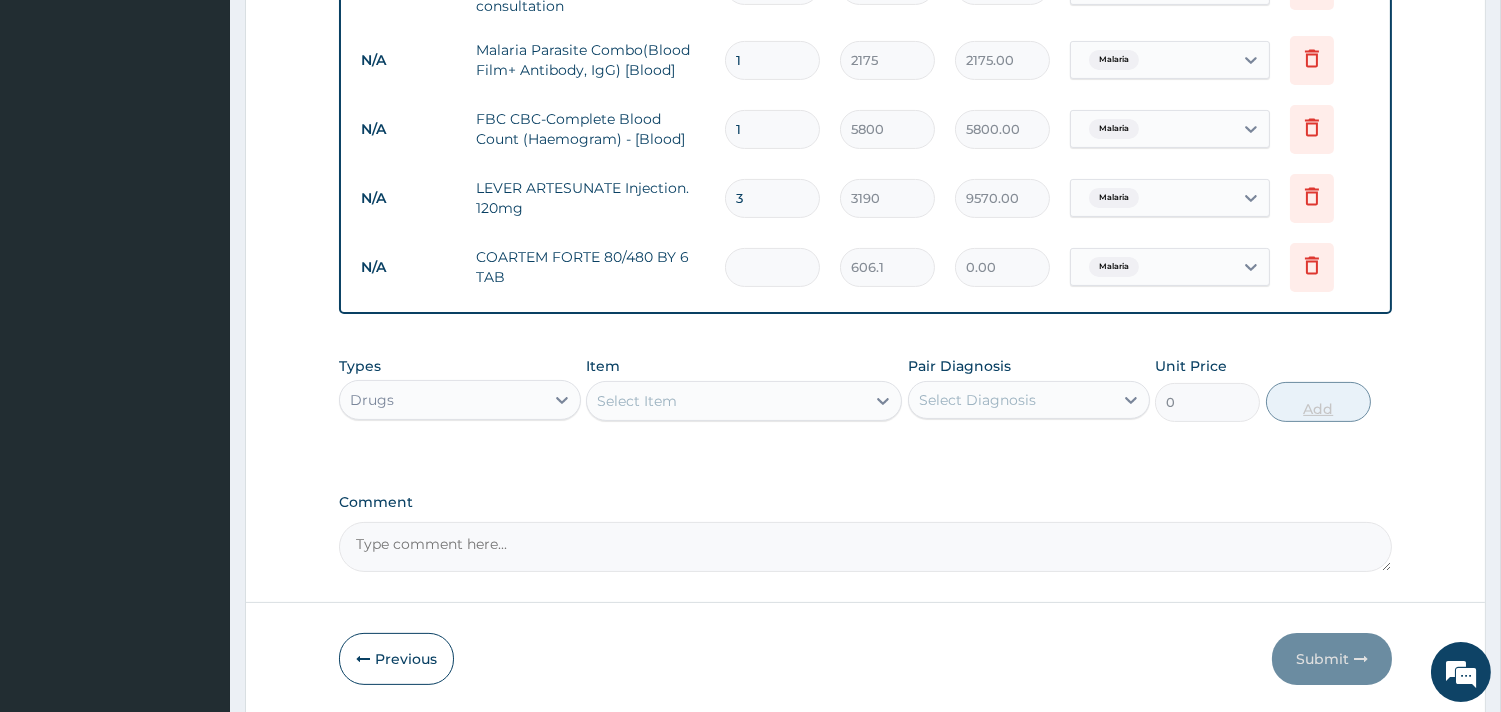 type on "6" 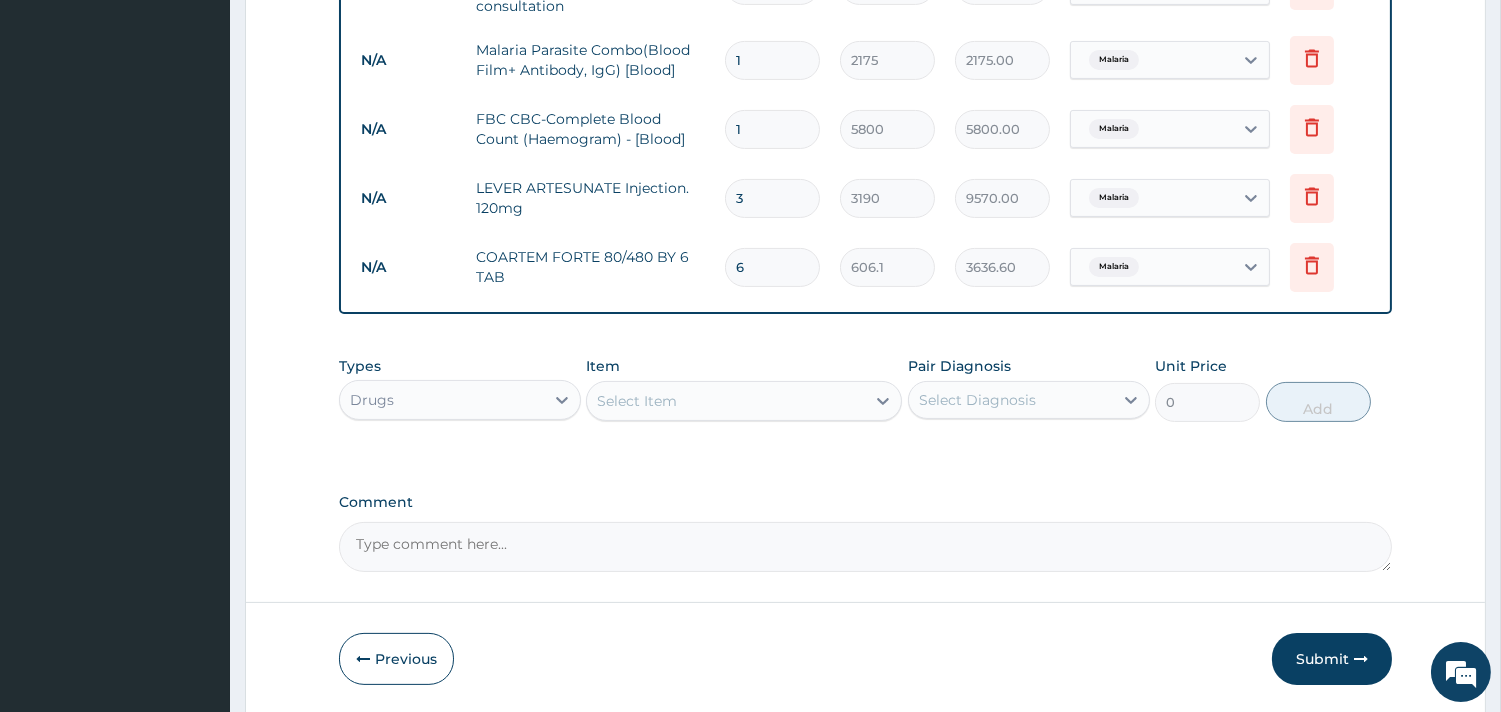 type on "6" 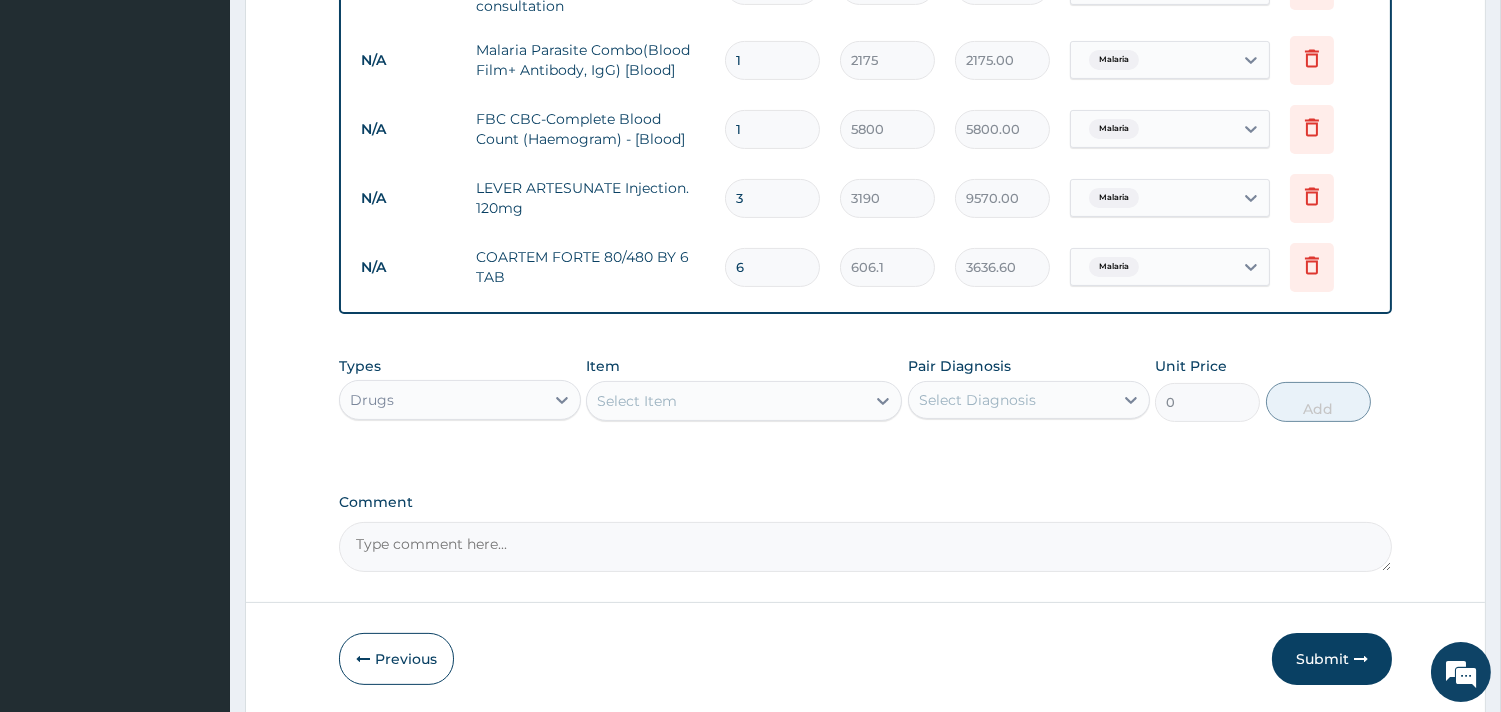 click on "Item Select Item" at bounding box center (744, 389) 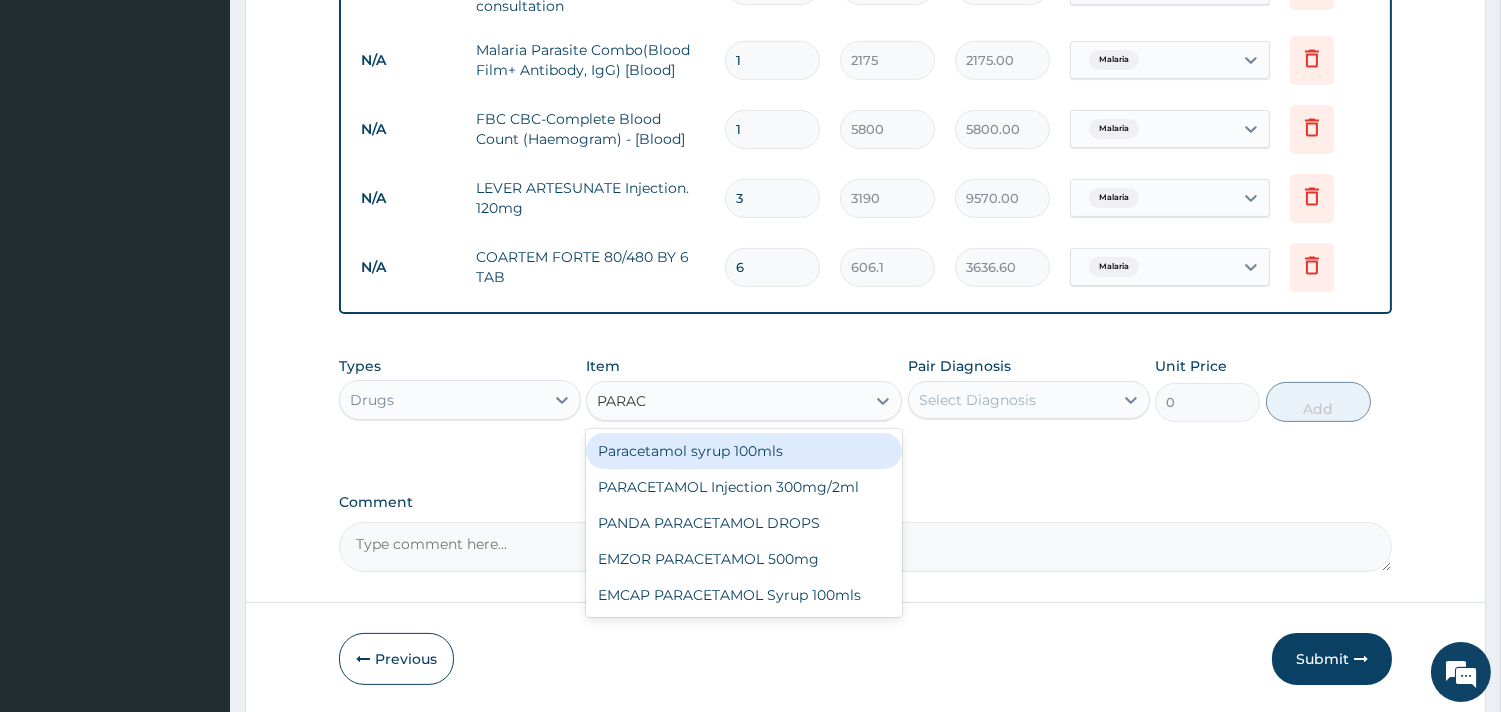 type on "PARACE" 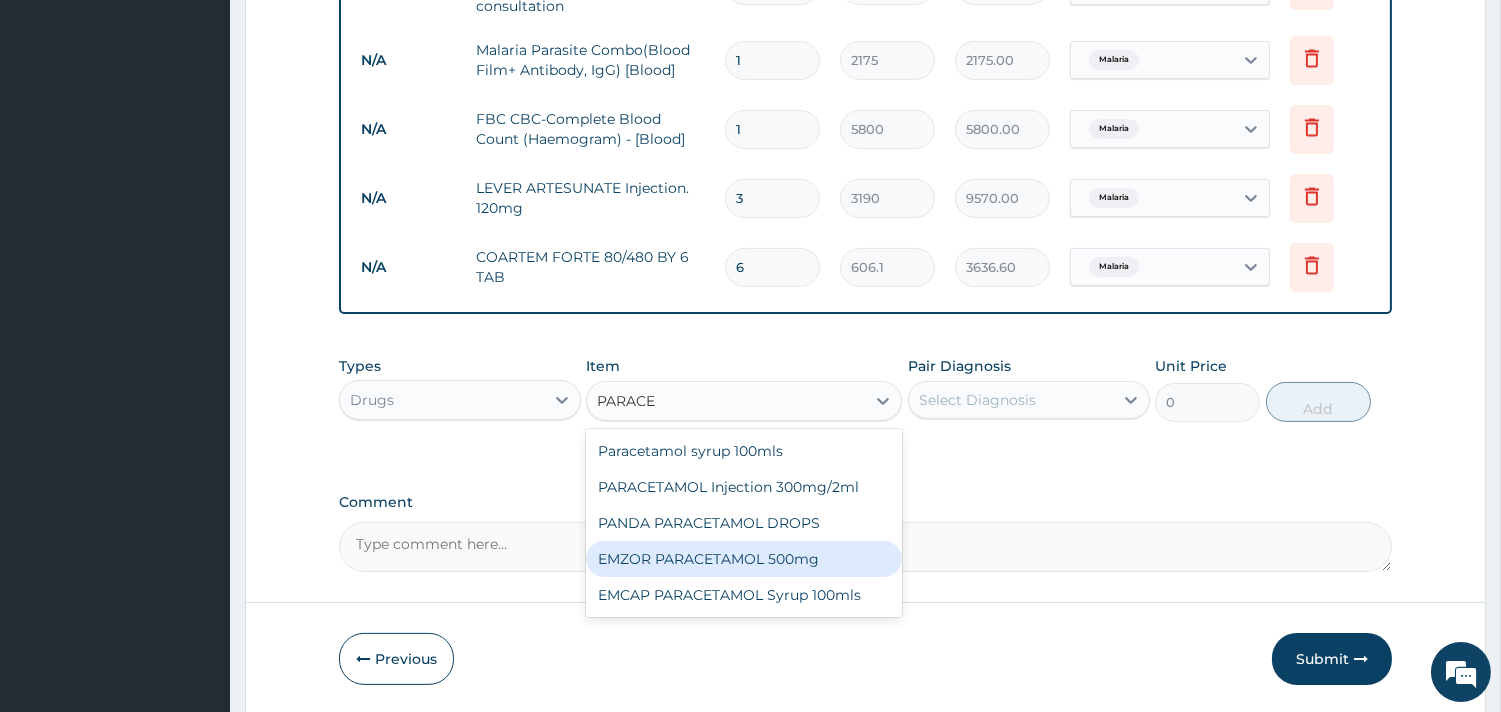 click on "EMZOR PARACETAMOL 500mg" at bounding box center (744, 559) 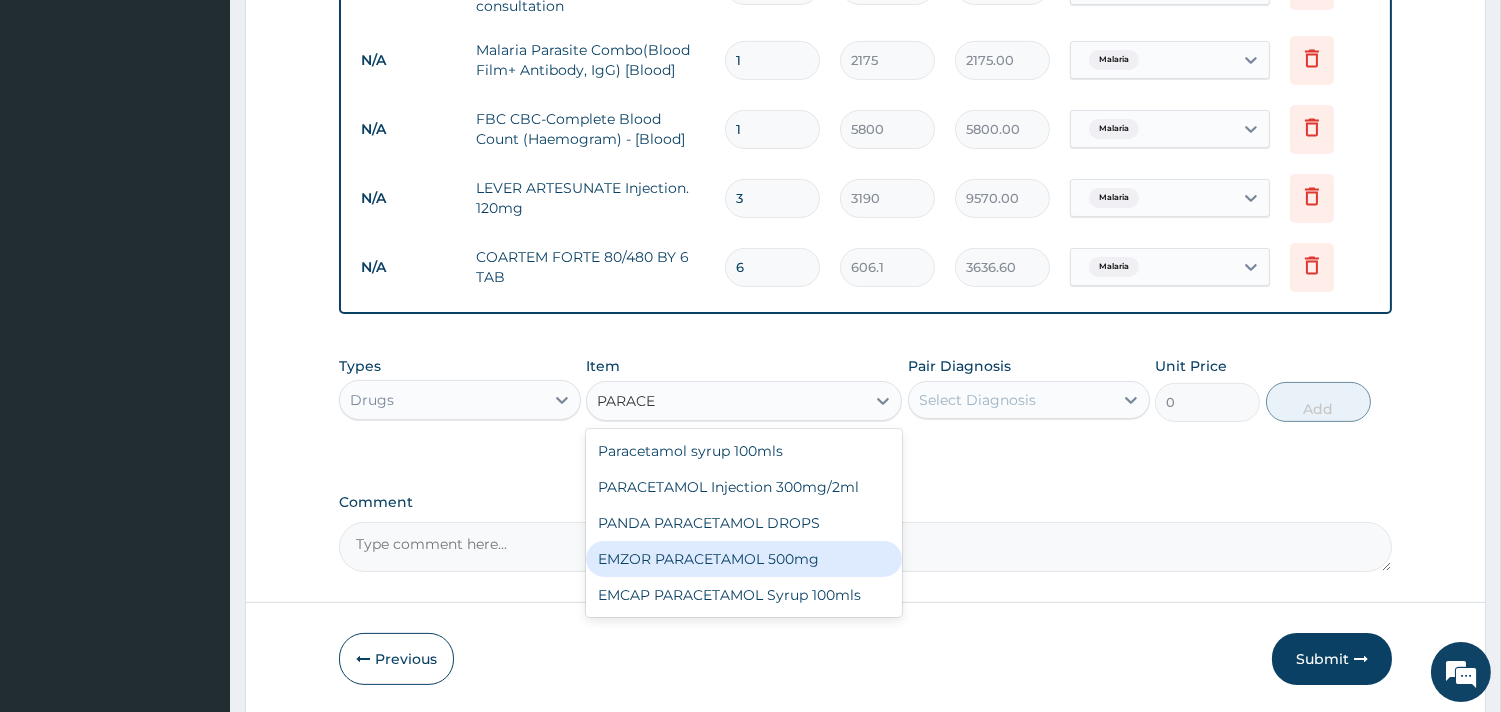 type 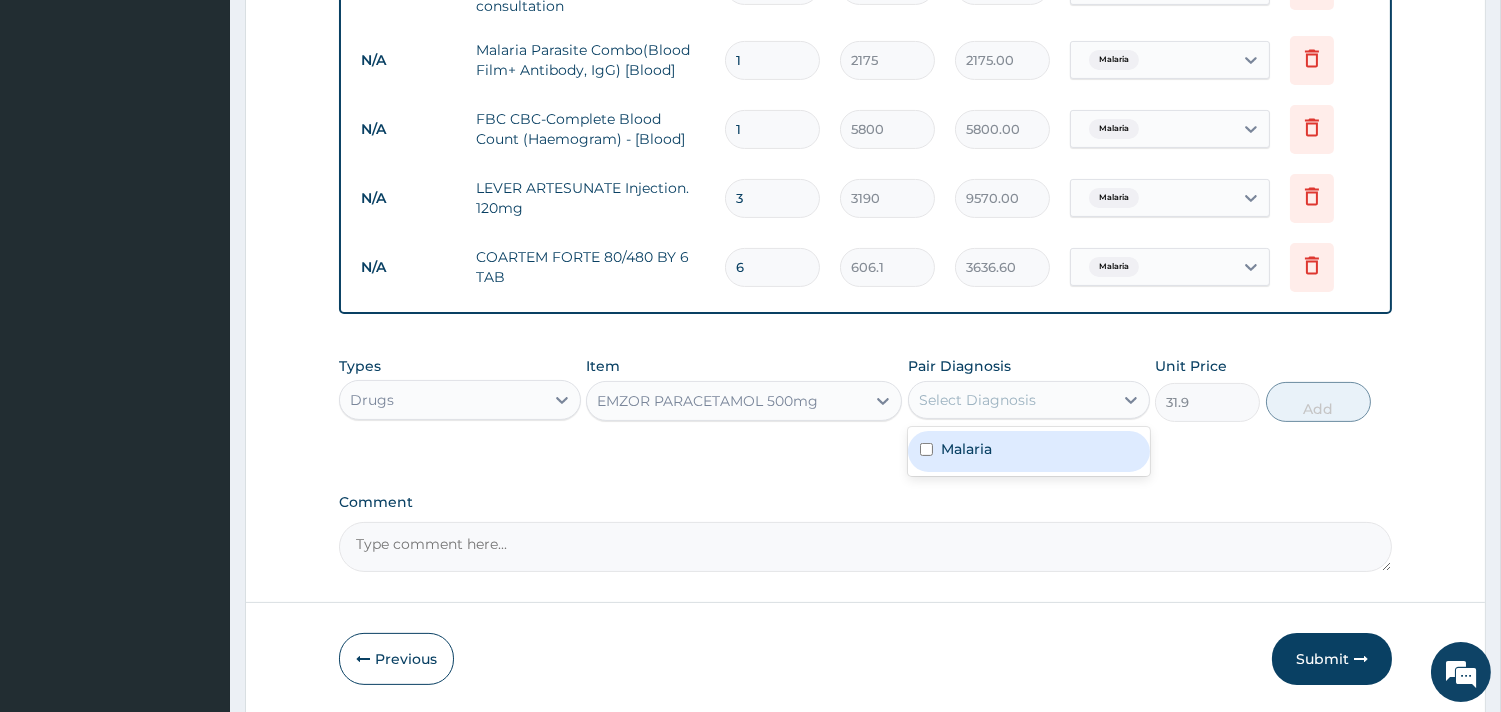 click on "Select Diagnosis" at bounding box center [977, 400] 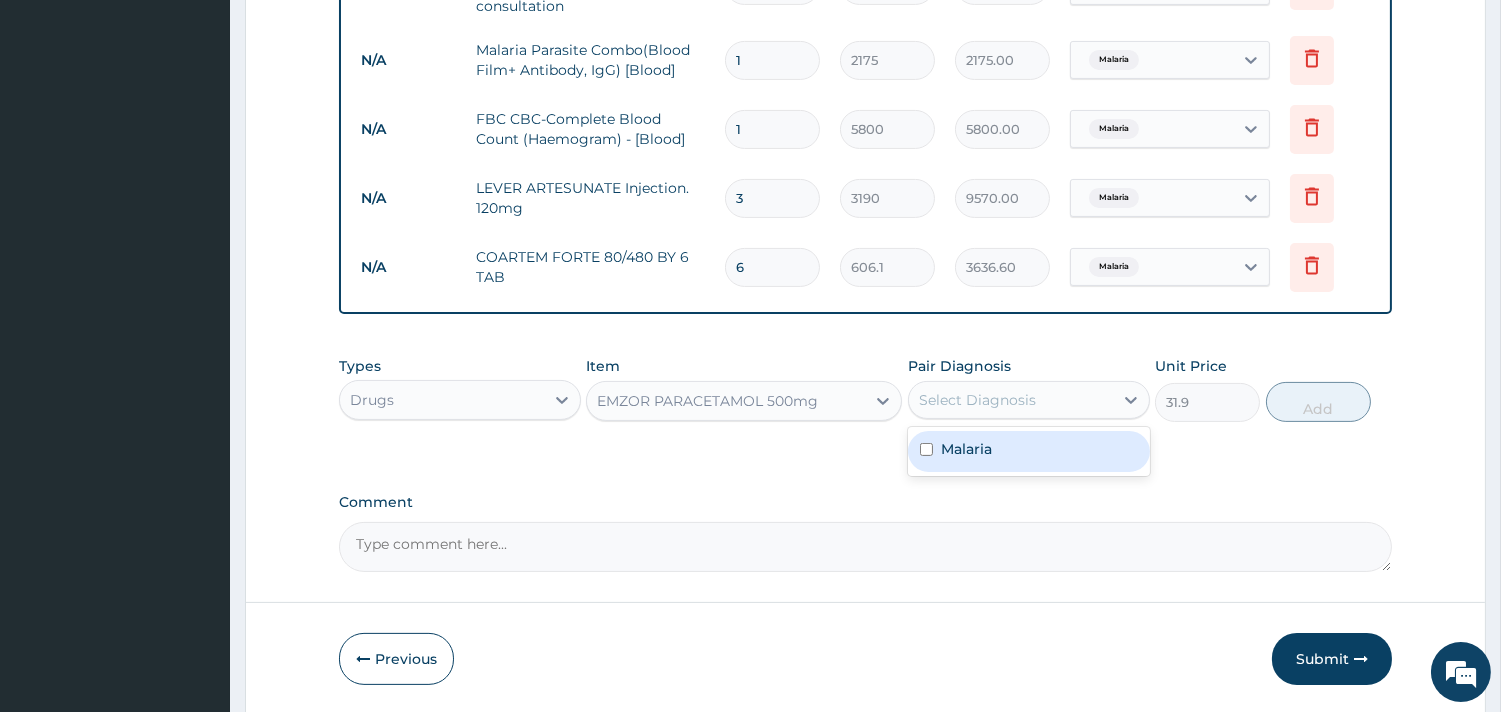 click on "Malaria" at bounding box center (966, 449) 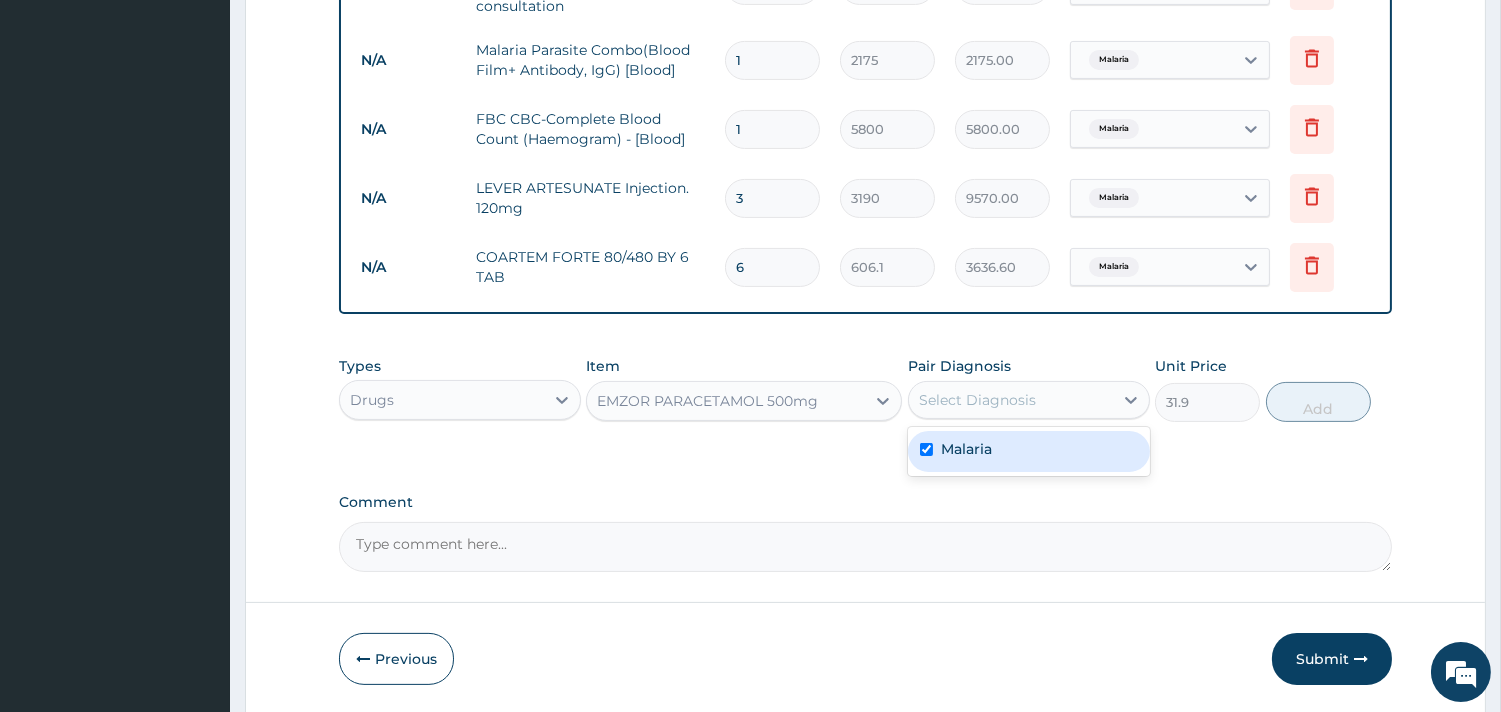 checkbox on "true" 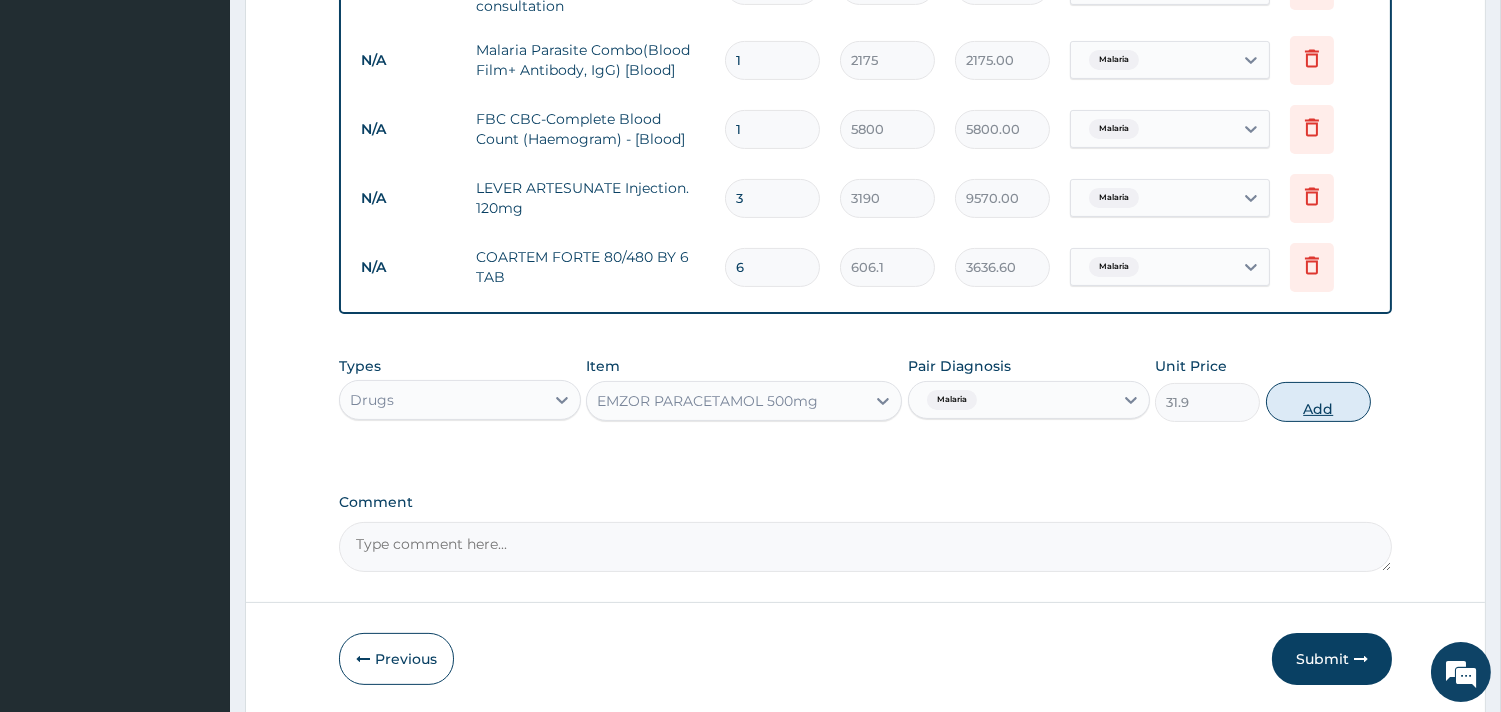 click on "Add" at bounding box center (1318, 402) 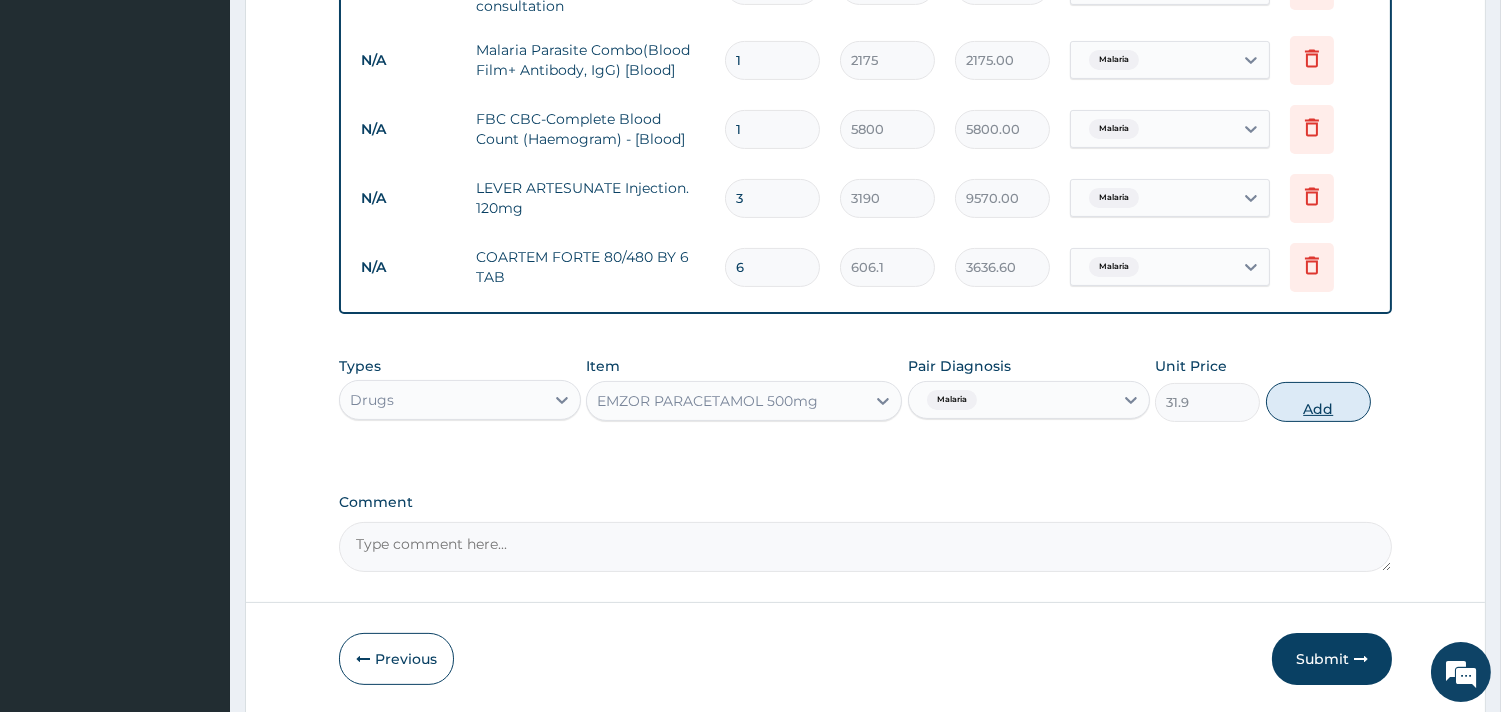 type on "0" 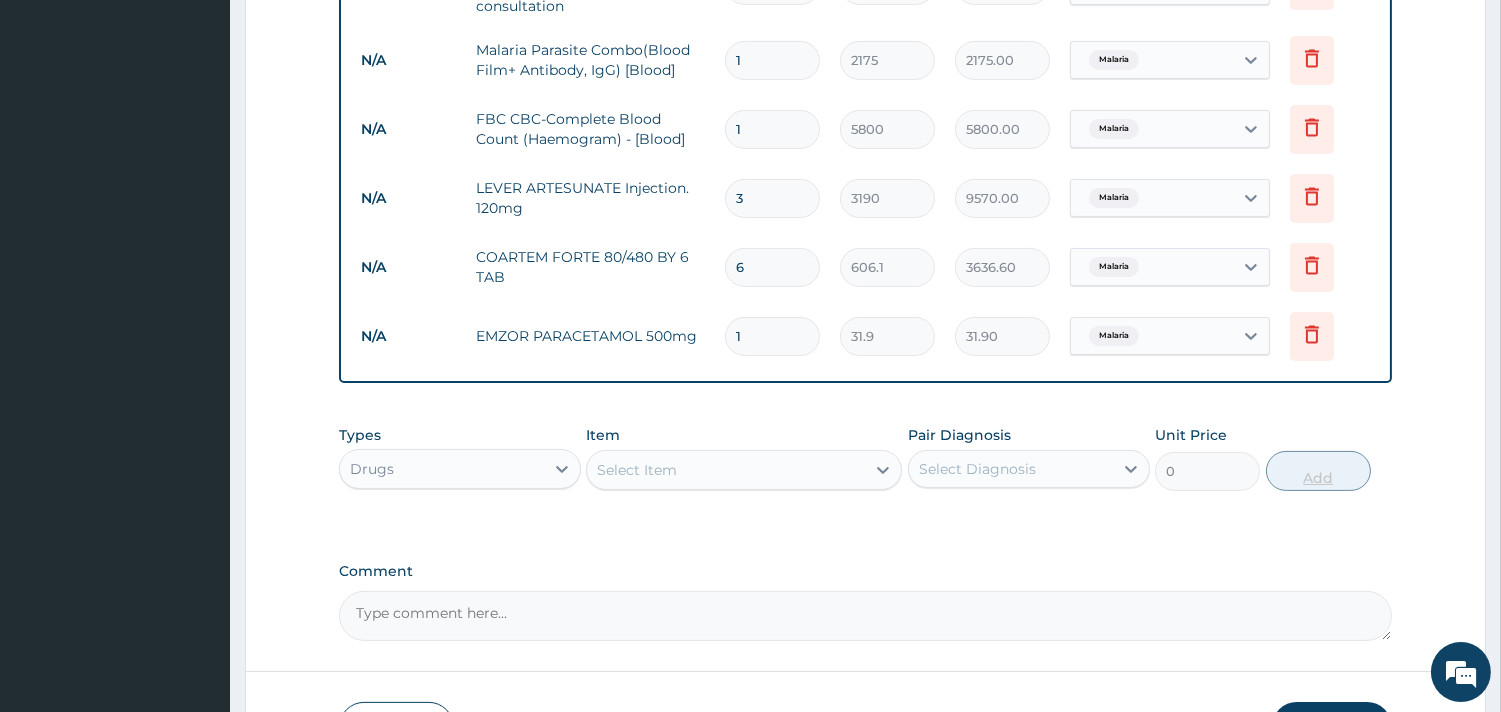 type on "18" 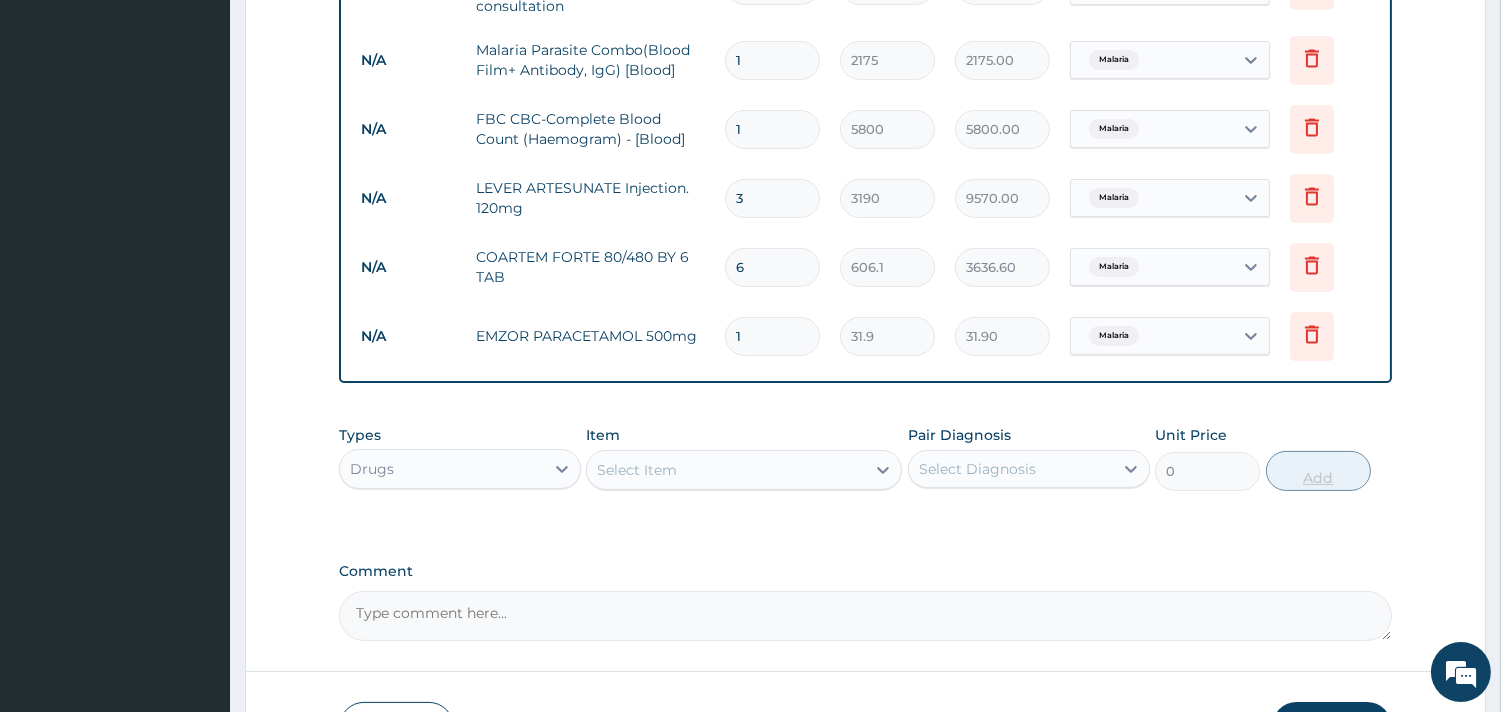 type on "574.20" 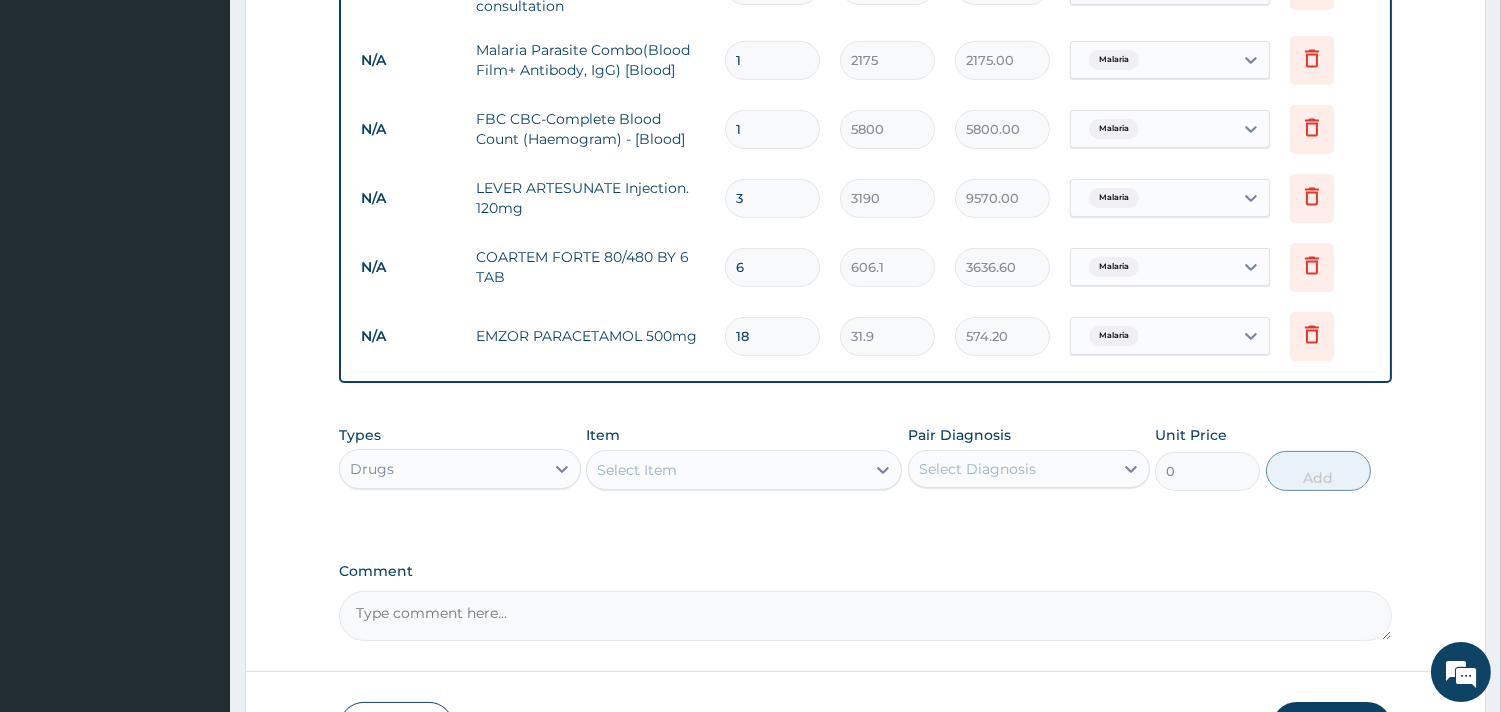 type on "18" 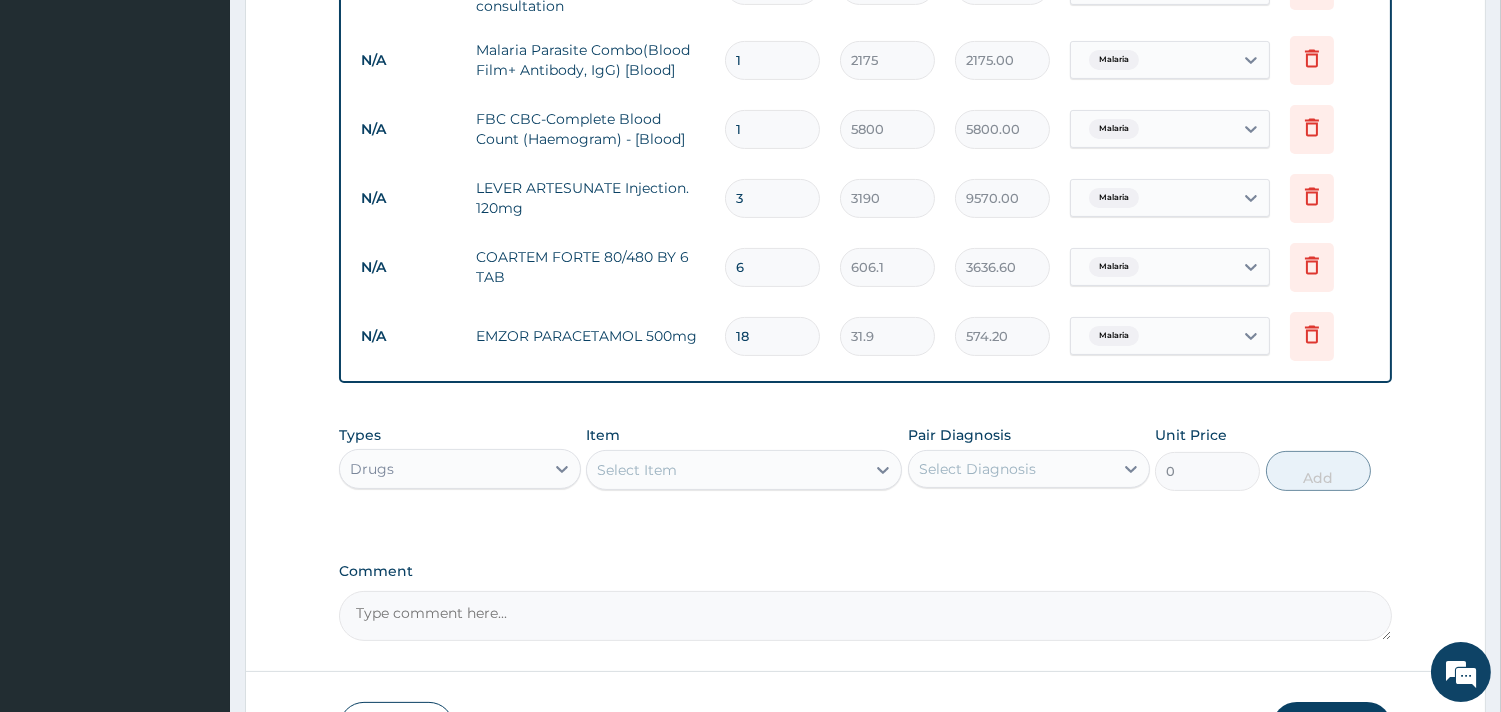 click on "PA Code / Prescription Code Enter Code(Secondary Care Only) Encounter Date 05-08-2025 Important Notice Please enter PA codes before entering items that are not attached to a PA code   All diagnoses entered must be linked to a claim item. Diagnosis & Claim Items that are visible but inactive cannot be edited because they were imported from an already approved PA code. Diagnosis Malaria Confirmed NB: All diagnosis must be linked to a claim item Claim Items Type Name Quantity Unit Price Total Price Pair Diagnosis Actions N/A General practitioner Consultation first outpatient consultation 1 4785 4785.00 Malaria Delete N/A Malaria Parasite Combo(Blood Film+ Antibody, IgG) [Blood] 1 2175 2175.00 Malaria Delete N/A FBC CBC-Complete Blood Count (Haemogram) - [Blood] 1 5800 5800.00 Malaria Delete N/A LEVER ARTESUNATE Injection. 120mg 3 3190 9570.00 Malaria Delete N/A COARTEM FORTE 80/480 BY 6 TAB 6 606.1 3636.60 Malaria Delete N/A EMZOR PARACETAMOL 500mg 18 31.9 574.20 Malaria Delete Types Drugs Item Select Item 0 Add" at bounding box center (865, -10) 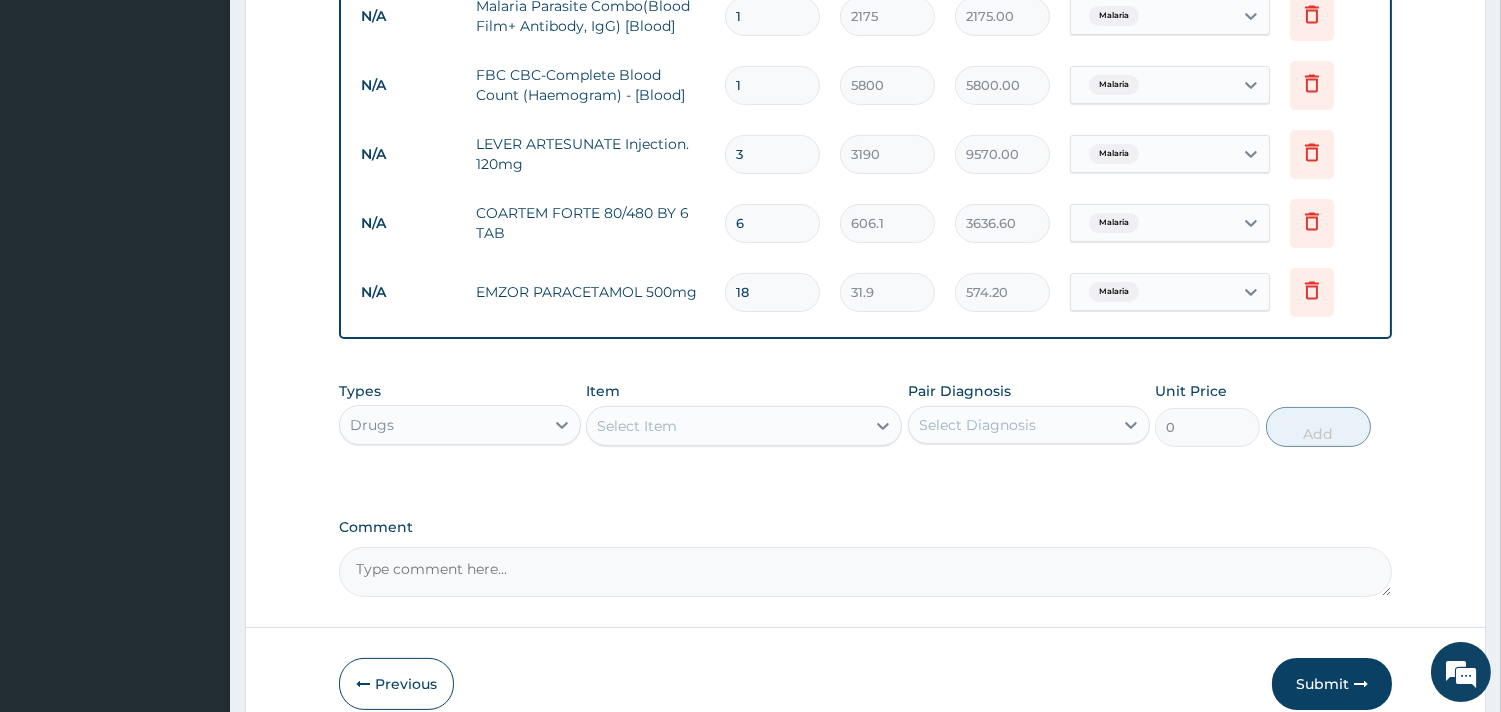 scroll, scrollTop: 991, scrollLeft: 0, axis: vertical 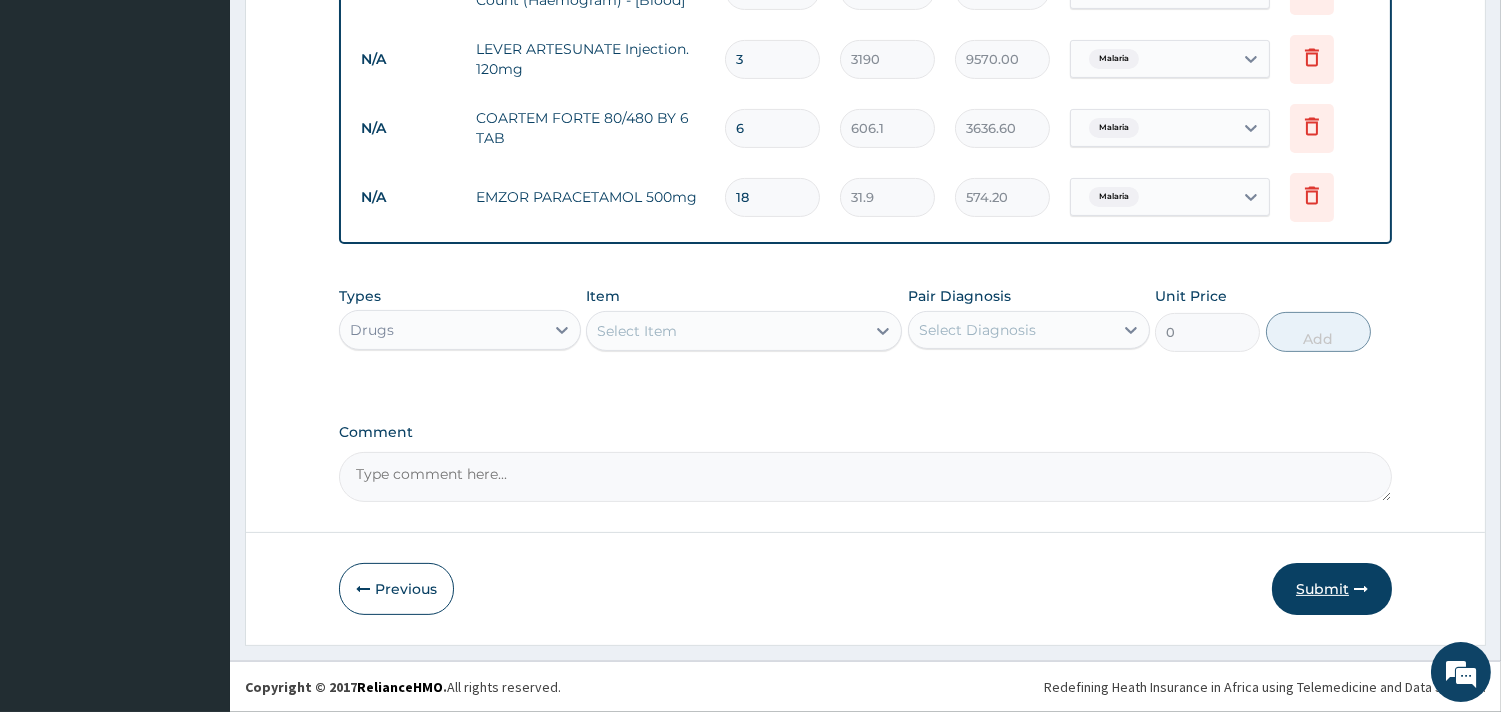 click on "Submit" at bounding box center [1332, 589] 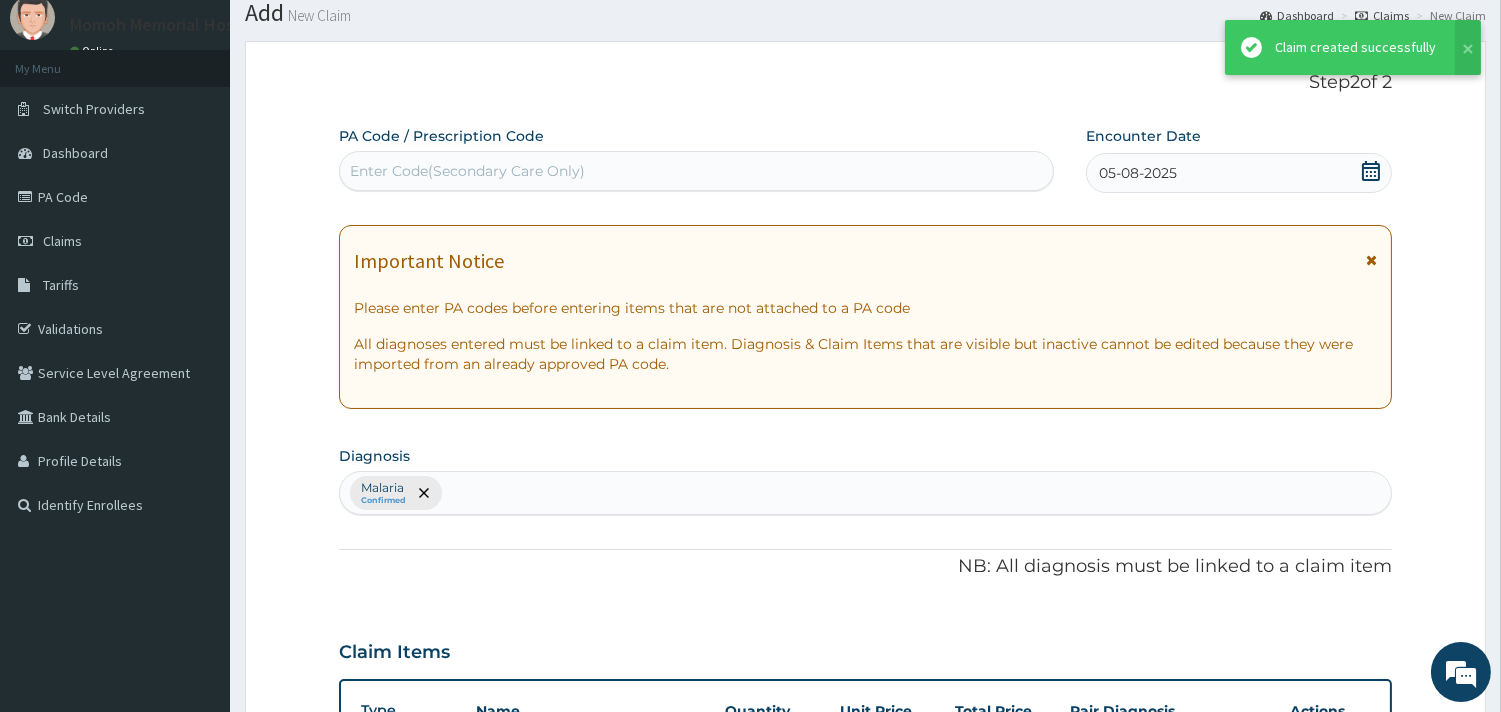scroll, scrollTop: 991, scrollLeft: 0, axis: vertical 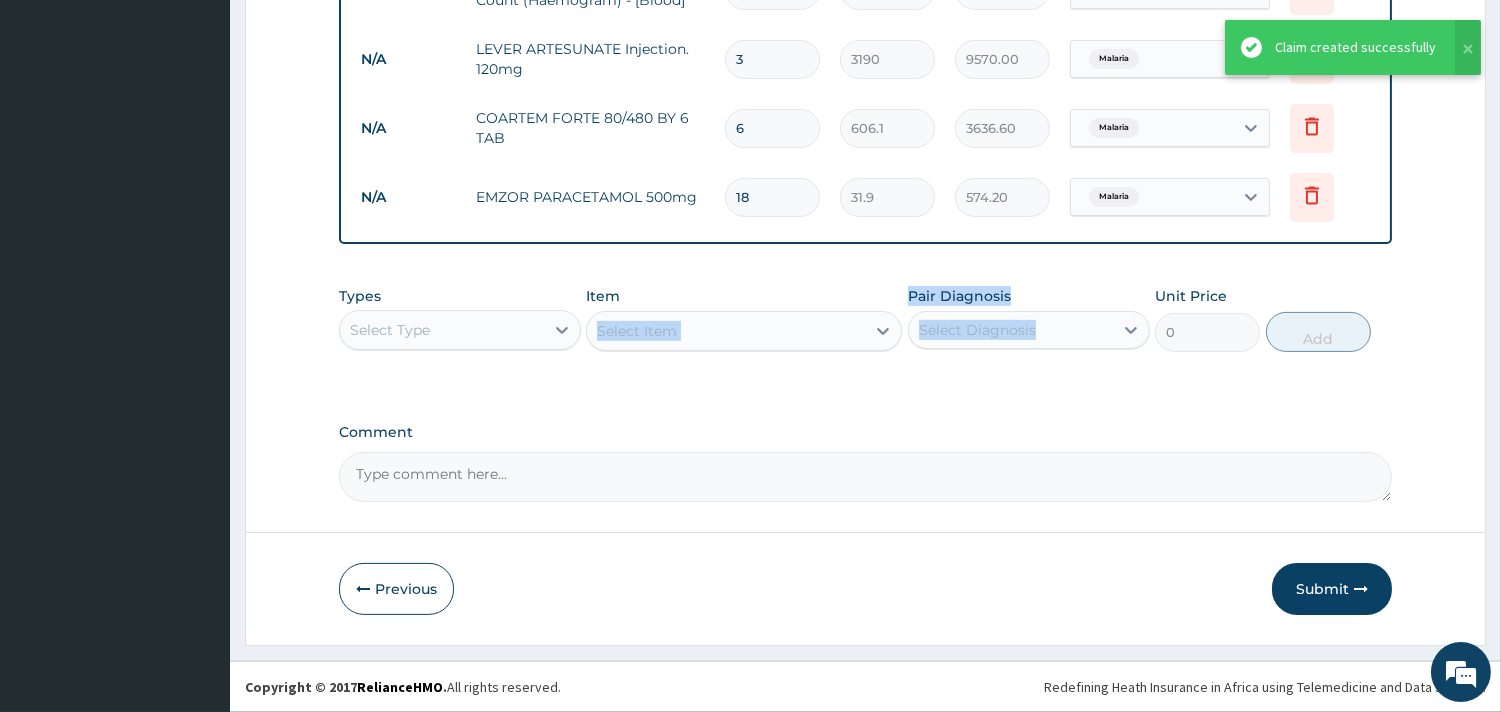 drag, startPoint x: 922, startPoint y: 364, endPoint x: 650, endPoint y: 286, distance: 282.9629 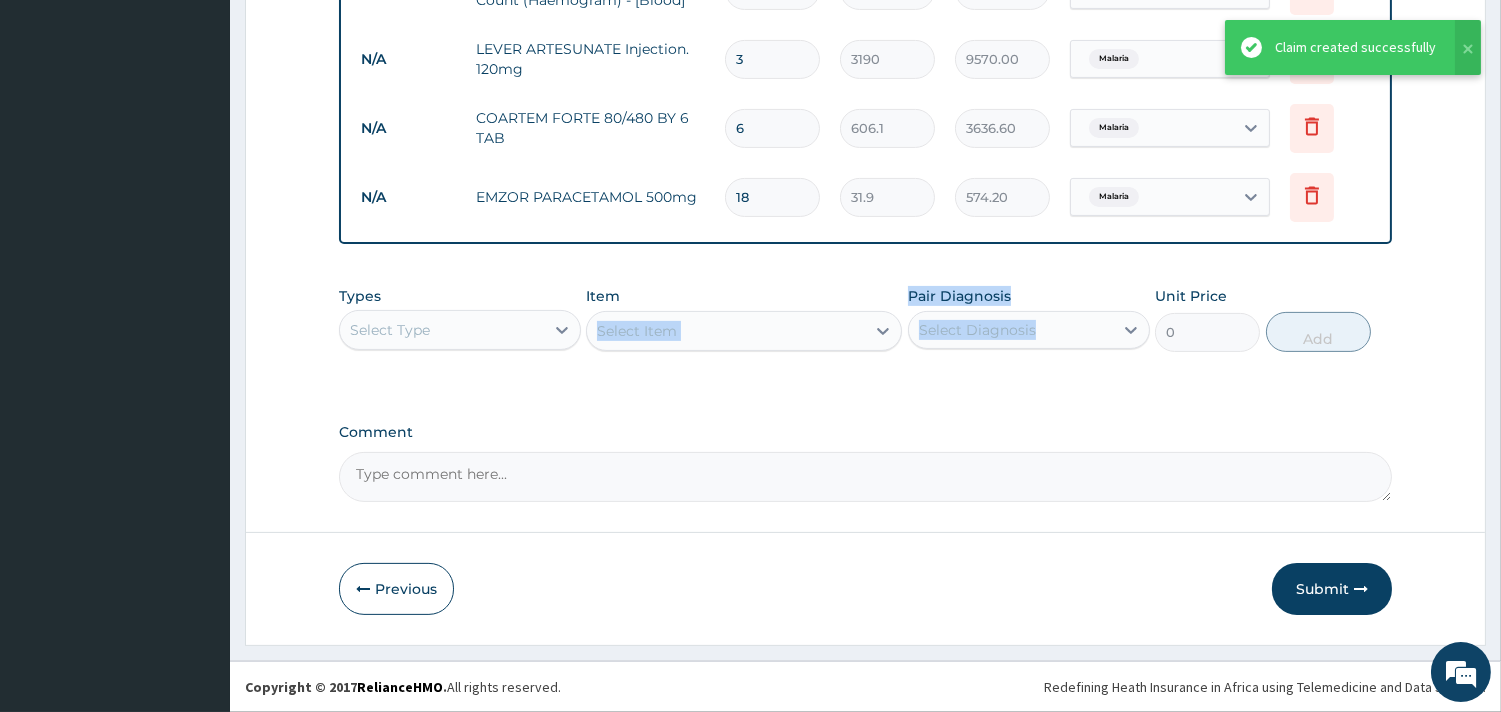 click on "Types Select Type Item Select Item Pair Diagnosis Select Diagnosis Unit Price 0 Add" at bounding box center [865, 334] 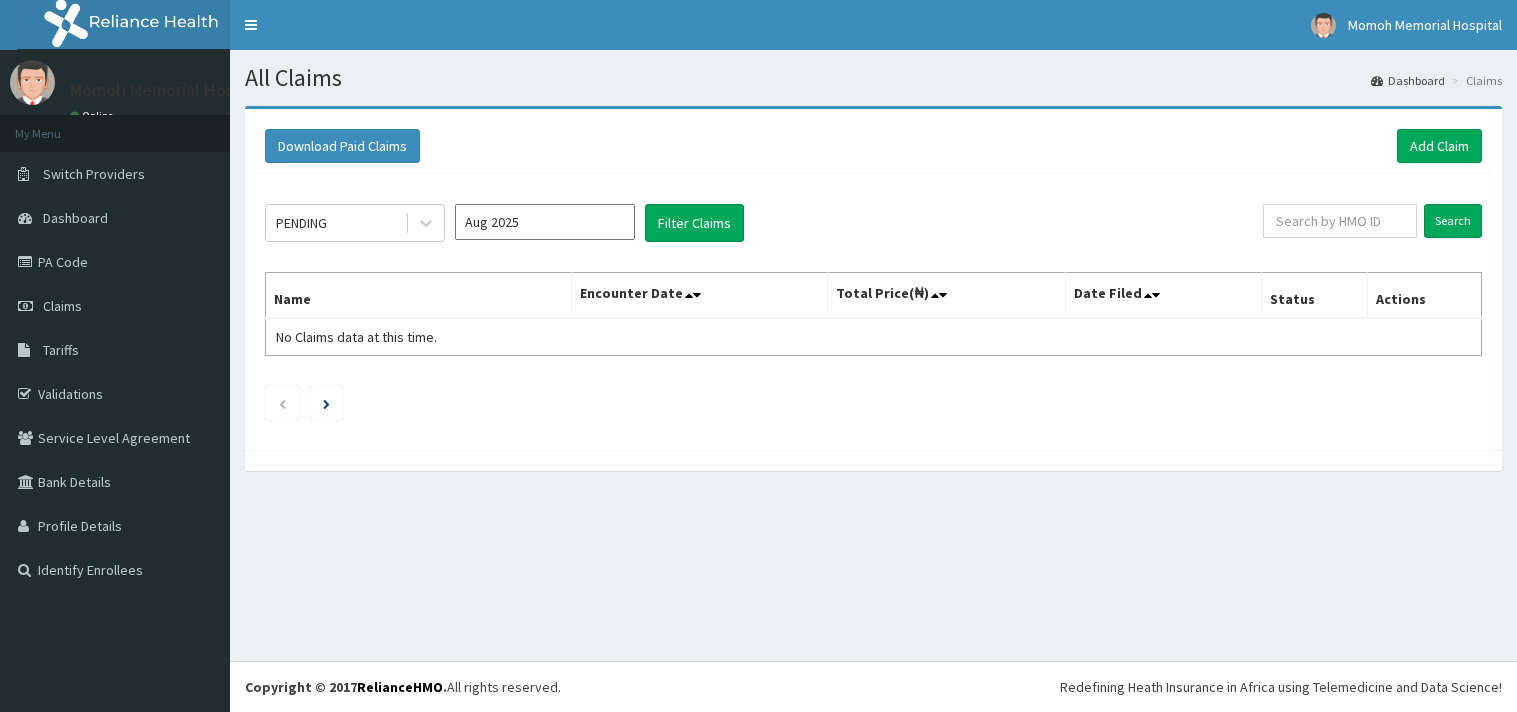 scroll, scrollTop: 0, scrollLeft: 0, axis: both 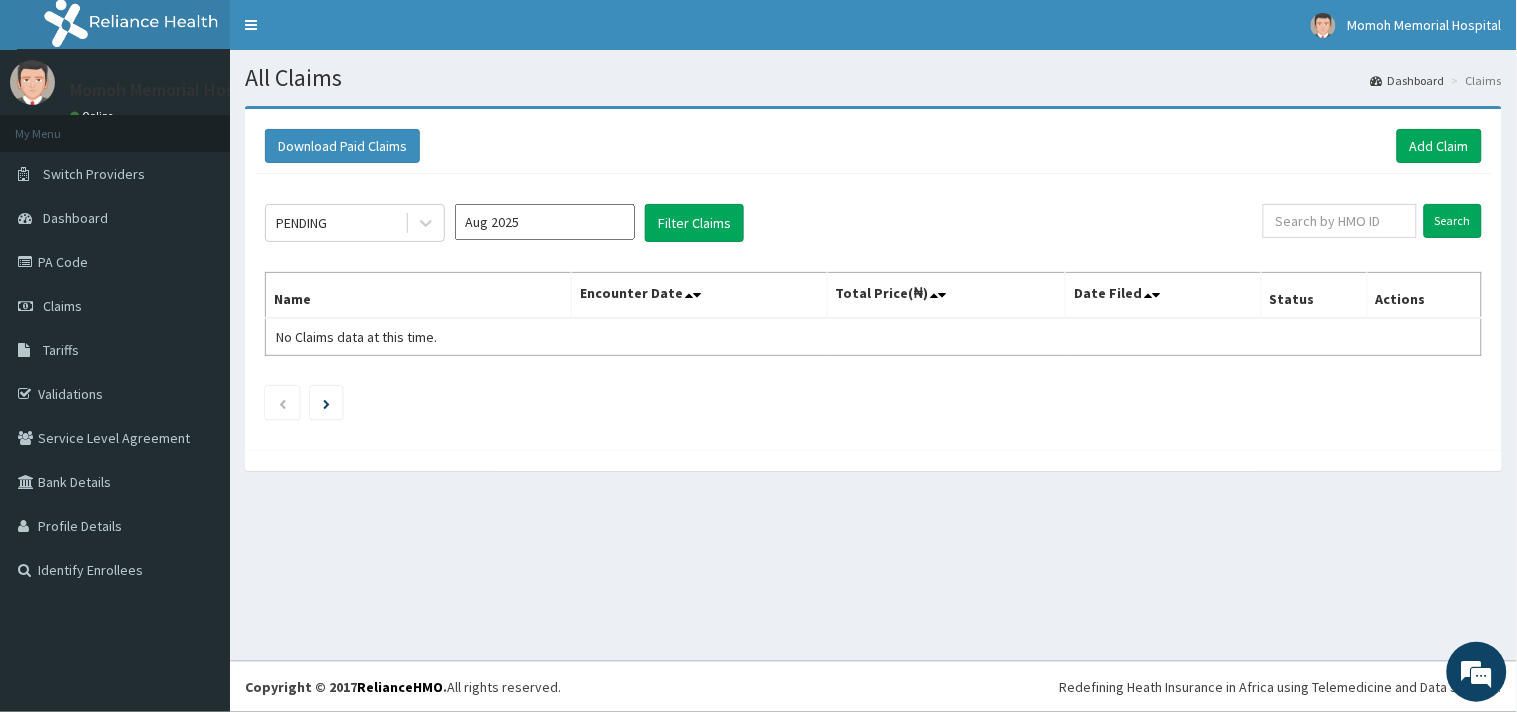 click on "PENDING Aug 2025 Filter Claims Search Name Encounter Date Total Price(₦) Date Filed Status Actions No Claims data at this time." 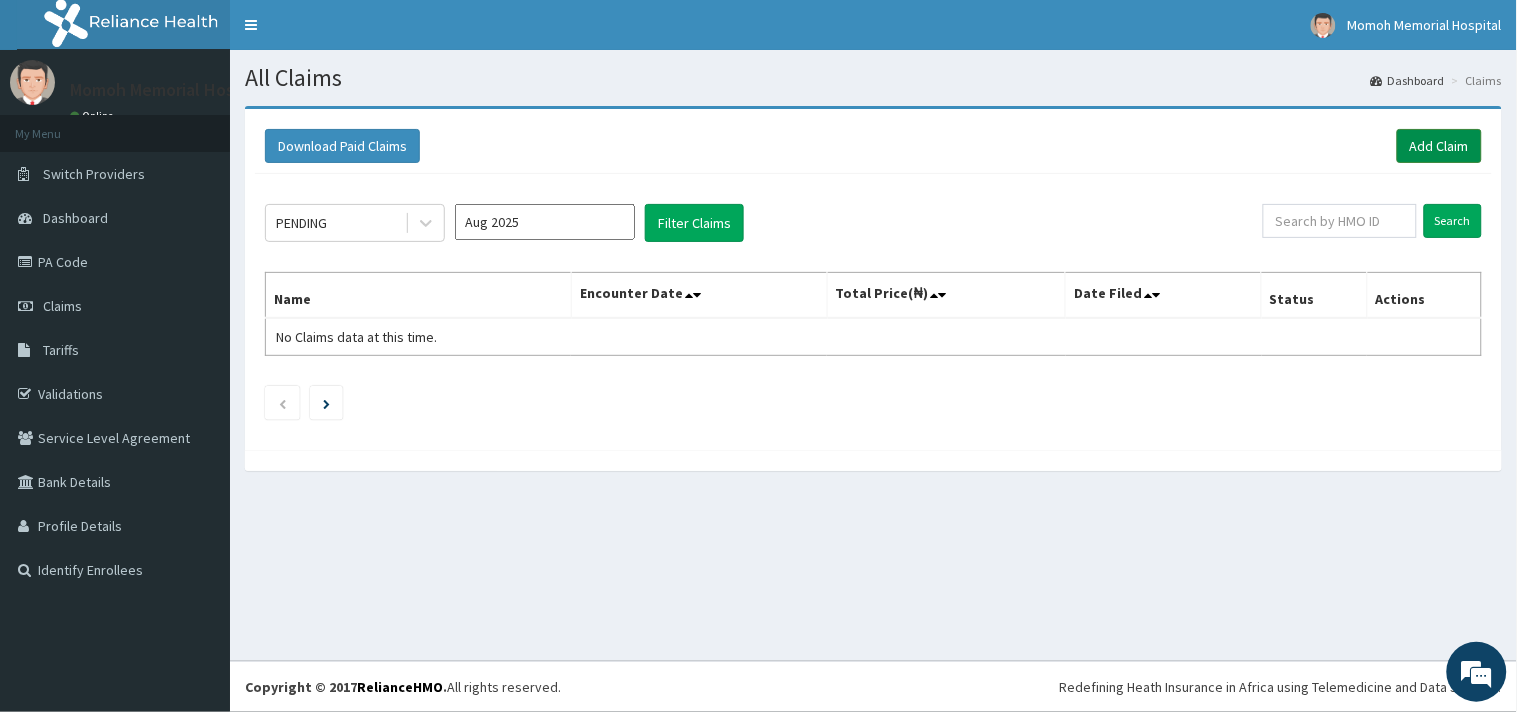 click on "Add Claim" at bounding box center (1439, 146) 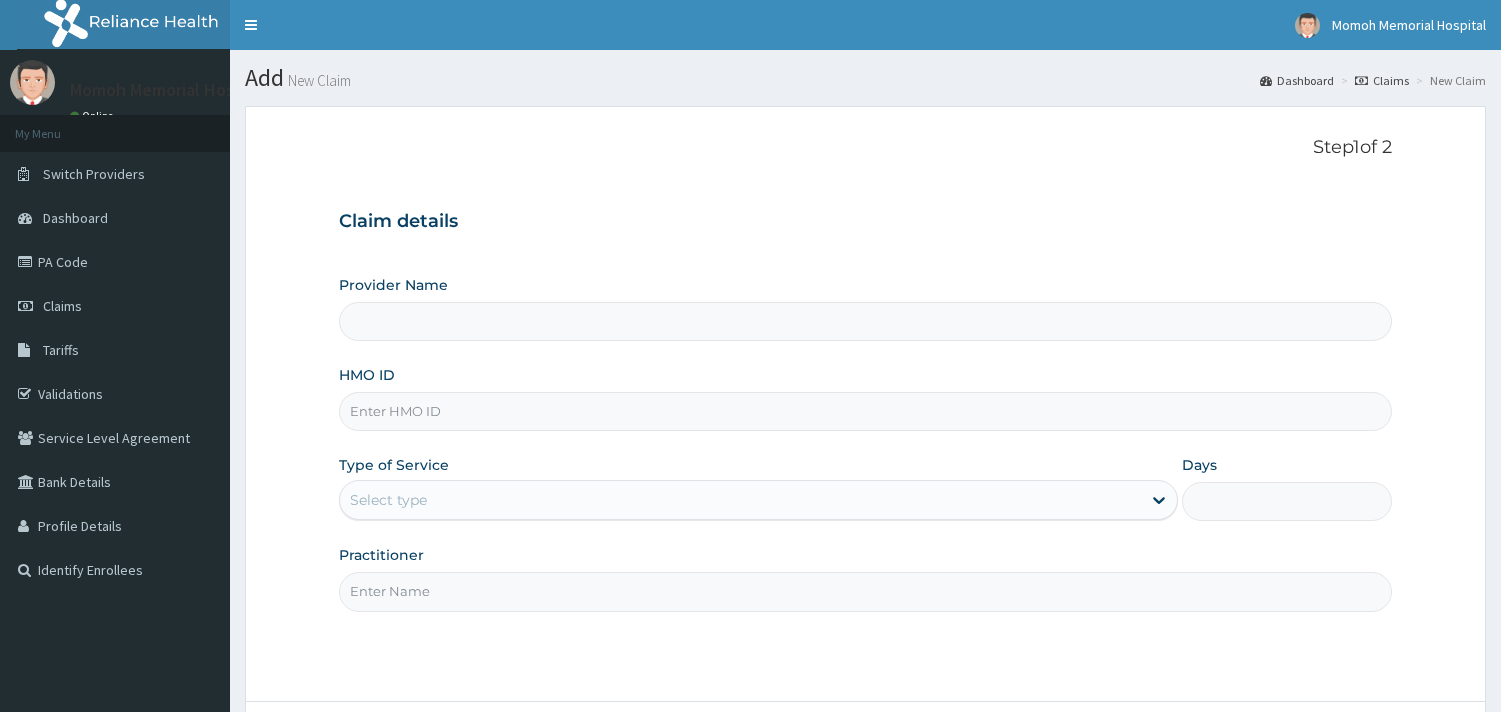 scroll, scrollTop: 0, scrollLeft: 0, axis: both 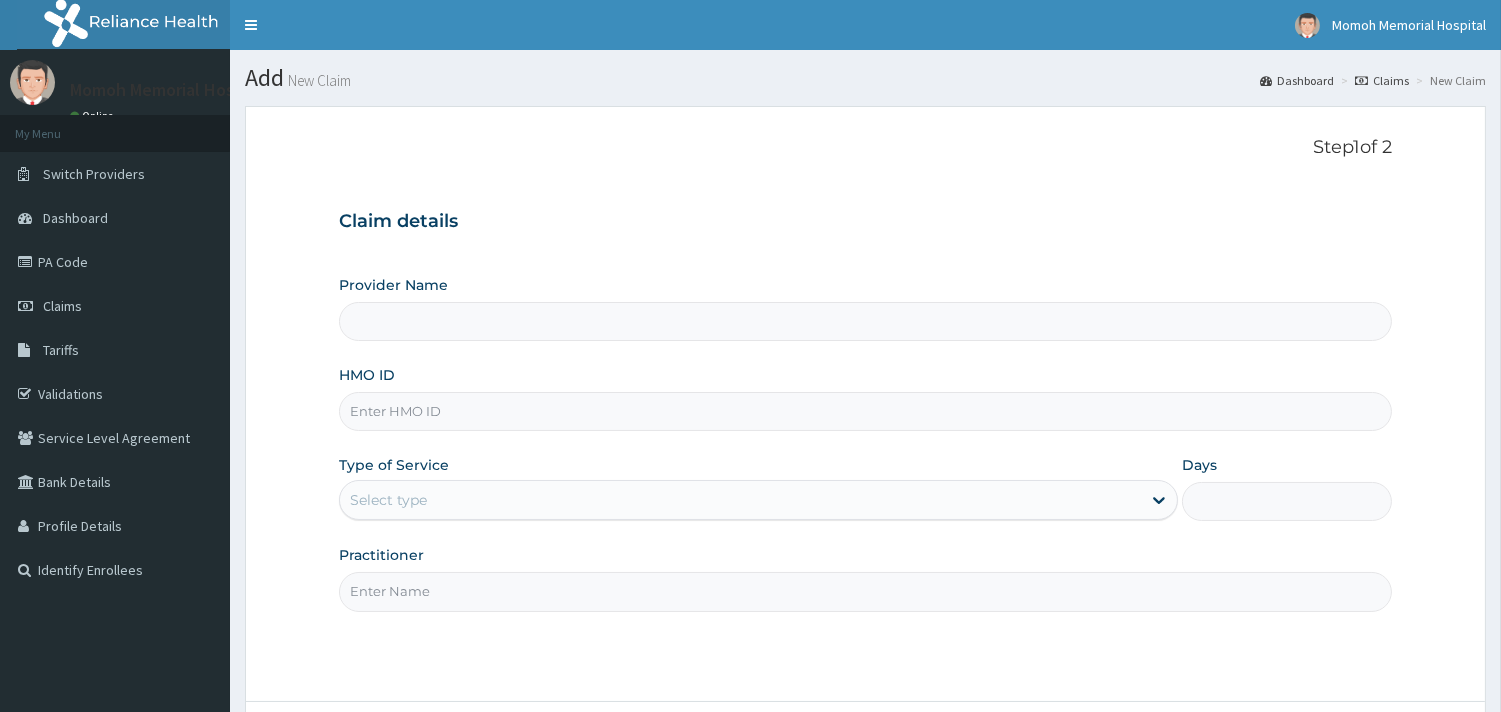 type on "Momoh Memorial Hospital" 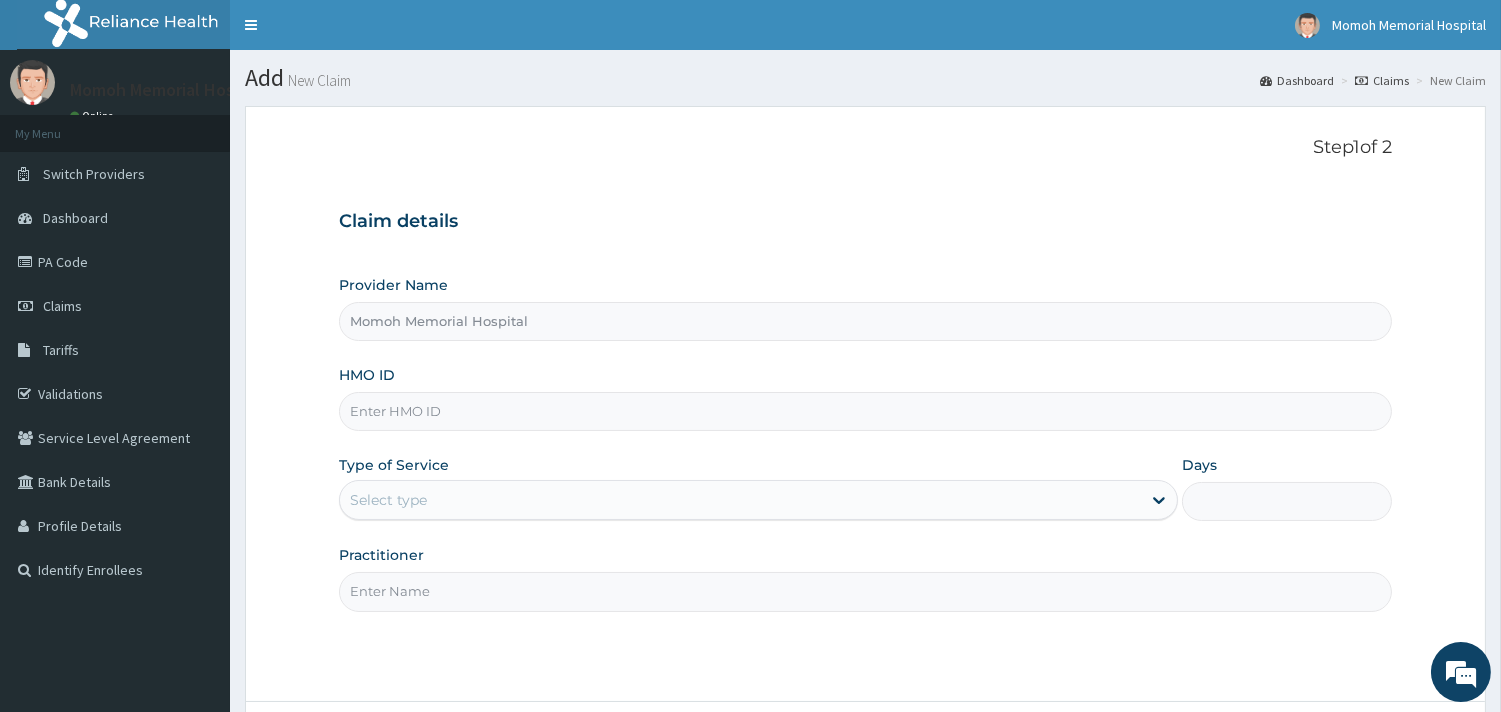 click on "HMO ID" at bounding box center (865, 411) 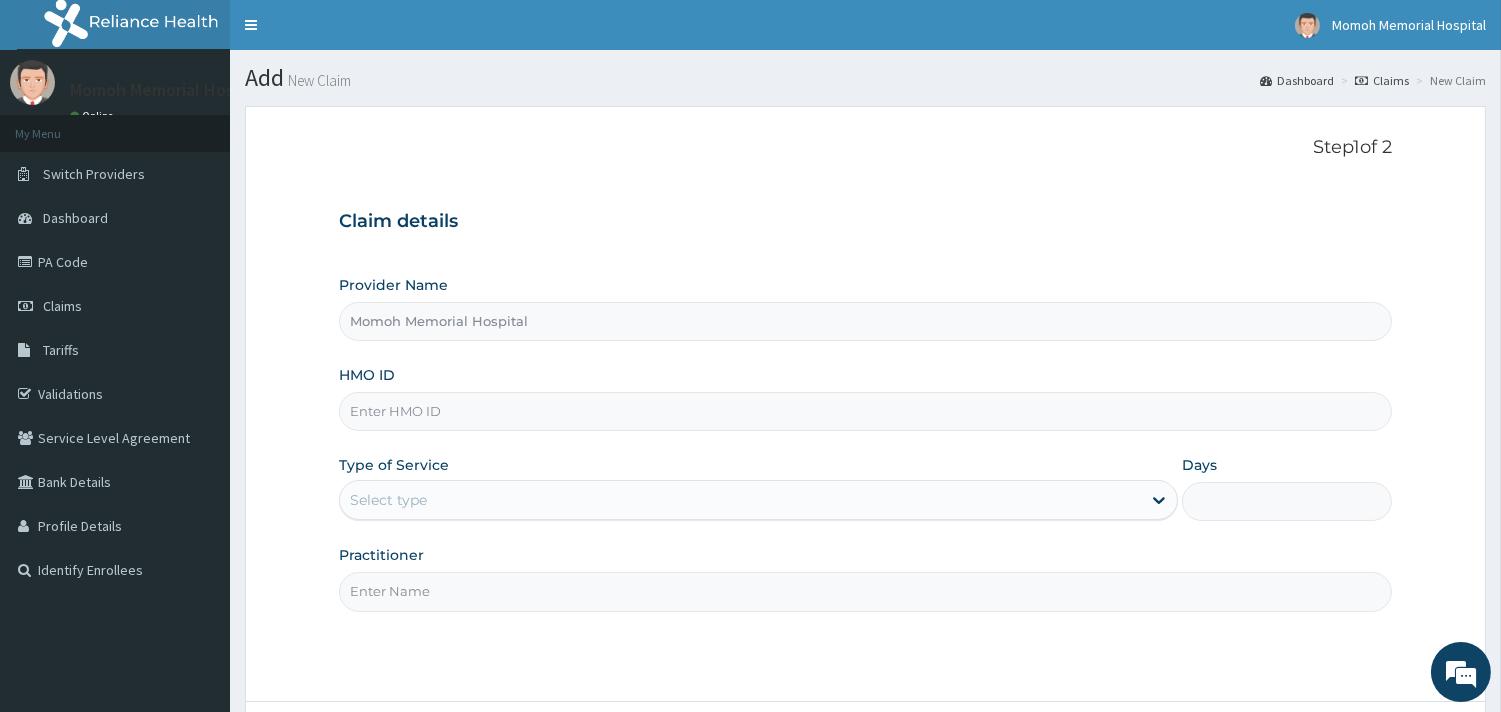 scroll, scrollTop: 0, scrollLeft: 0, axis: both 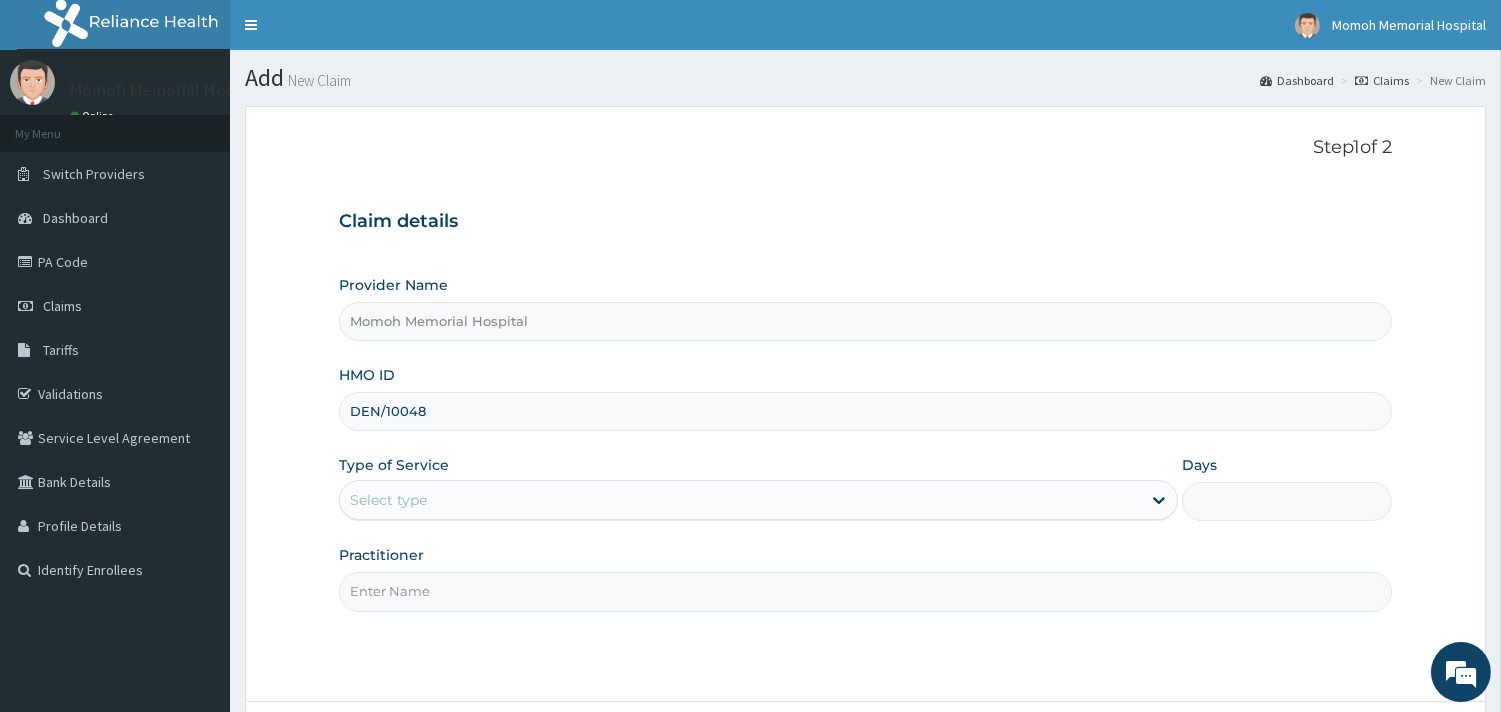 type on "DEN/10048/A" 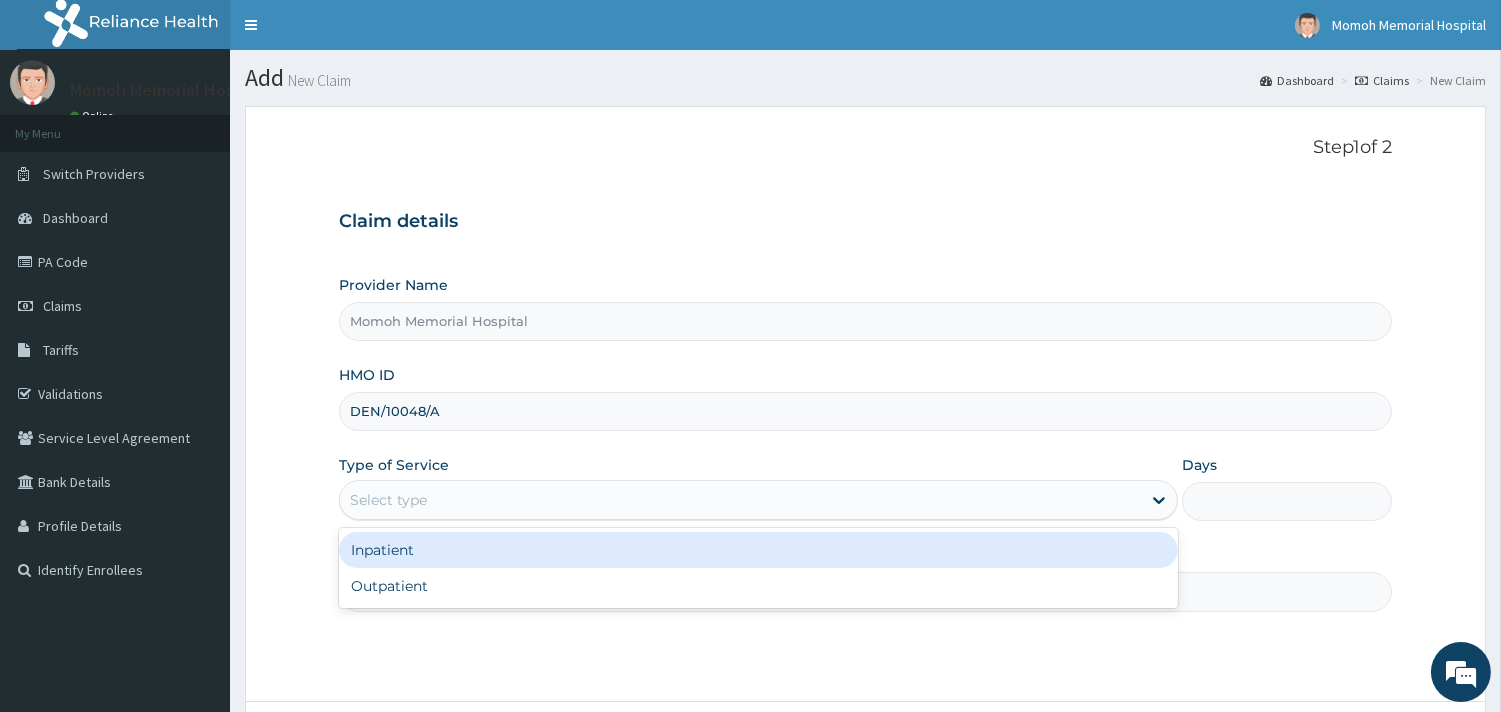 click on "Select type" at bounding box center (740, 500) 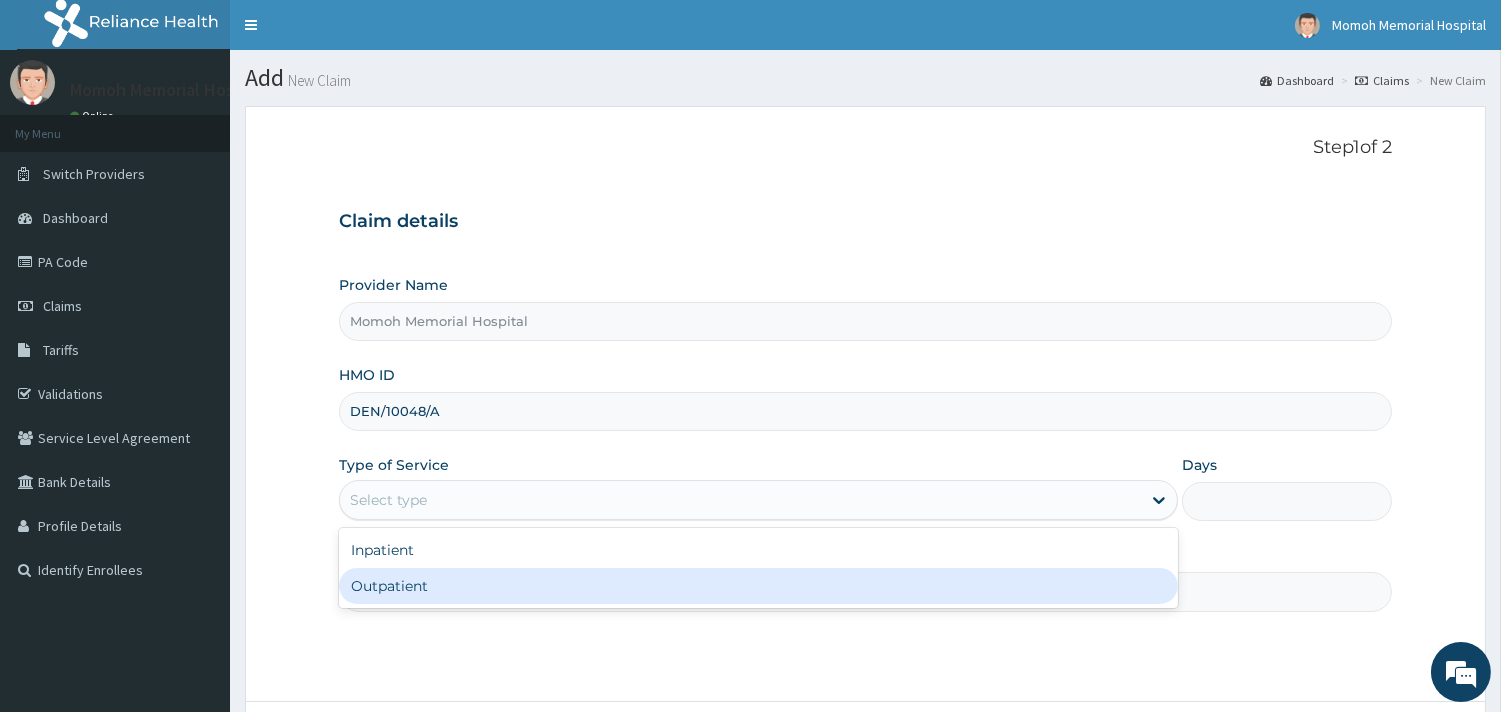 click on "Outpatient" at bounding box center [758, 586] 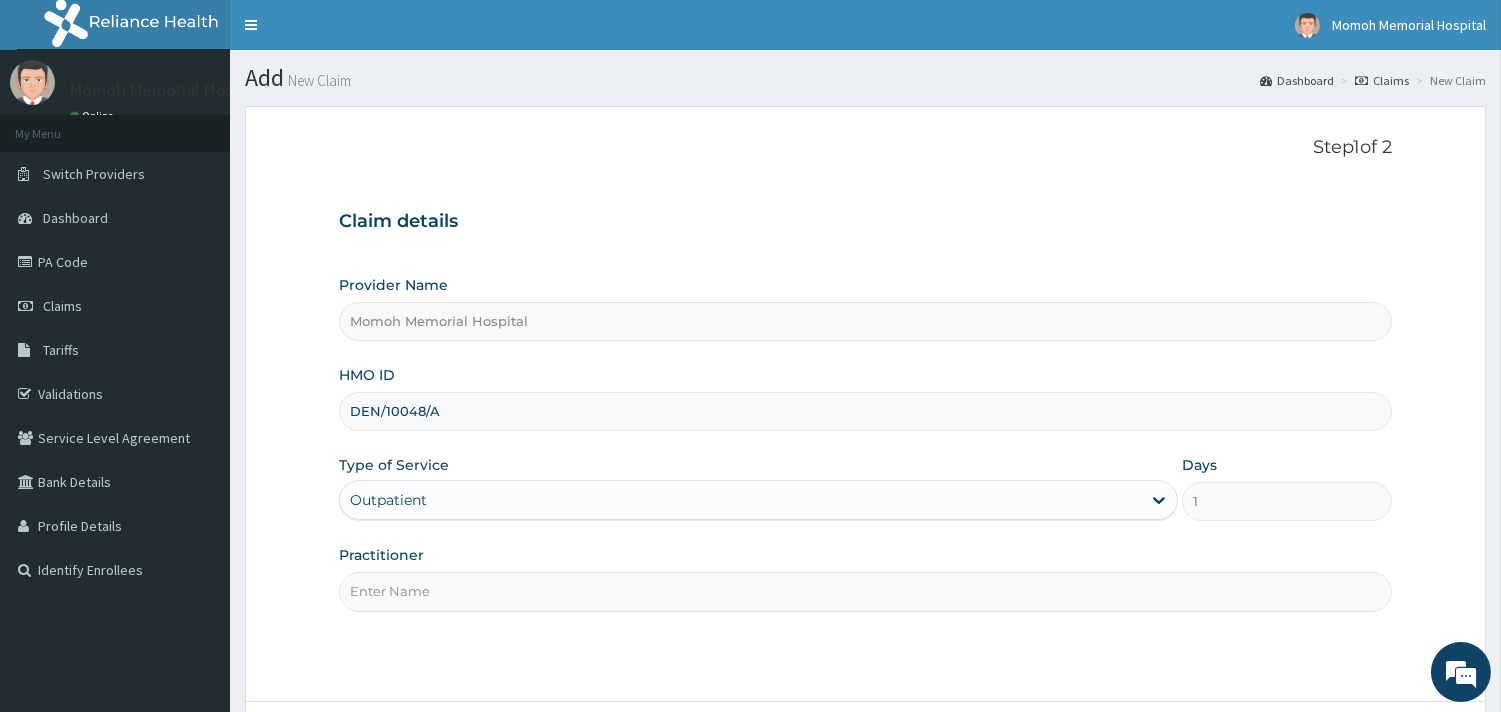 click on "Practitioner" at bounding box center (865, 591) 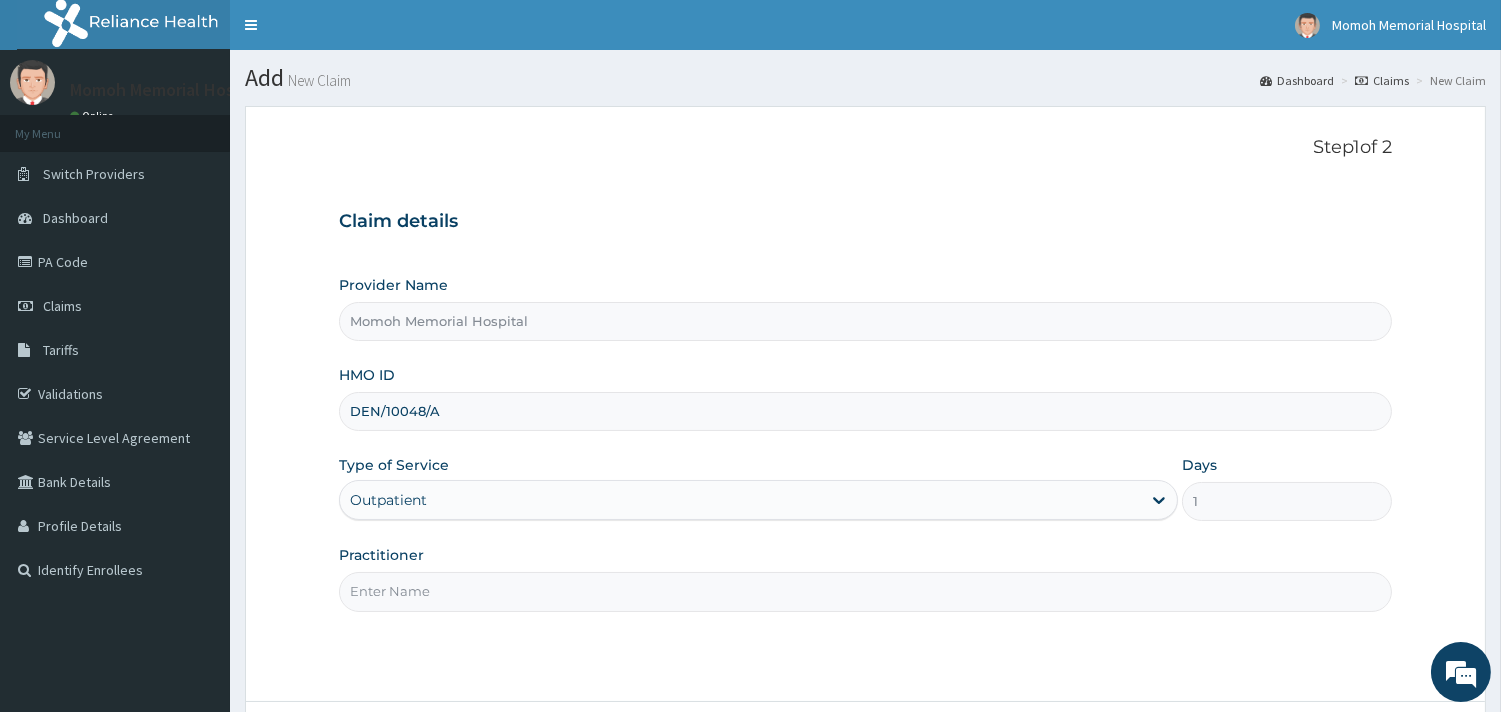 type on "Dr [NAME]" 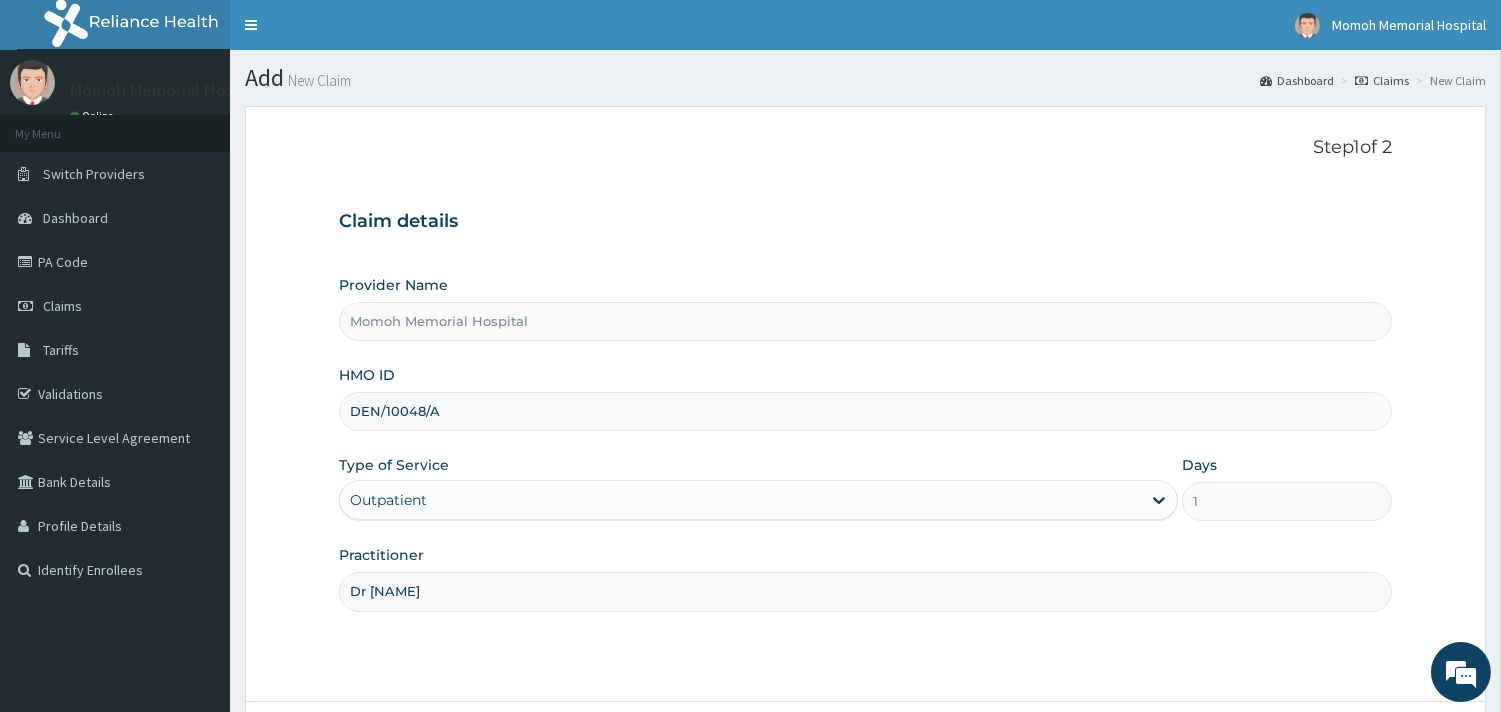 click on "Step  1  of 2 Claim details Provider Name Momoh Memorial Hospital HMO ID DEN/10048/A Type of Service Outpatient Days 1 Practitioner Dr [NAME]" at bounding box center (865, 404) 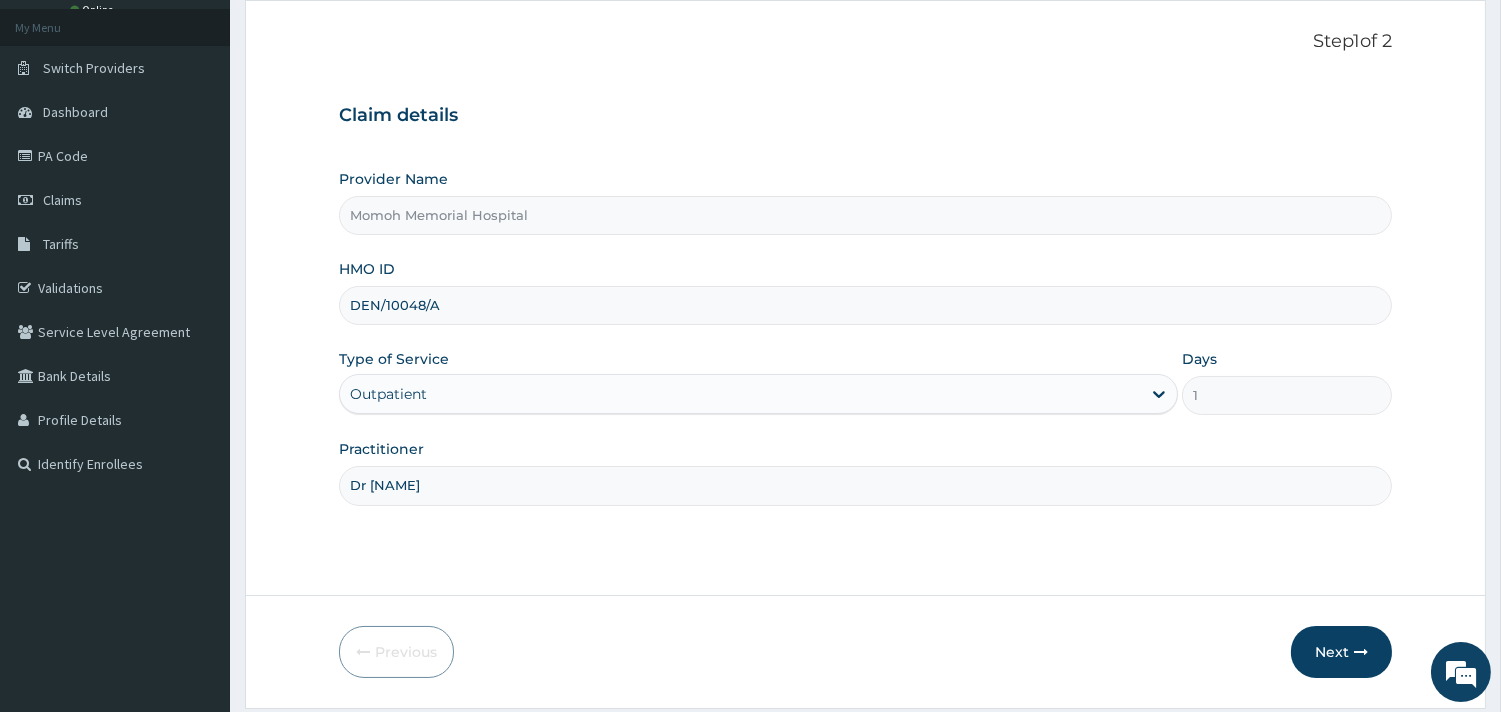 scroll, scrollTop: 170, scrollLeft: 0, axis: vertical 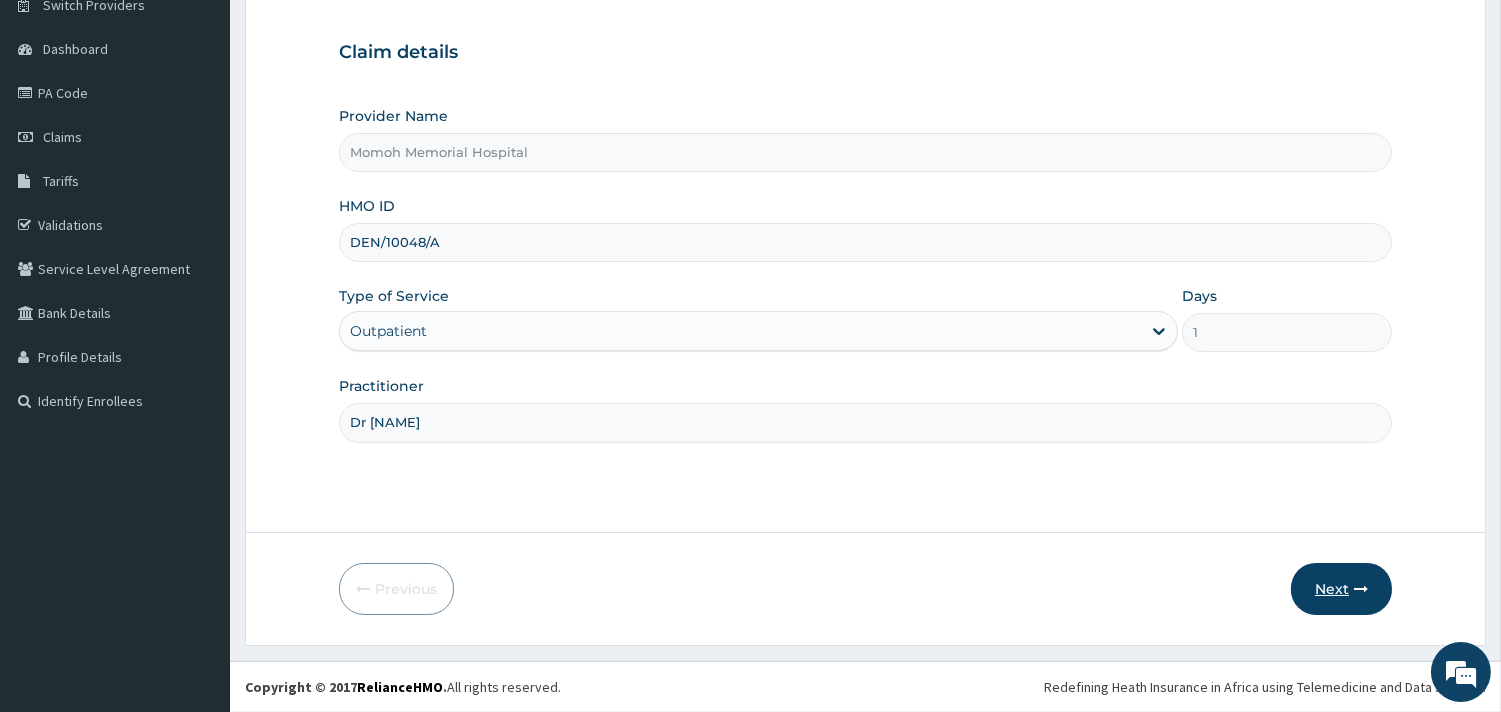click on "Next" at bounding box center (1341, 589) 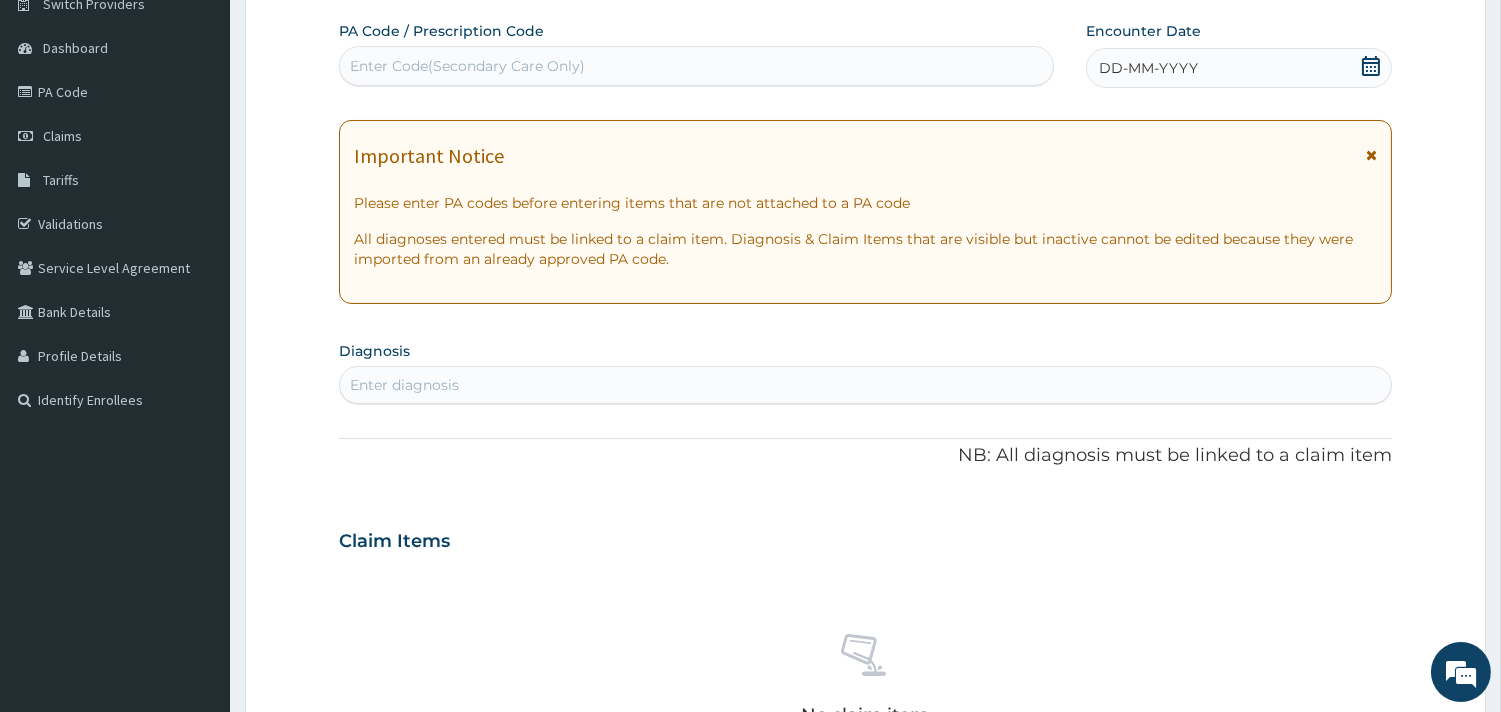 click on "DD-MM-YYYY" at bounding box center (1148, 68) 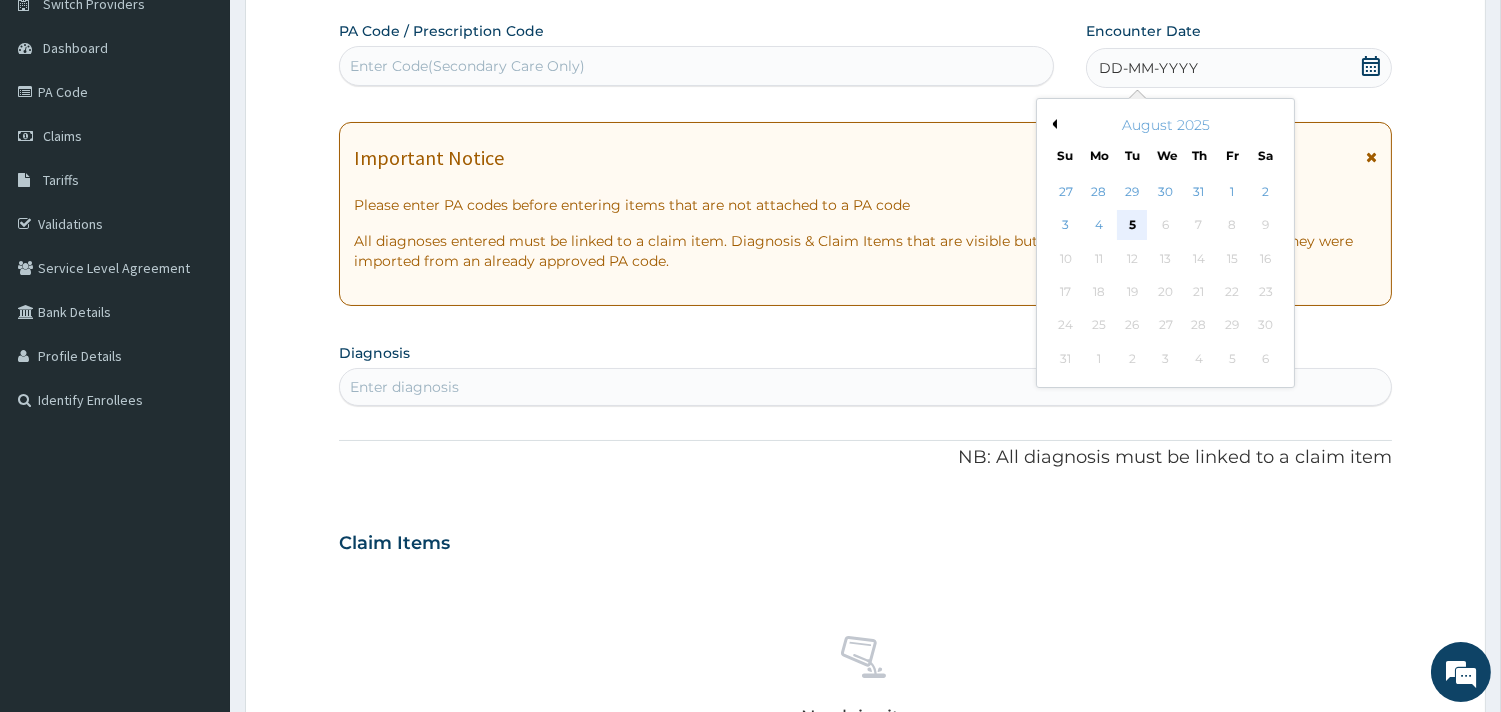 click on "5" at bounding box center [1132, 226] 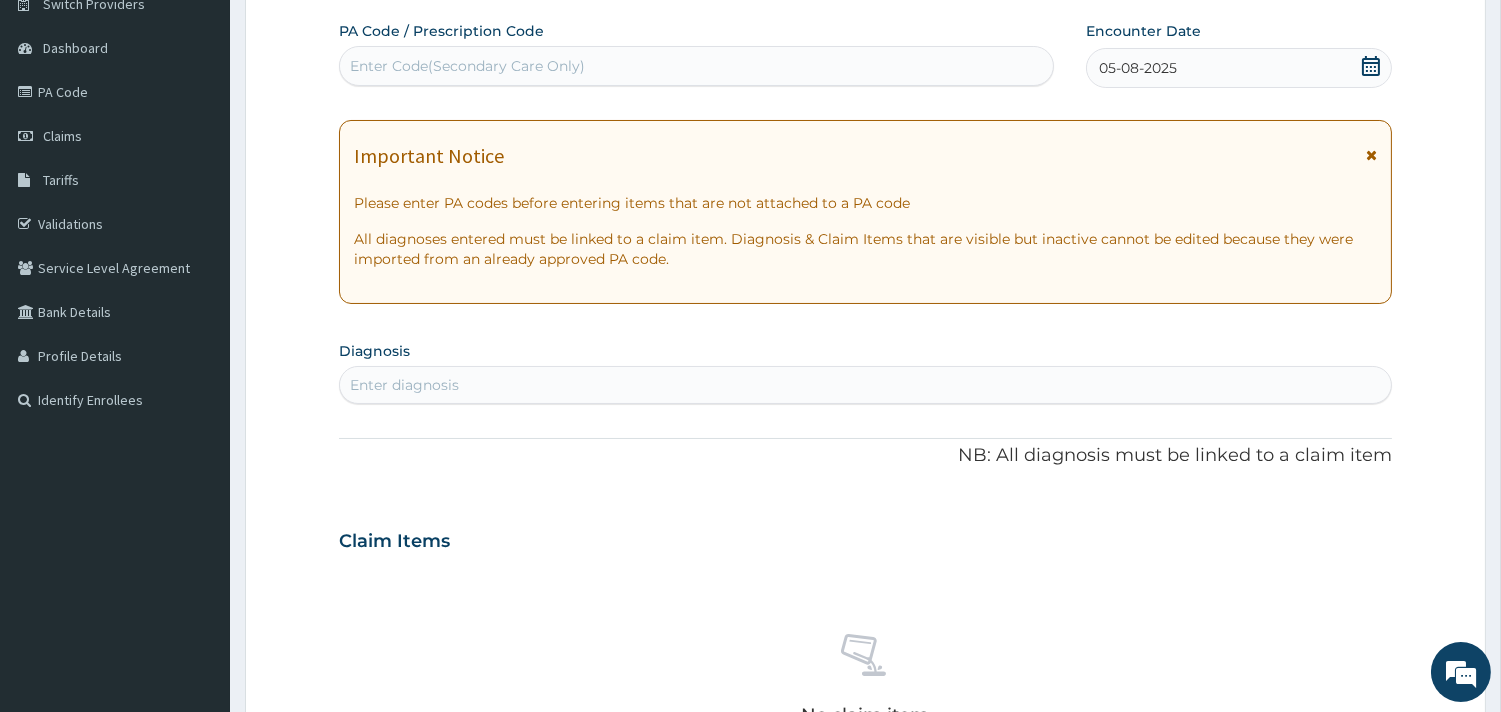 click on "Enter diagnosis" at bounding box center [404, 385] 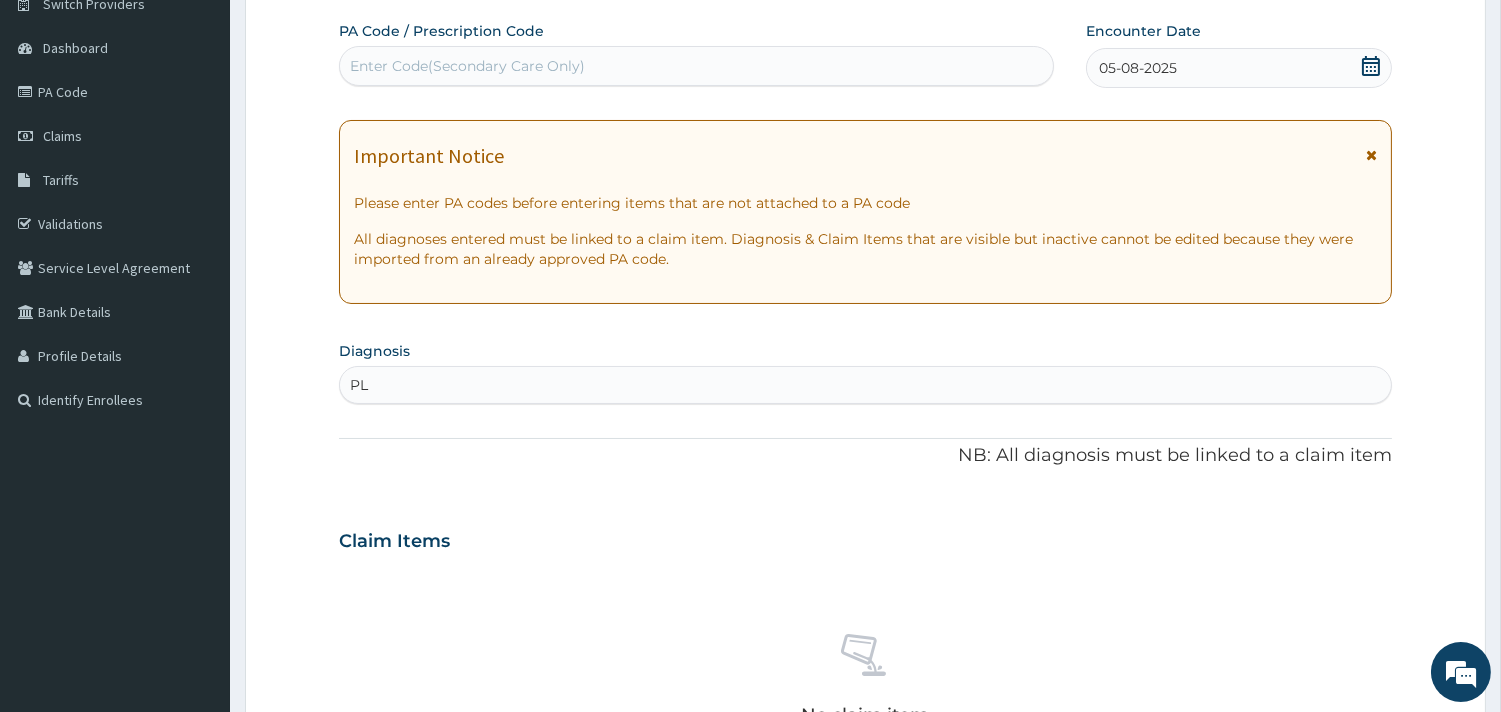 type on "PLA" 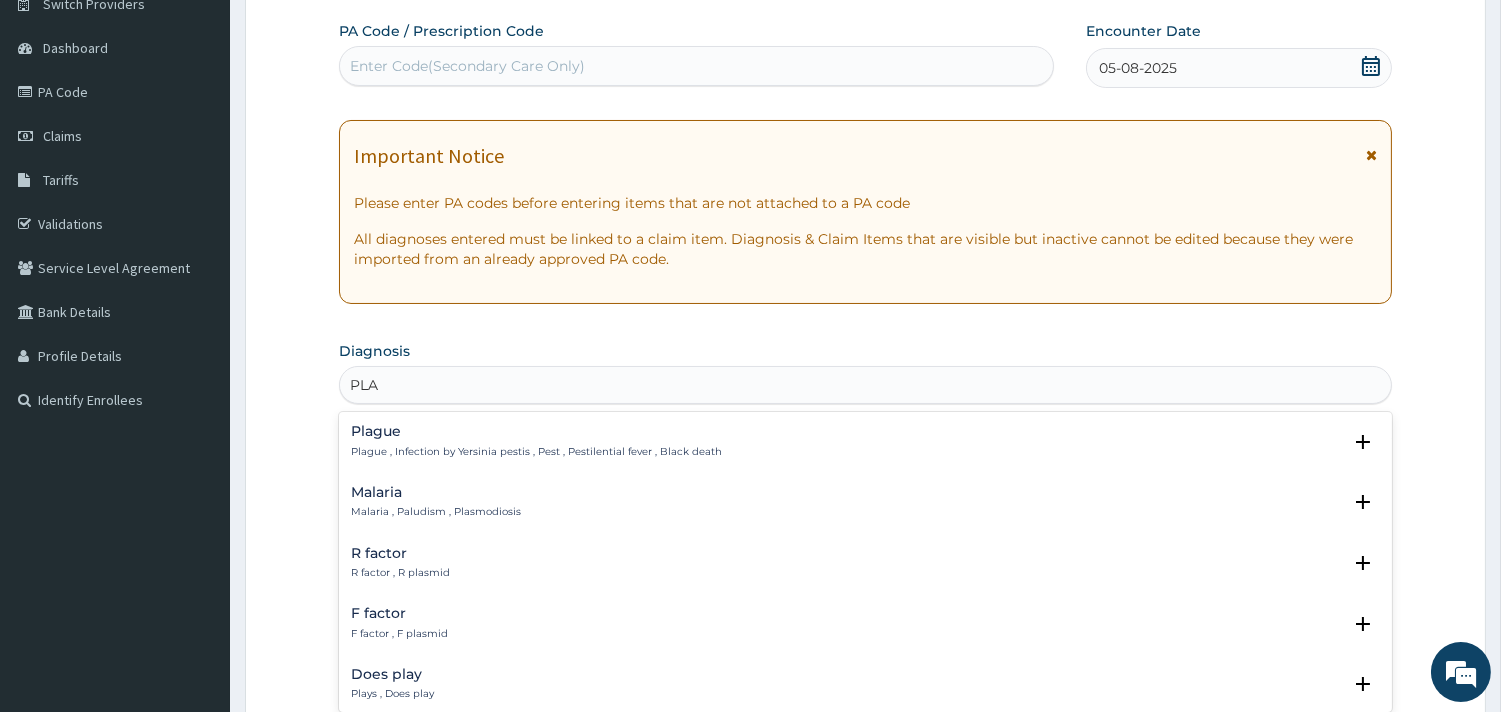 click on "Malaria Malaria , Paludism , Plasmodiosis" at bounding box center [436, 502] 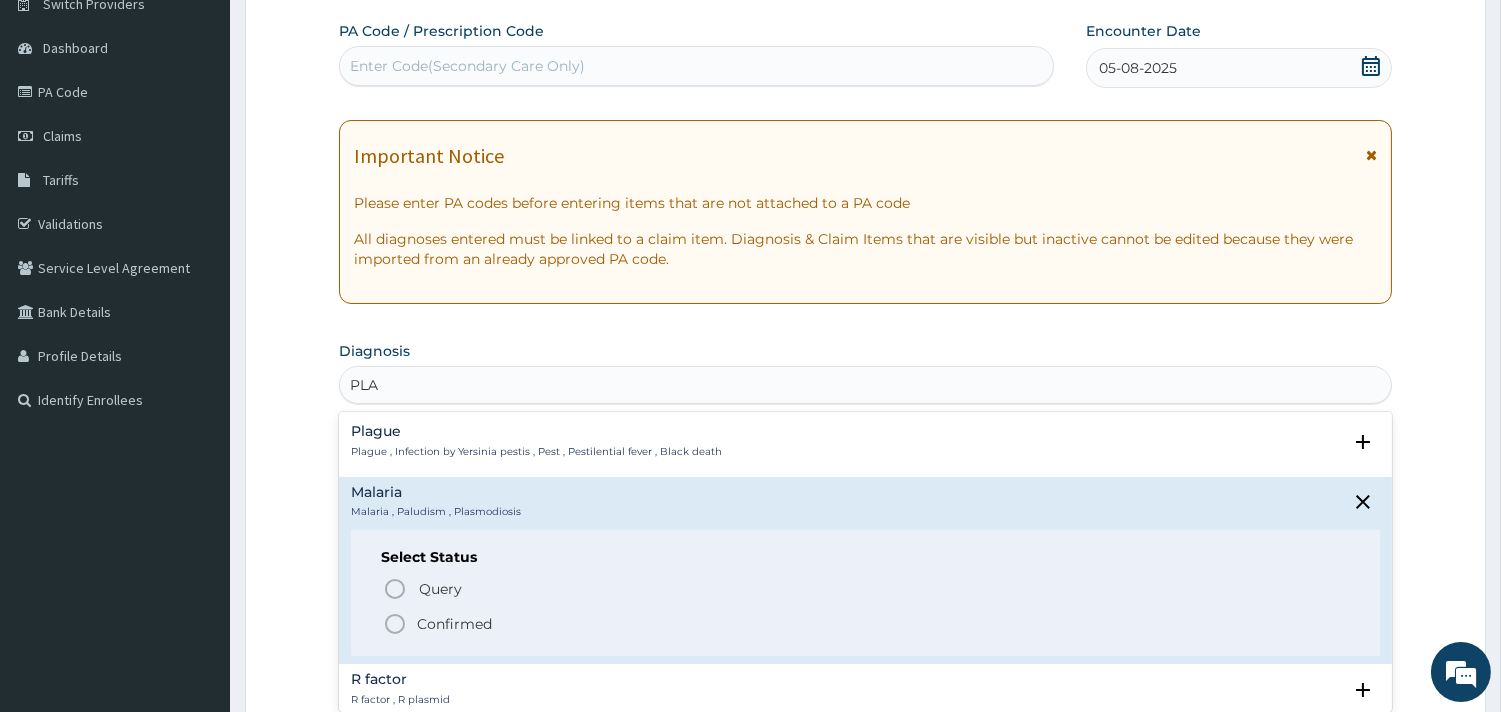 click on "Confirmed" at bounding box center (454, 624) 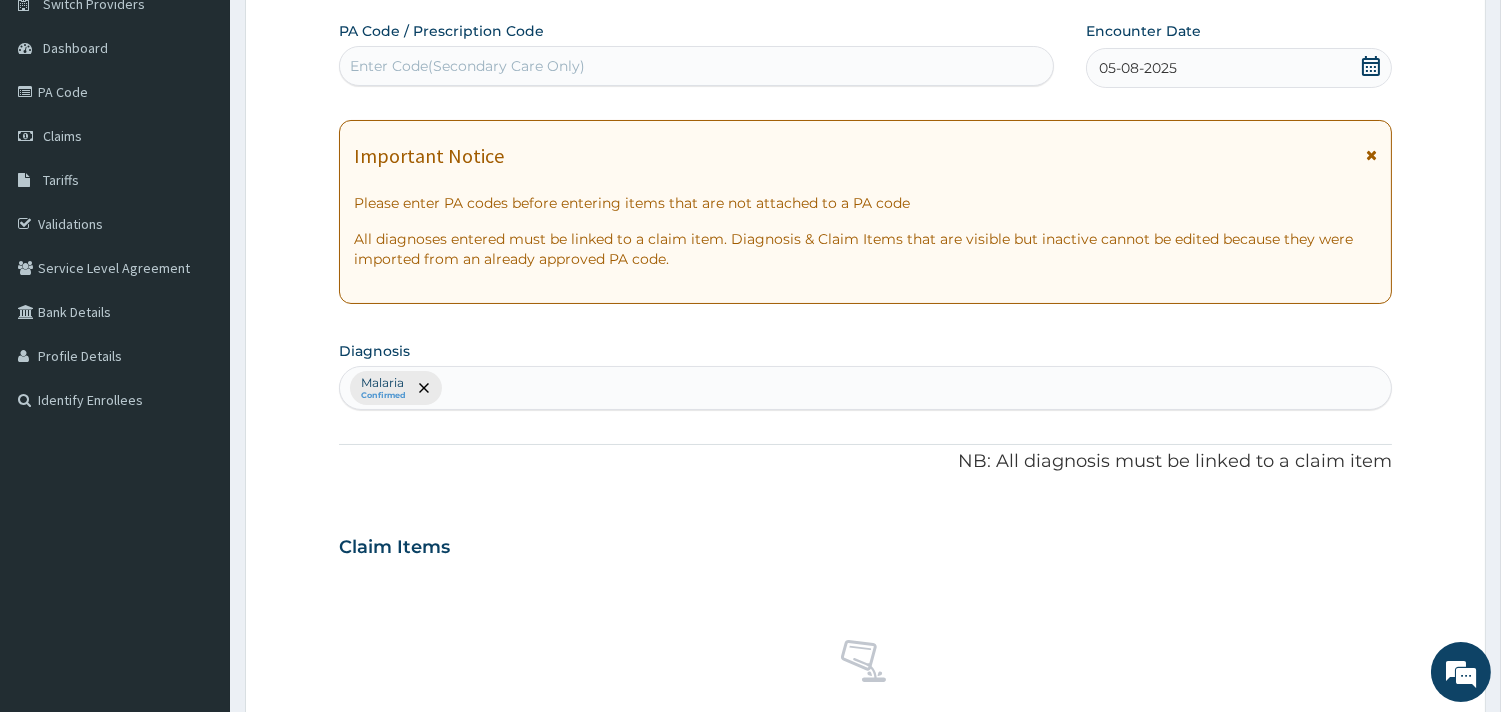 click on "PA Code / Prescription Code Enter Code(Secondary Care Only) Encounter Date 05-08-2025 Important Notice Please enter PA codes before entering items that are not attached to a PA code   All diagnoses entered must be linked to a claim item. Diagnosis & Claim Items that are visible but inactive cannot be edited because they were imported from an already approved PA code. Diagnosis option Malaria, selected.   Select is focused ,type to refine list, press Down to open the menu,  press left to focus selected values Malaria Confirmed NB: All diagnosis must be linked to a claim item Claim Items No claim item Types Select Type Item Select Item Pair Diagnosis Select Diagnosis Unit Price 0 Add Comment" at bounding box center [865, 541] 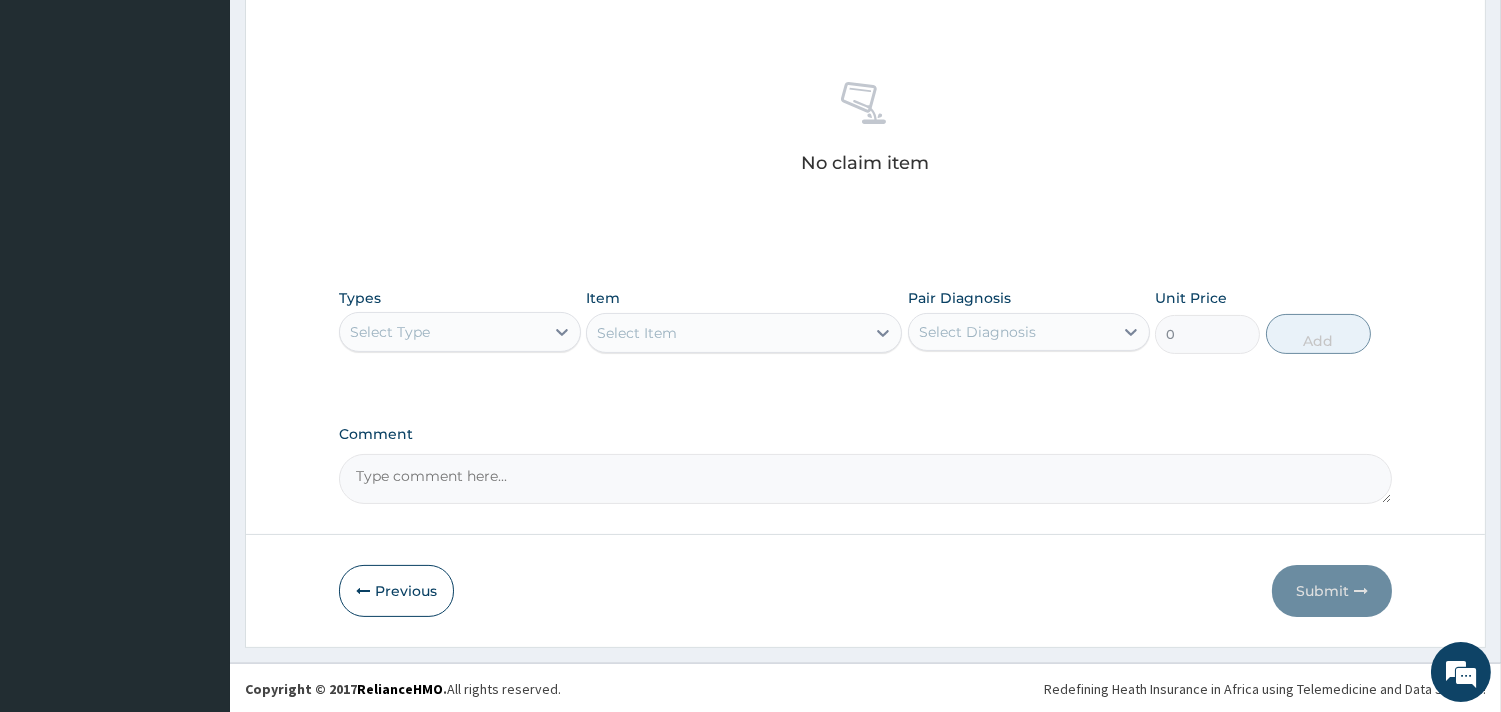 scroll, scrollTop: 730, scrollLeft: 0, axis: vertical 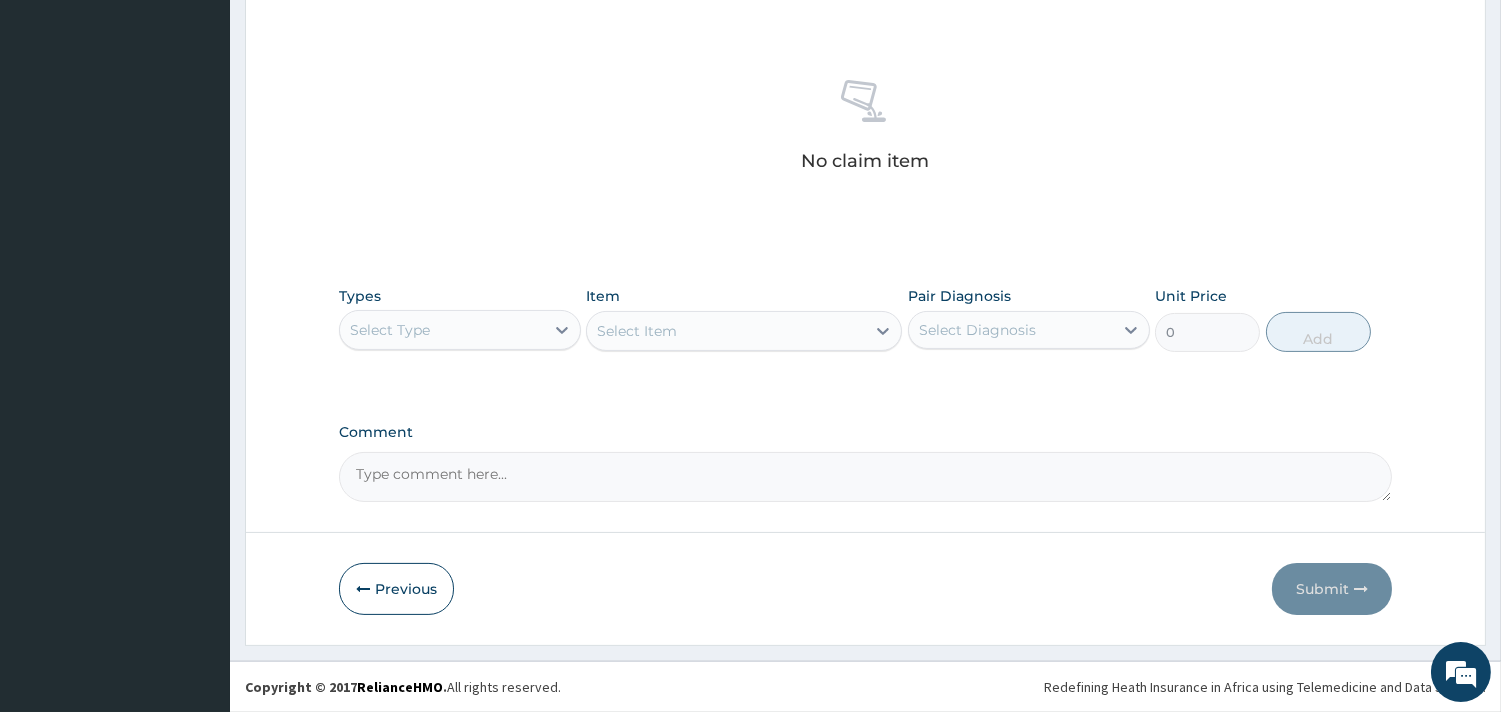 click on "Select Type" at bounding box center [442, 330] 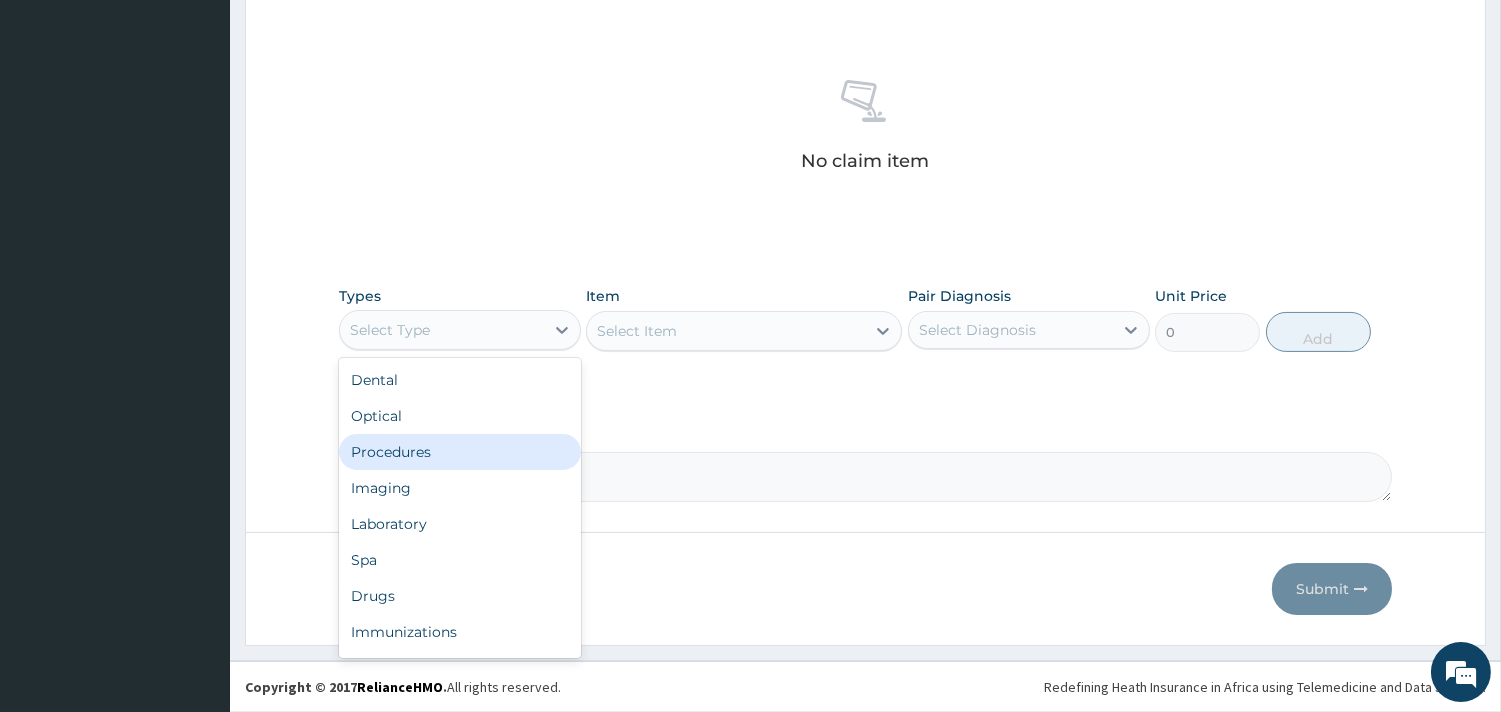 click on "Procedures" at bounding box center (460, 452) 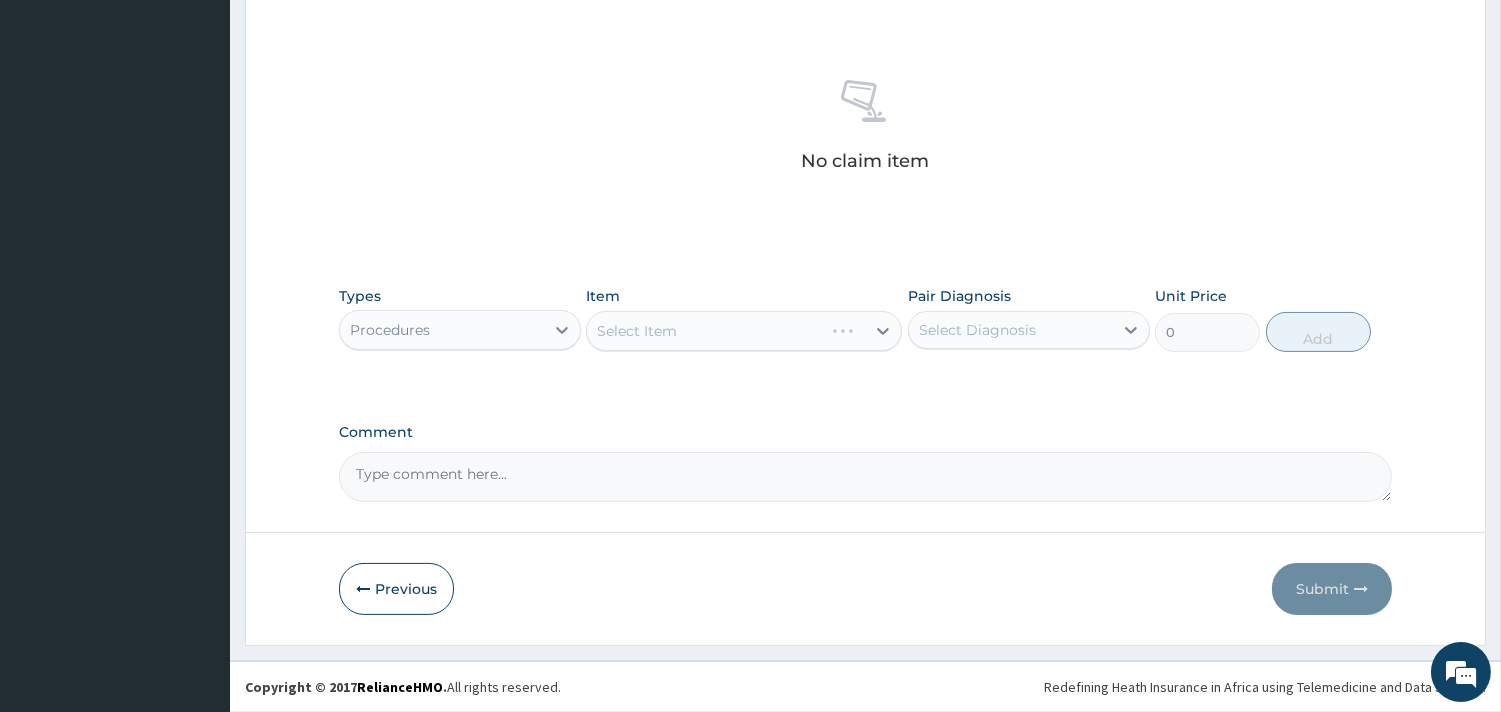 click on "No claim item" at bounding box center [865, 129] 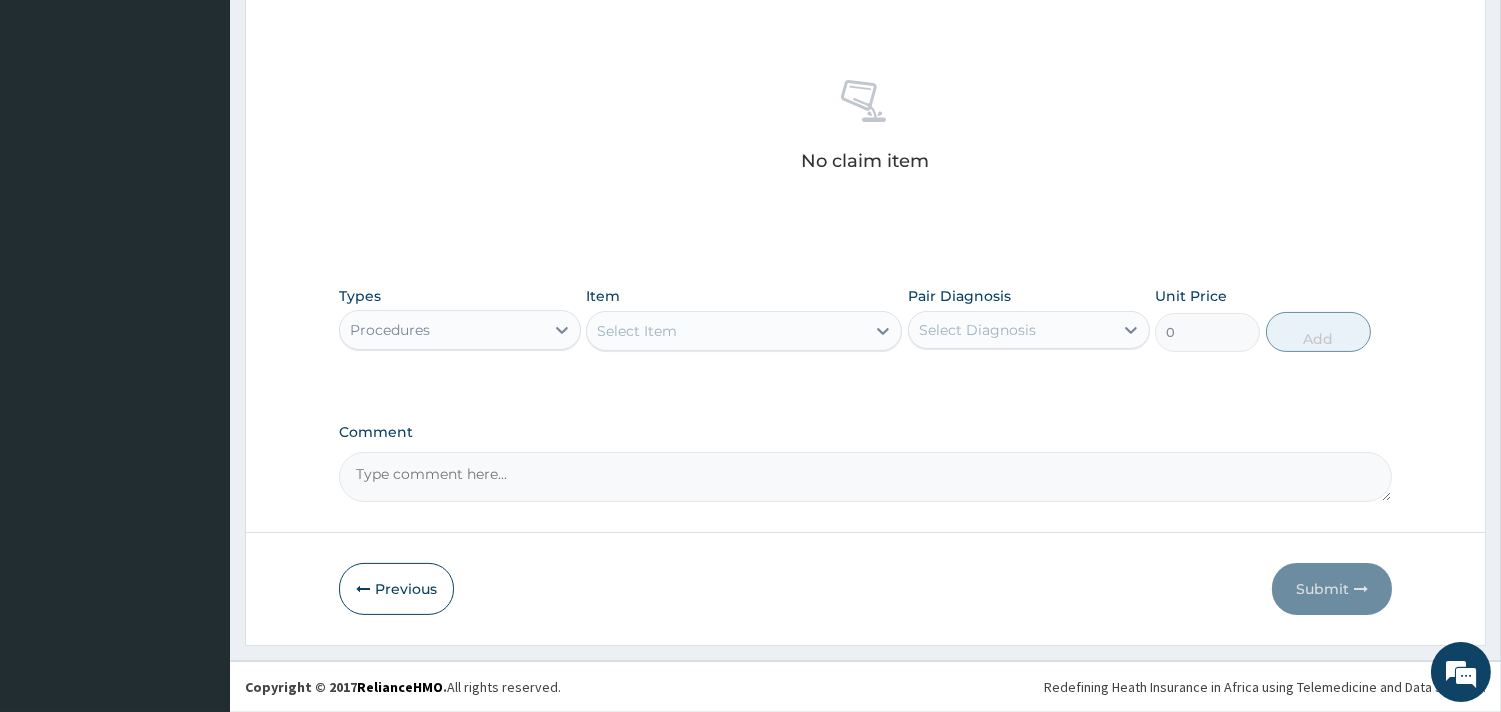 click on "Select Item" at bounding box center (726, 331) 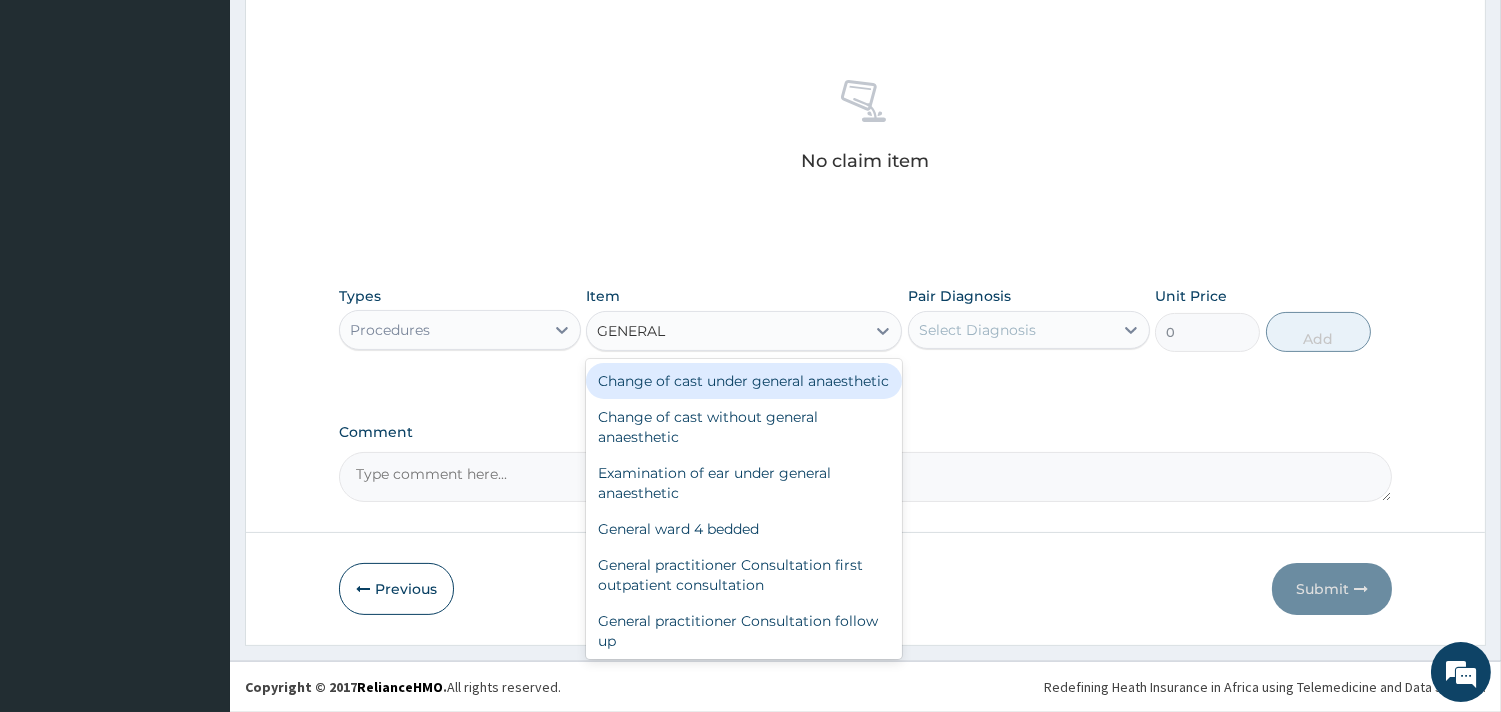 type on "GENERAL" 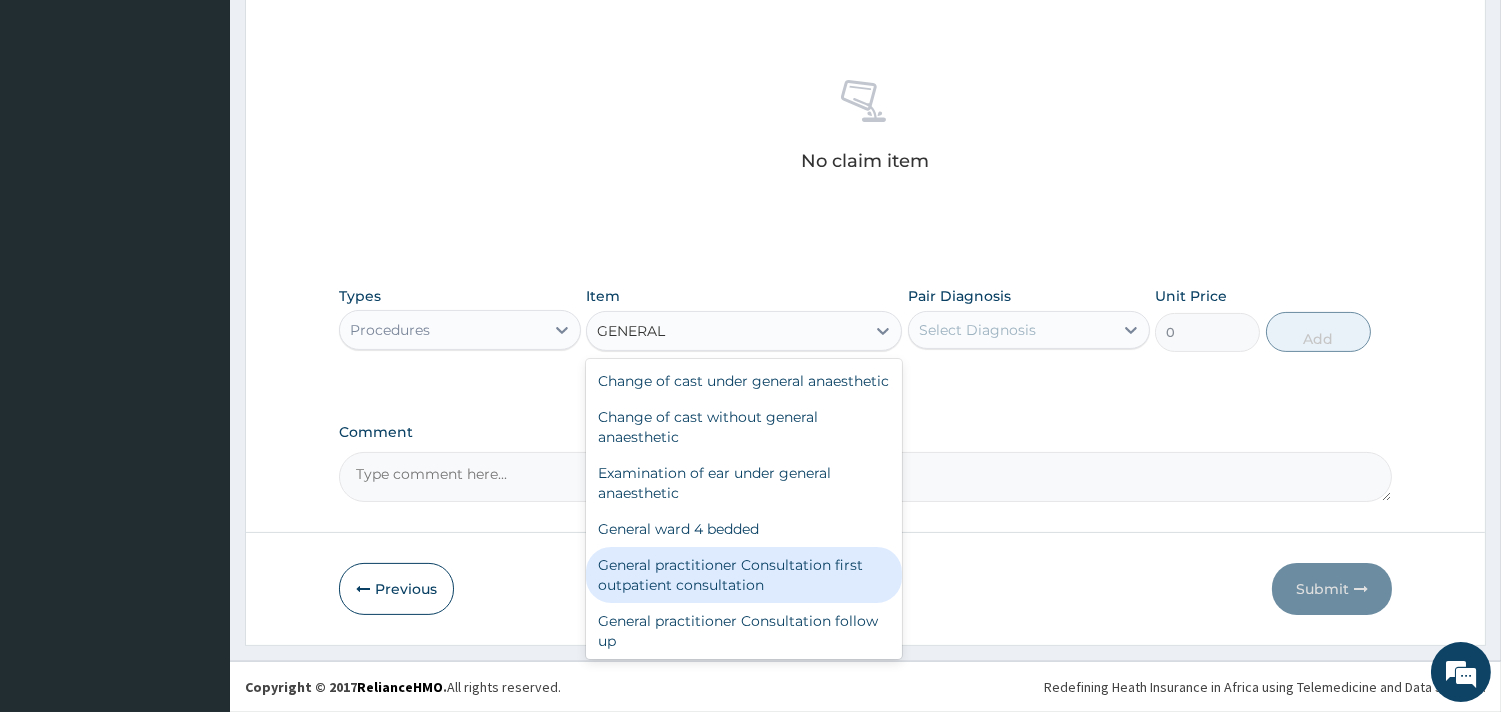 click on "General practitioner Consultation first outpatient consultation" at bounding box center [744, 575] 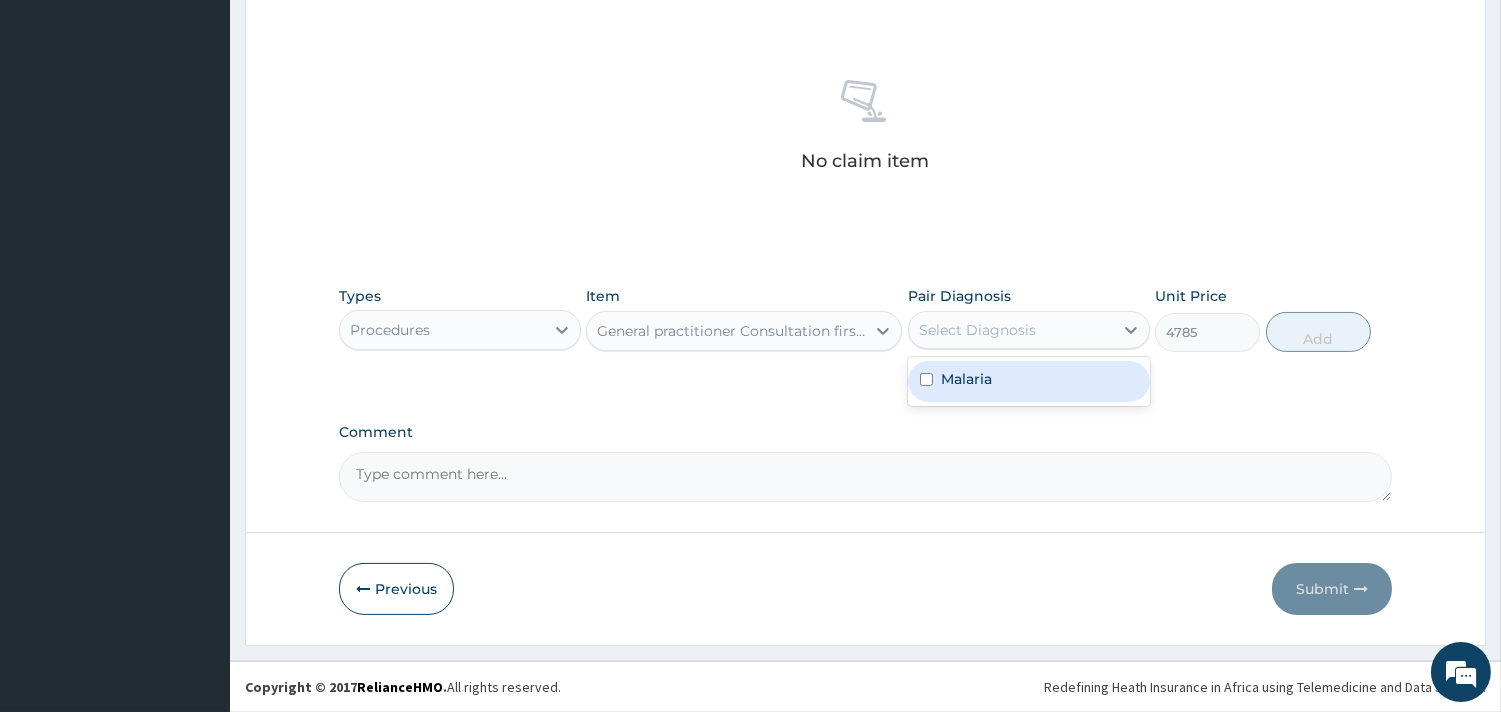 click on "Select Diagnosis" at bounding box center (1011, 330) 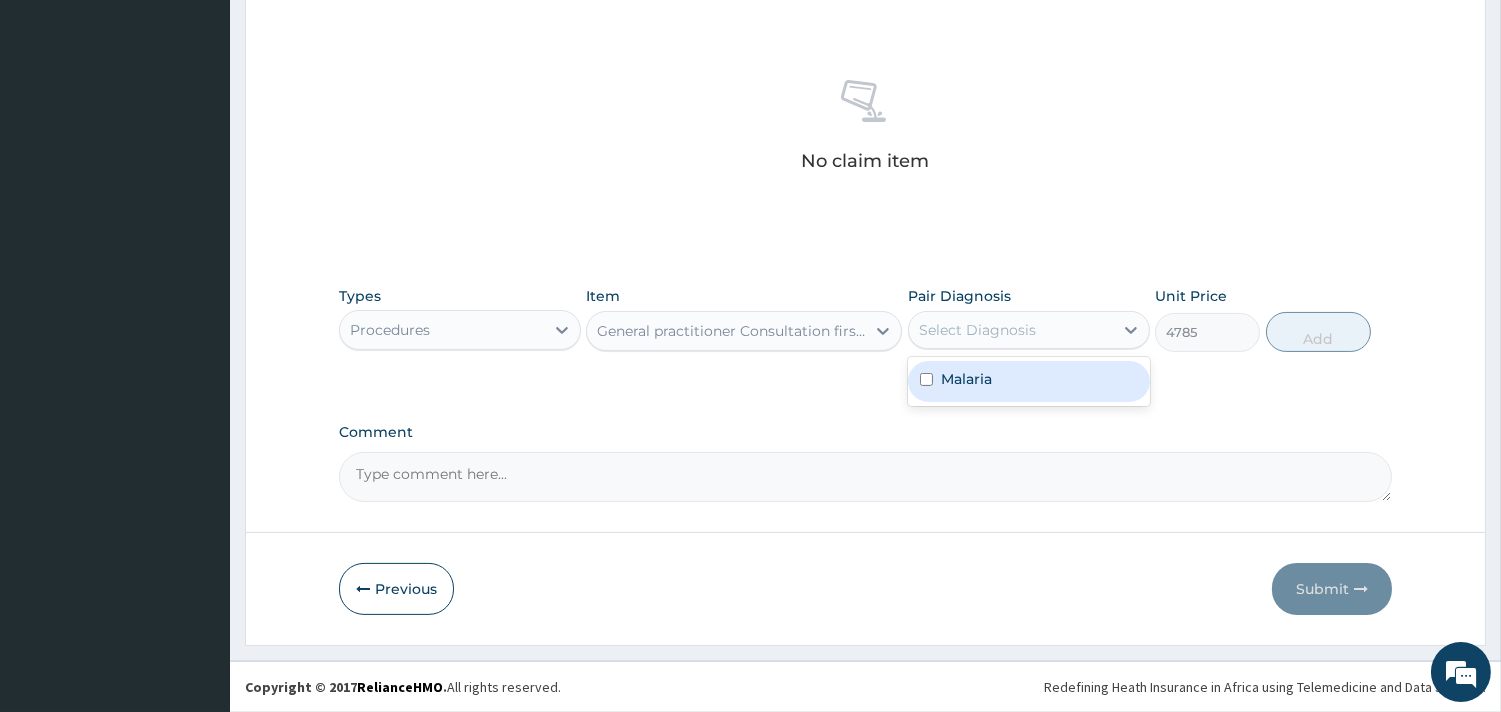 click on "Malaria" at bounding box center [966, 379] 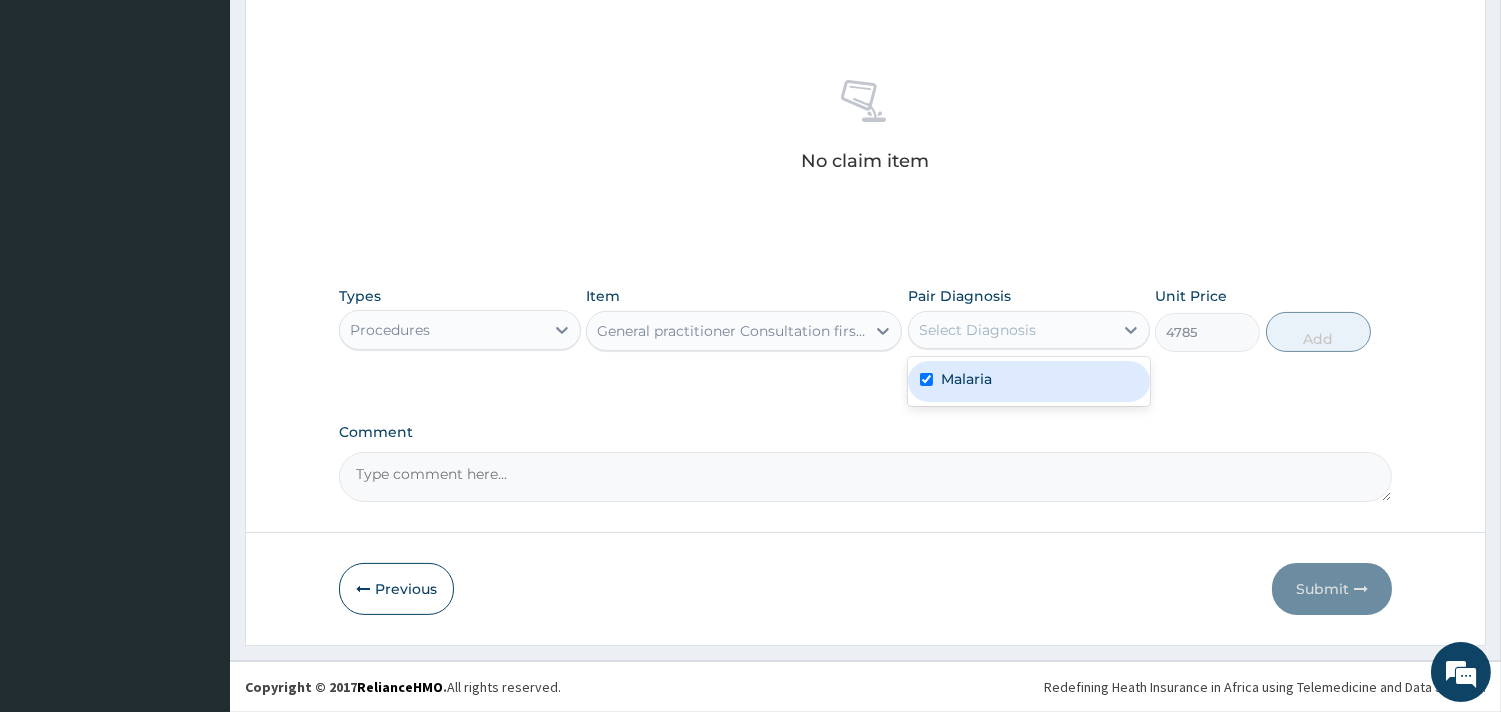 checkbox on "true" 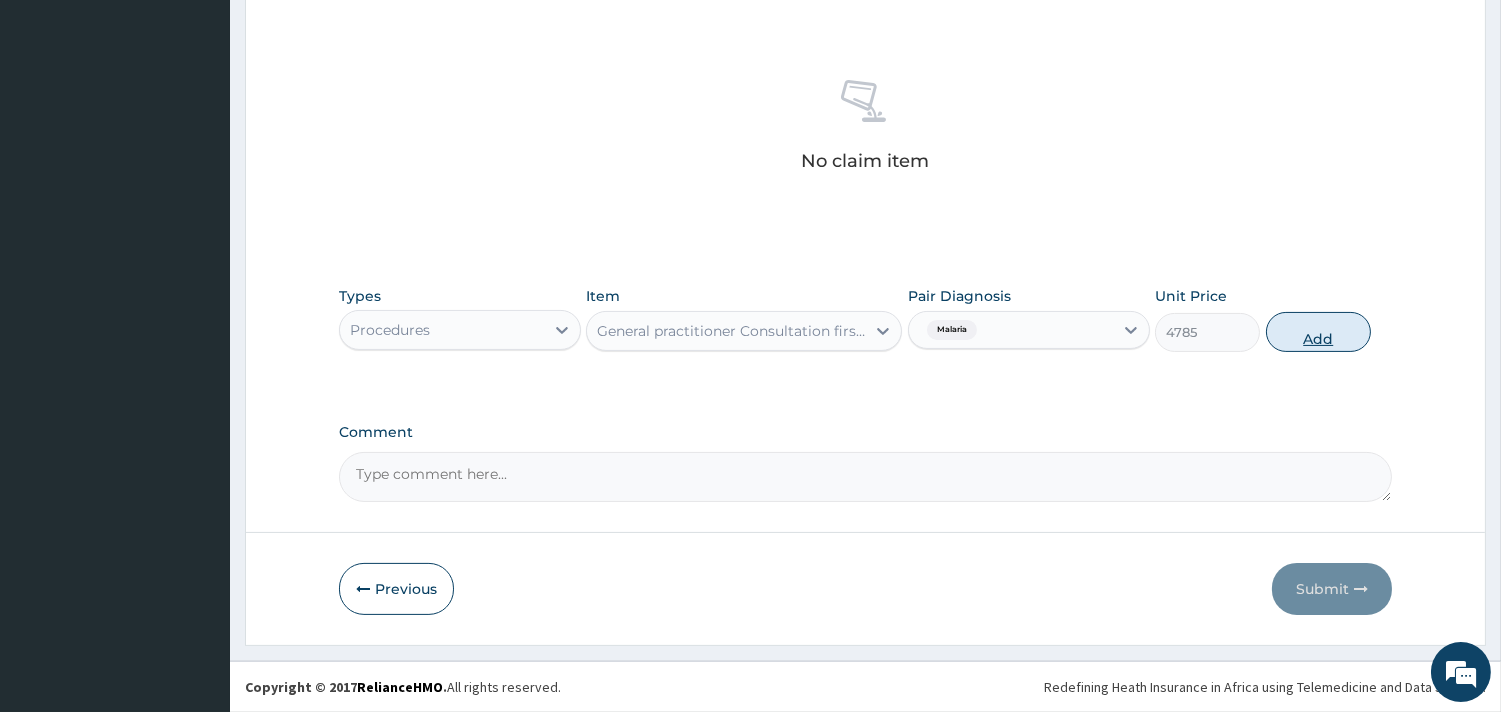click on "Add" at bounding box center [1318, 332] 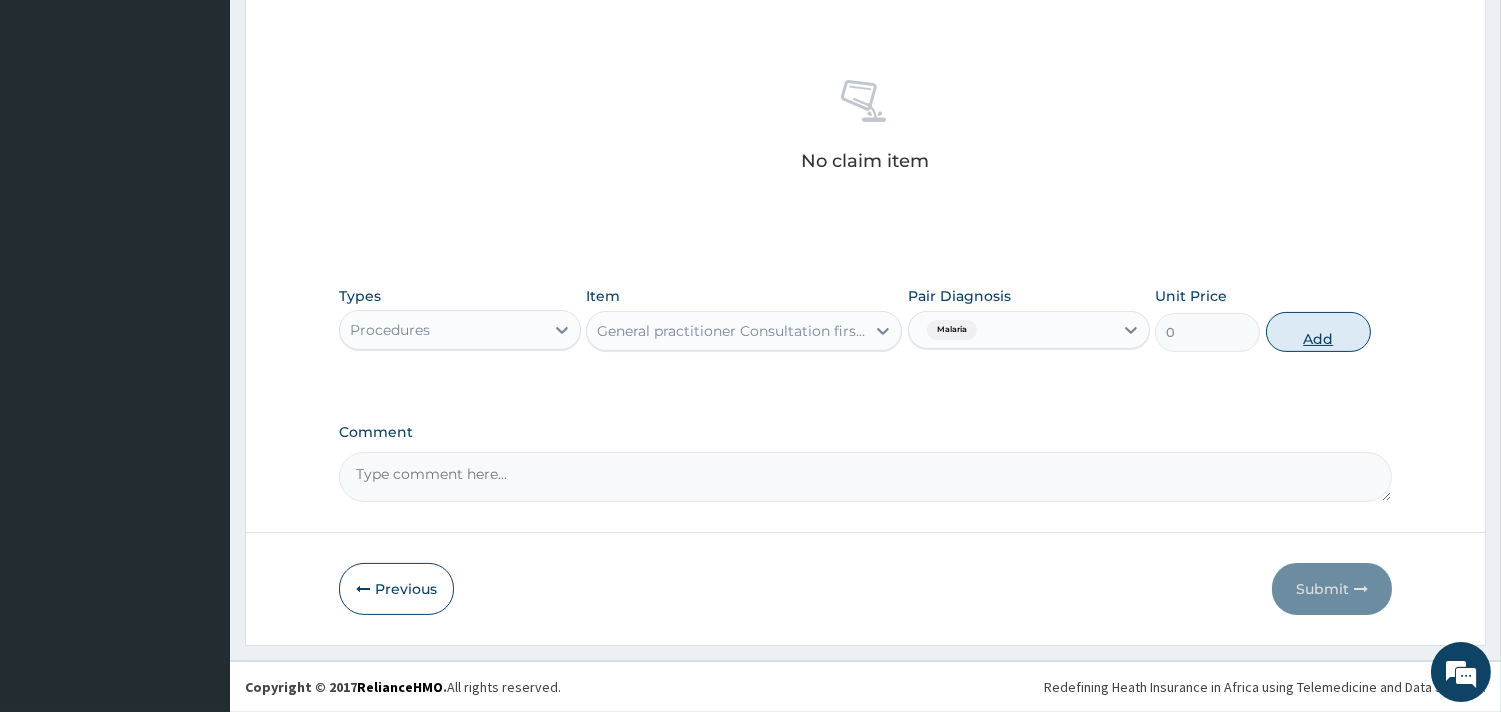scroll, scrollTop: 643, scrollLeft: 0, axis: vertical 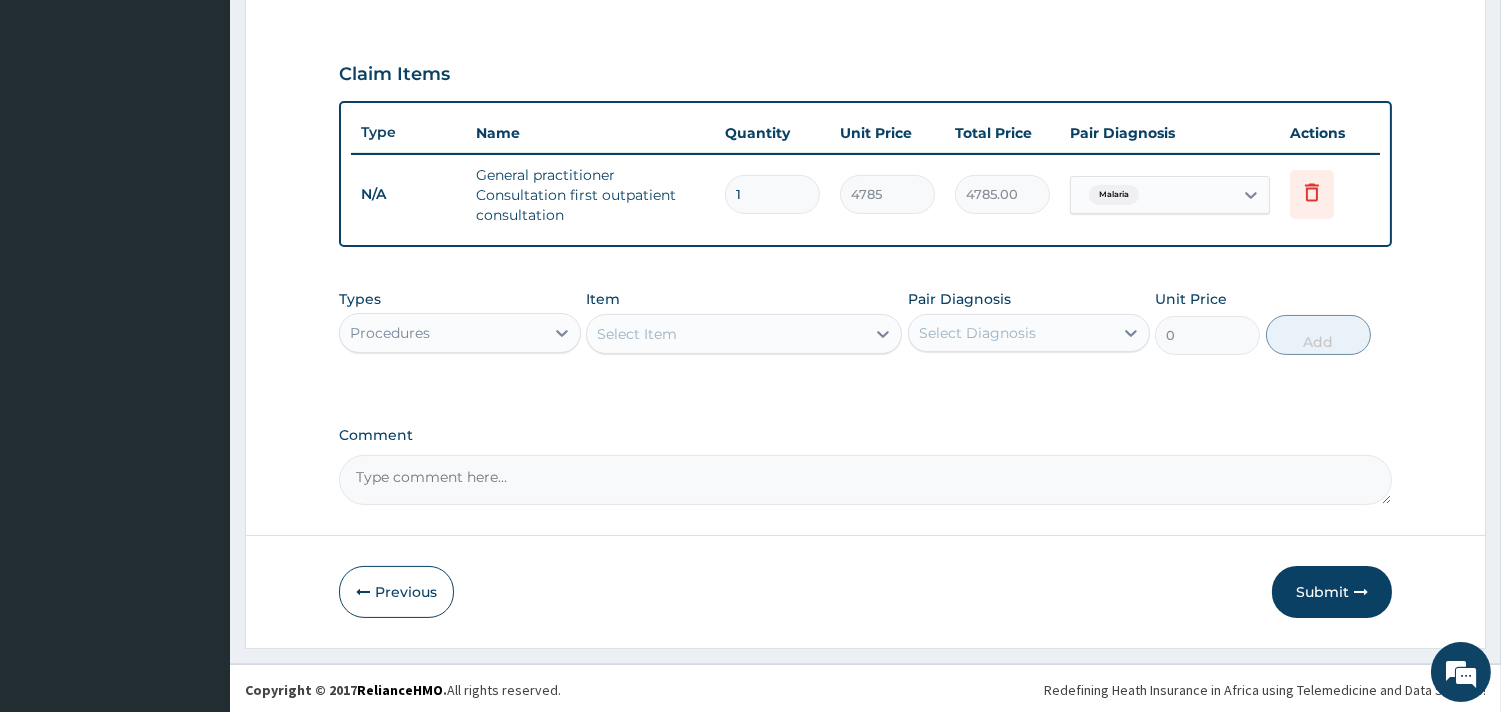 click on "Item Select Item" at bounding box center [744, 322] 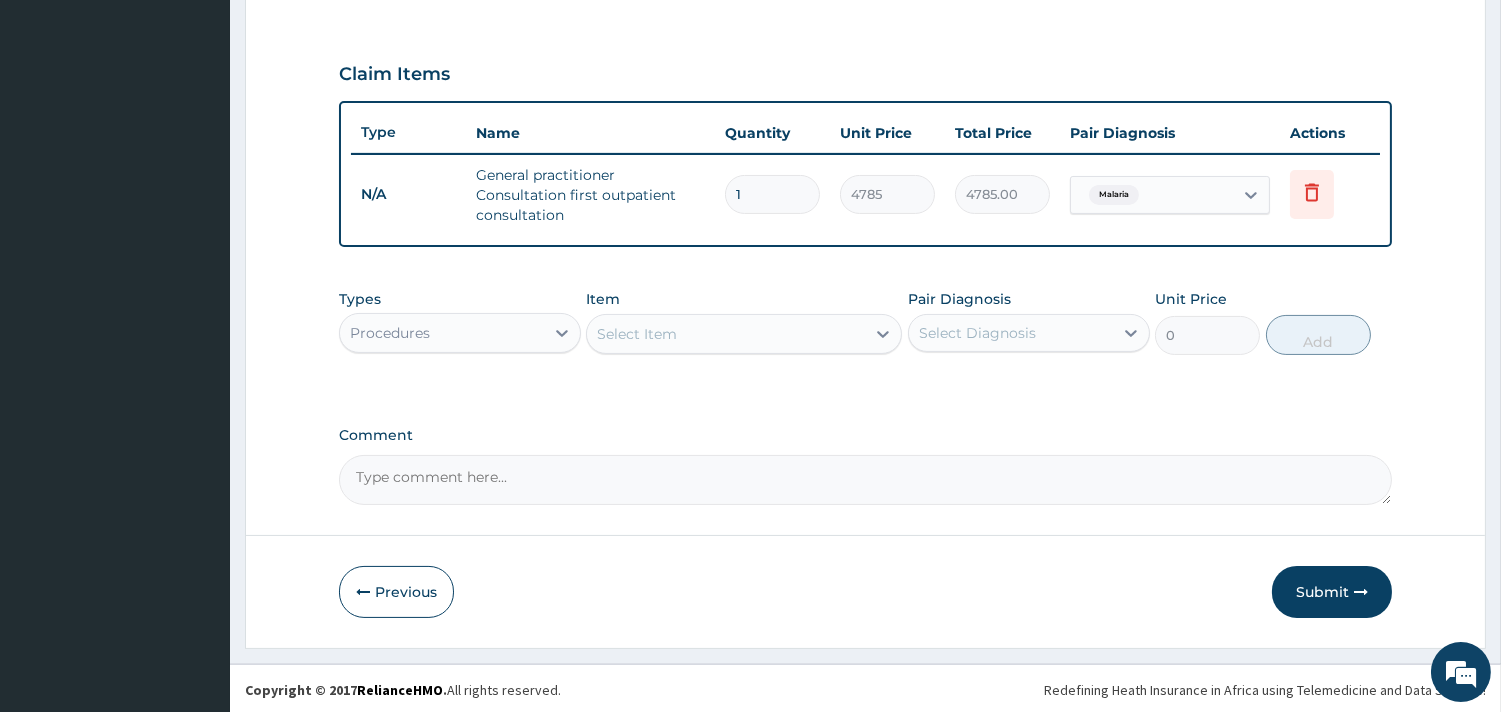 click on "Procedures" at bounding box center [390, 333] 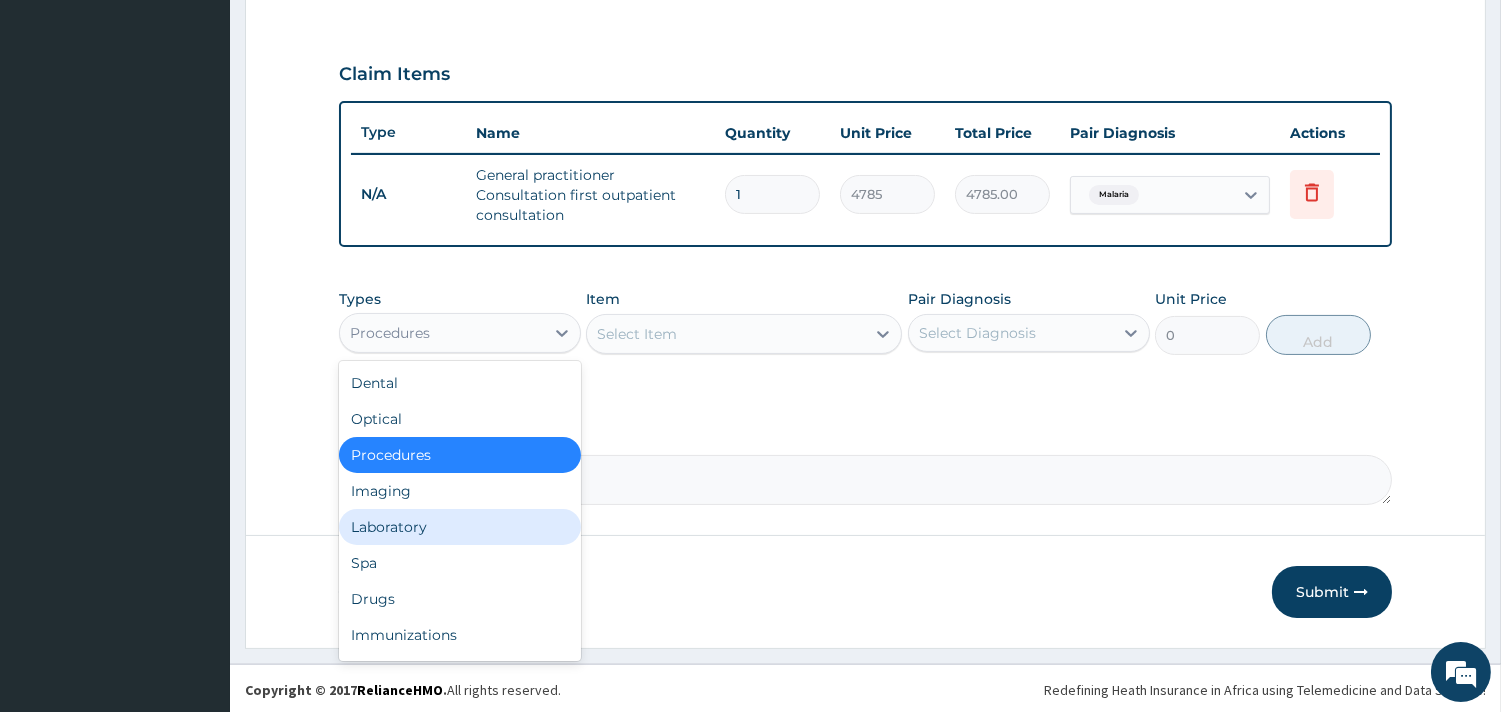 click on "Laboratory" at bounding box center (460, 527) 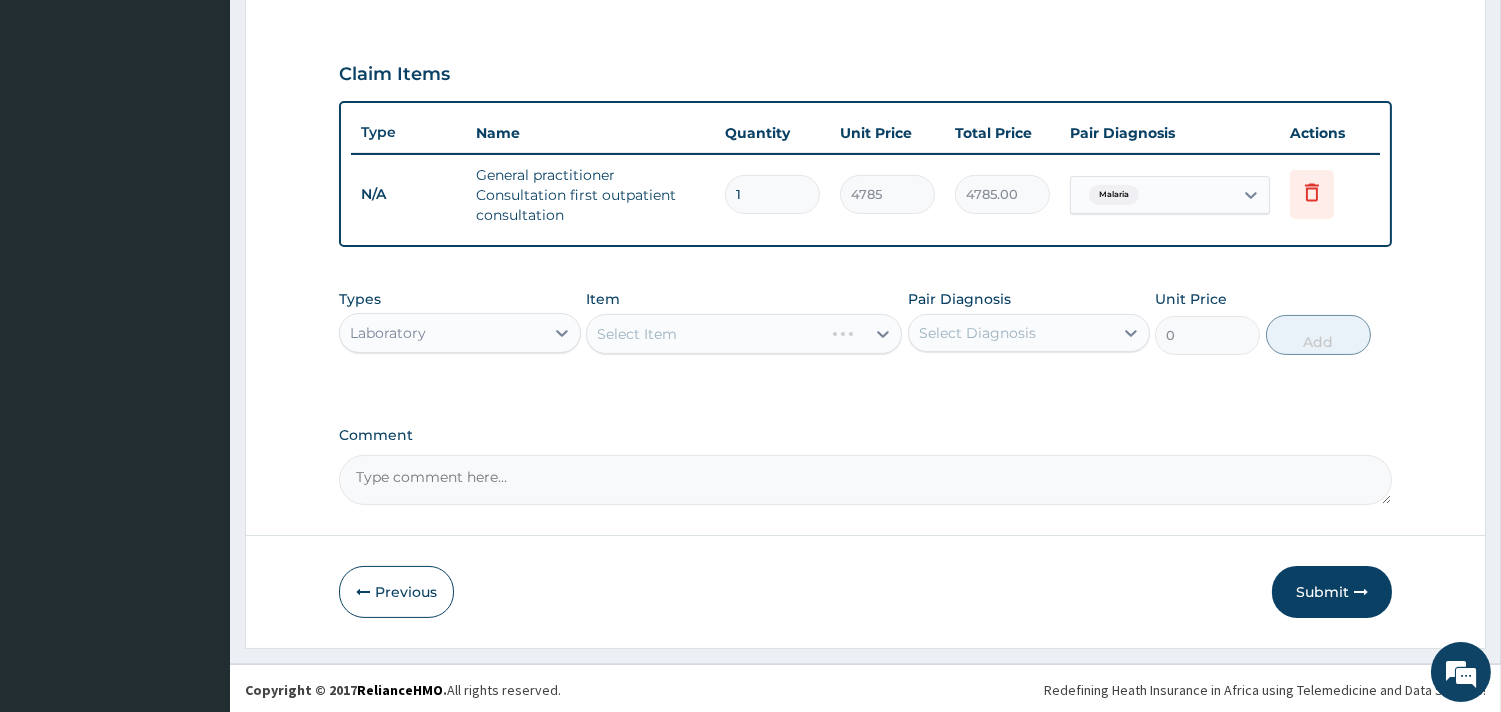 click on "Types Laboratory Item Select Item Pair Diagnosis Select Diagnosis Unit Price 0 Add" at bounding box center [865, 322] 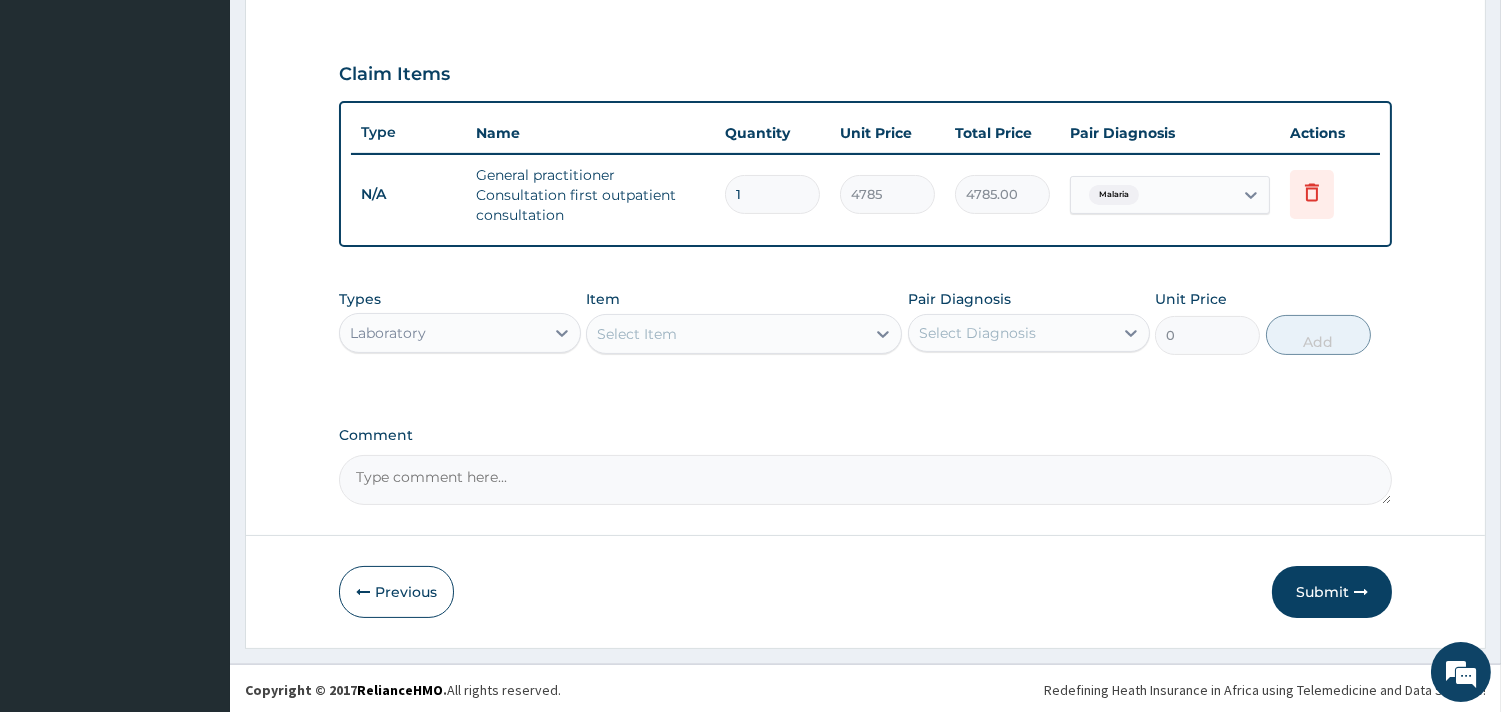 click on "Select Item" at bounding box center (726, 334) 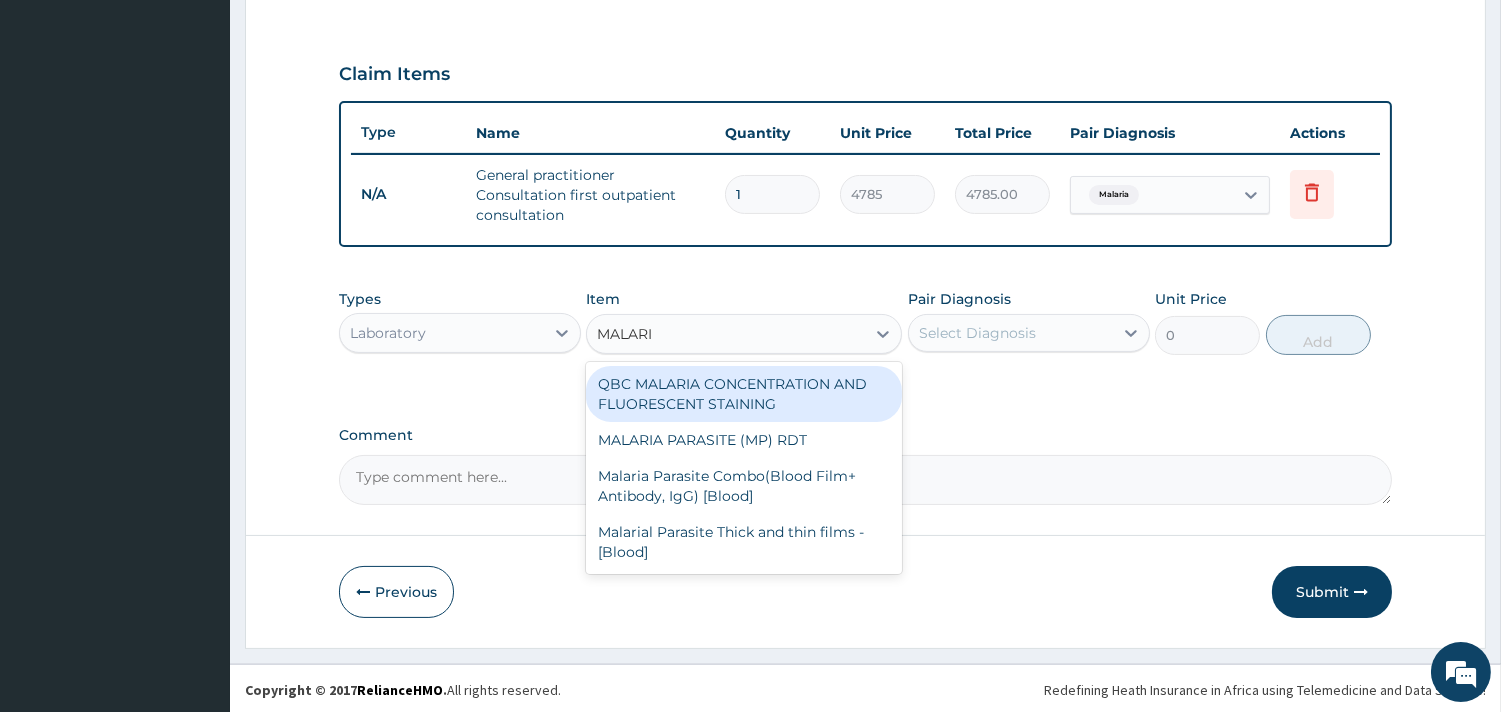 type on "MALARIA" 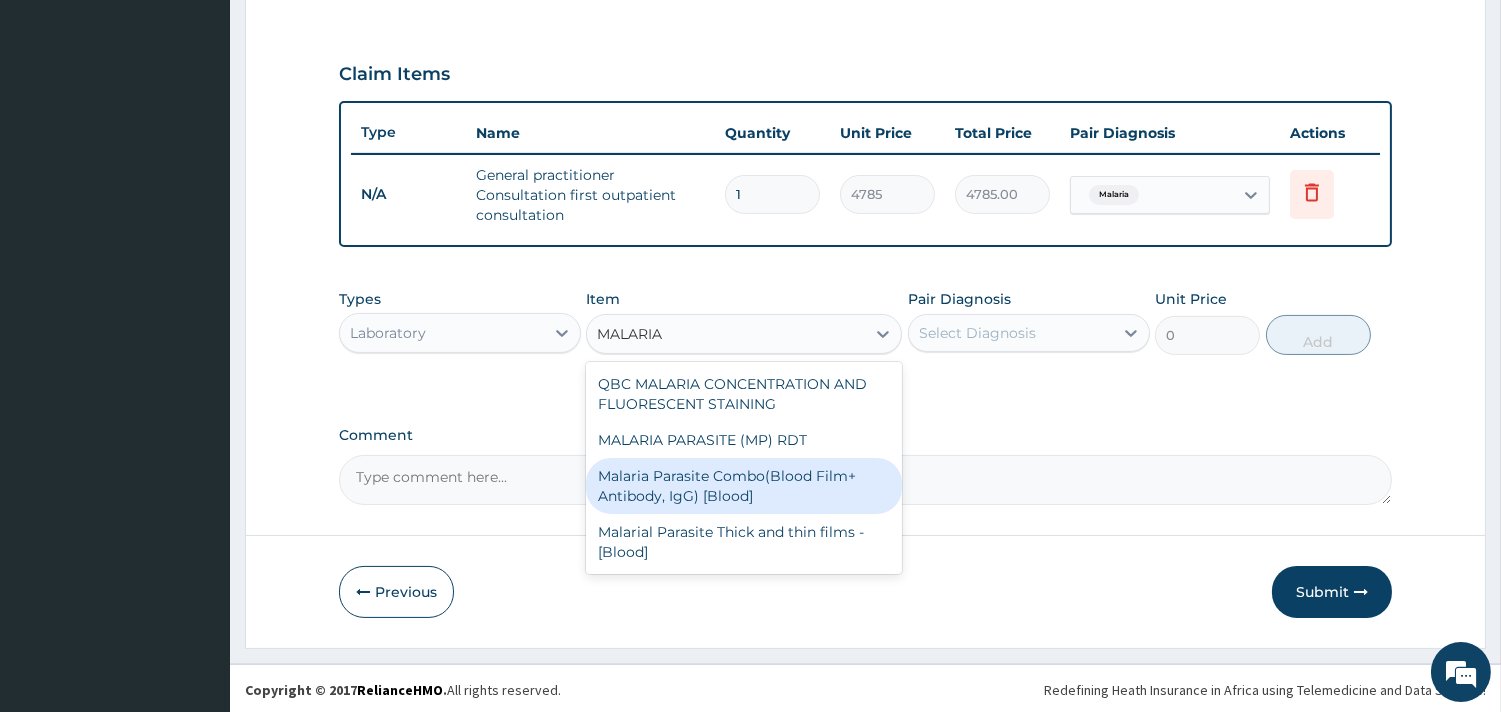 click on "Malaria Parasite Combo(Blood Film+ Antibody, IgG) [Blood]" at bounding box center [744, 486] 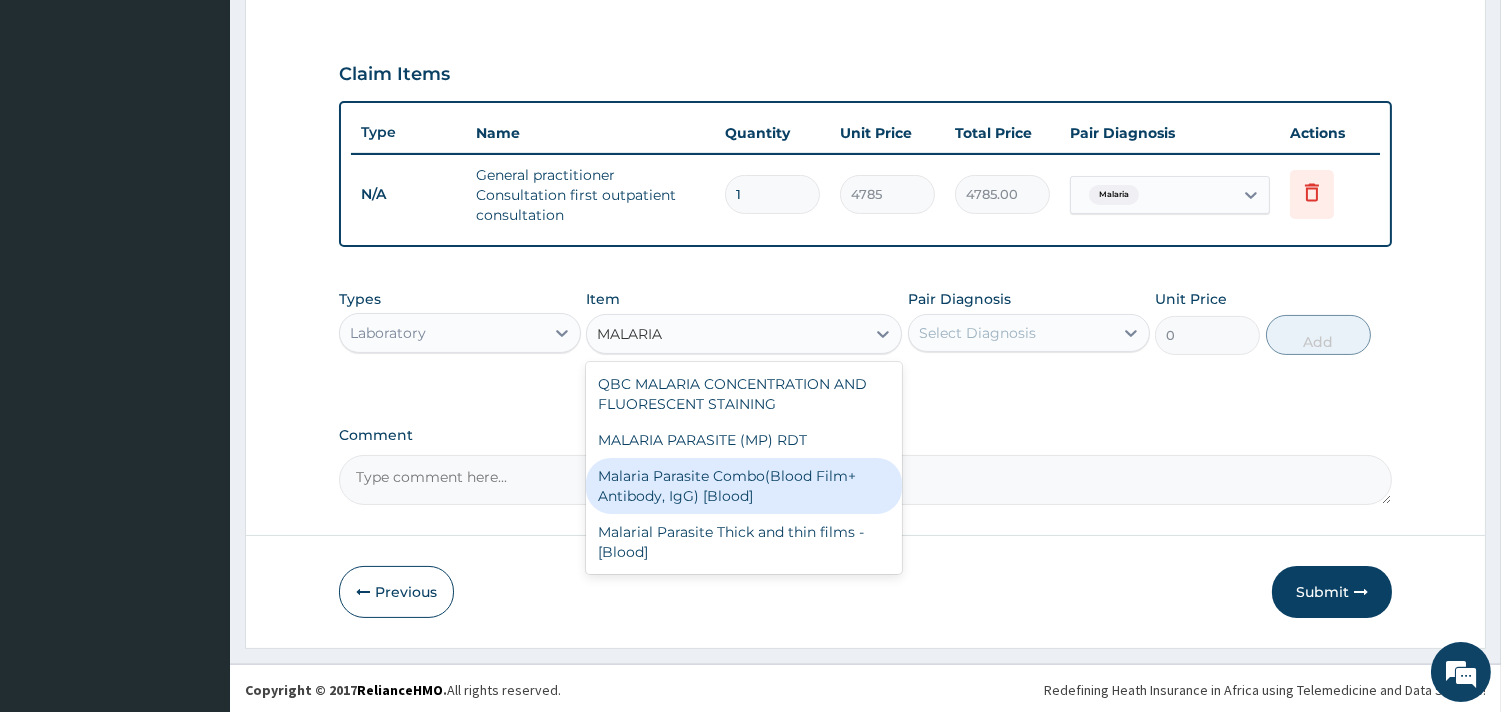 type 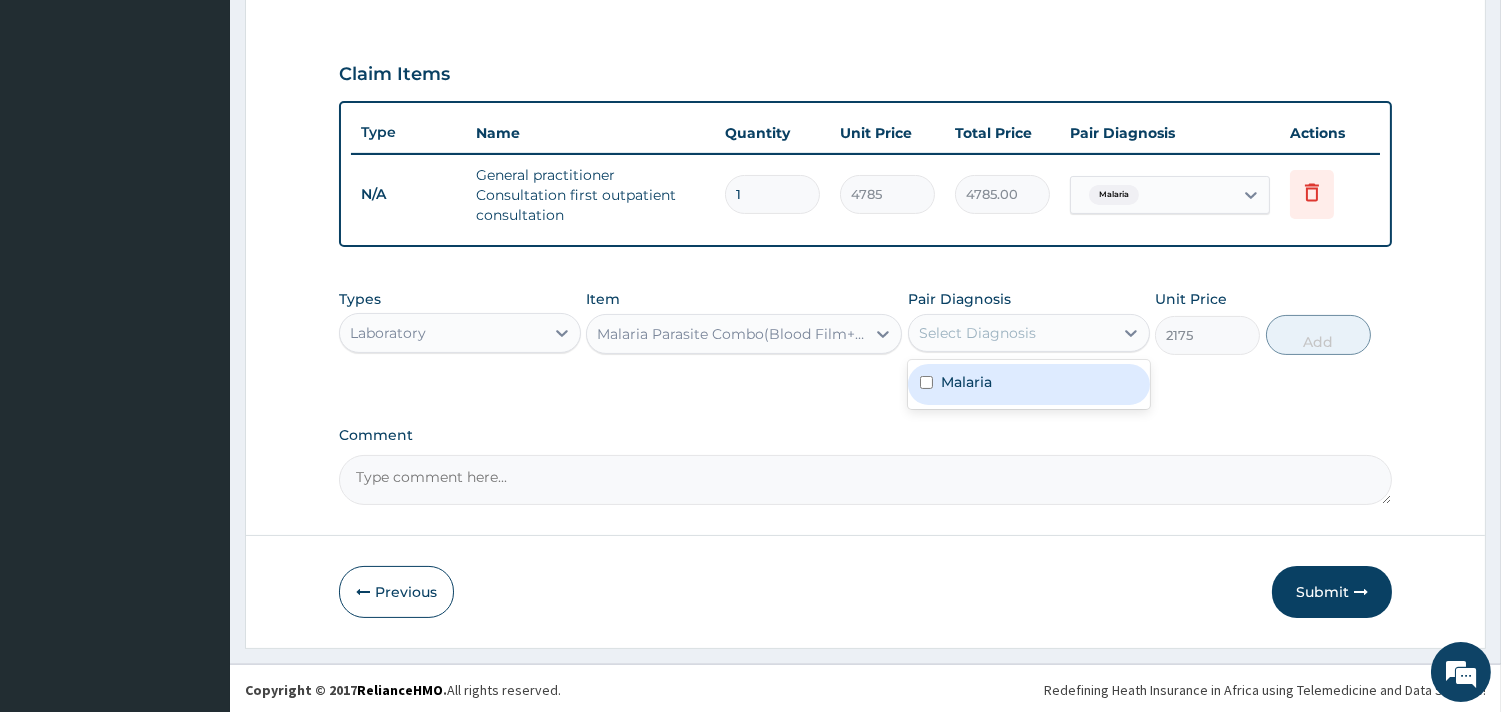 click on "Select Diagnosis" at bounding box center [1011, 333] 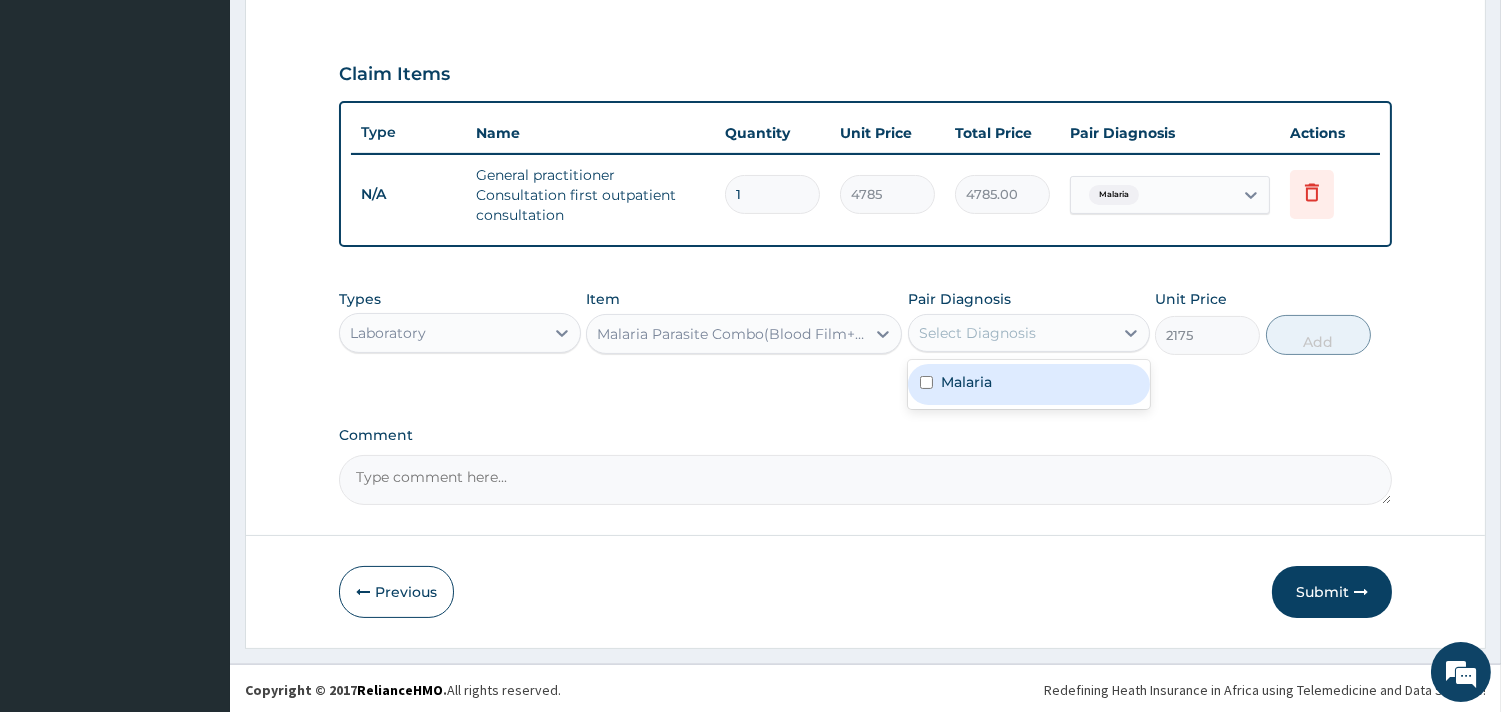 click on "Malaria" at bounding box center (966, 382) 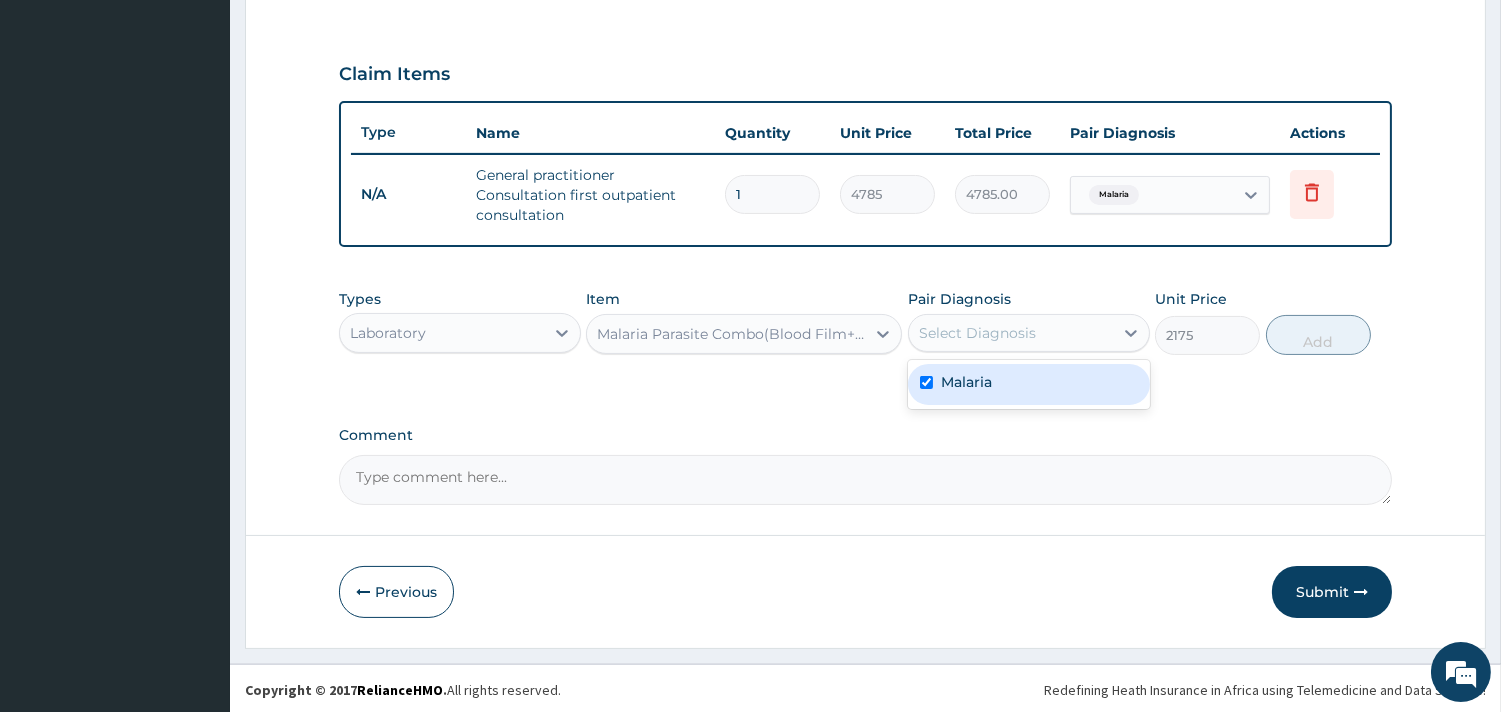 checkbox on "true" 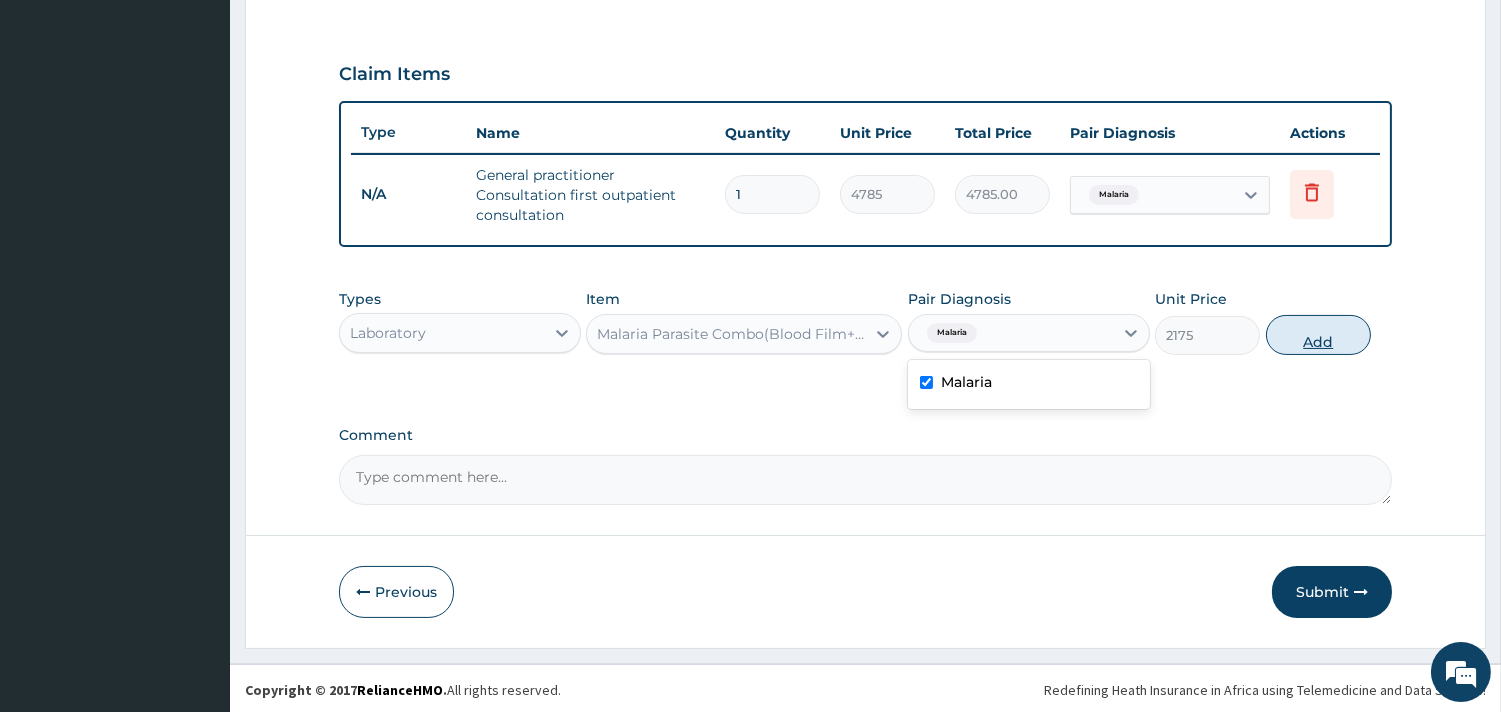 click on "Add" at bounding box center (1318, 335) 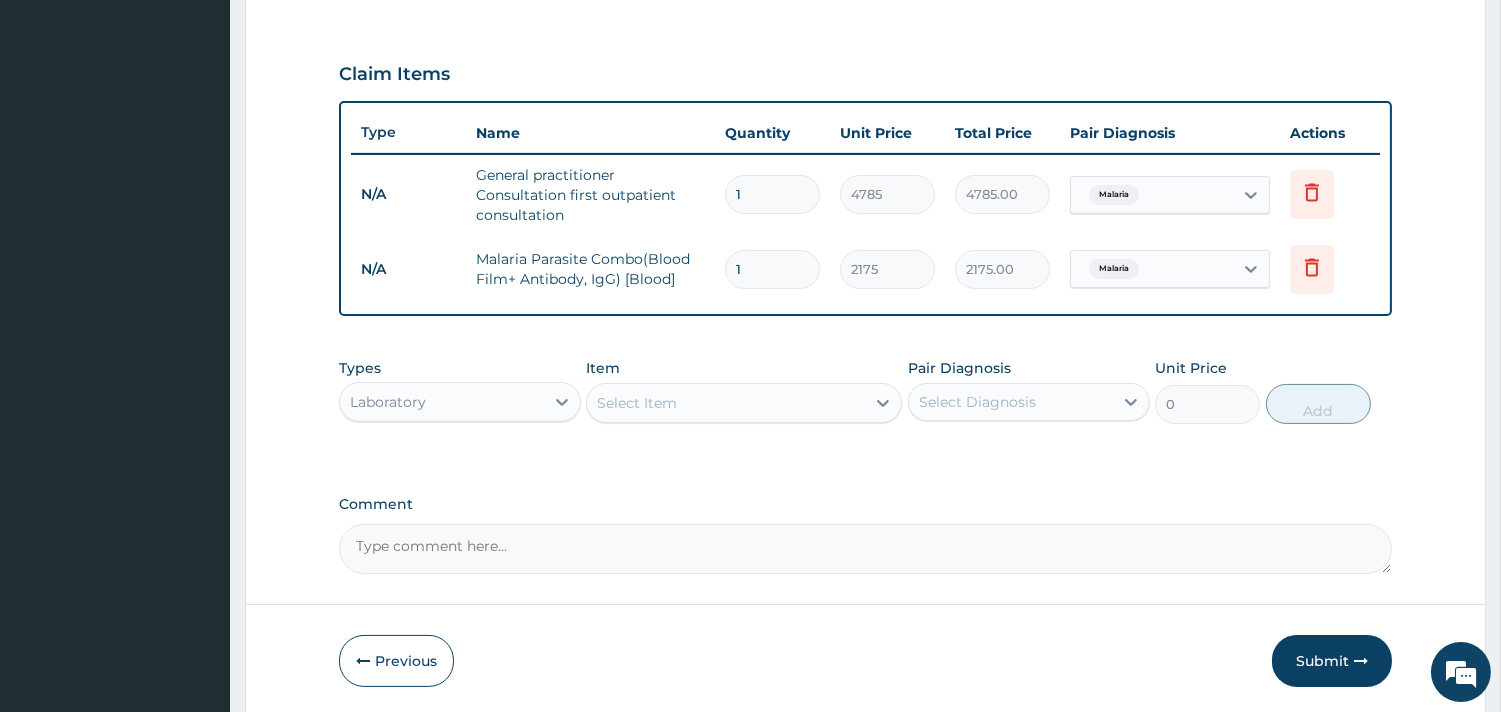 click on "Item Select Item" at bounding box center (744, 391) 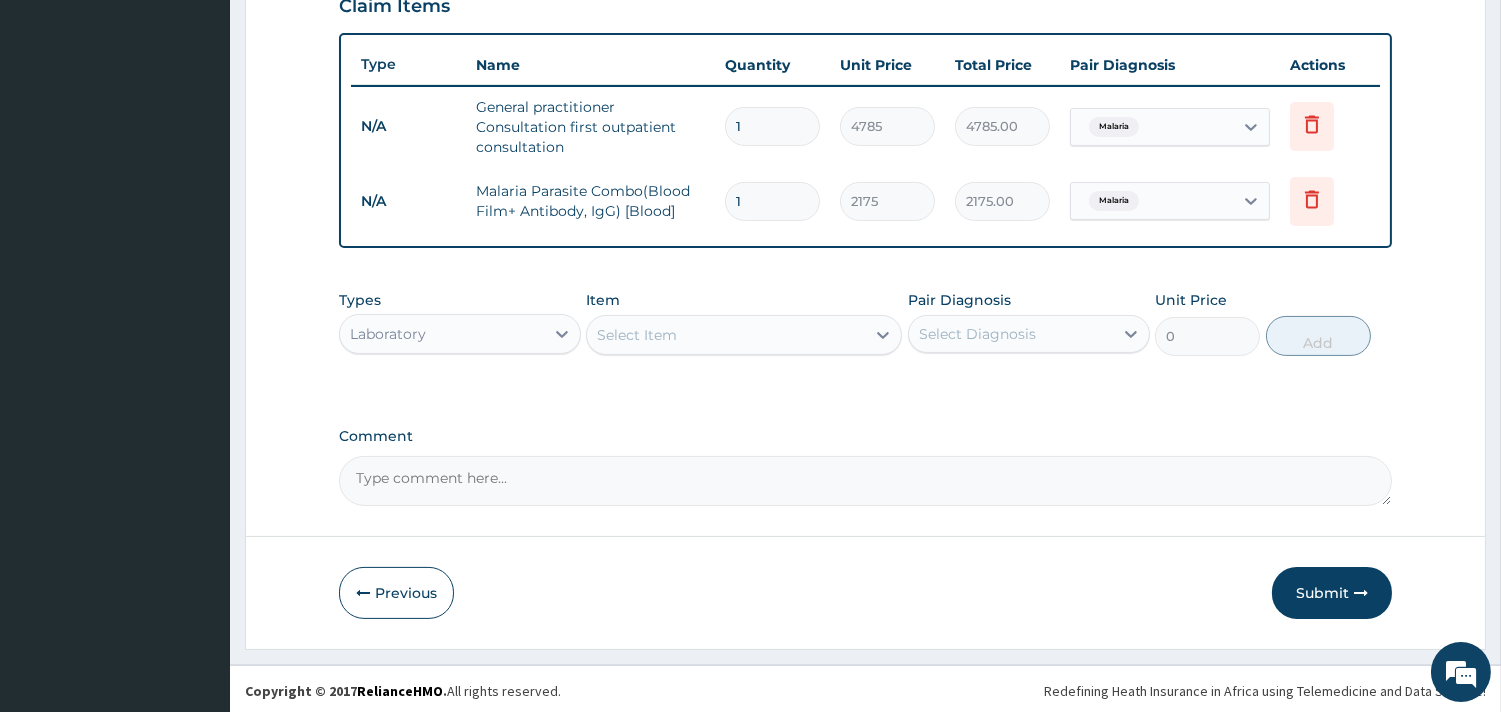 scroll, scrollTop: 713, scrollLeft: 0, axis: vertical 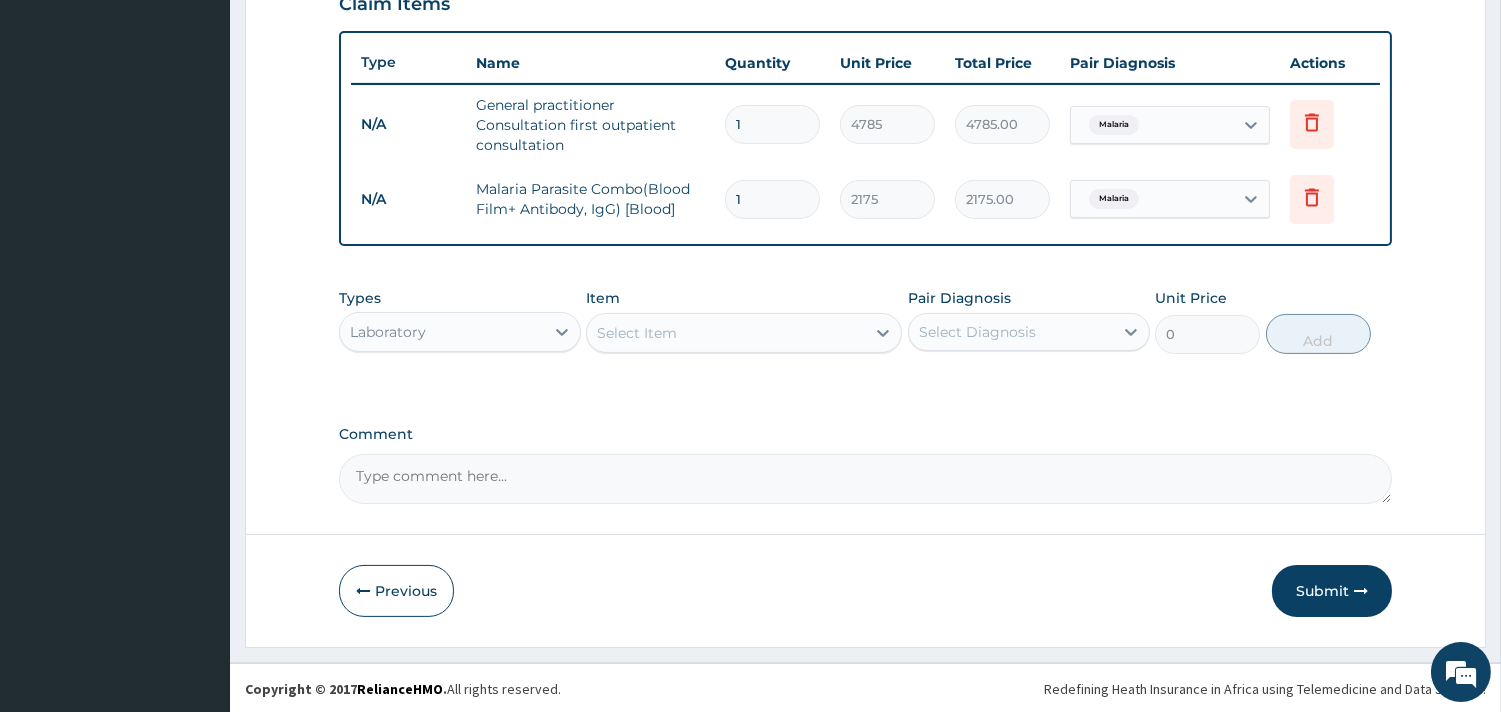 click on "Select Item" at bounding box center [726, 333] 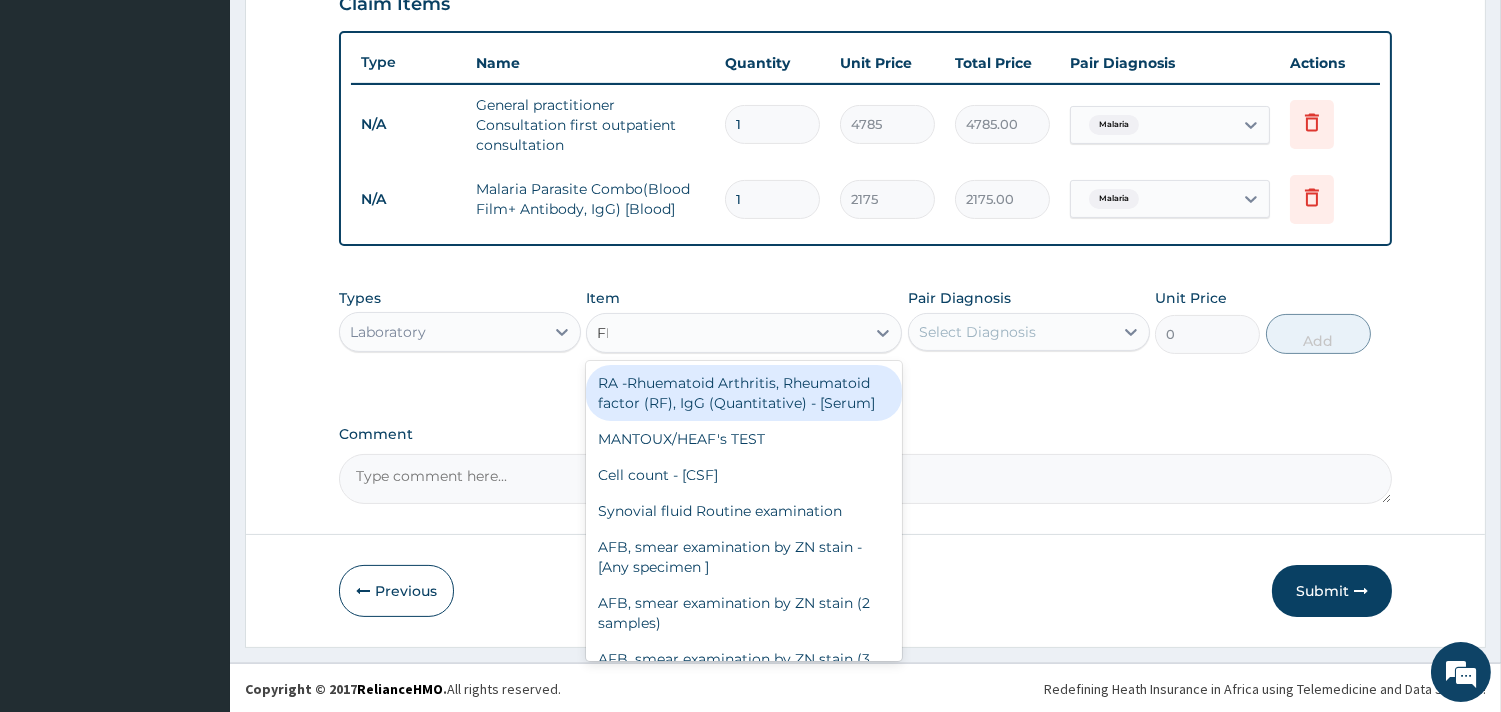 type on "FBC" 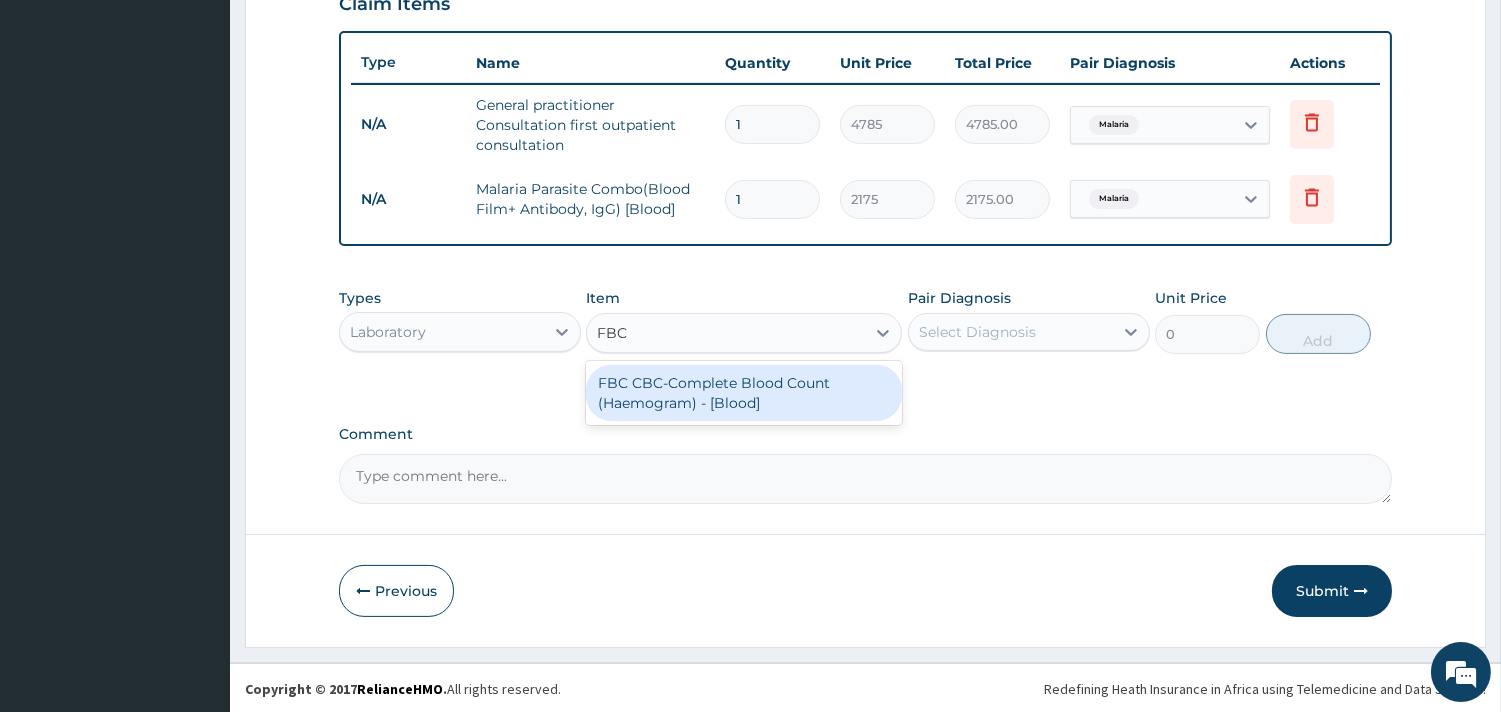 click on "FBC CBC-Complete Blood Count (Haemogram) - [Blood]" at bounding box center (744, 393) 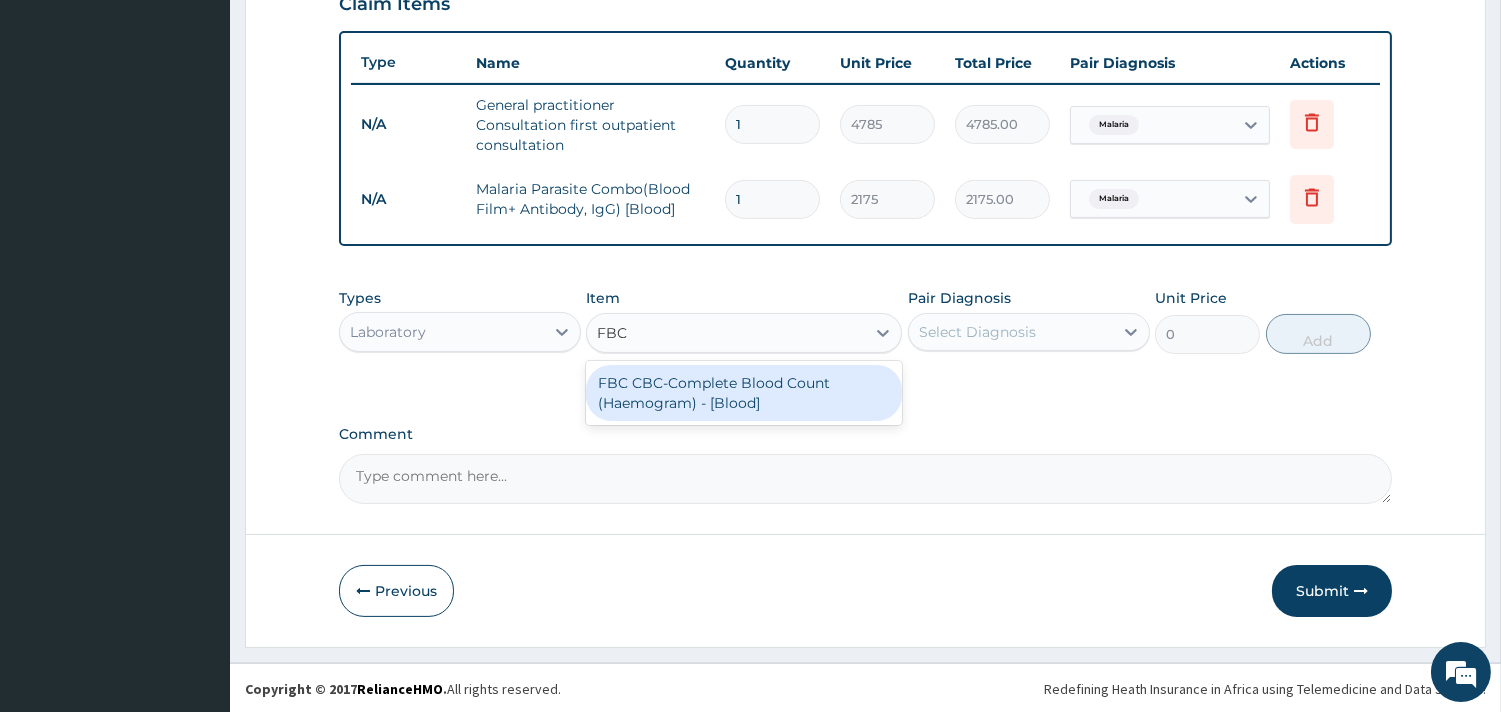 type 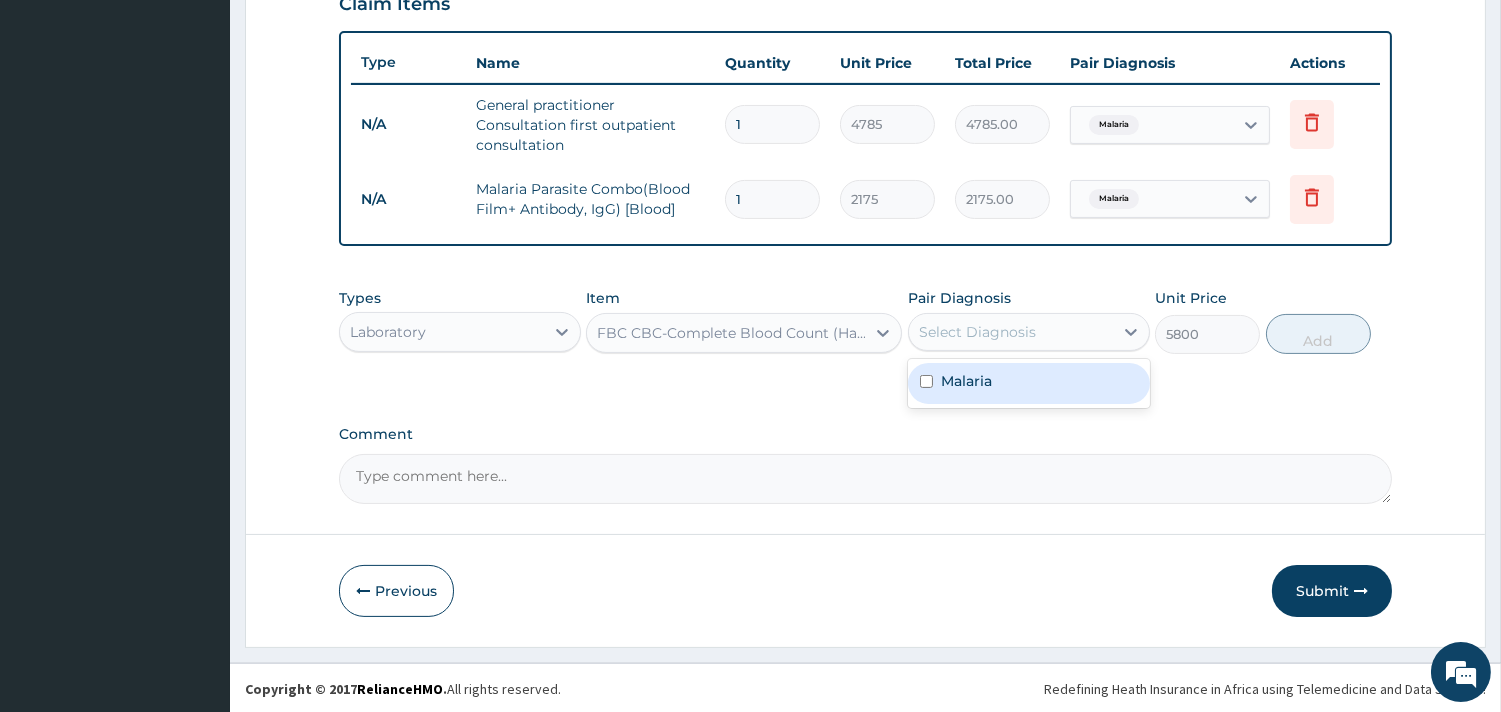 click on "Select Diagnosis" at bounding box center (1011, 332) 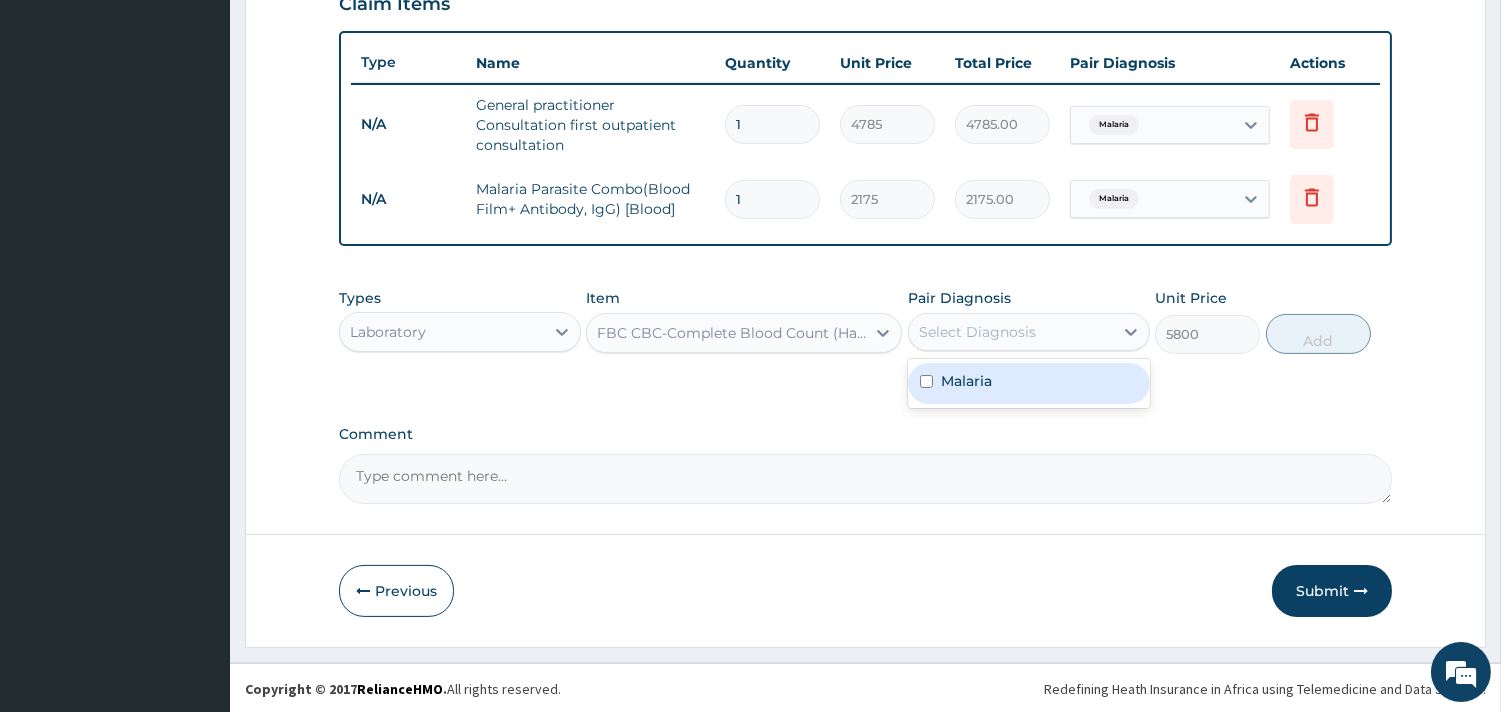 click on "Malaria" at bounding box center [966, 381] 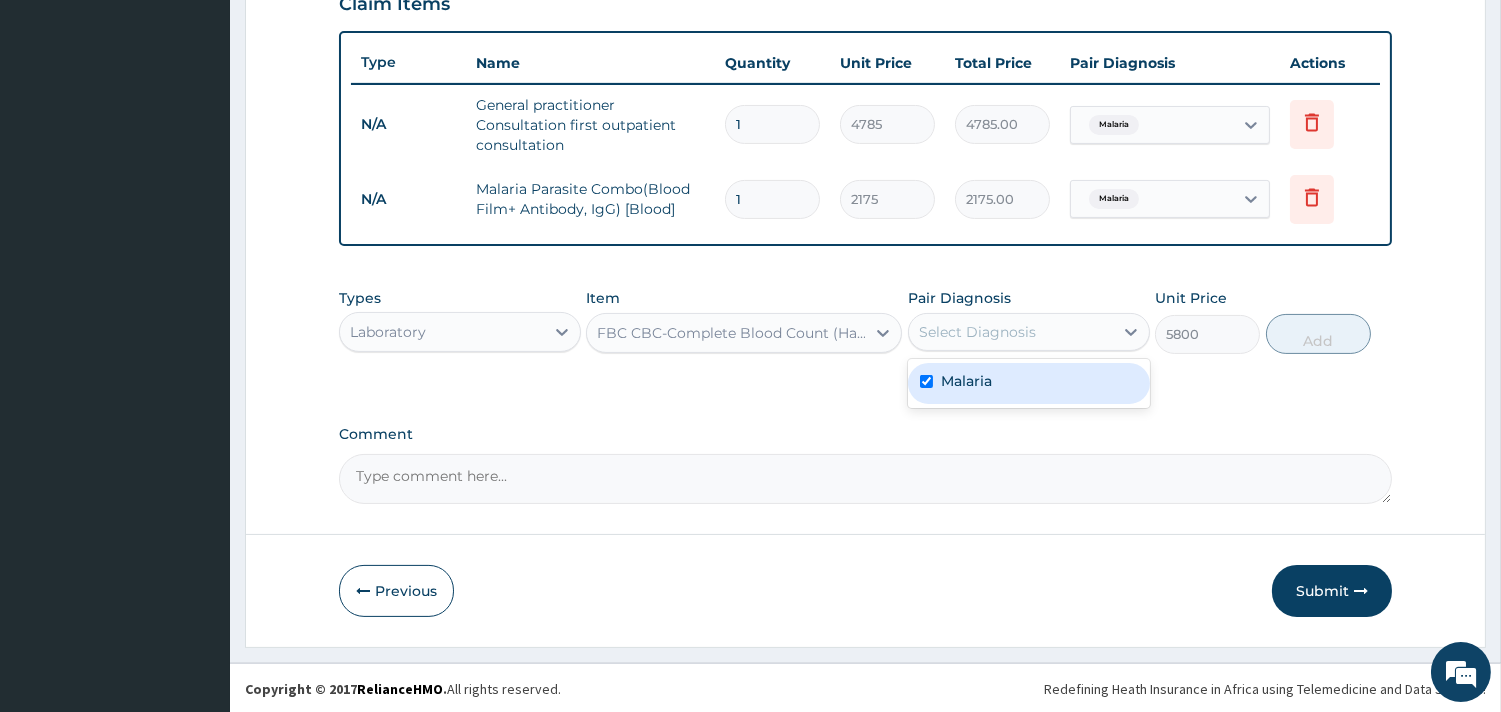 checkbox on "true" 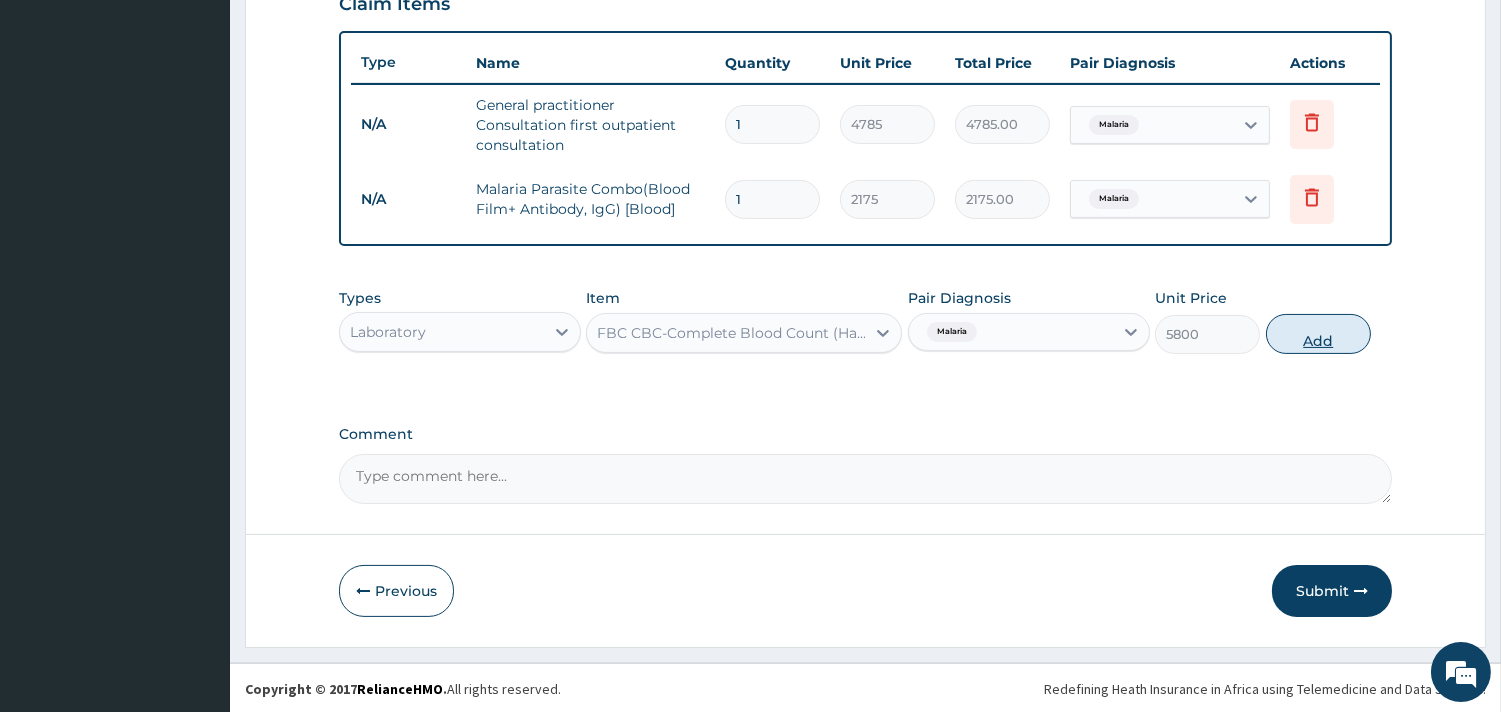 click on "Add" at bounding box center [1318, 334] 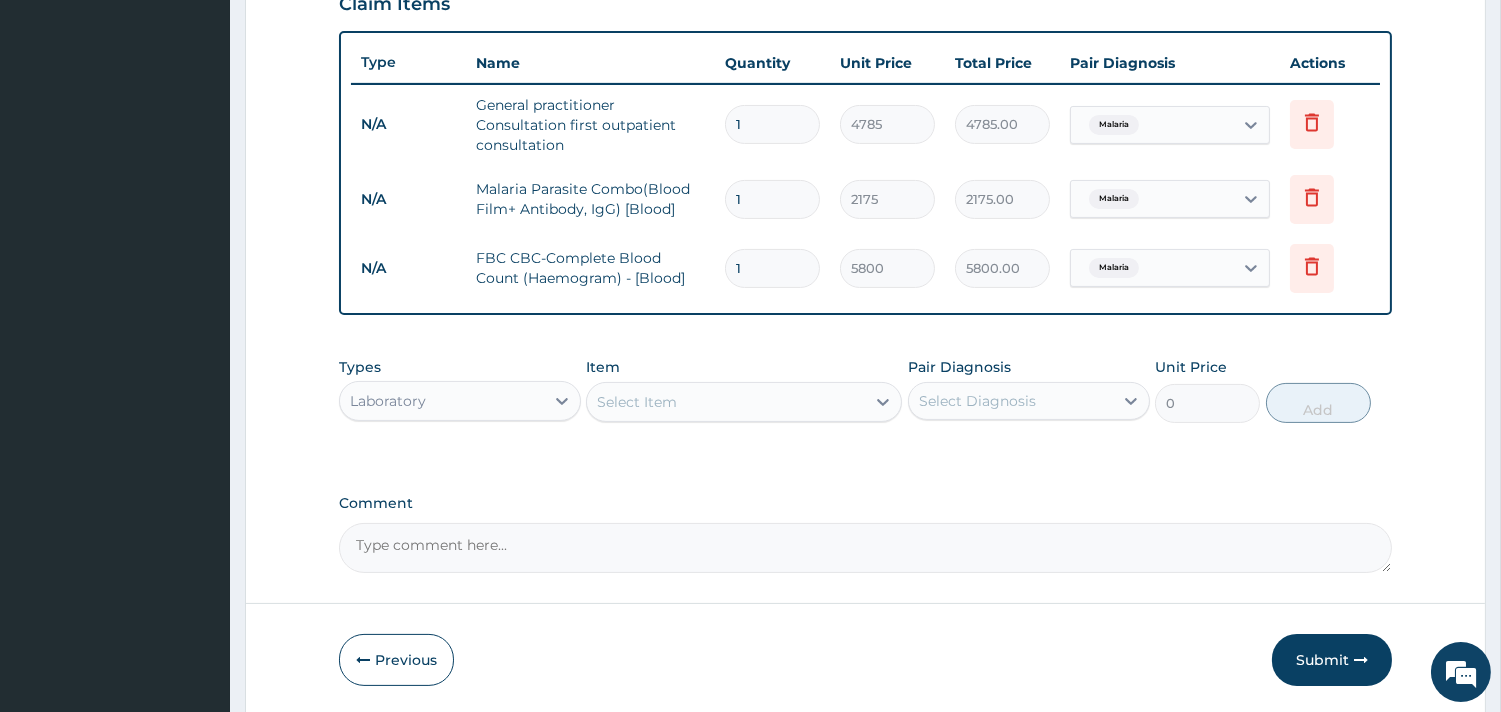 click on "Item Select Item" at bounding box center [744, 390] 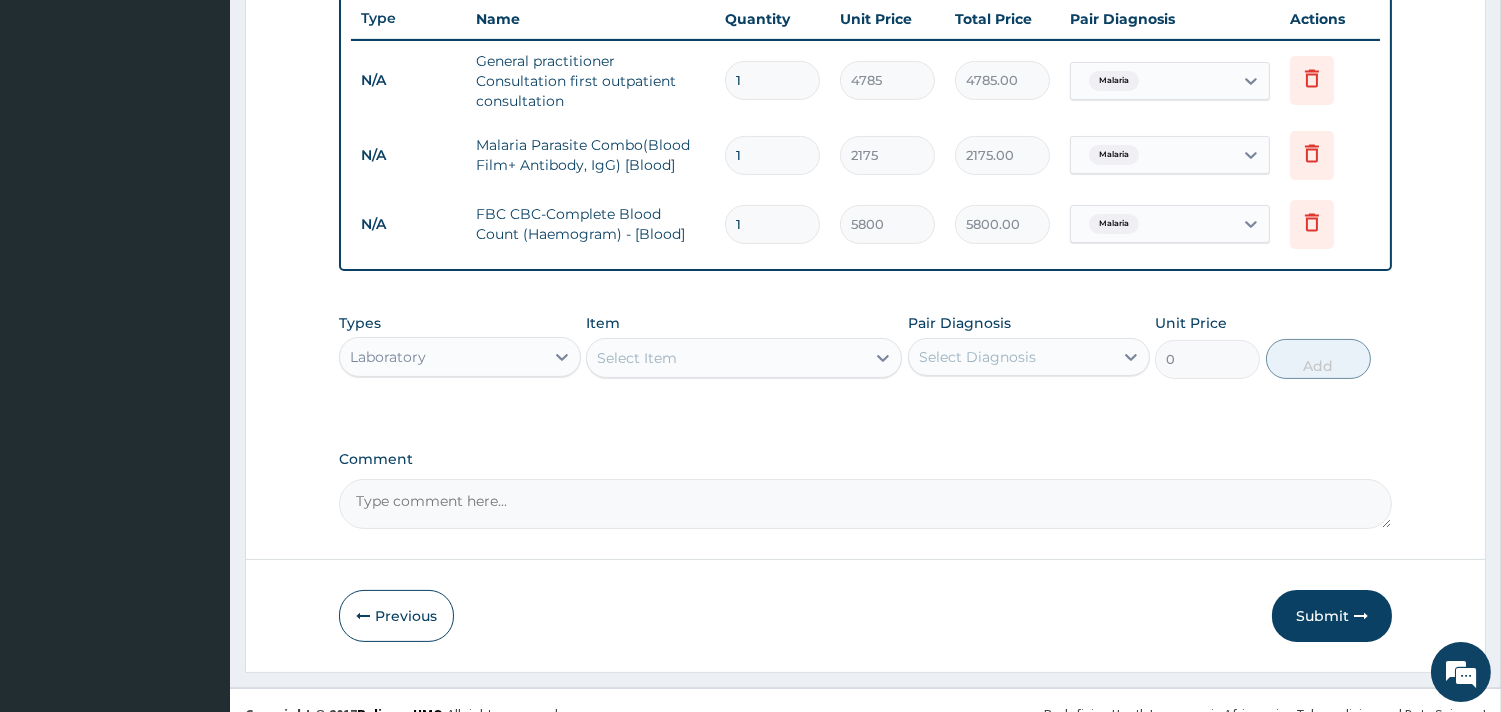 scroll, scrollTop: 782, scrollLeft: 0, axis: vertical 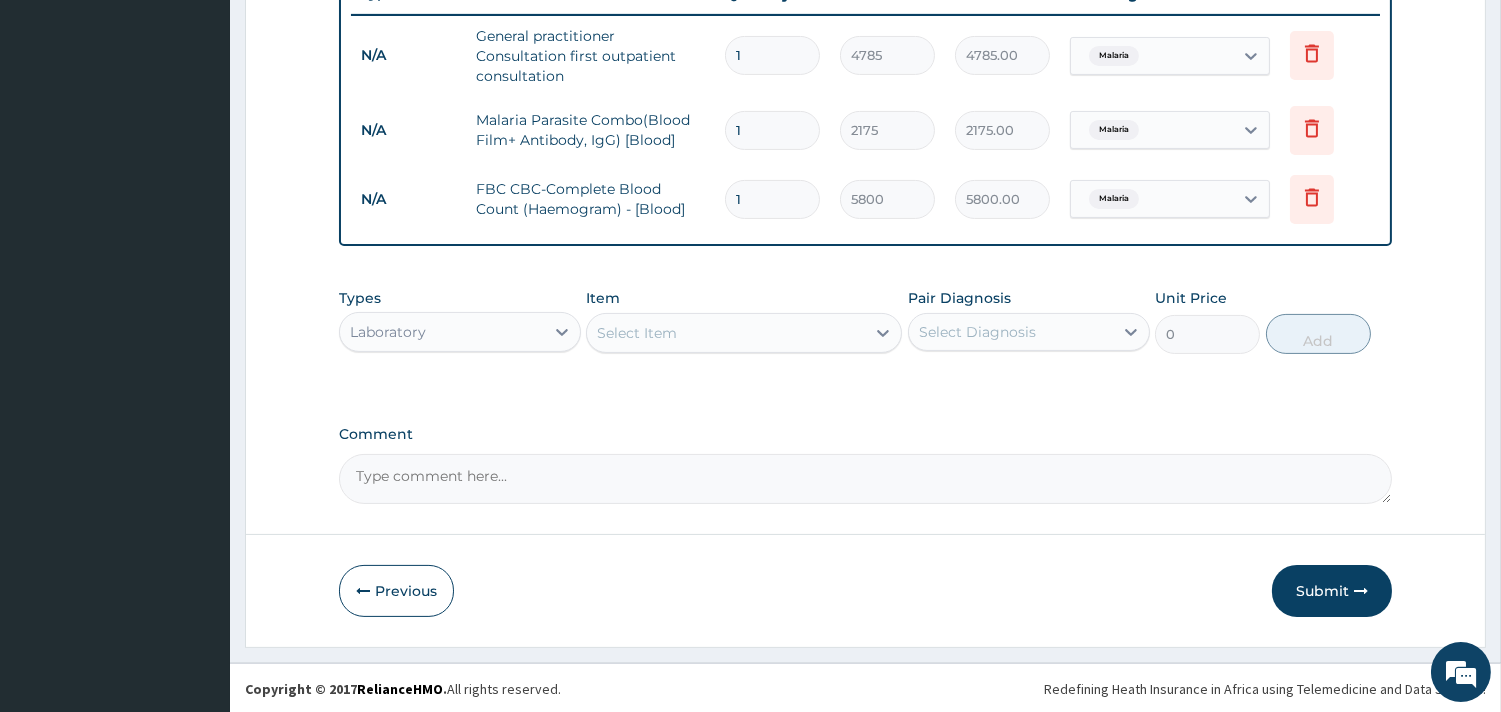click on "Laboratory" at bounding box center [442, 332] 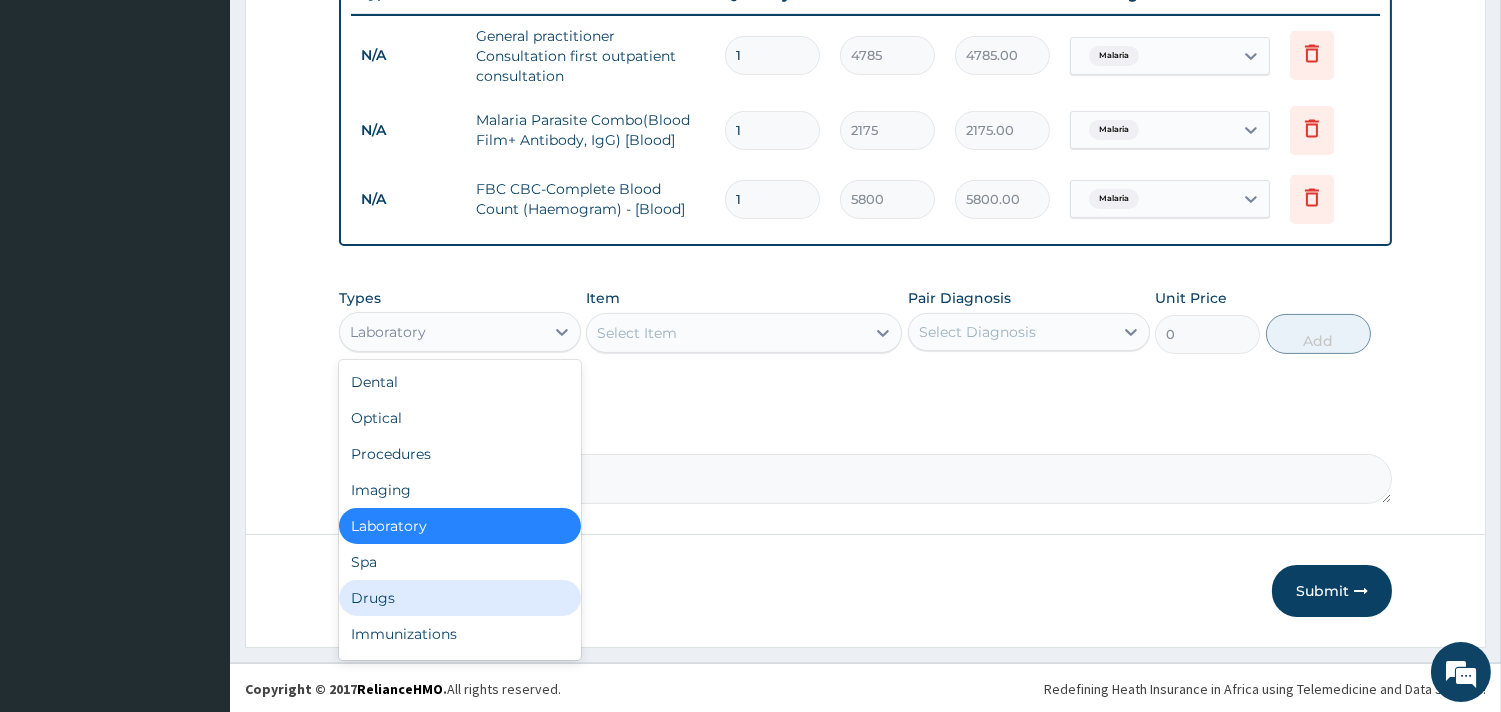 click on "Drugs" at bounding box center [460, 598] 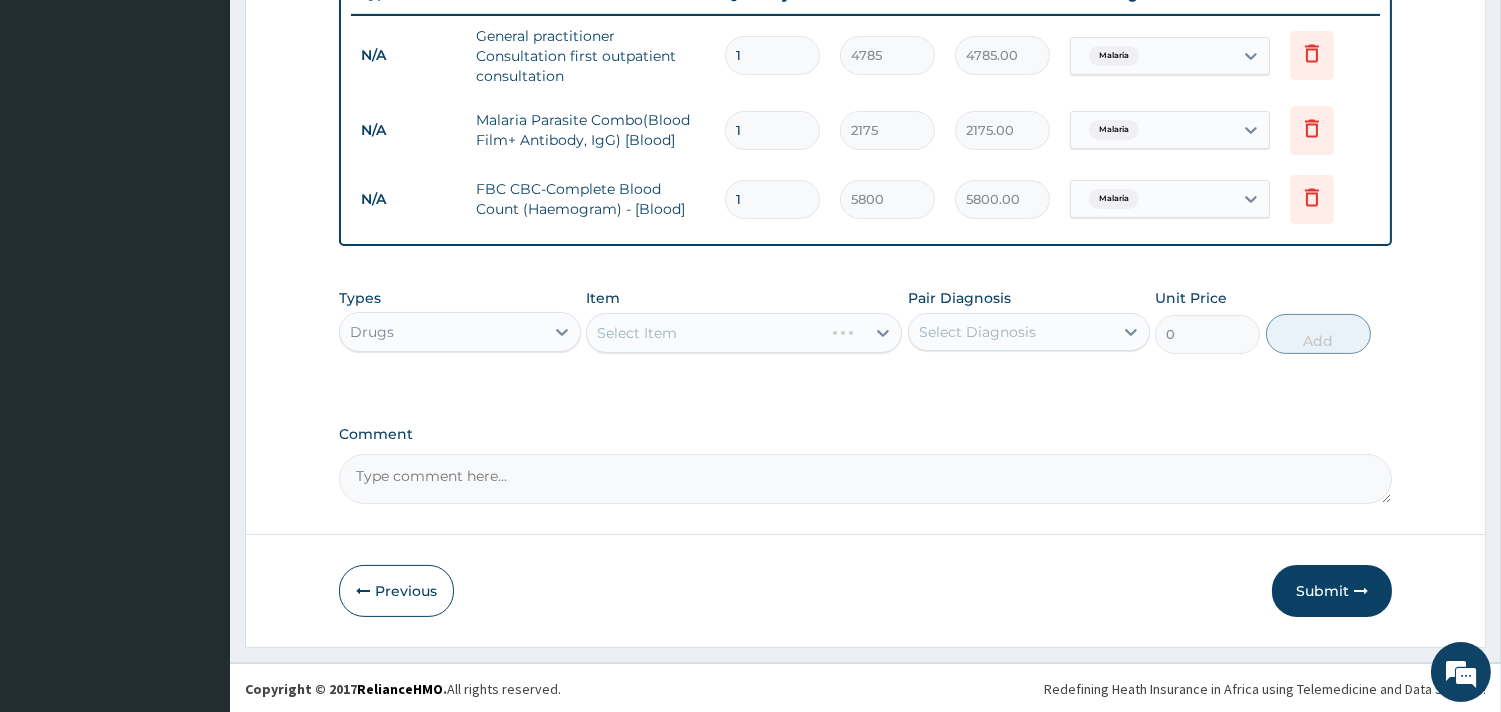 click on "Types option Drugs, selected.   Select is focused ,type to refine list, press Down to open the menu,  Drugs Item Select Item Pair Diagnosis Select Diagnosis Unit Price 0 Add" at bounding box center [865, 336] 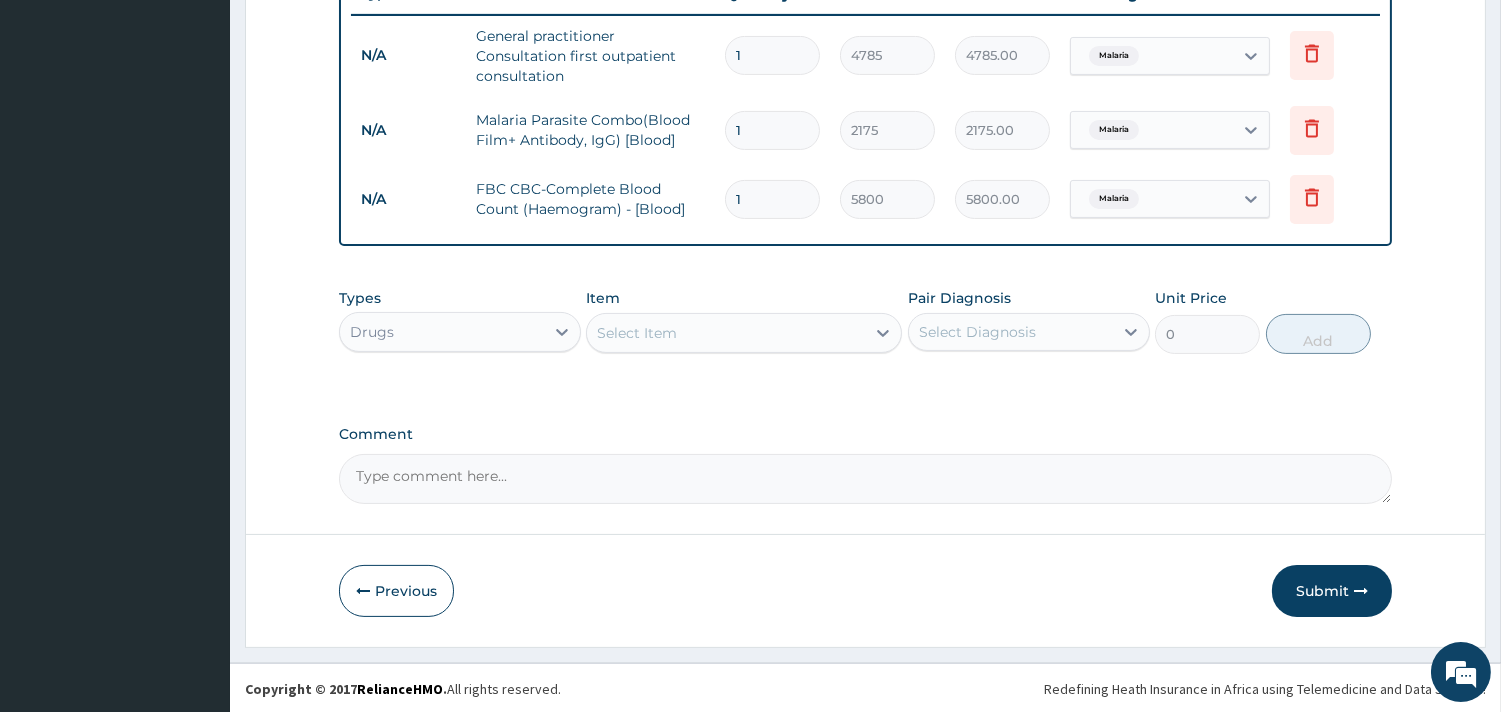 click on "Select Item" at bounding box center (637, 333) 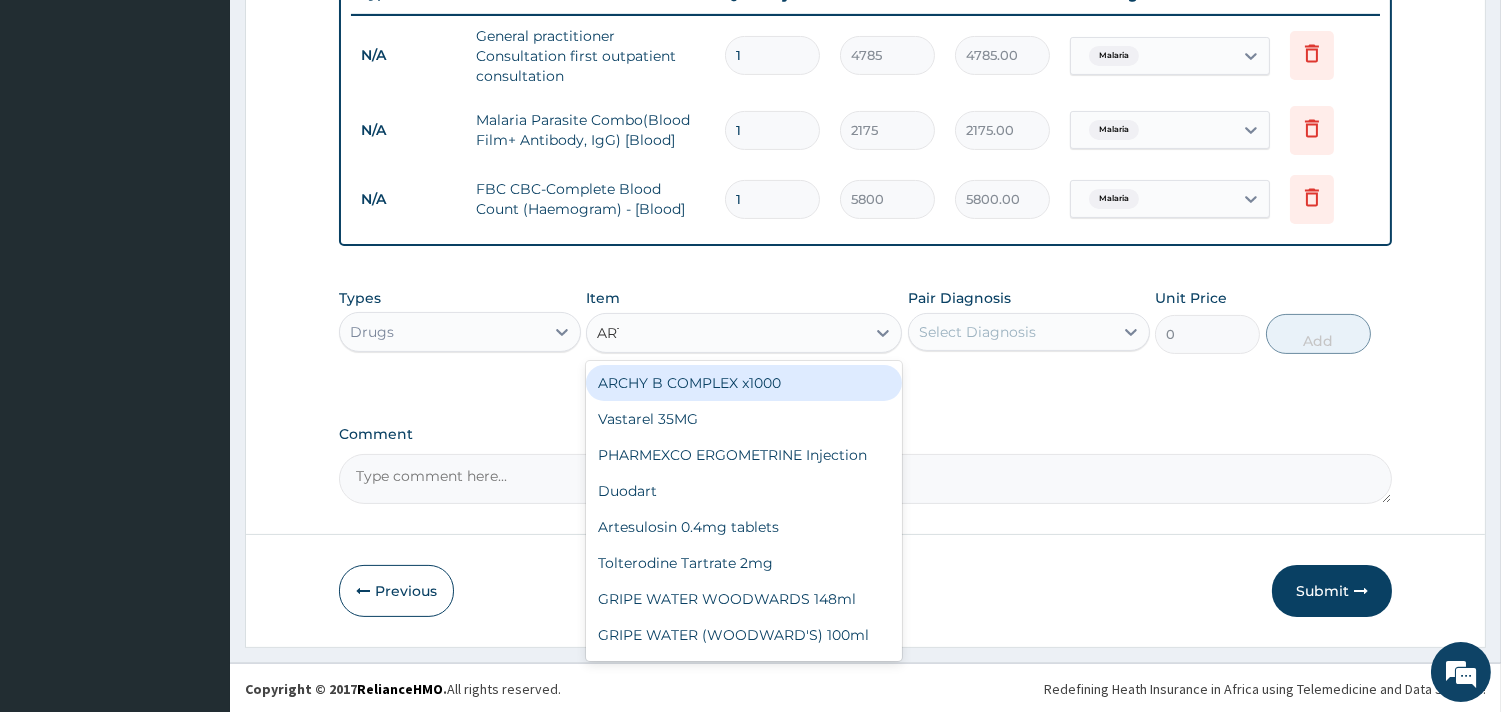type on "ARTE" 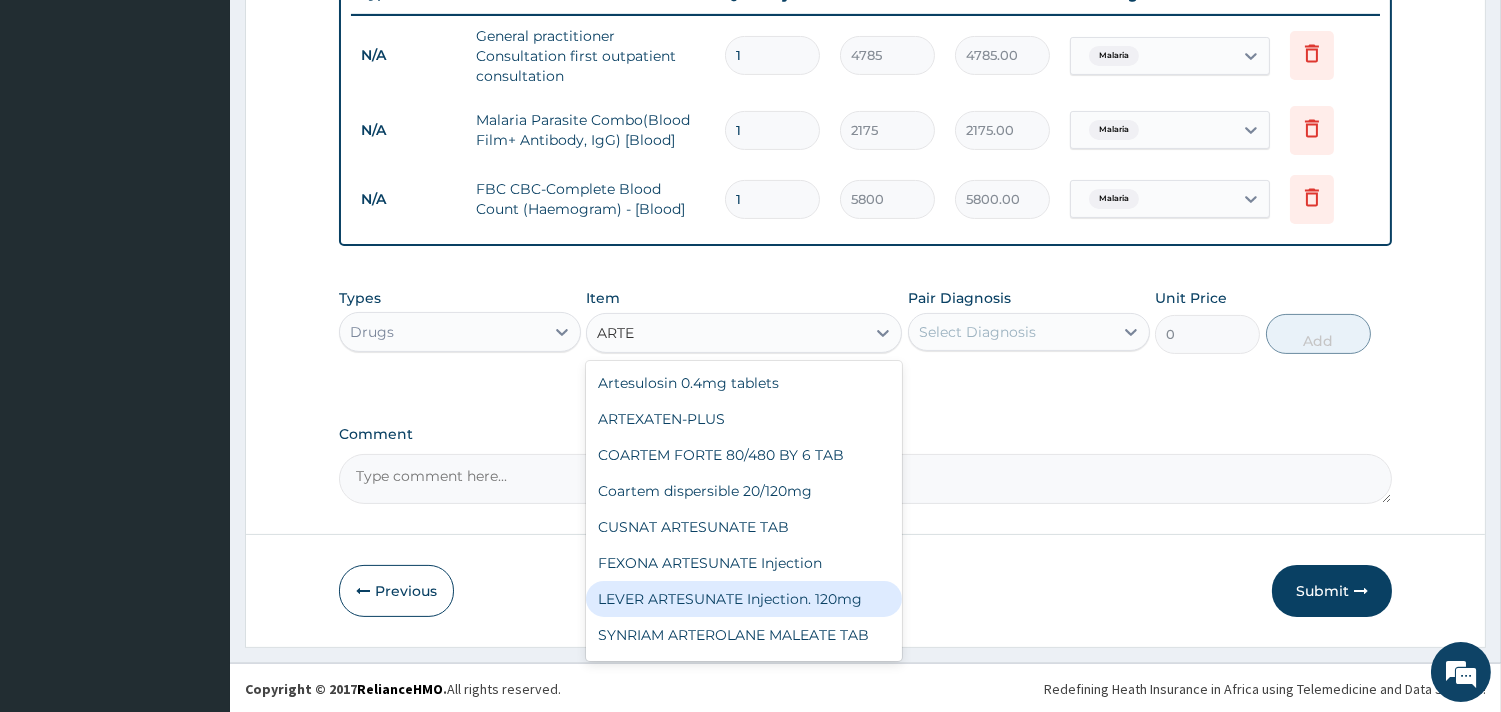 click on "LEVER ARTESUNATE Injection. 120mg" at bounding box center [744, 599] 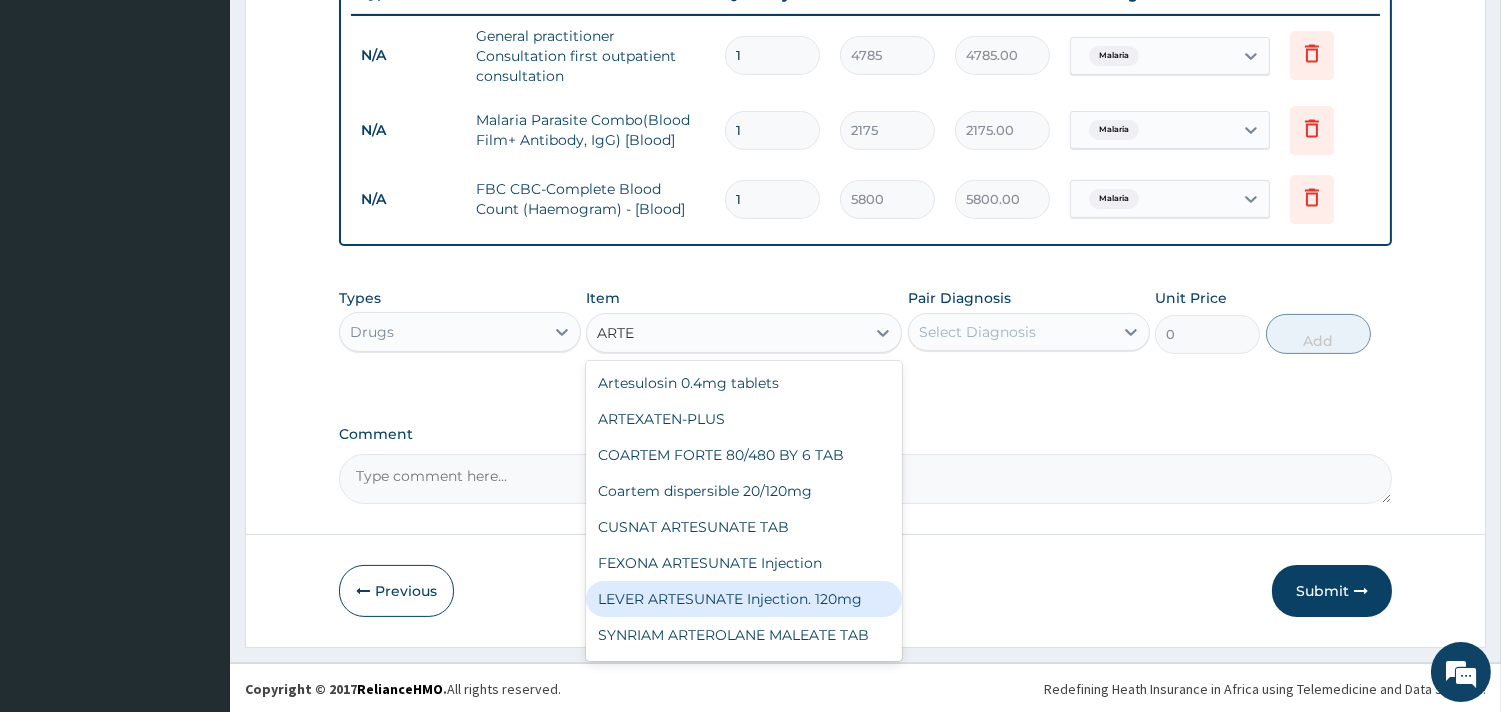 type 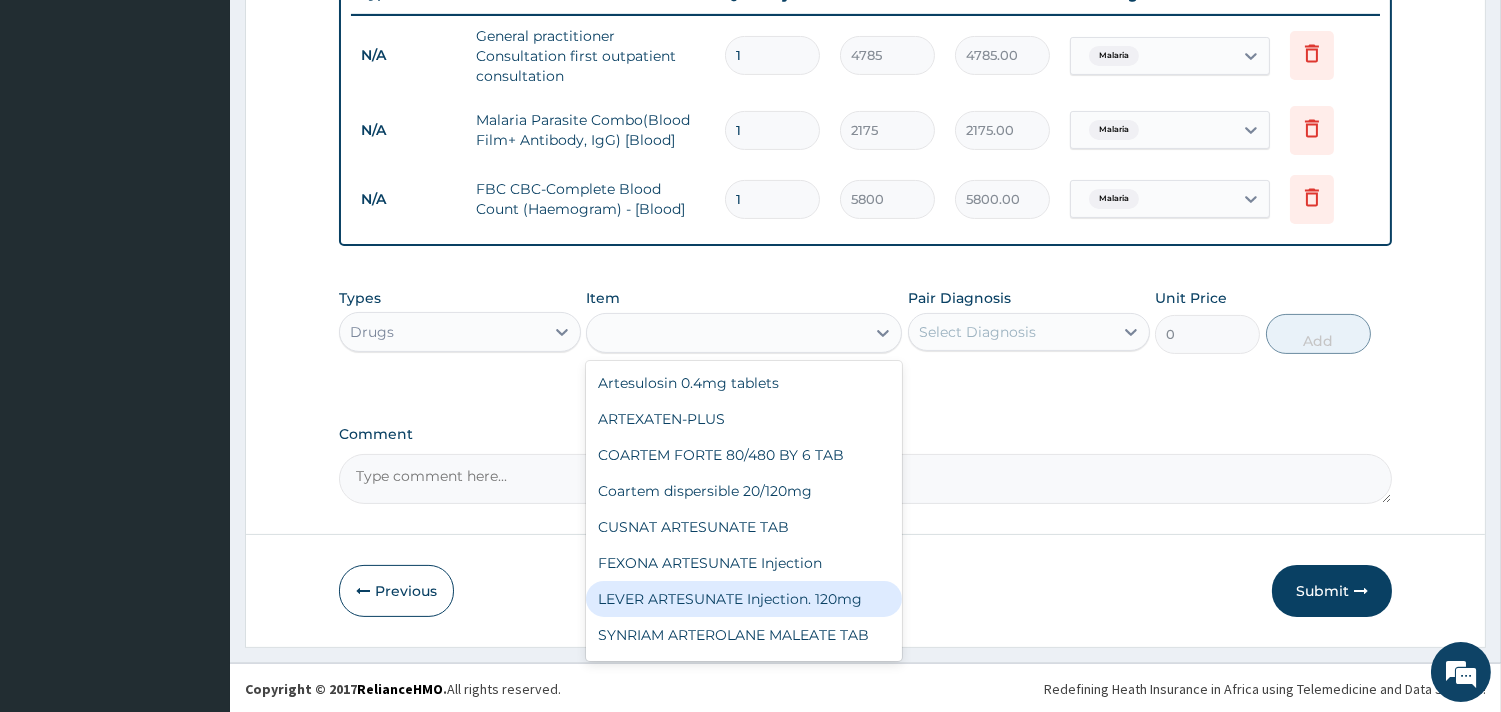type on "3190" 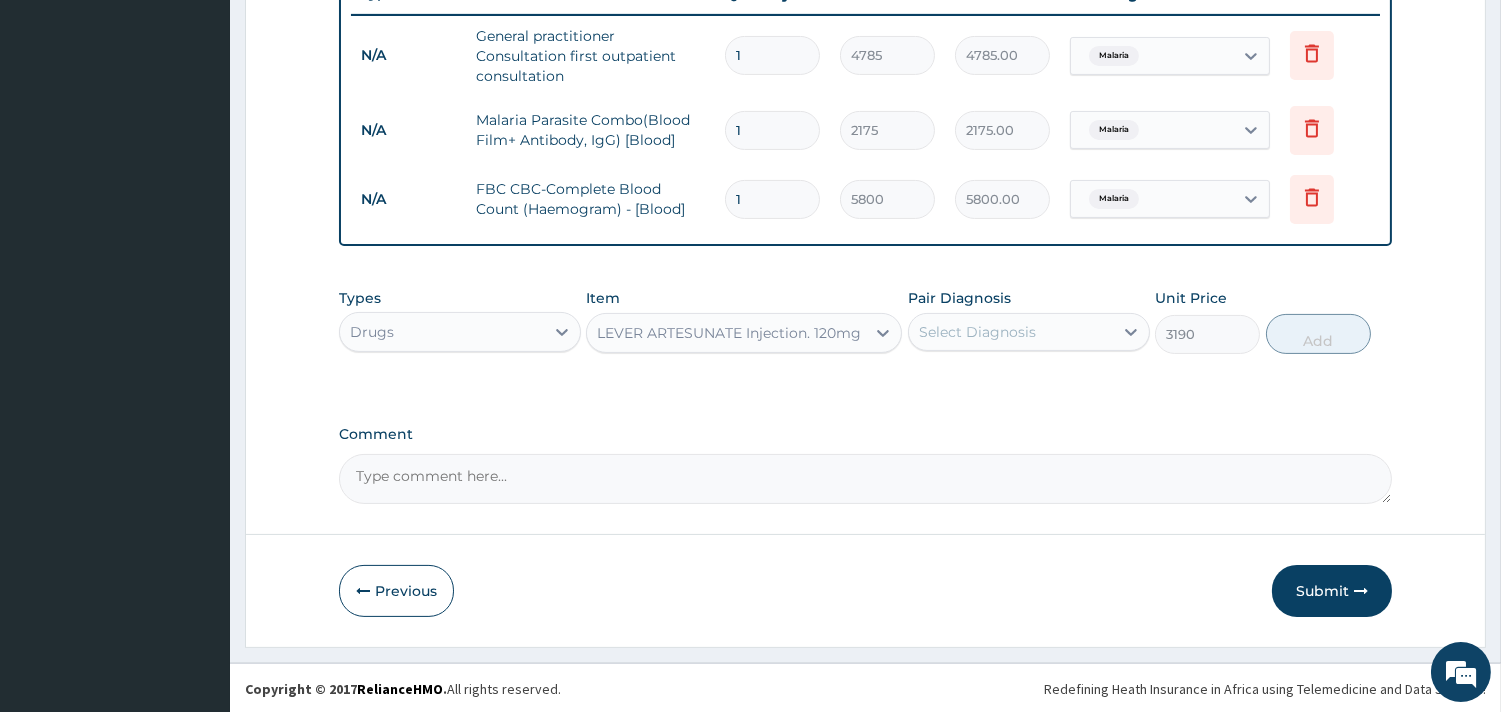click on "Select Diagnosis" at bounding box center (977, 332) 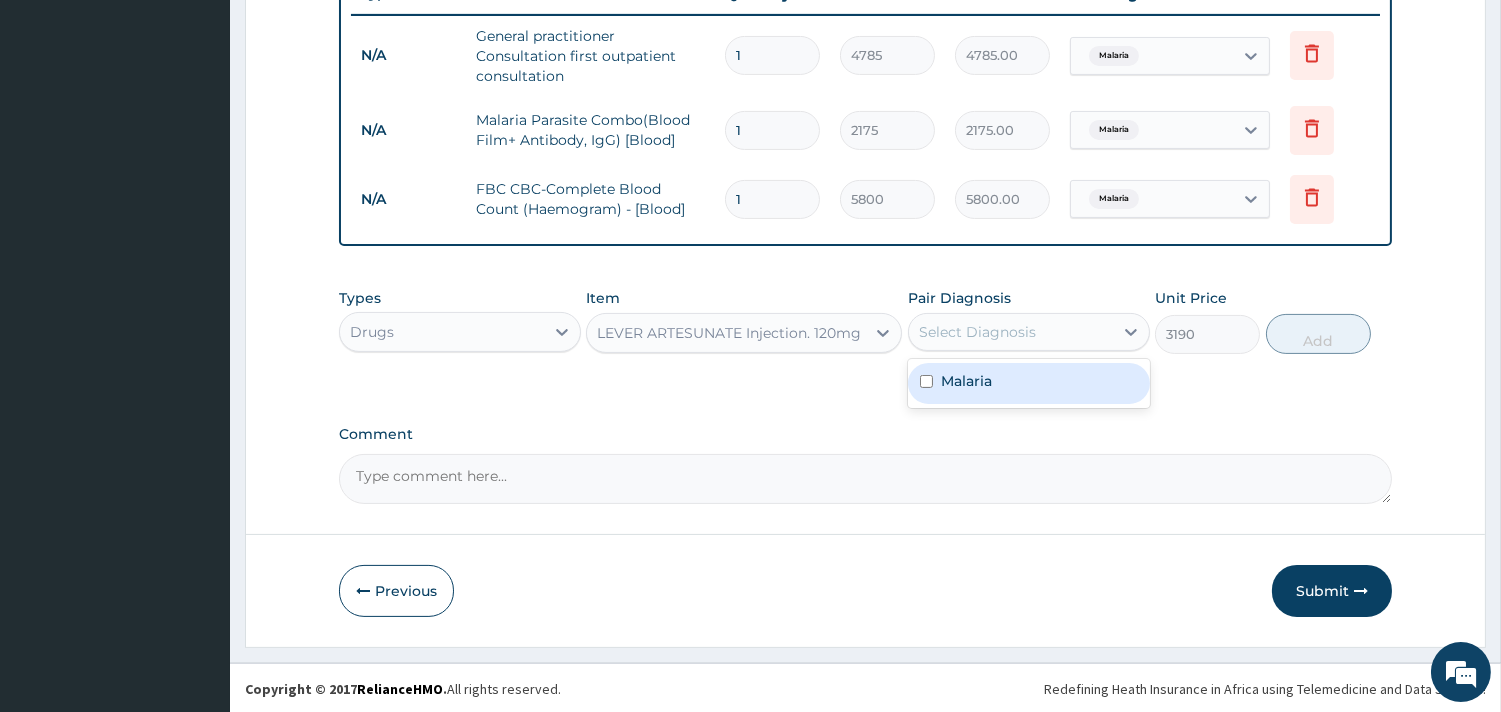 click on "Malaria" at bounding box center [966, 381] 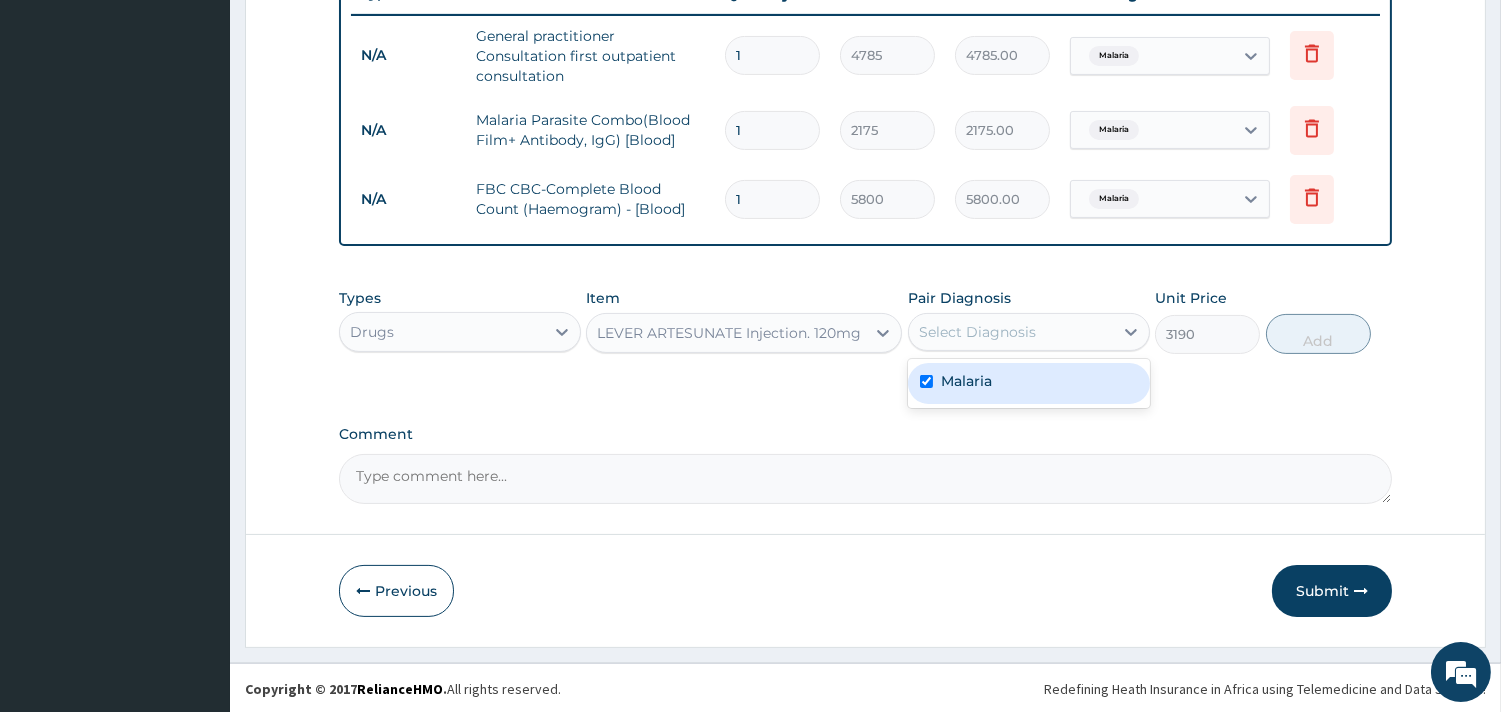 checkbox on "true" 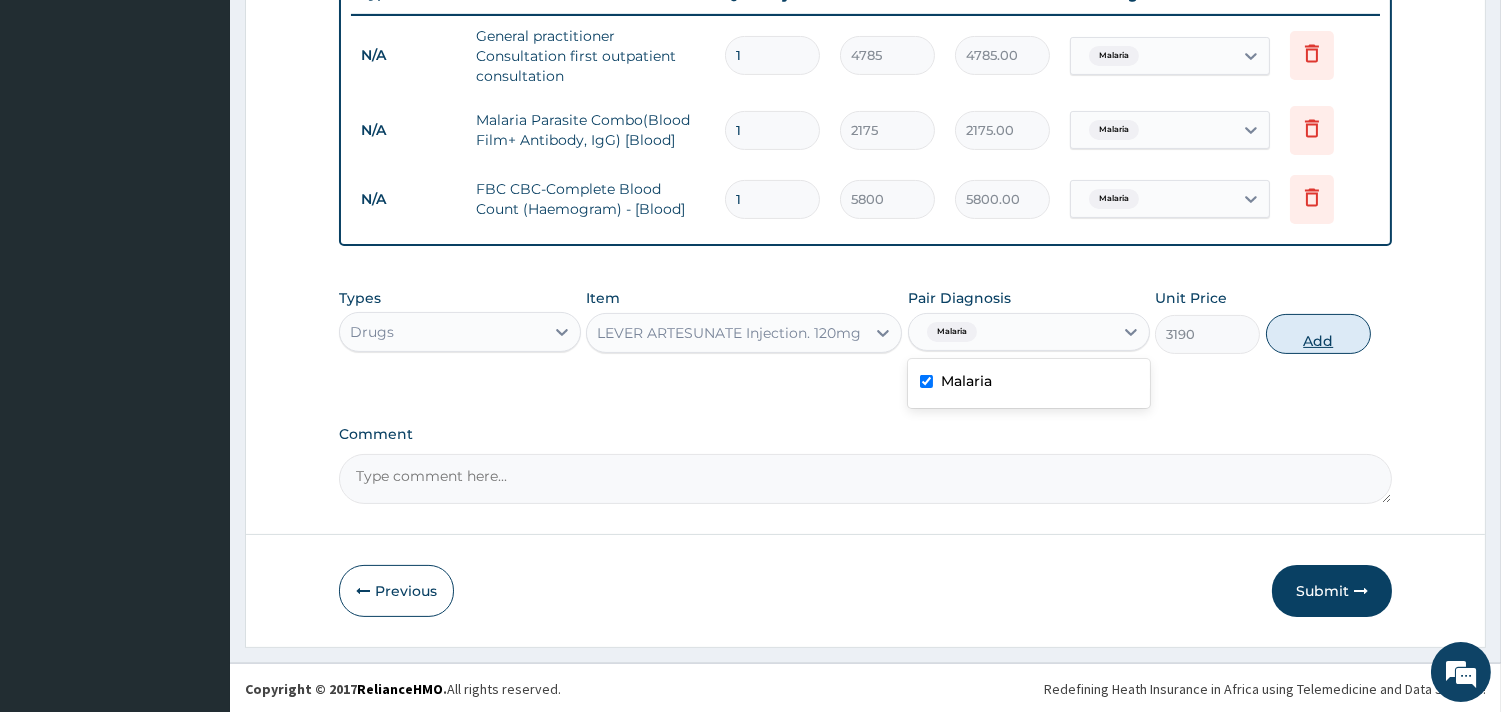click on "Add" at bounding box center (1318, 334) 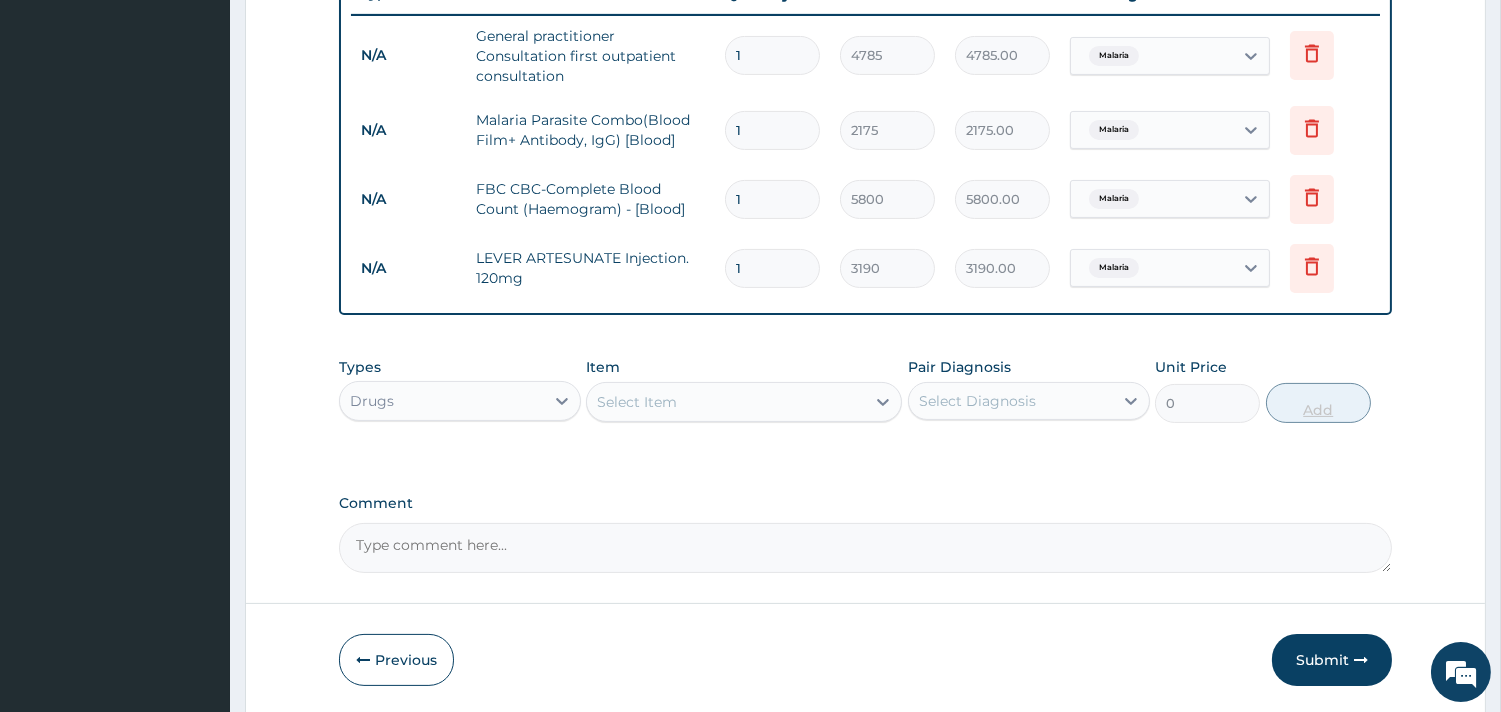 type 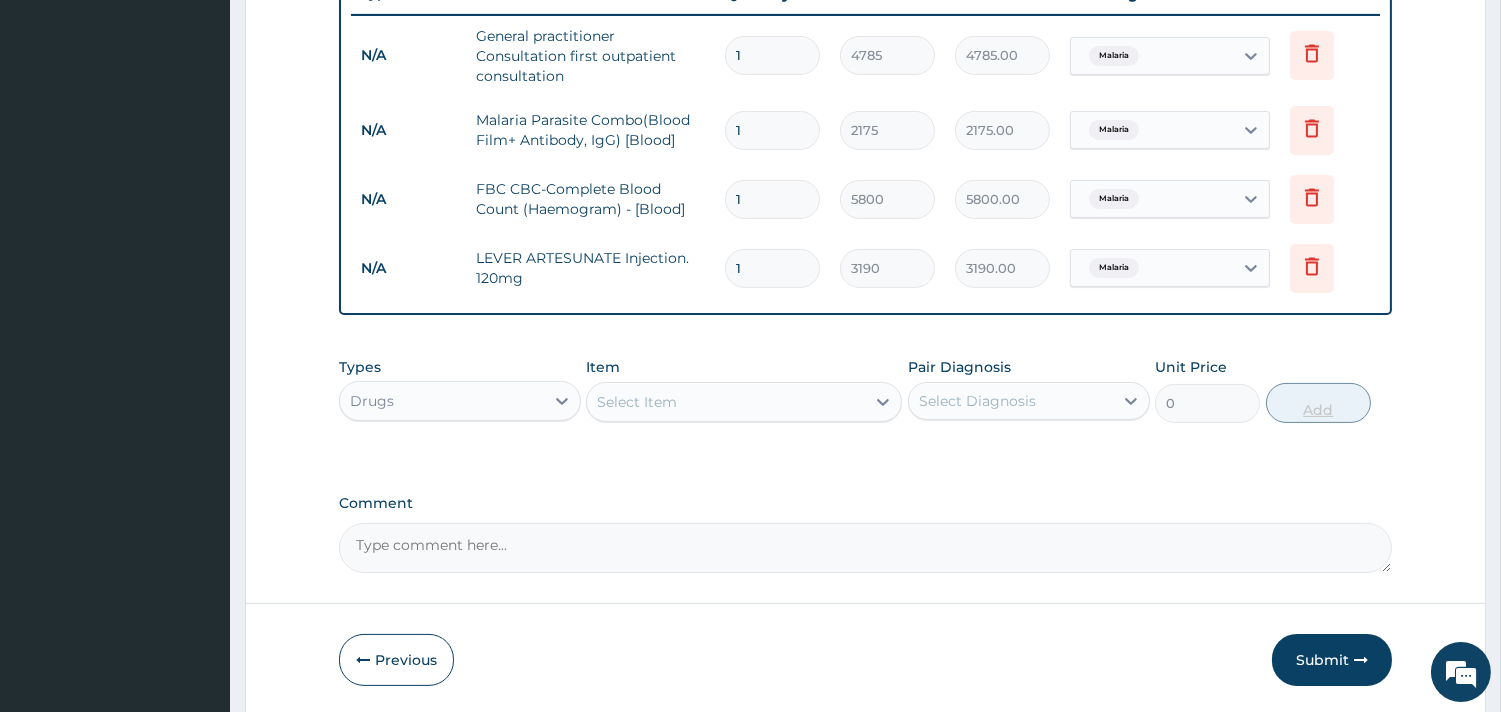 type on "0.00" 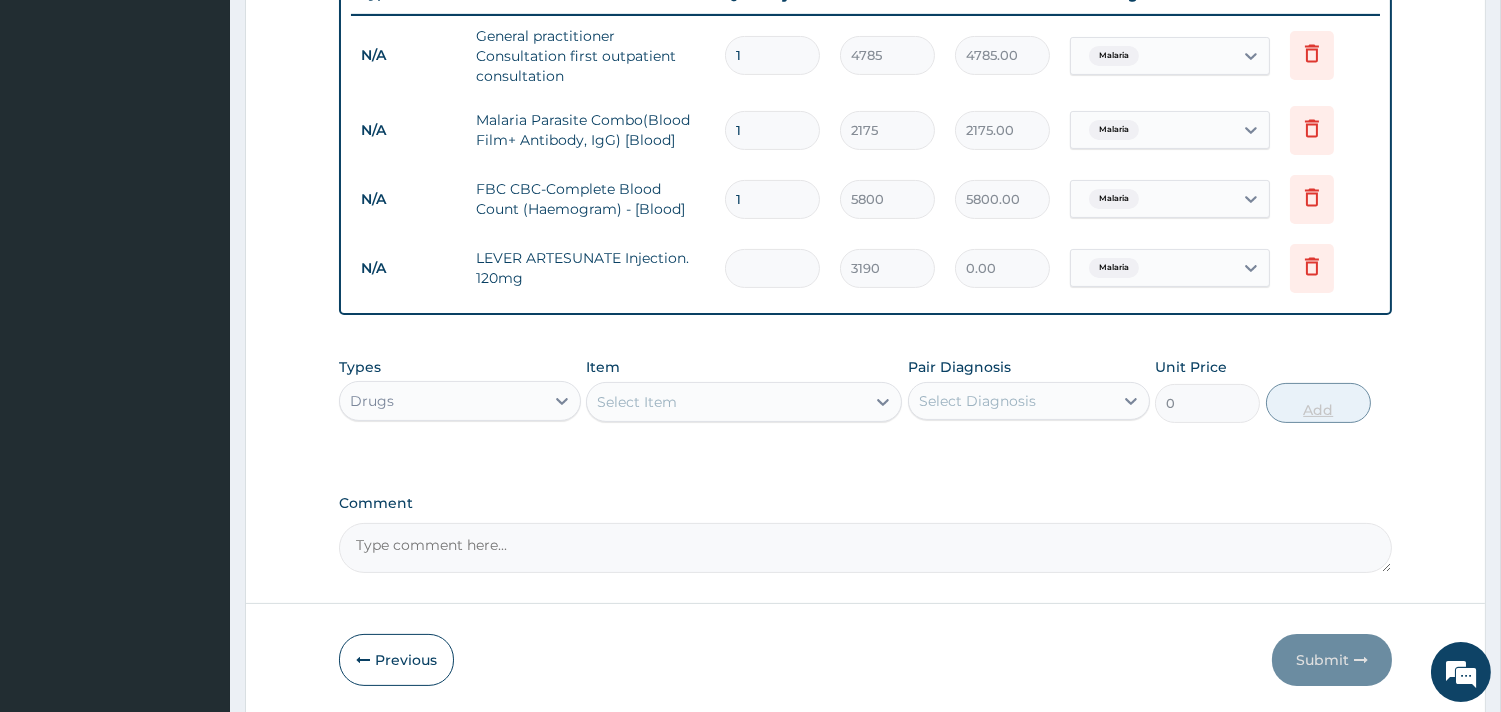 type on "3" 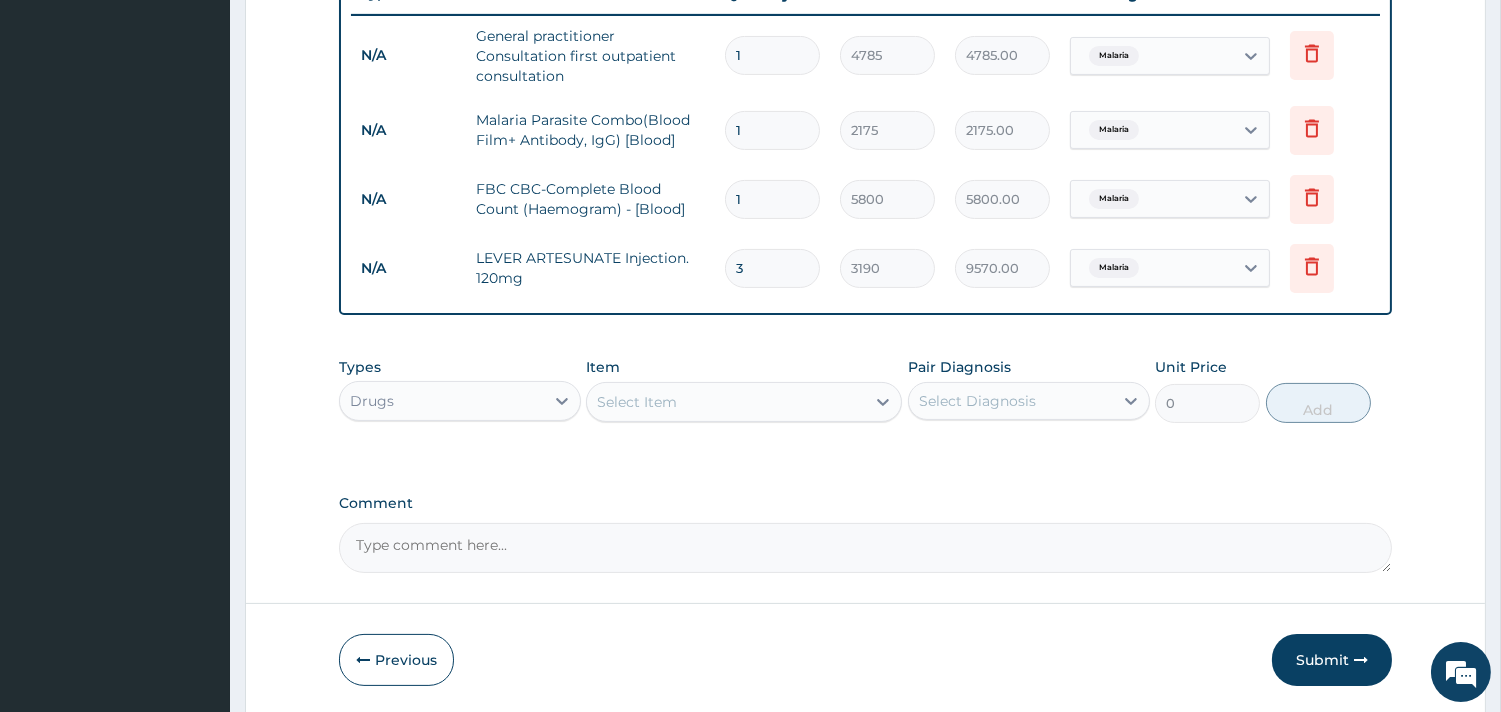 type on "3" 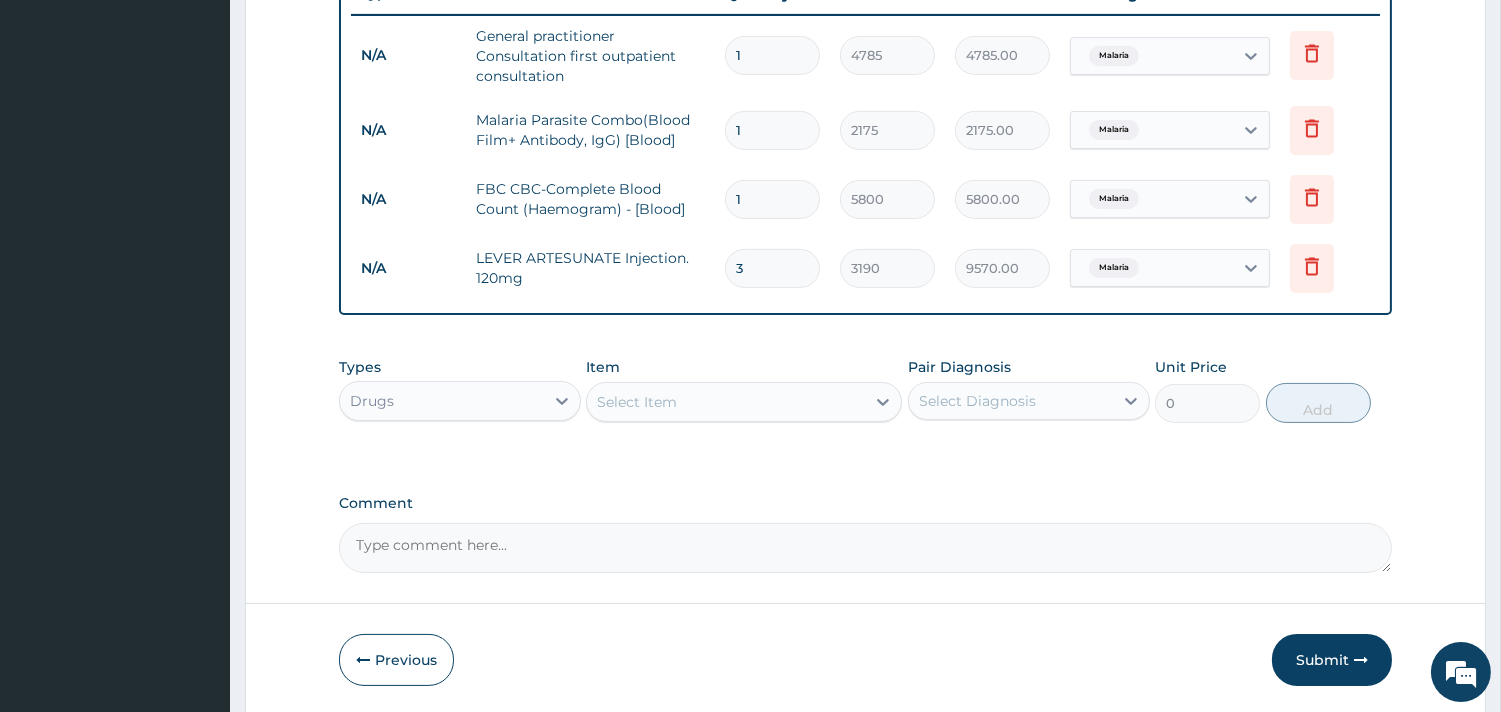 click on "Select Item" at bounding box center [637, 402] 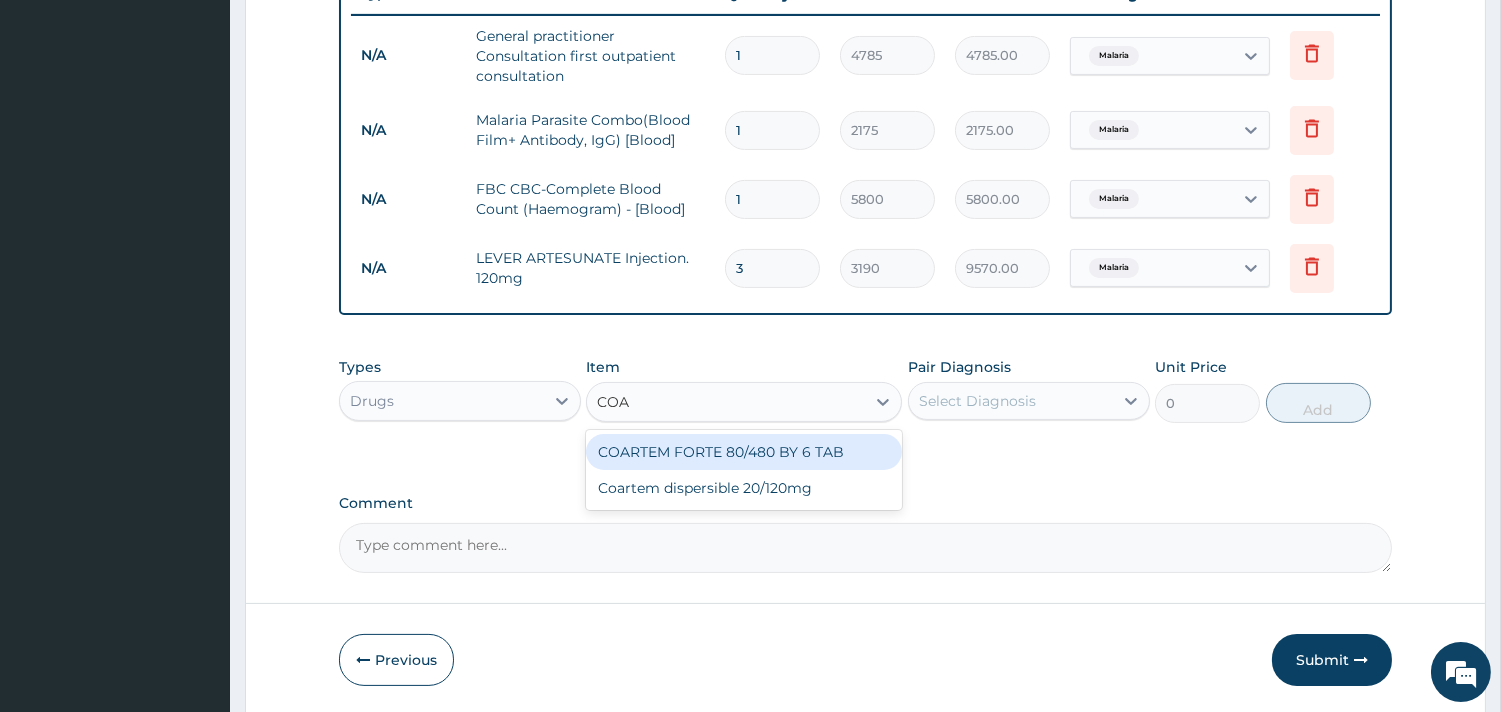 type on "COAR" 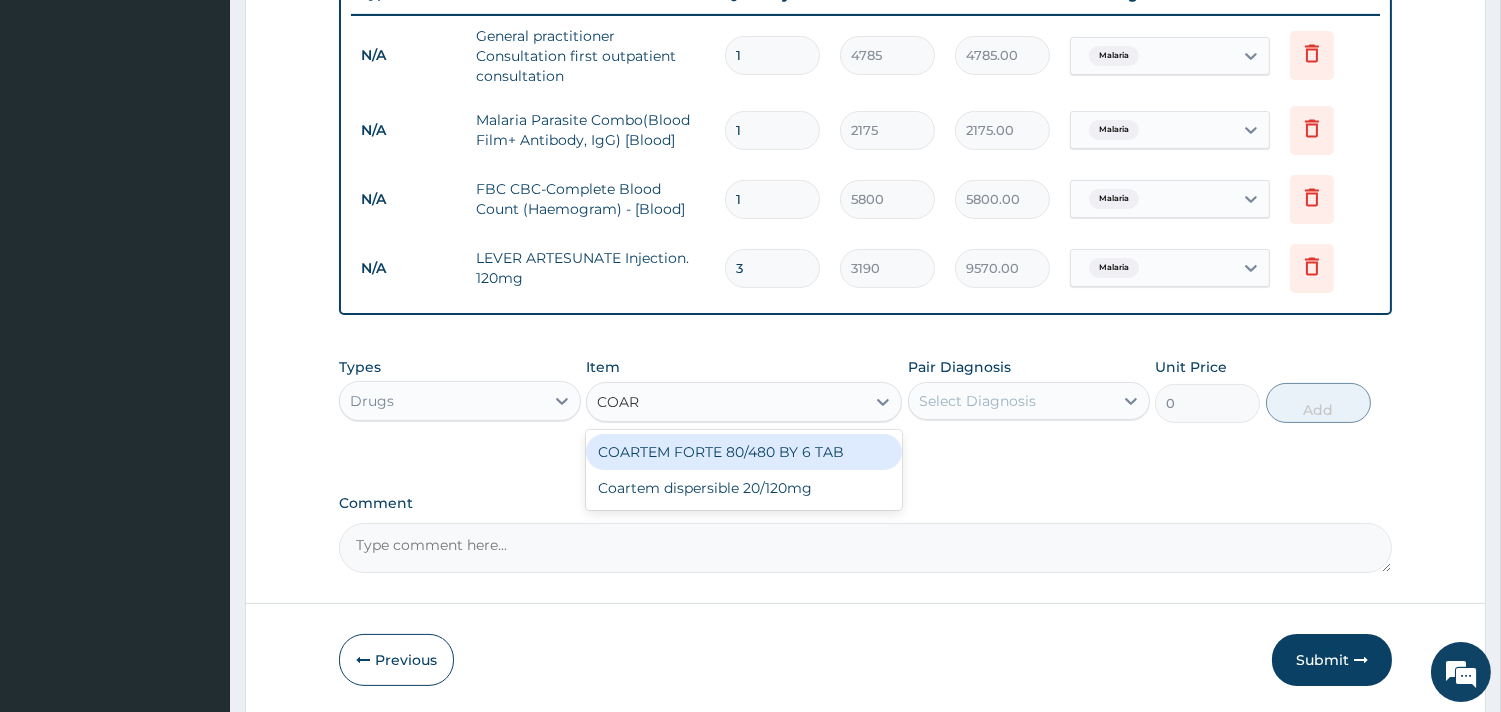 click on "COARTEM FORTE 80/480 BY 6 TAB" at bounding box center [744, 452] 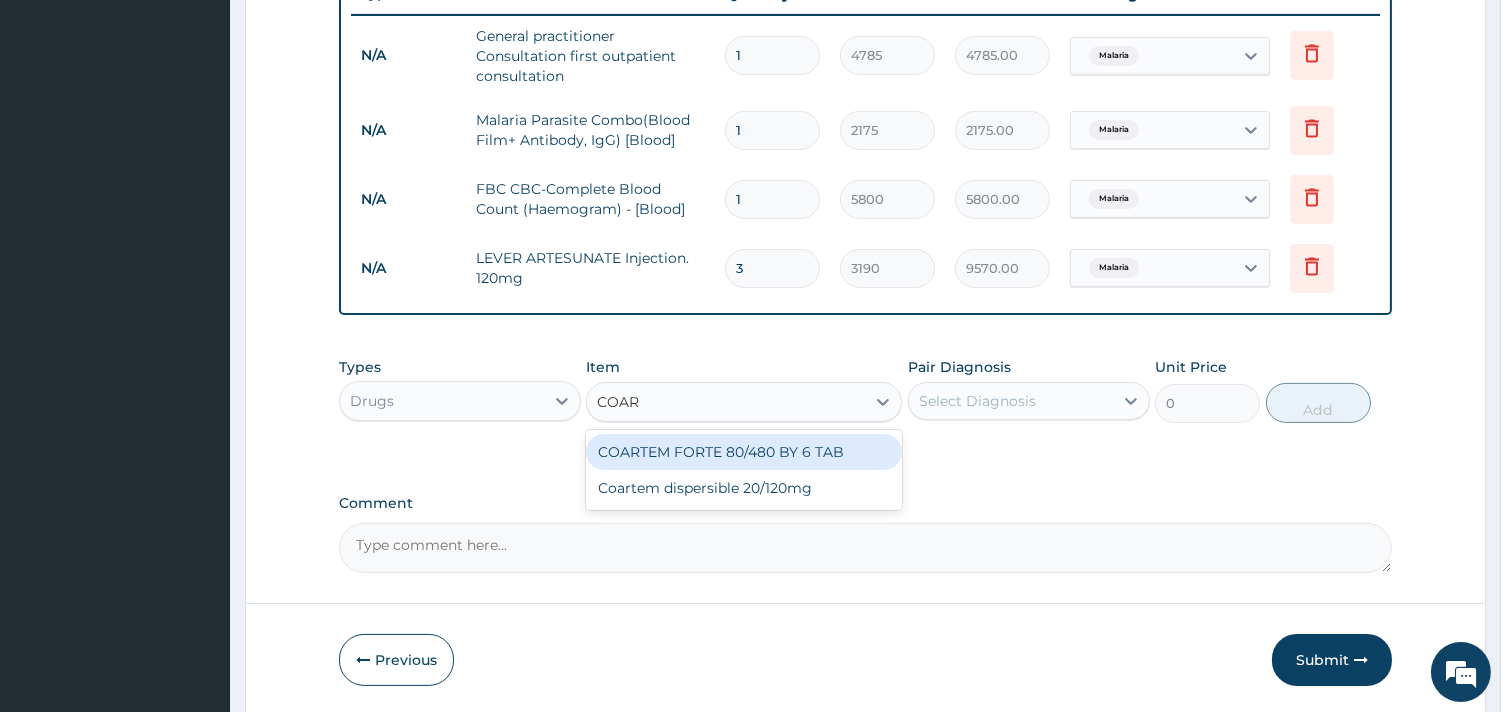 type 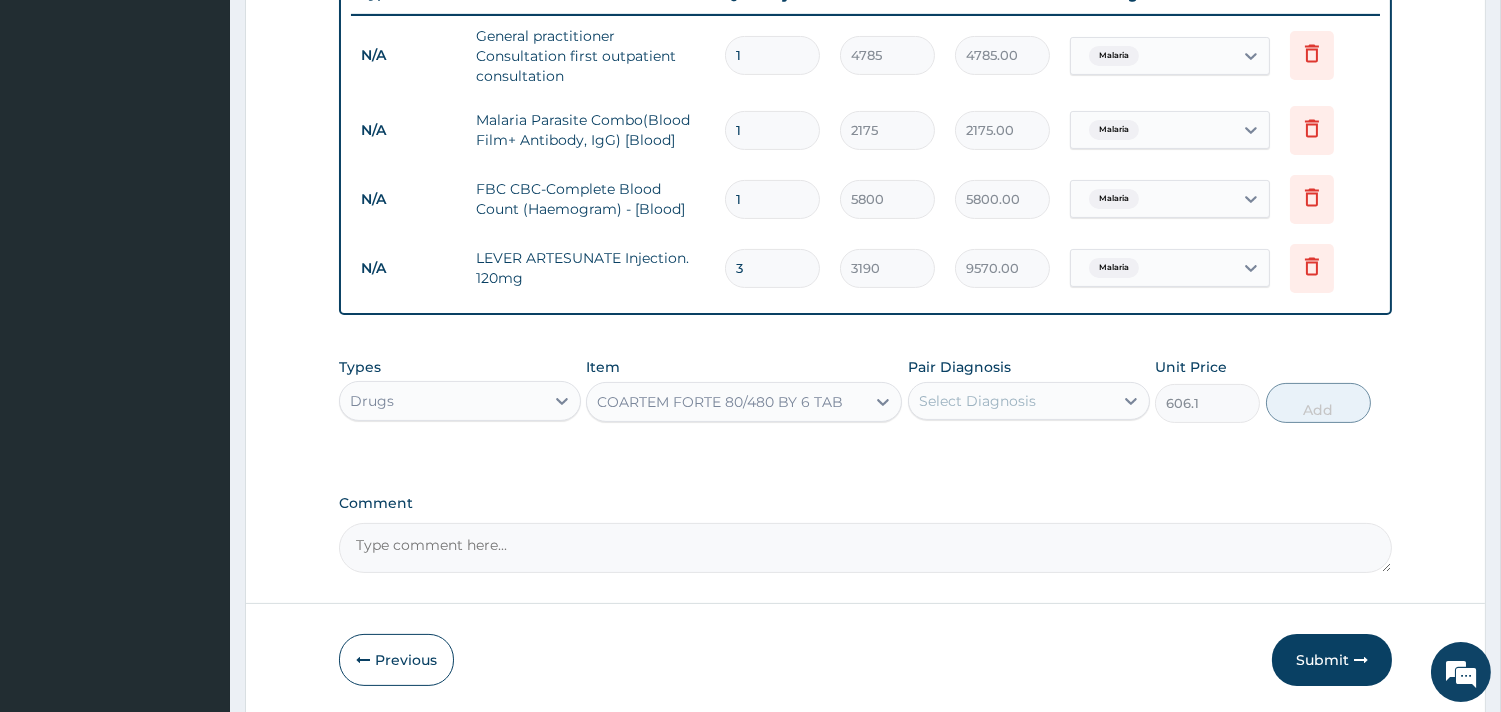 click on "Select Diagnosis" at bounding box center (1011, 401) 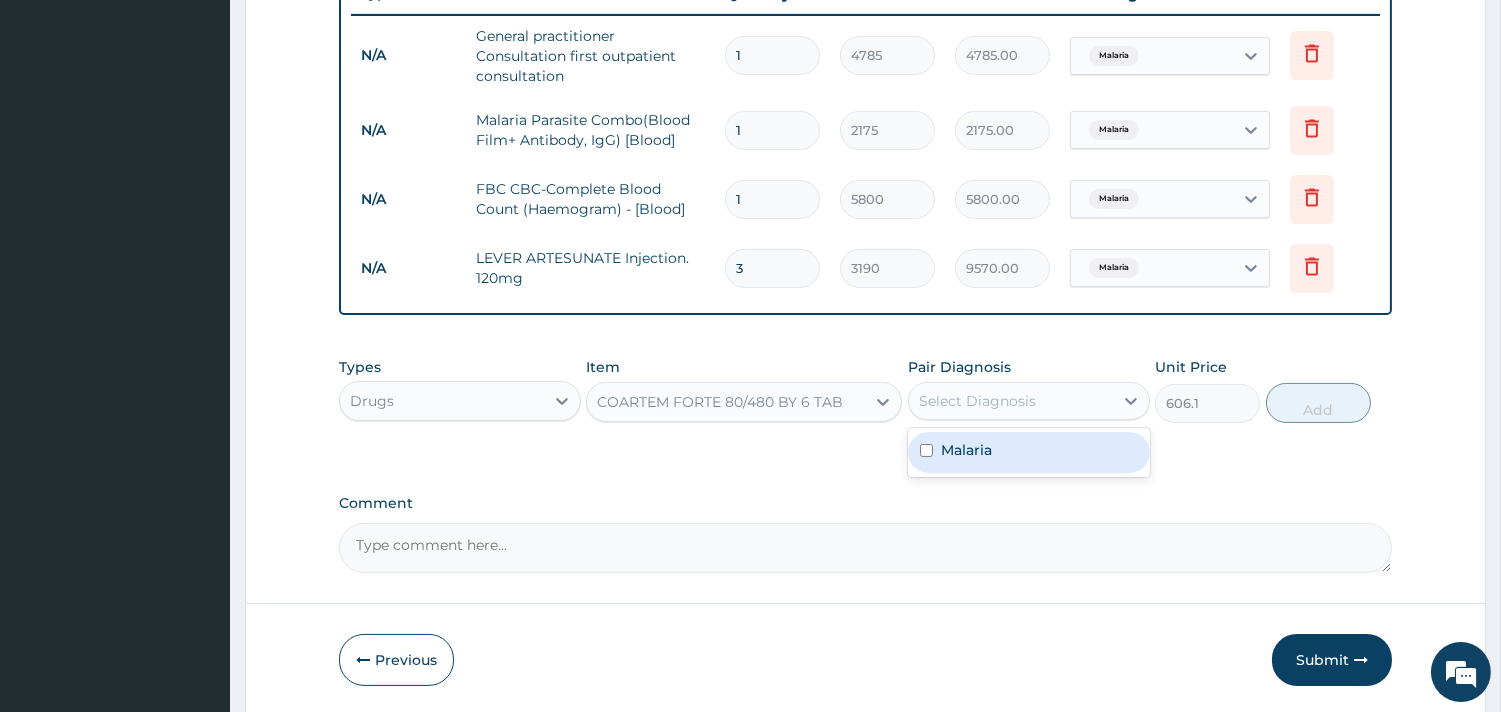 click on "Malaria" at bounding box center (966, 450) 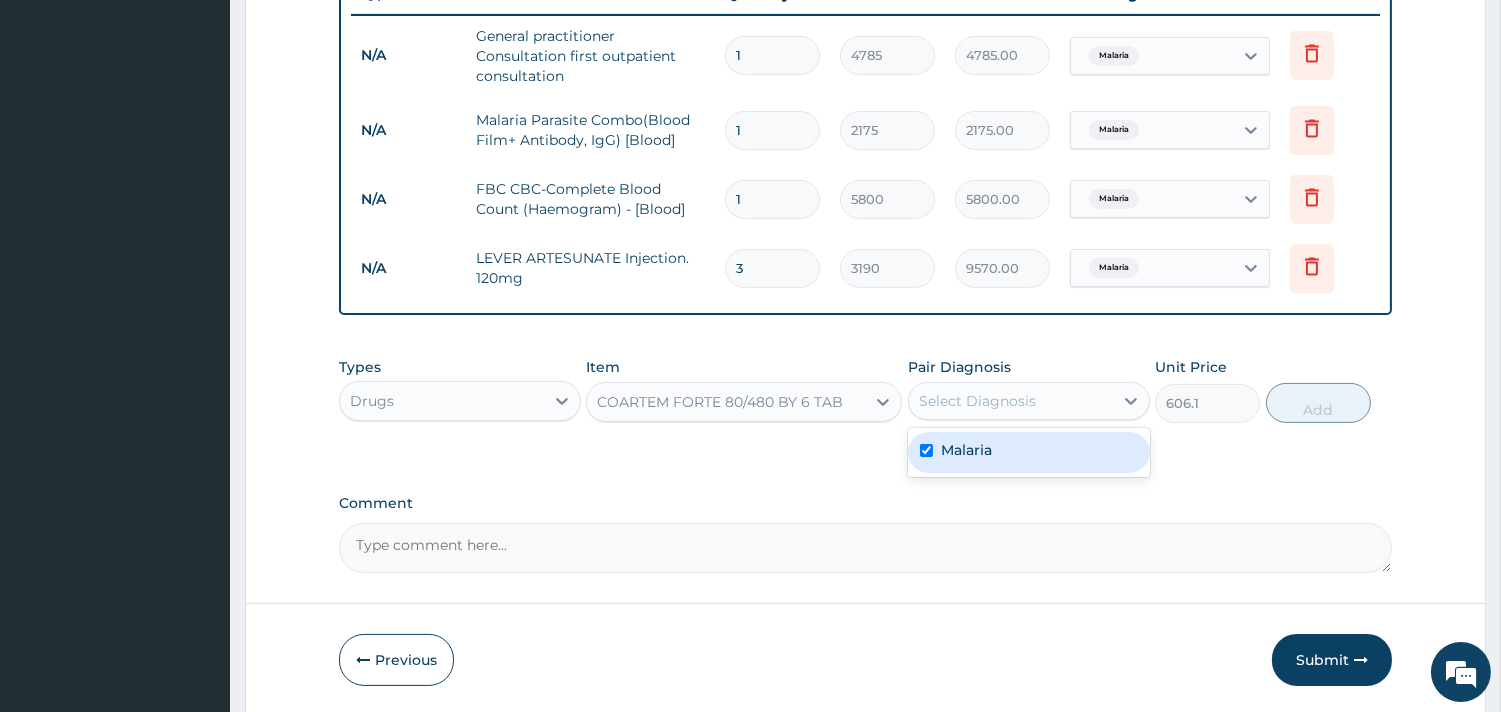 checkbox on "true" 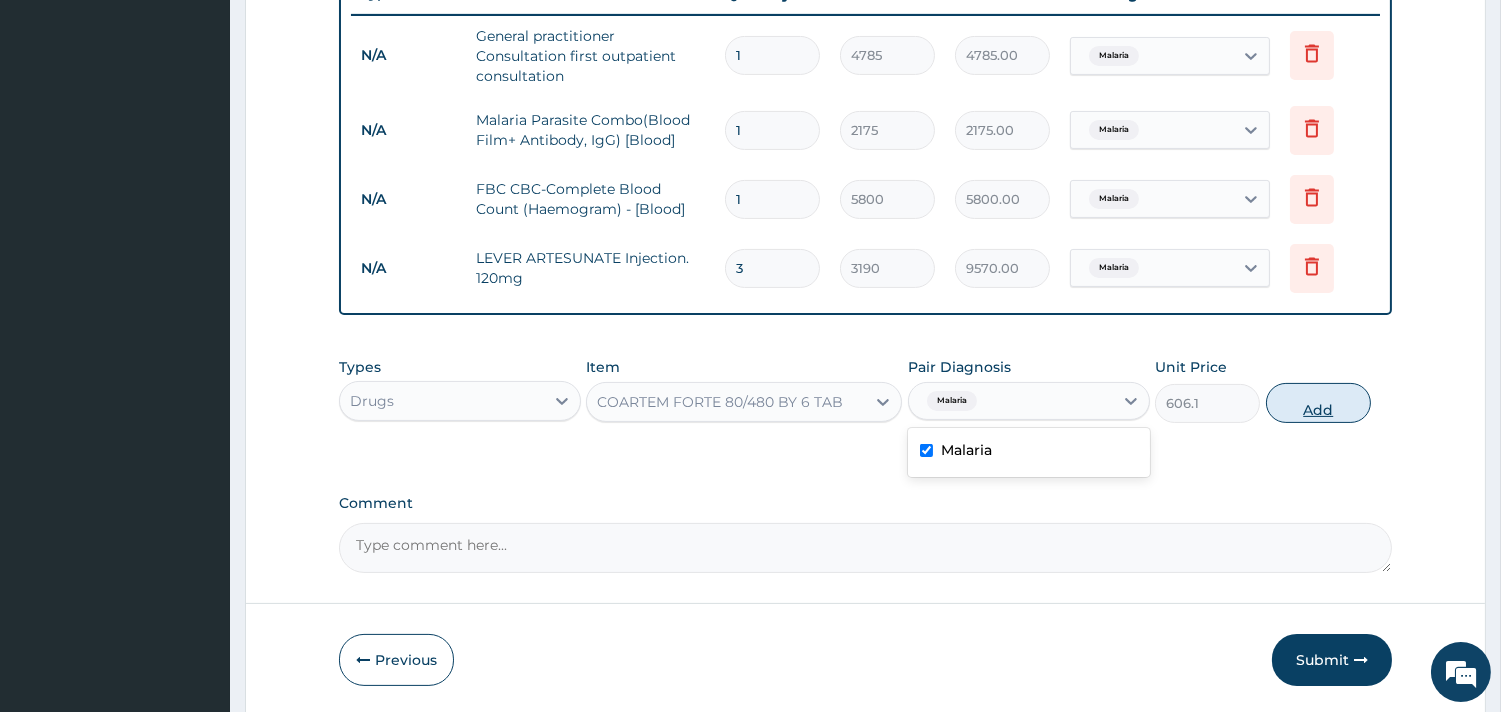 click on "Add" at bounding box center (1318, 403) 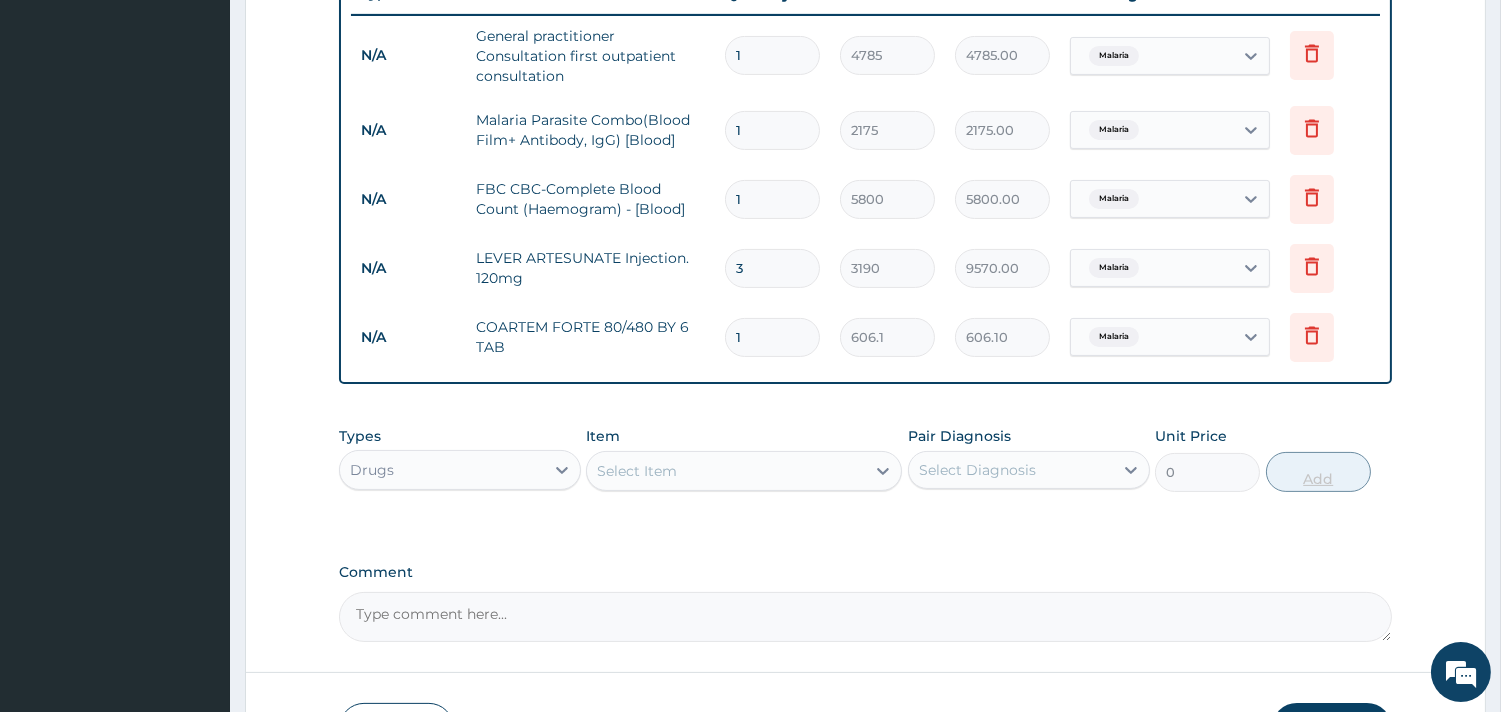 type 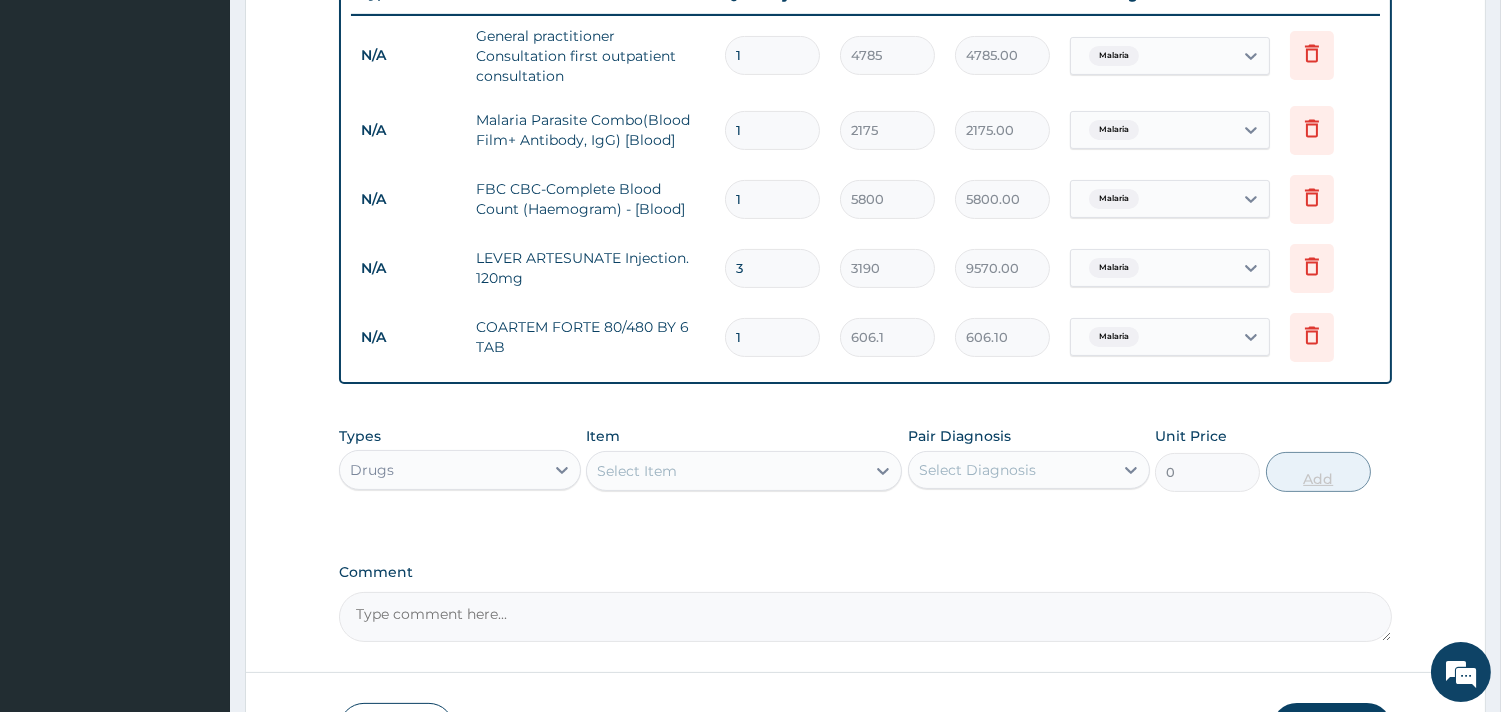 type on "0.00" 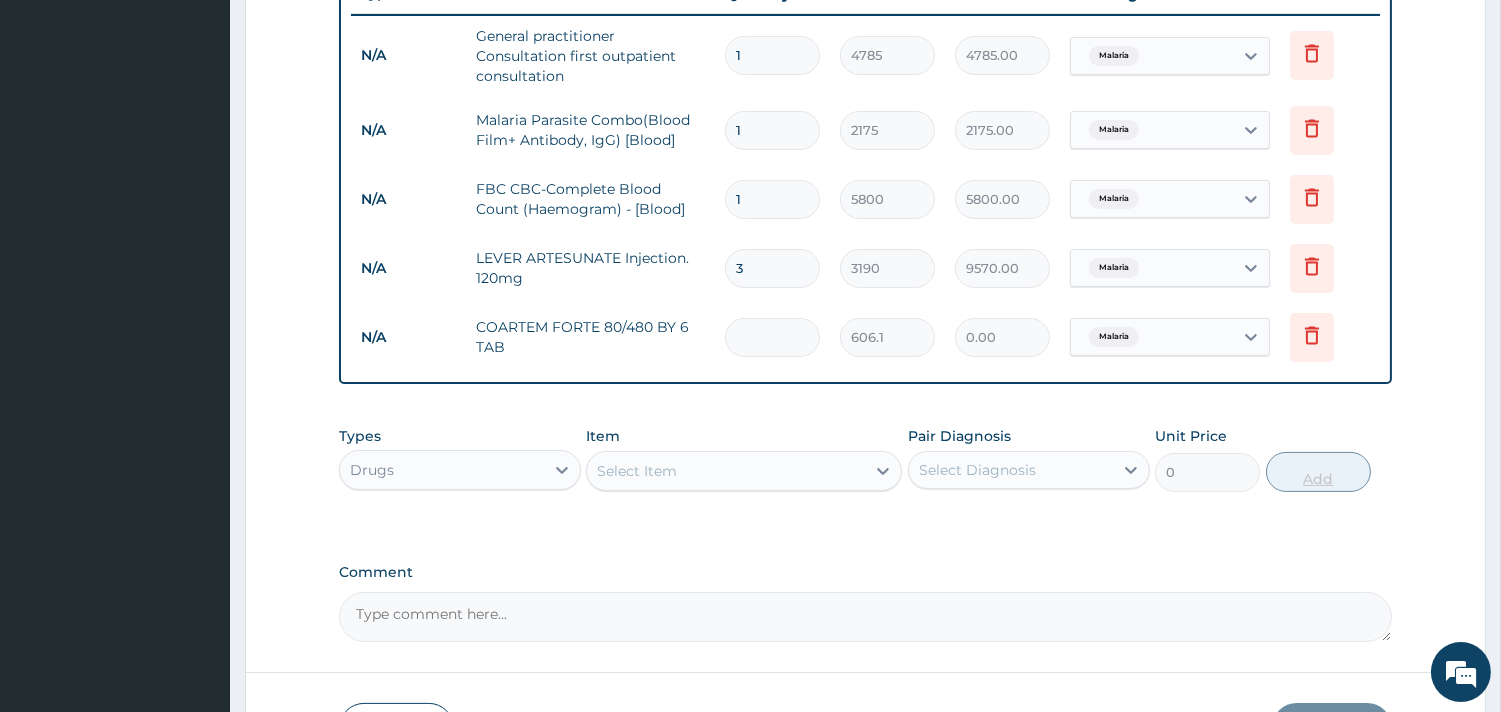 type on "6" 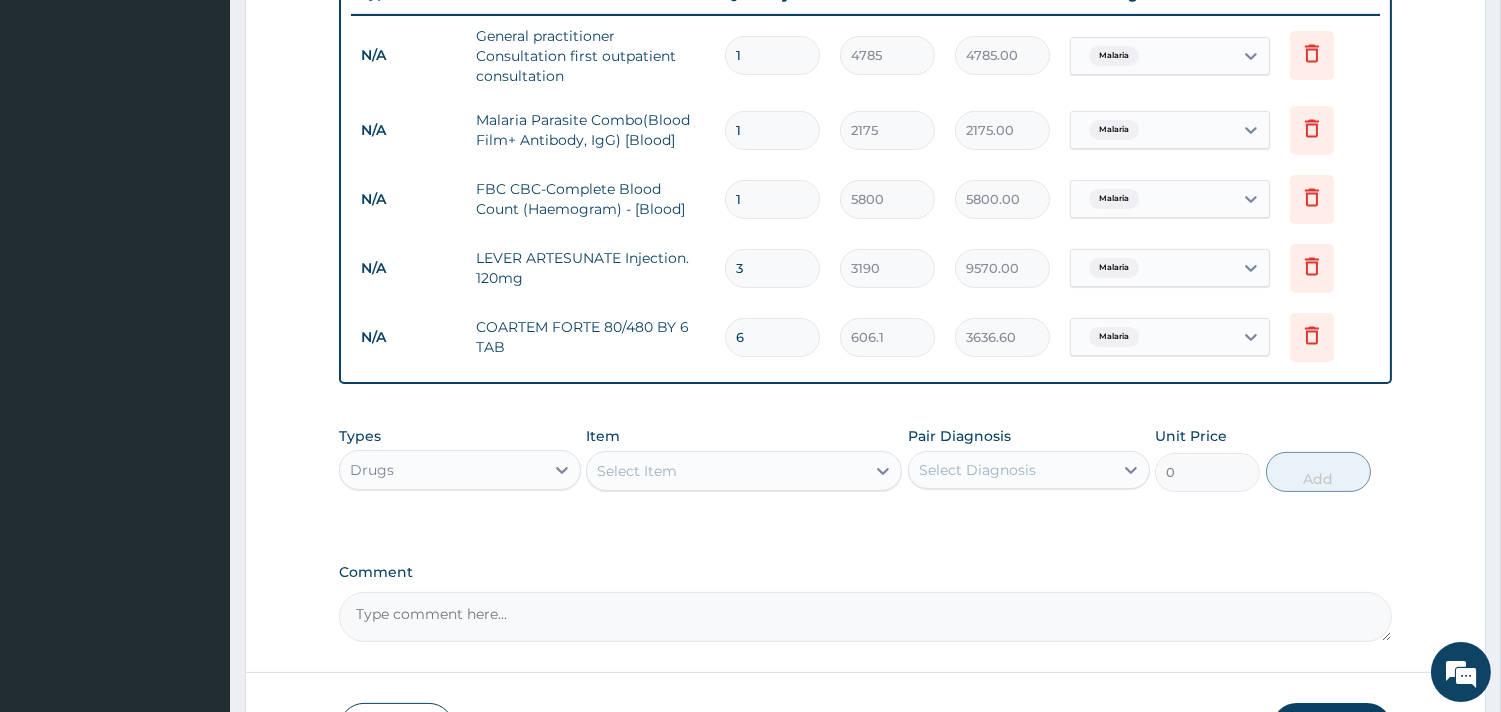 type on "6" 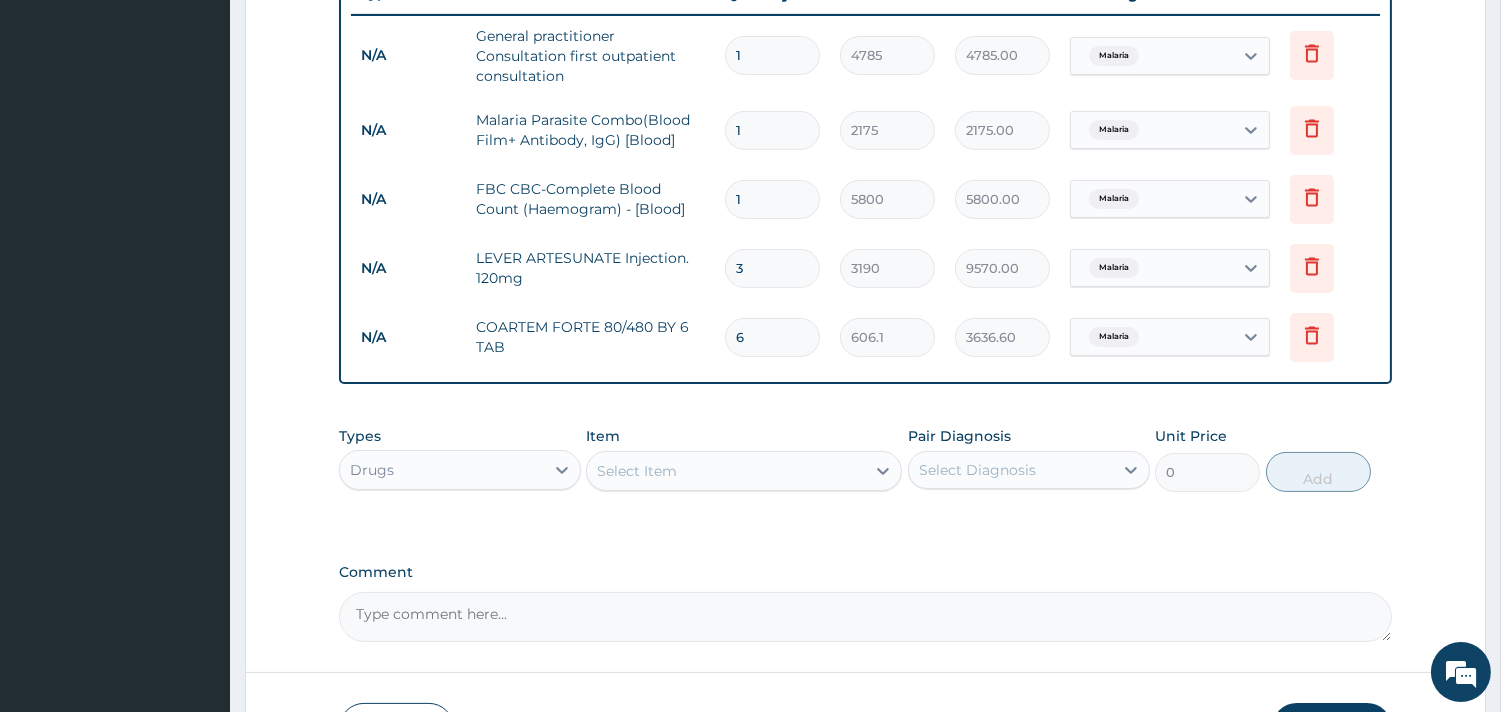 click on "Select Item" at bounding box center [637, 471] 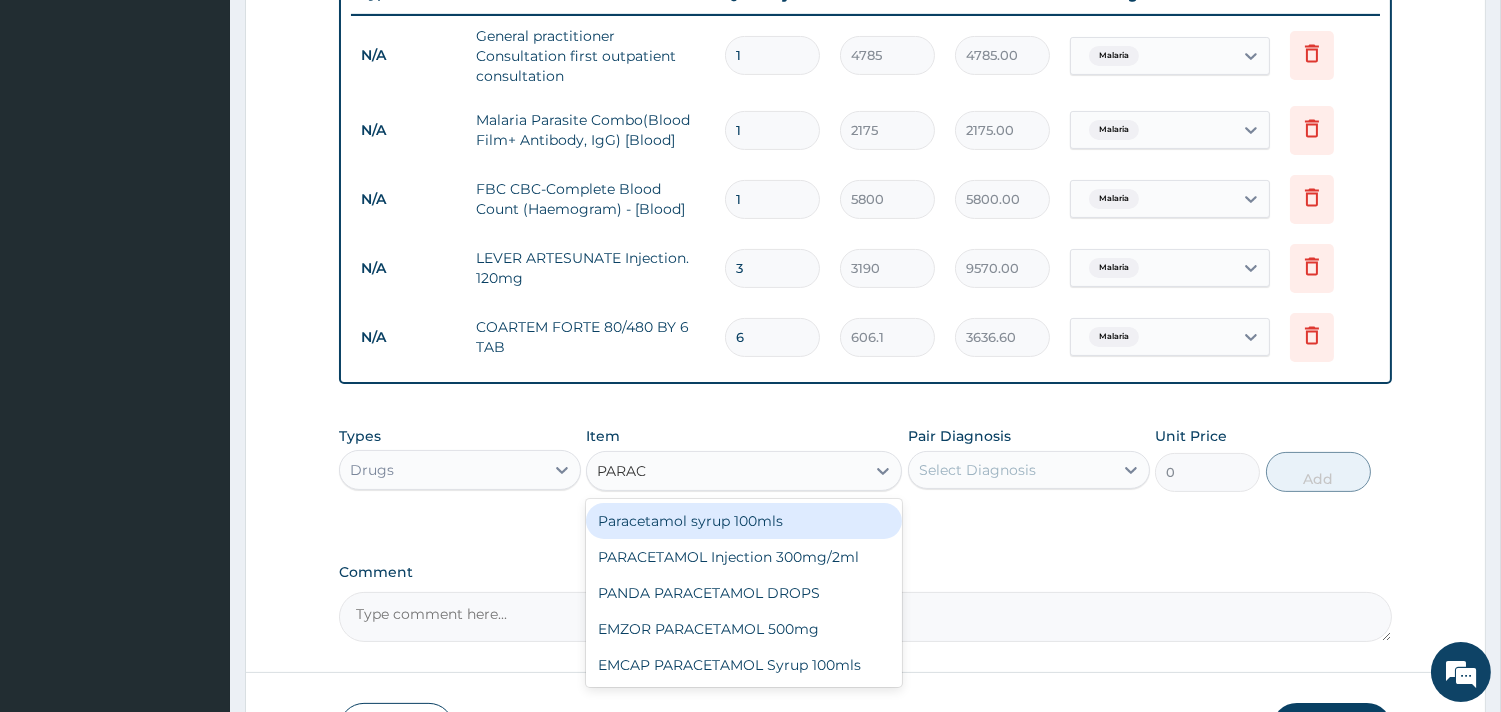 type on "PARACE" 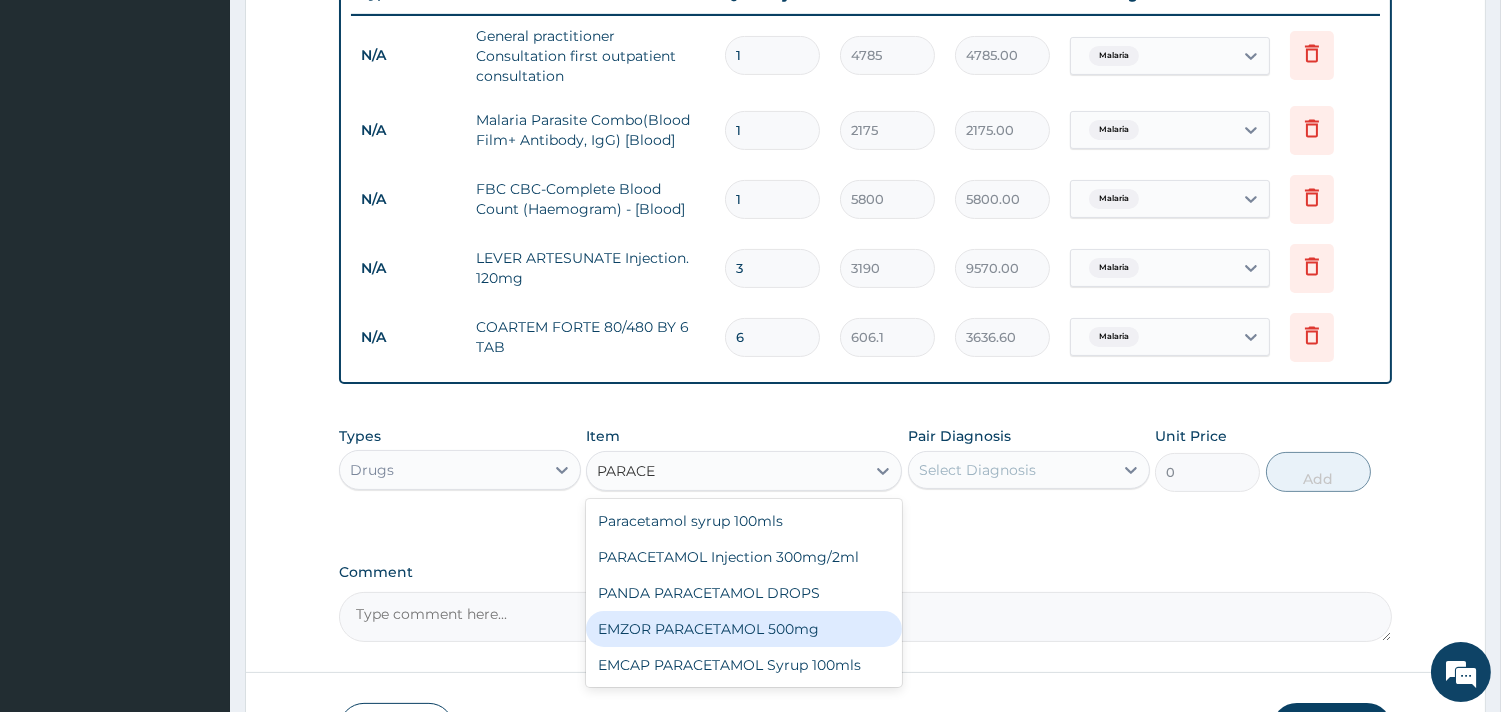 click on "EMZOR PARACETAMOL 500mg" at bounding box center (744, 629) 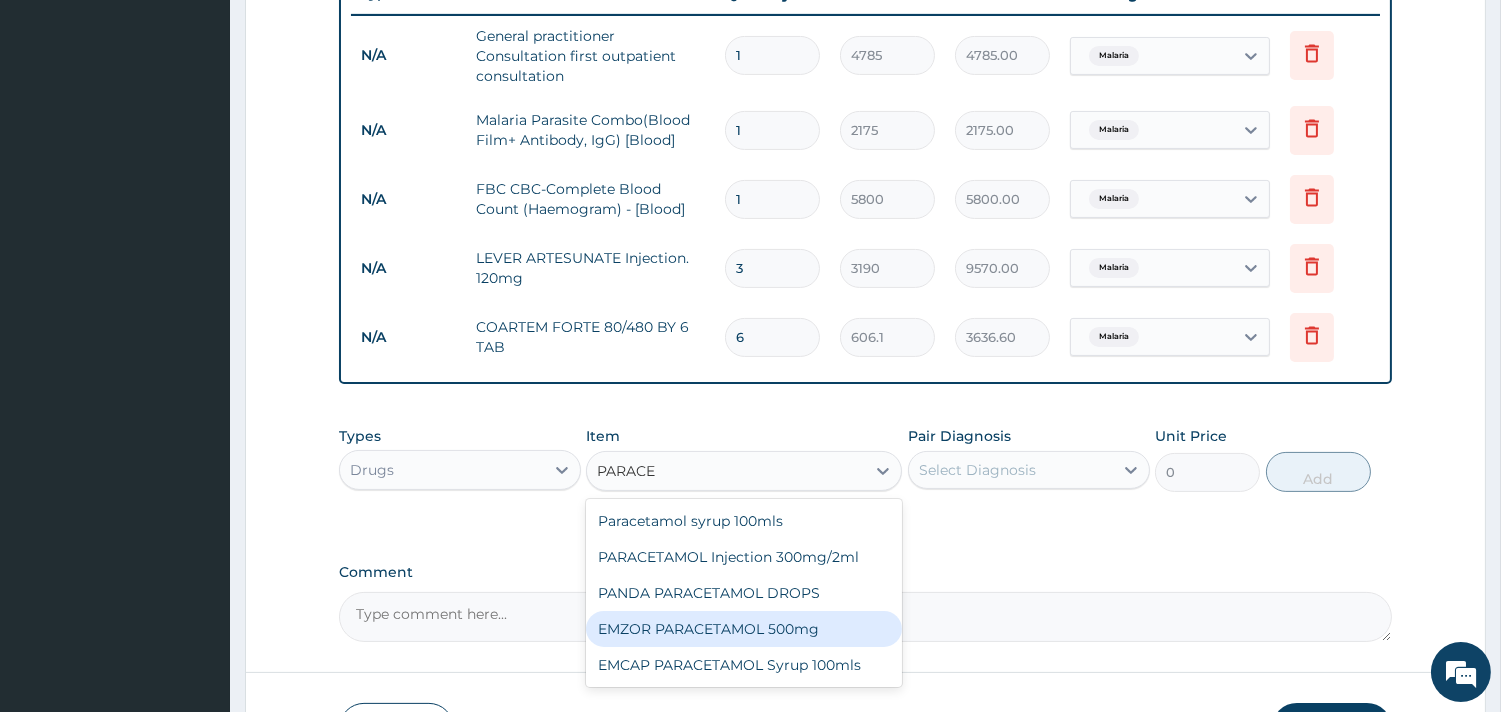 type 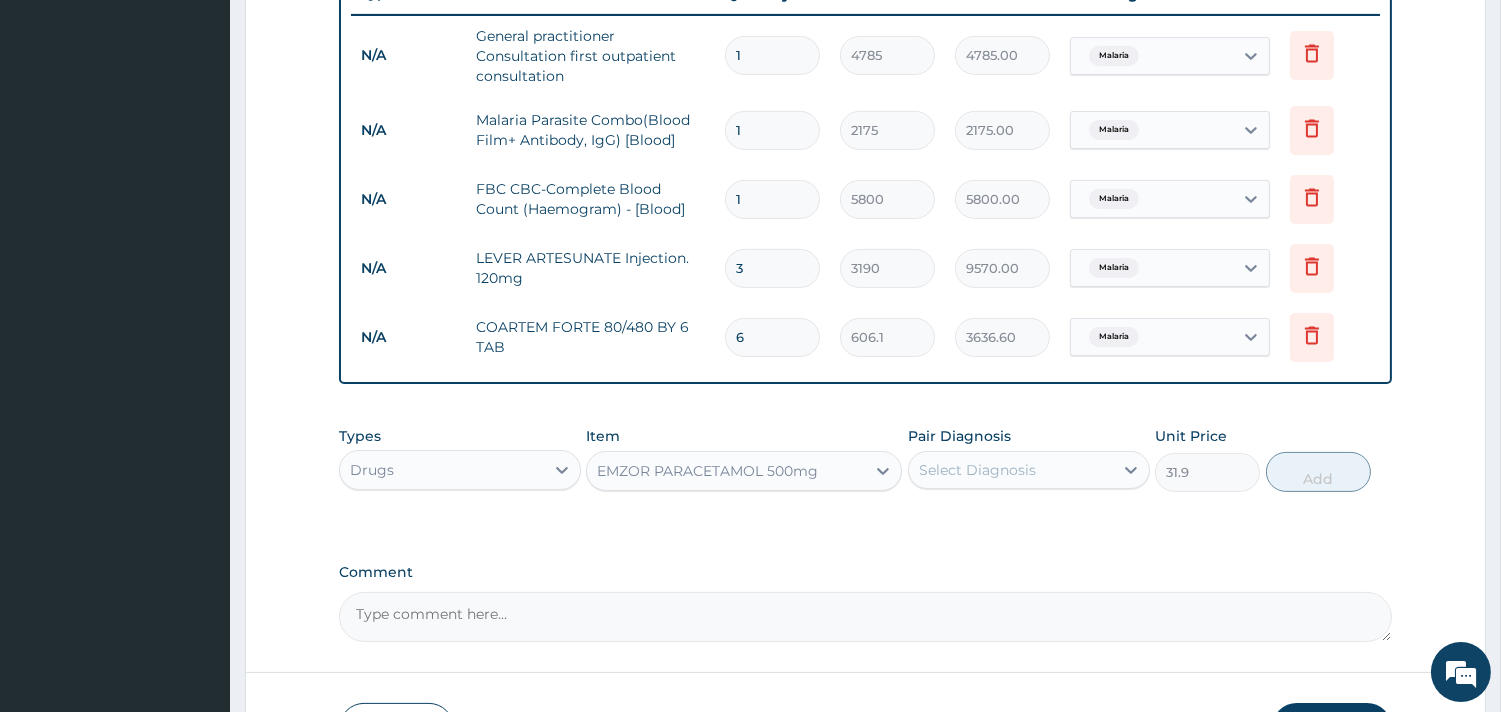 click on "Select Diagnosis" at bounding box center [977, 470] 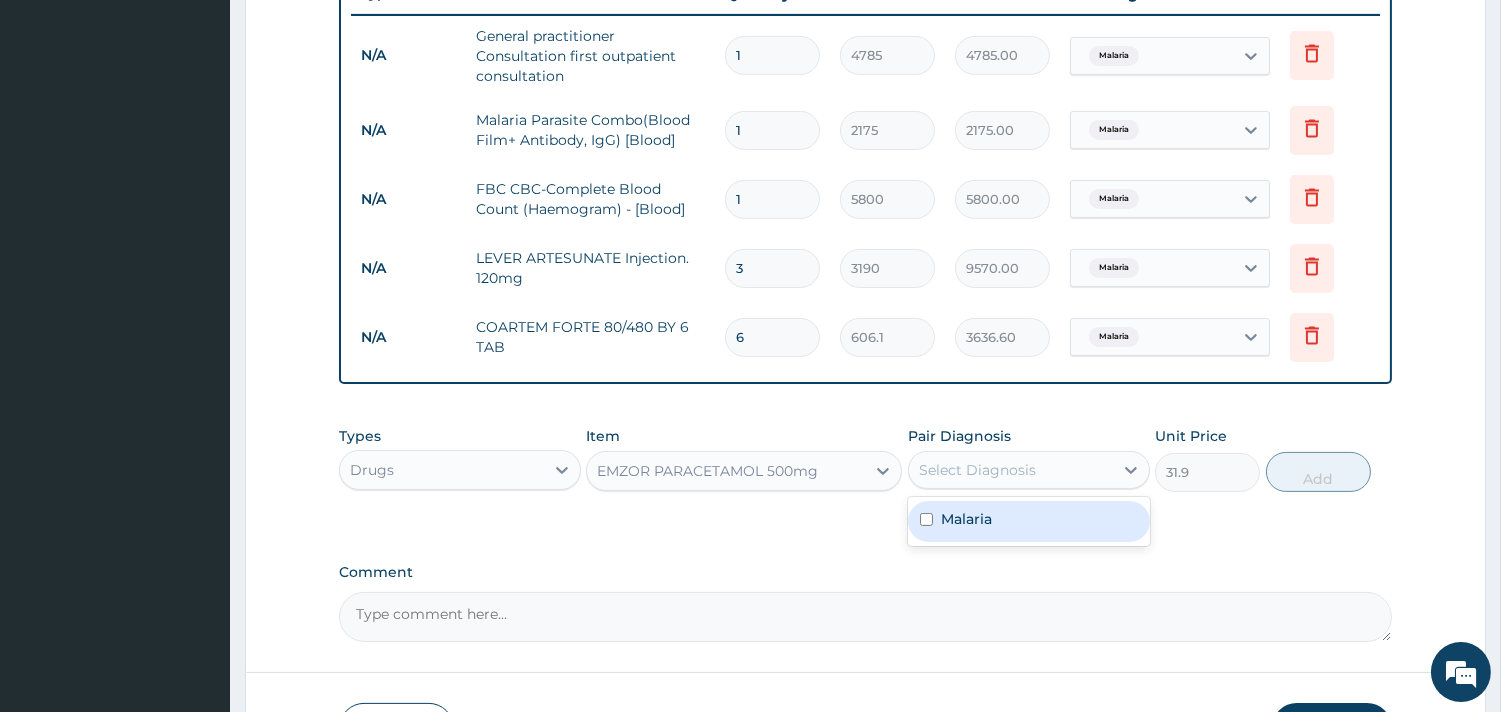 click on "Malaria" at bounding box center [966, 519] 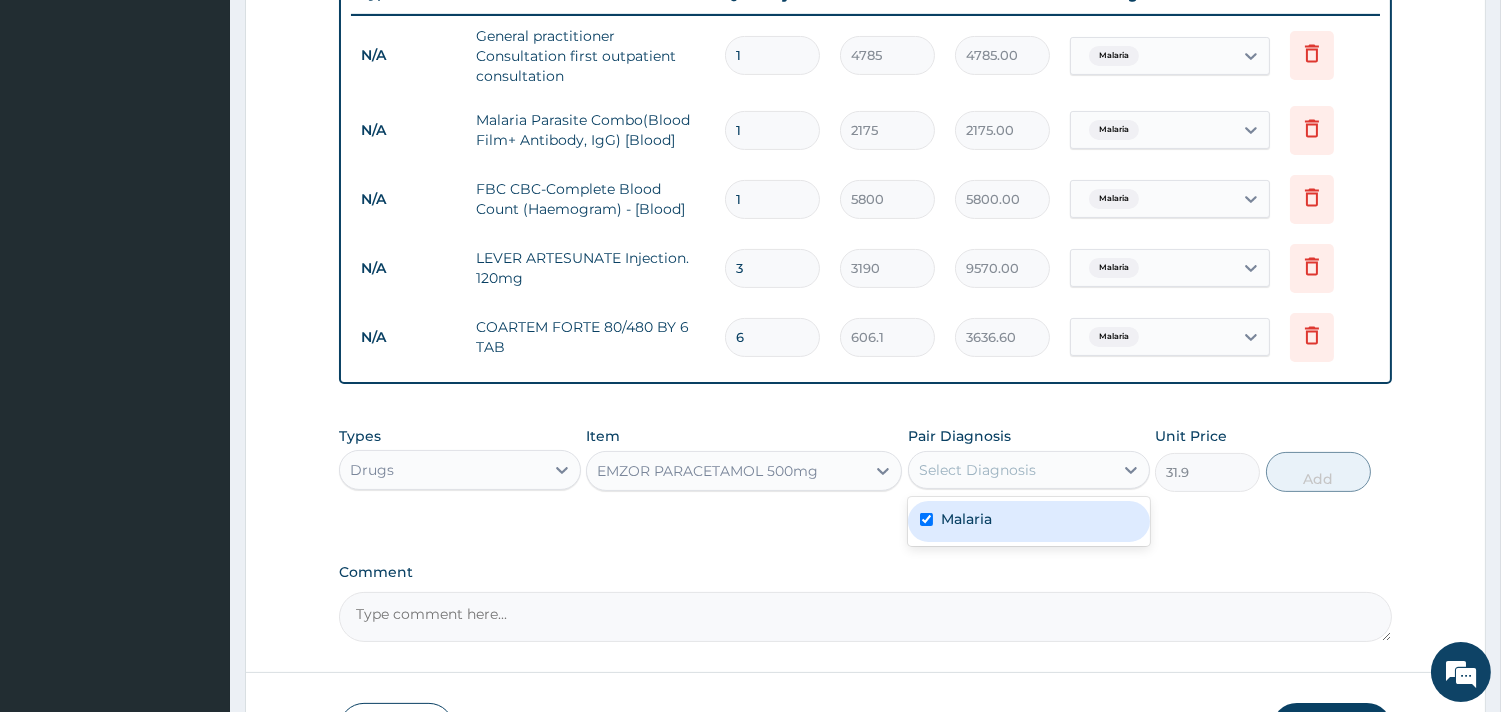checkbox on "true" 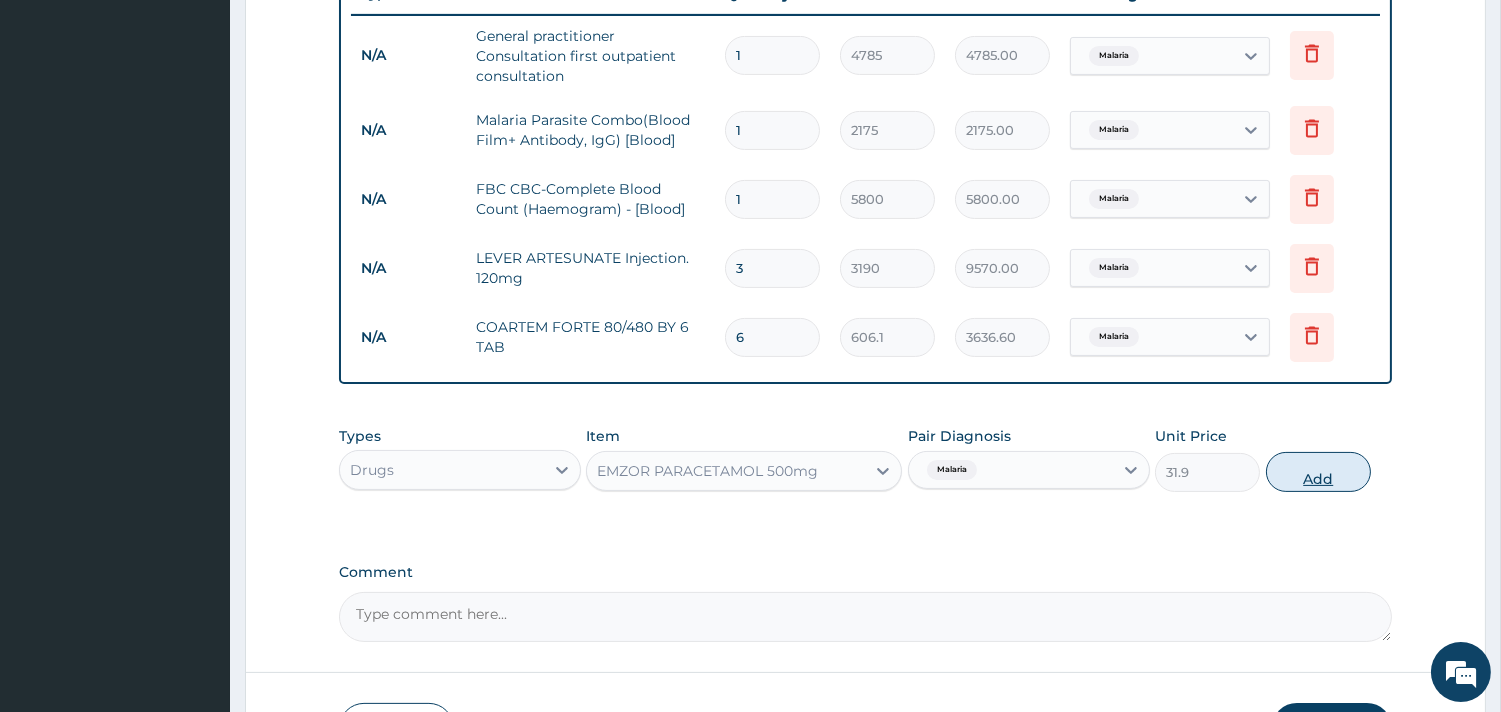 click on "Add" at bounding box center (1318, 472) 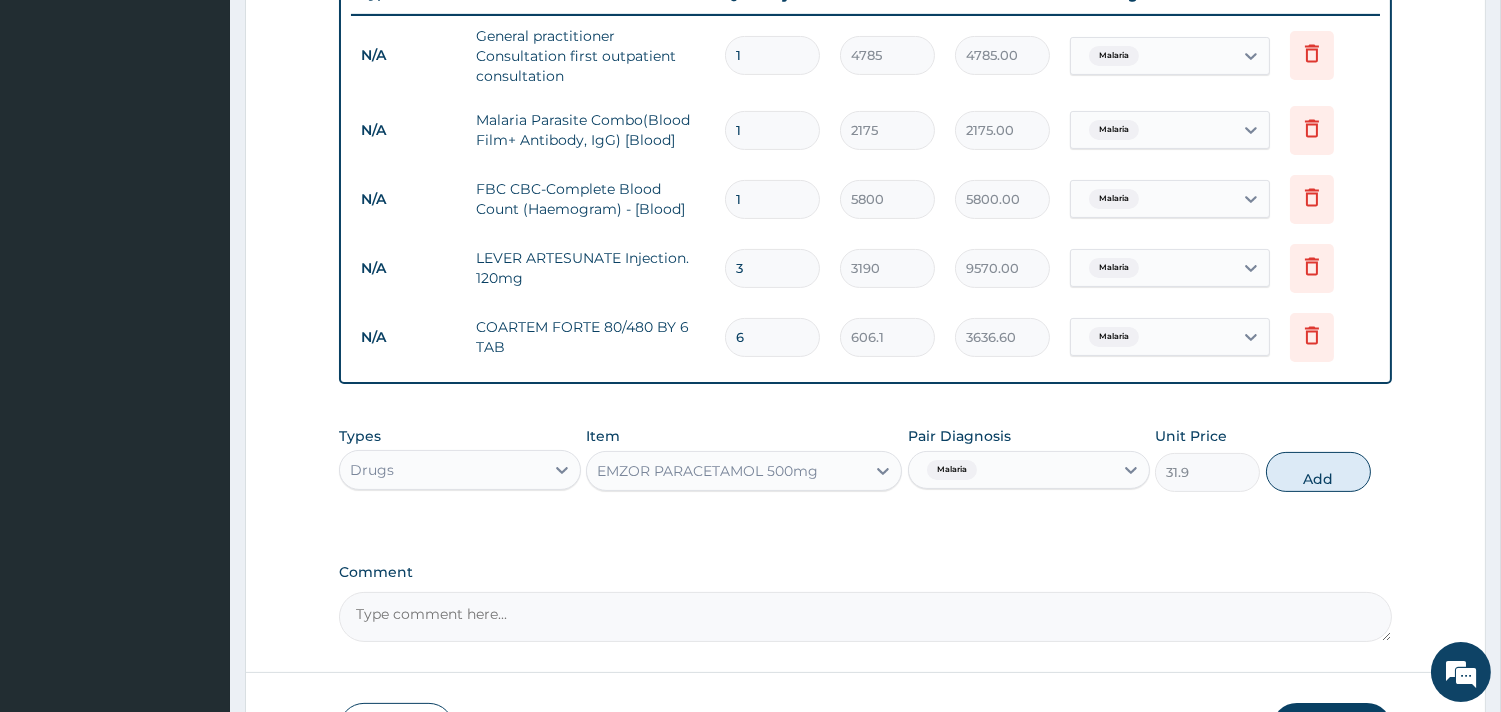 type on "0" 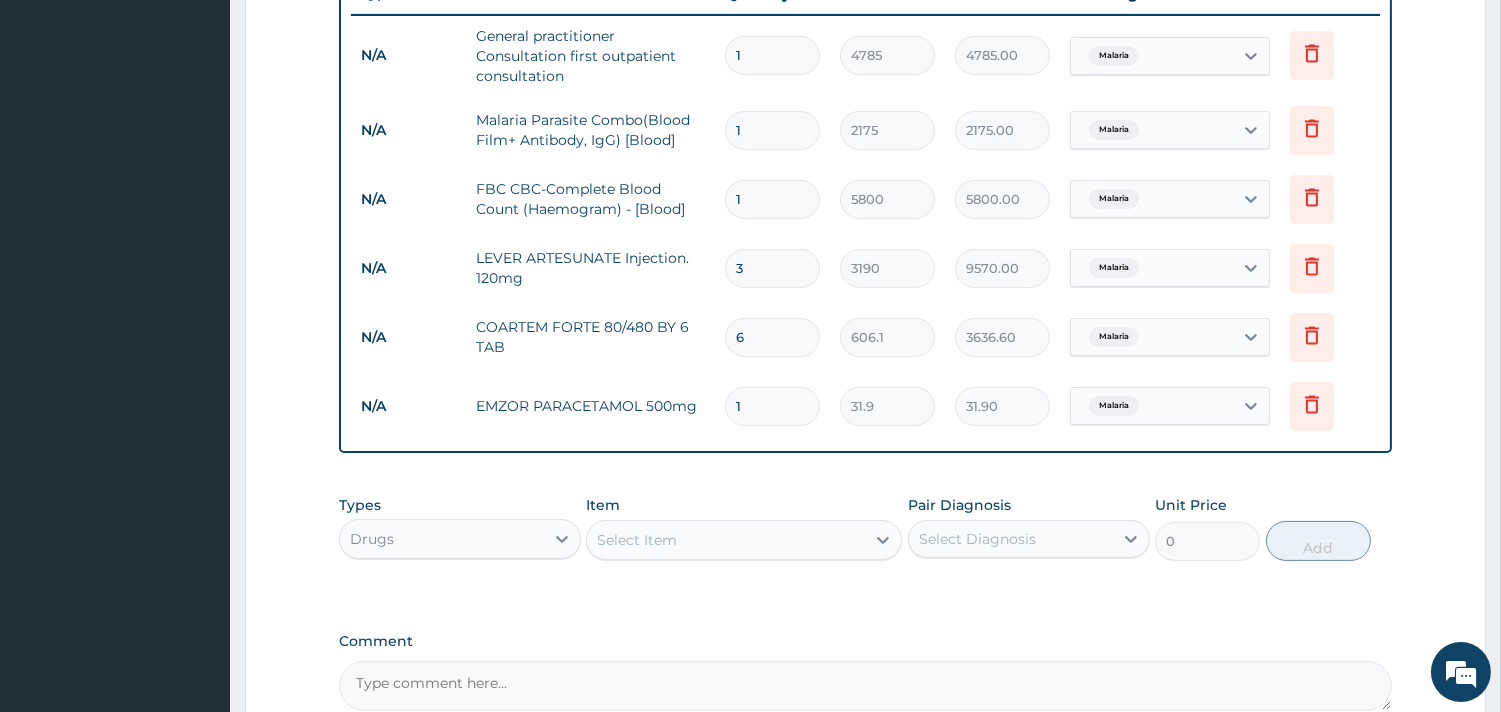 type on "18" 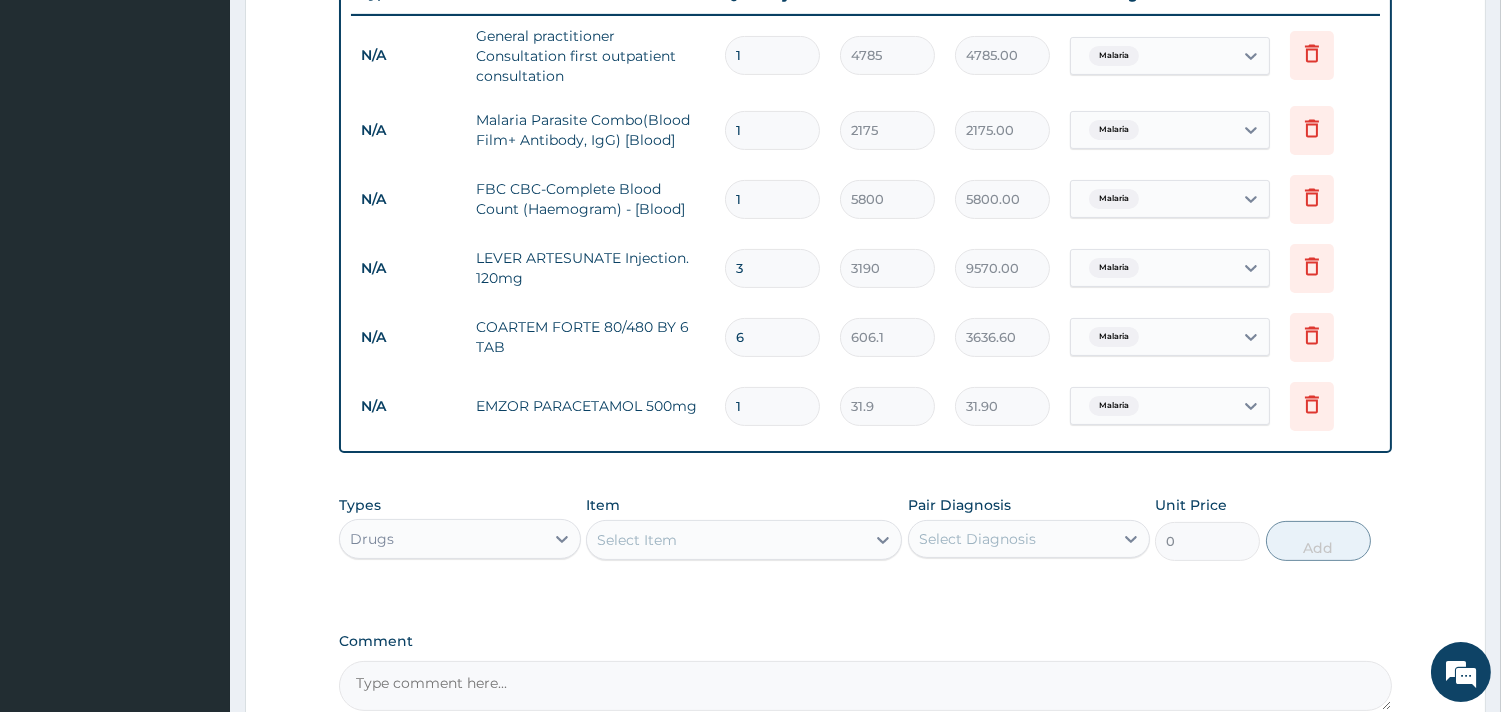 type on "574.20" 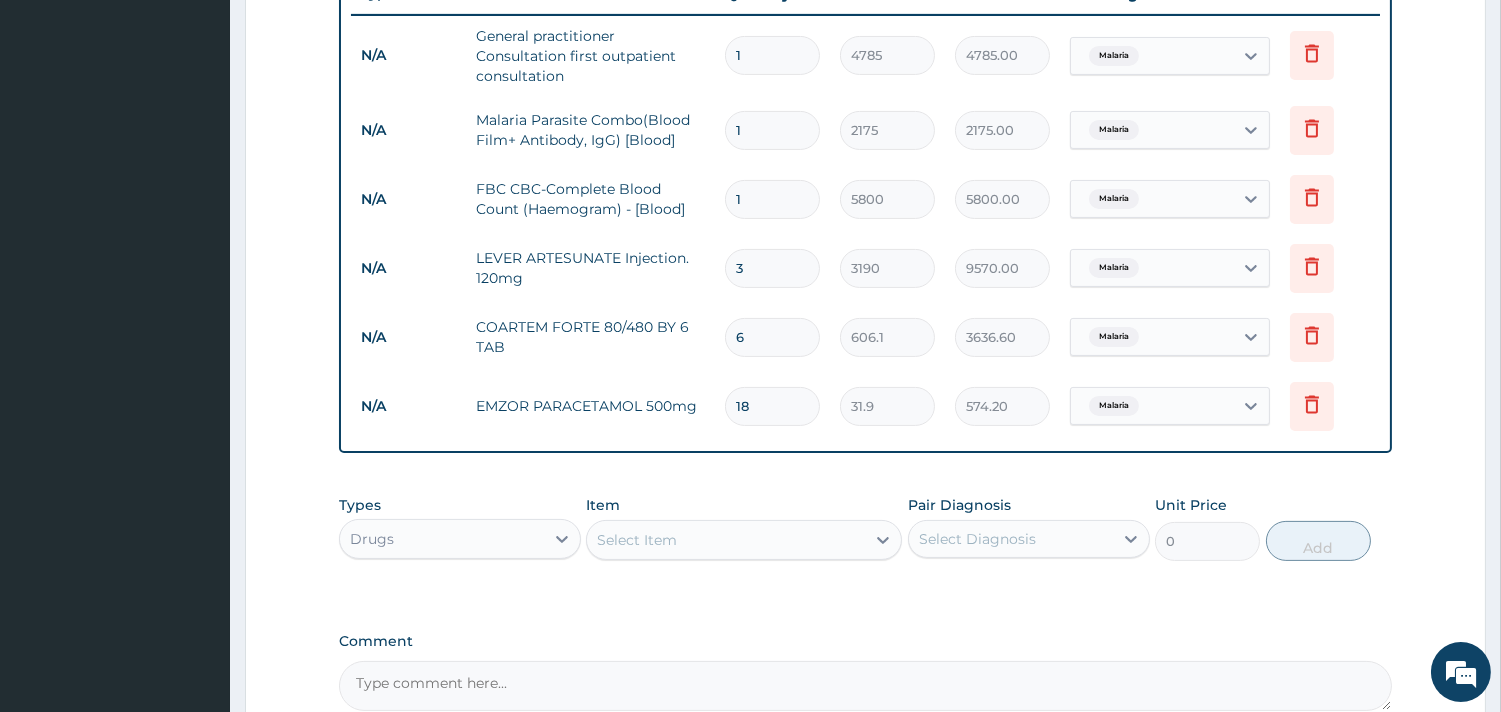 type on "18" 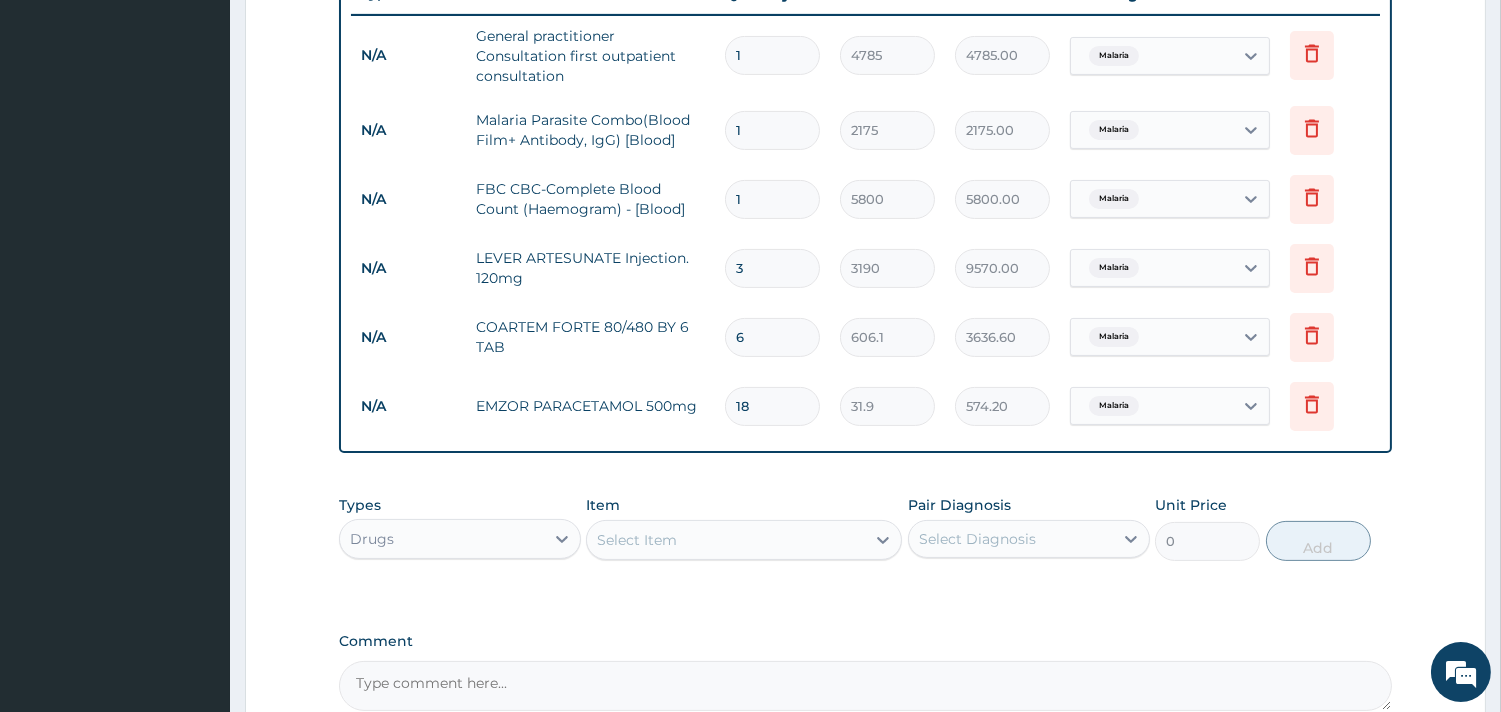 click on "PA Code / Prescription Code Enter Code(Secondary Care Only) Encounter Date 05-08-2025 Important Notice Please enter PA codes before entering items that are not attached to a PA code   All diagnoses entered must be linked to a claim item. Diagnosis & Claim Items that are visible but inactive cannot be edited because they were imported from an already approved PA code. Diagnosis Malaria Confirmed NB: All diagnosis must be linked to a claim item Claim Items Type Name Quantity Unit Price Total Price Pair Diagnosis Actions N/A General practitioner Consultation first outpatient consultation 1 4785 4785.00 Malaria Delete N/A Malaria Parasite Combo(Blood Film+ Antibody, IgG) [Blood] 1 2175 2175.00 Malaria Delete N/A FBC CBC-Complete Blood Count (Haemogram) - [Blood] 1 5800 5800.00 Malaria Delete N/A LEVER ARTESUNATE Injection. 120mg 3 3190 9570.00 Malaria Delete N/A COARTEM FORTE 80/480 BY 6 TAB 6 606.1 3636.60 Malaria Delete N/A EMZOR PARACETAMOL 500mg 18 31.9 574.20 Malaria Delete Types Drugs Item Select Item 0 Add" at bounding box center [865, 60] 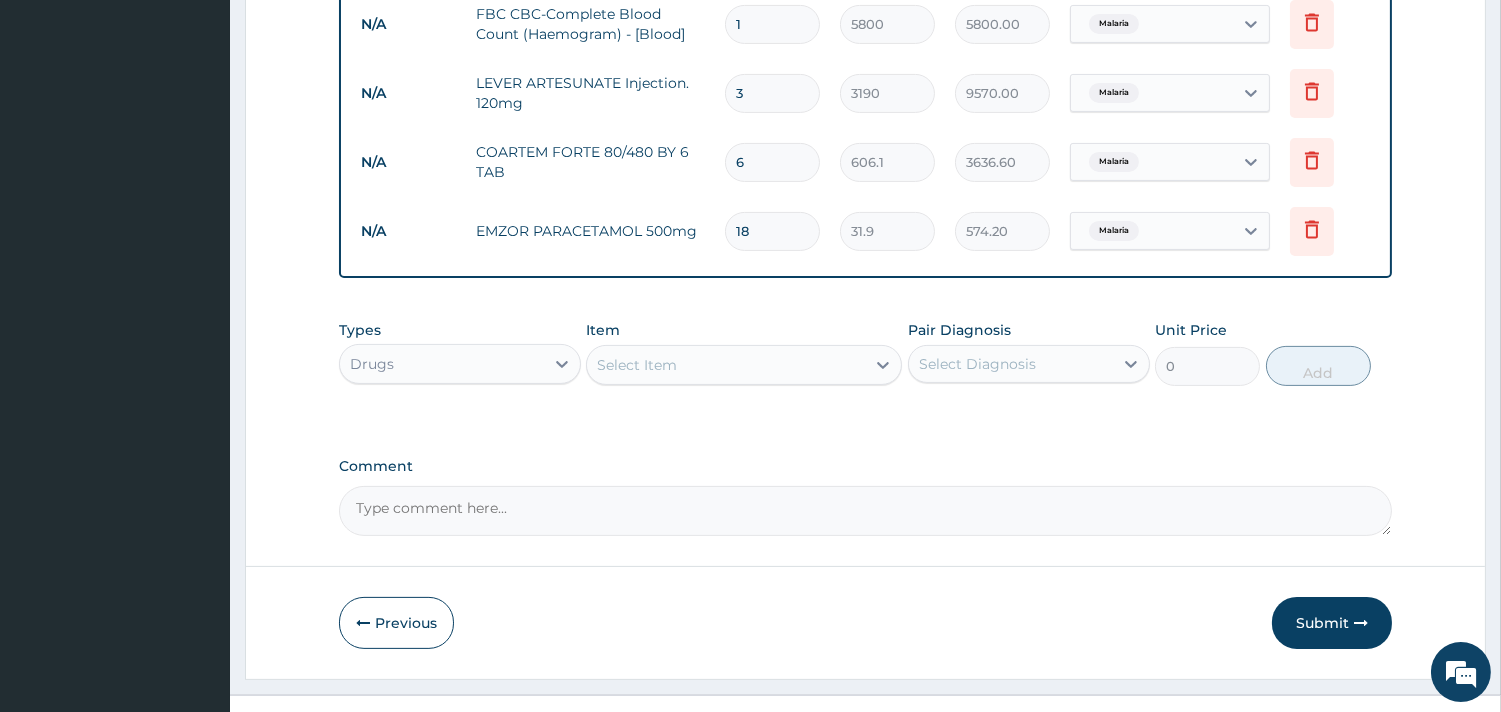 scroll, scrollTop: 960, scrollLeft: 0, axis: vertical 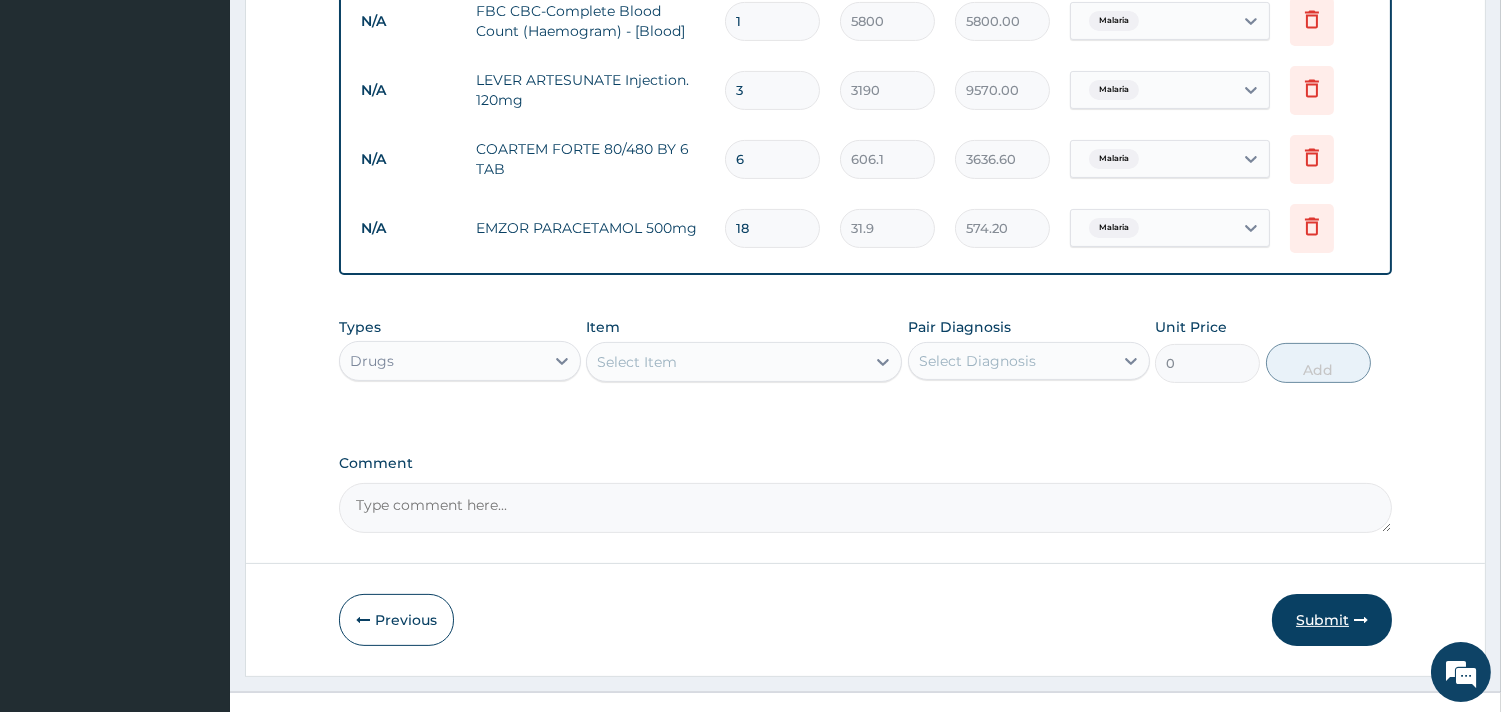 click on "Submit" at bounding box center [1332, 620] 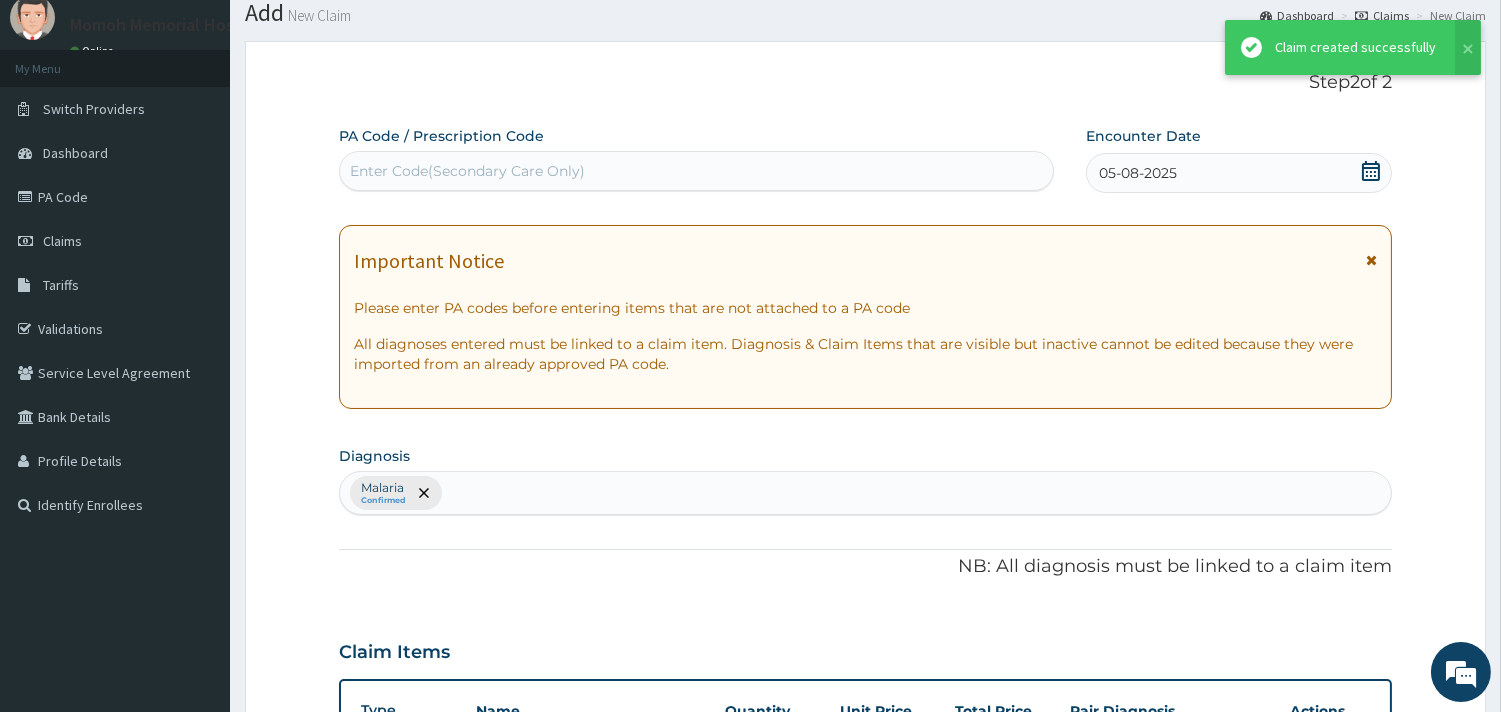 scroll, scrollTop: 960, scrollLeft: 0, axis: vertical 